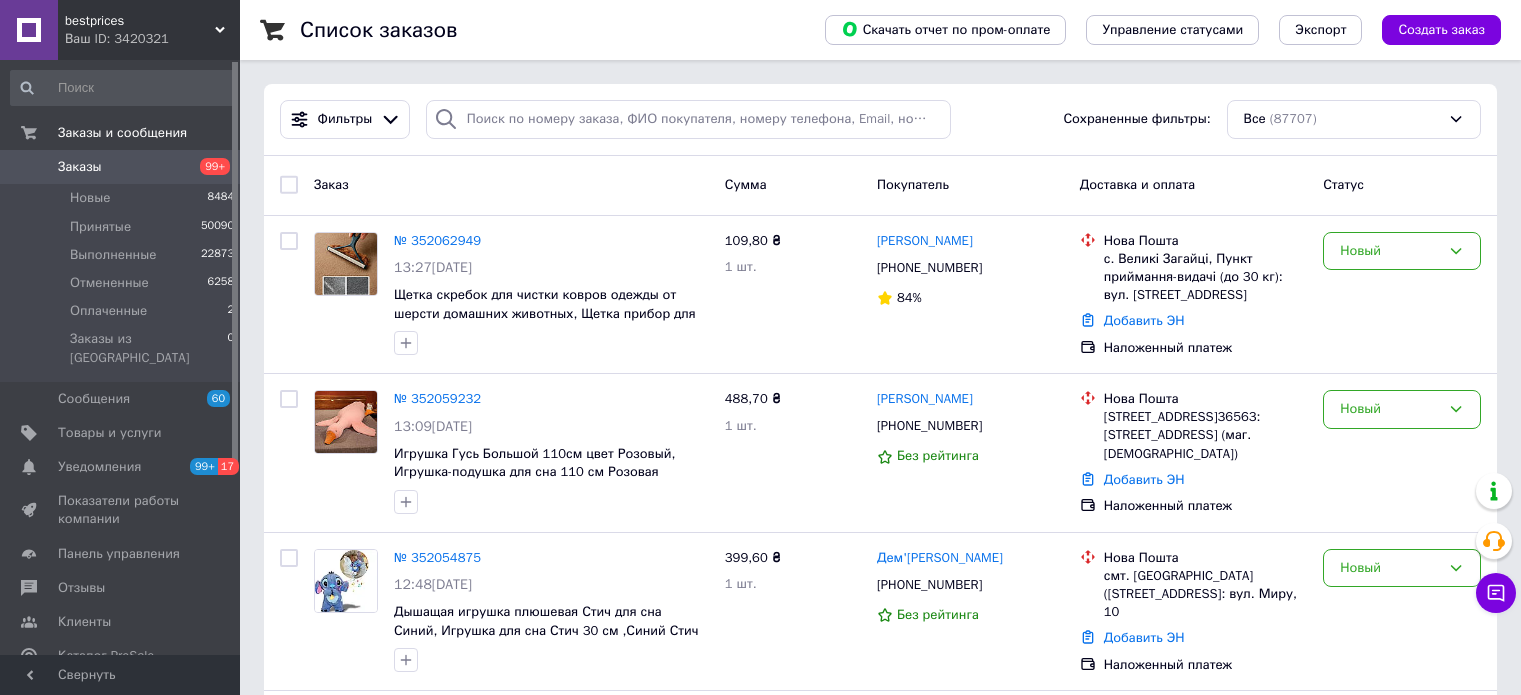 click on "Заказы" at bounding box center [121, 167] 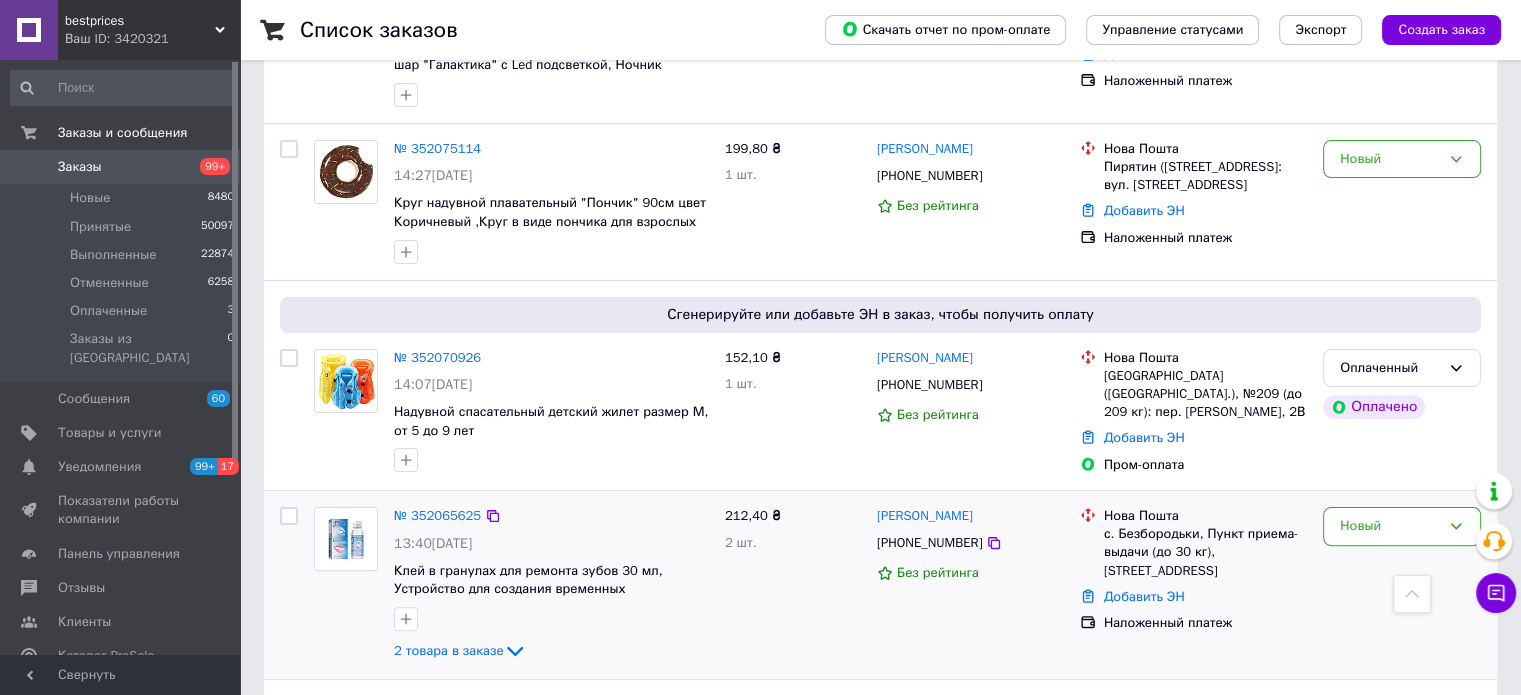 scroll, scrollTop: 400, scrollLeft: 0, axis: vertical 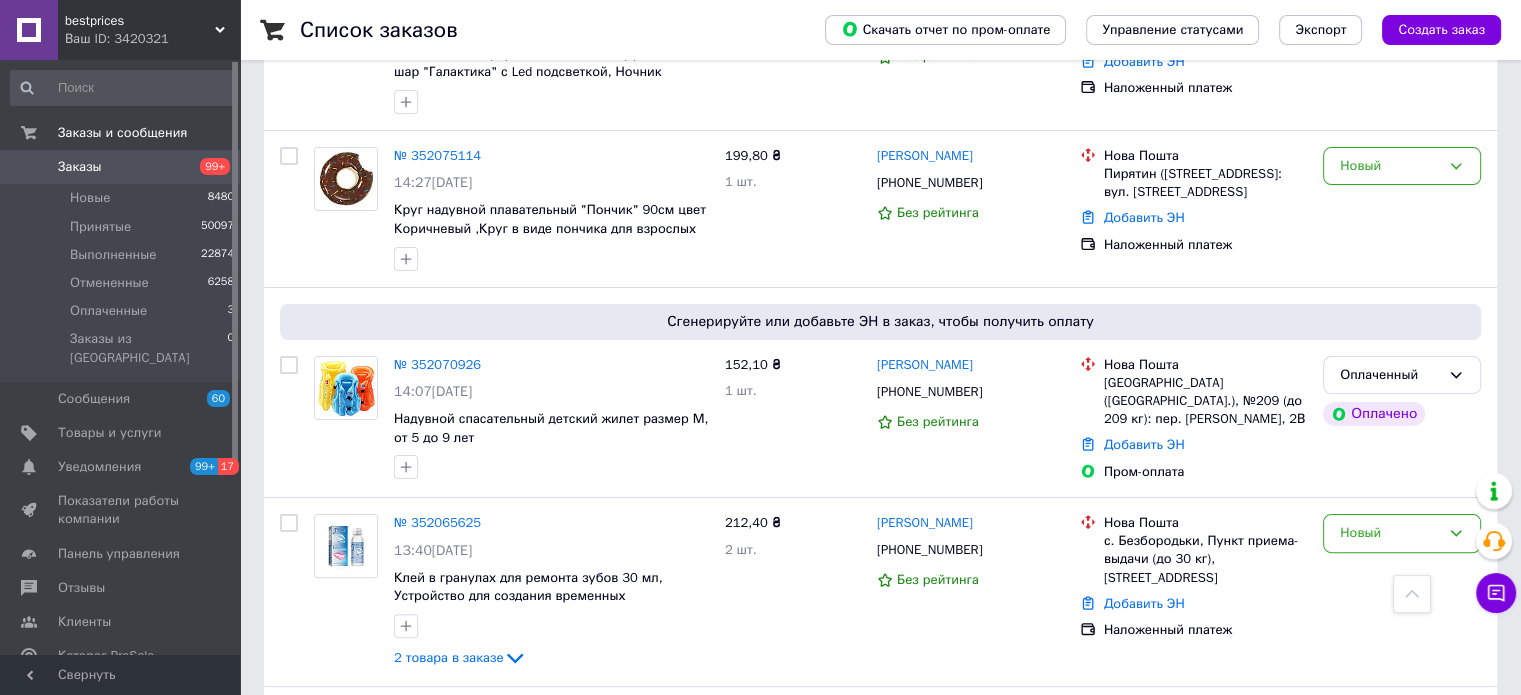 click on "Заказы" at bounding box center [80, 167] 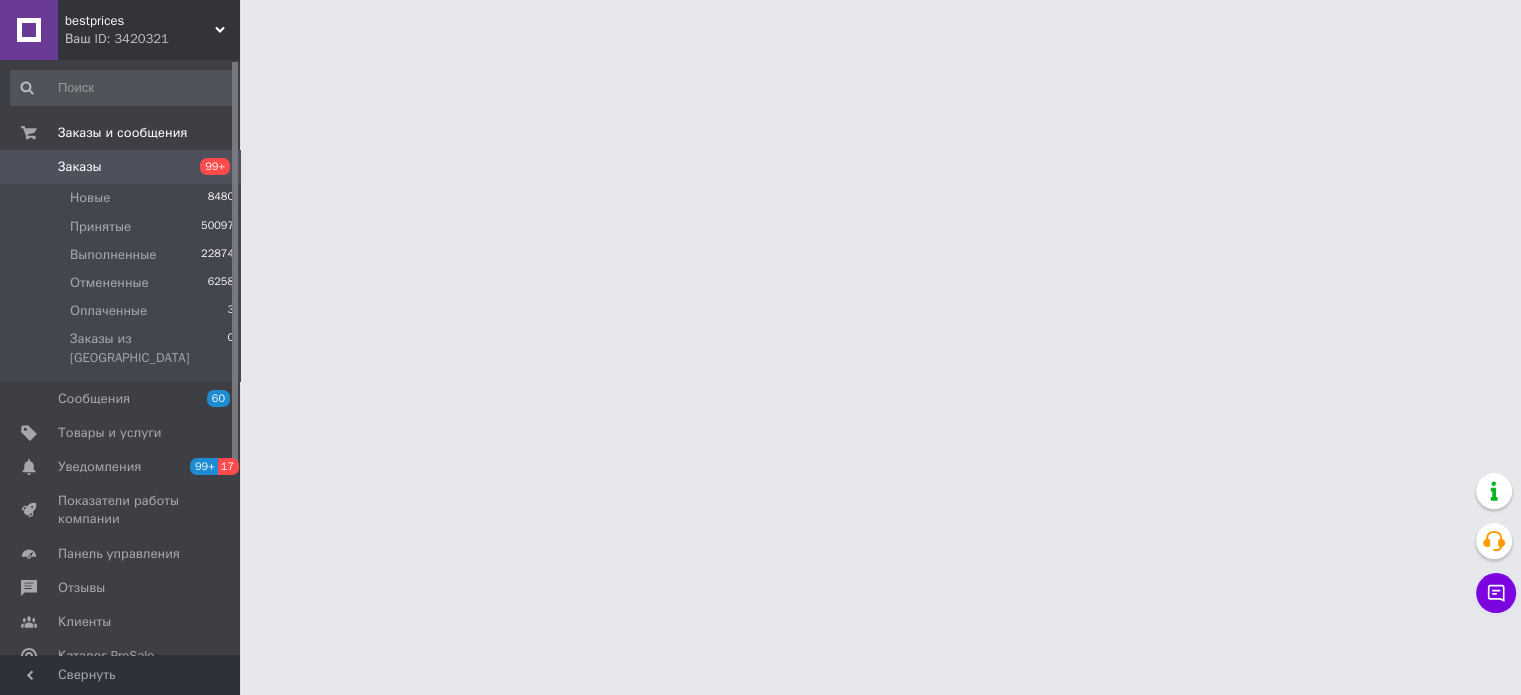 scroll, scrollTop: 0, scrollLeft: 0, axis: both 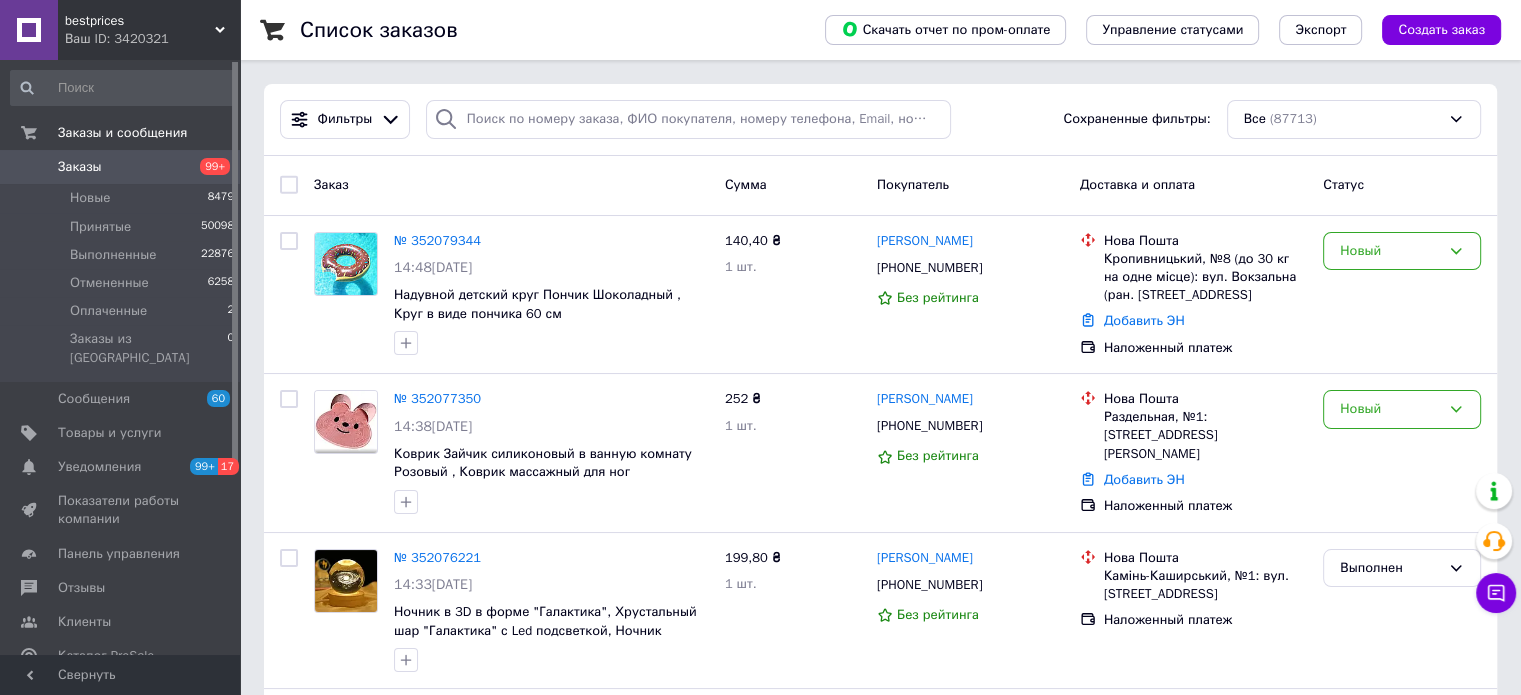 click on "Заказы" at bounding box center (80, 167) 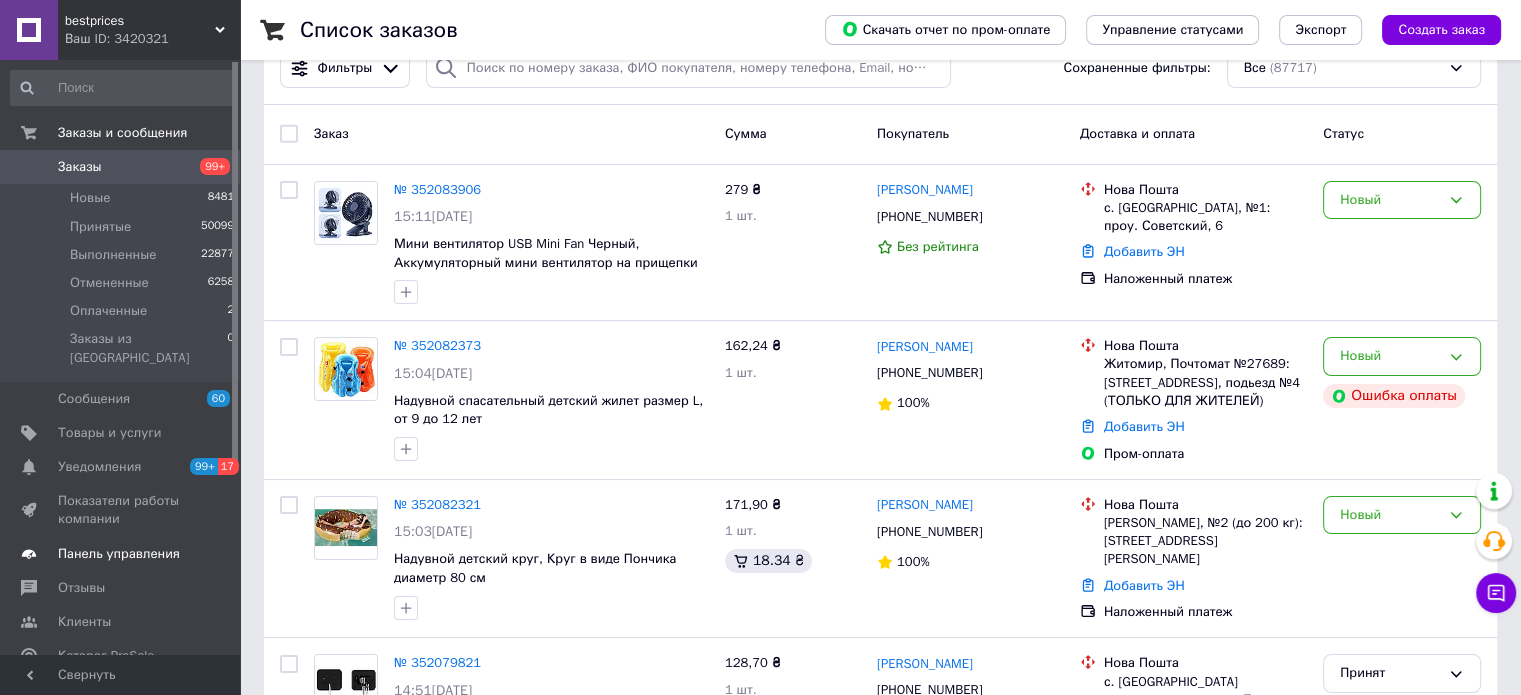 scroll, scrollTop: 100, scrollLeft: 0, axis: vertical 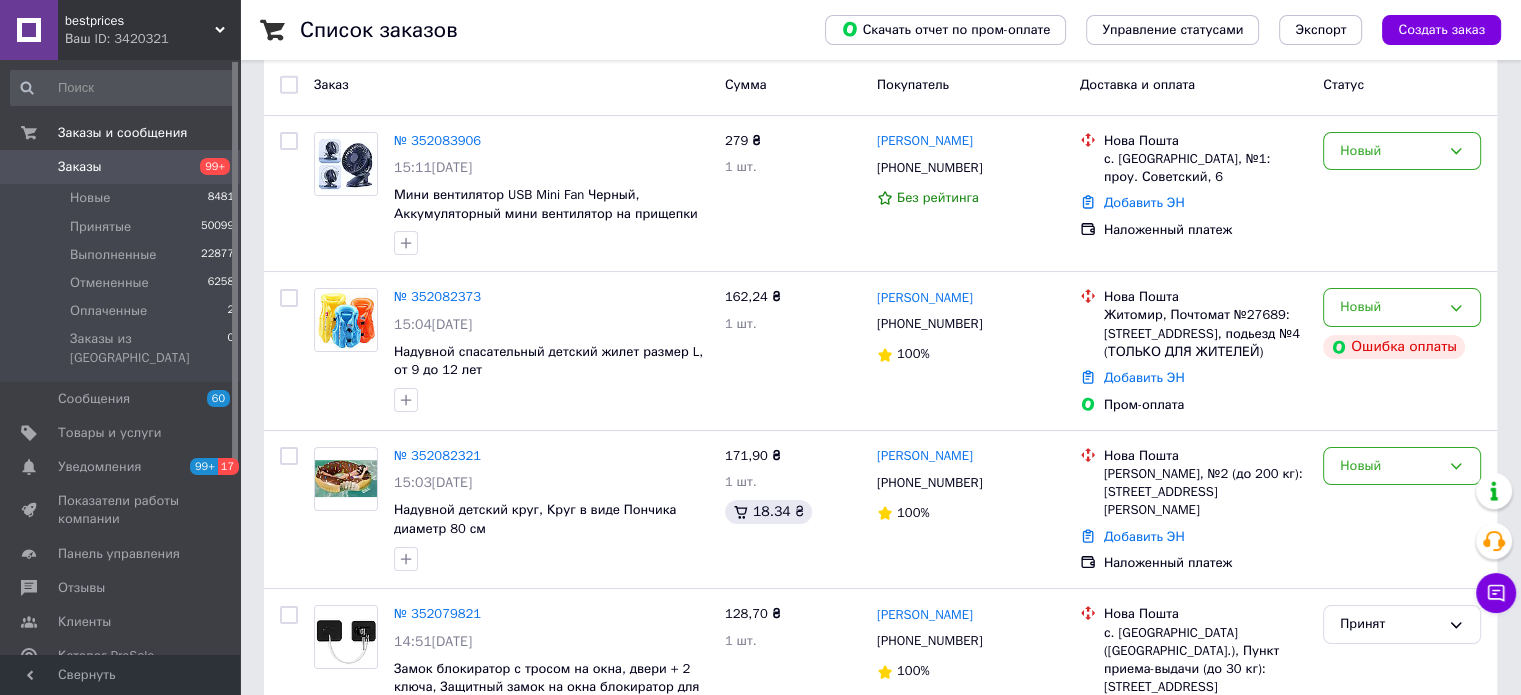 click on "Клиенты" at bounding box center [84, 622] 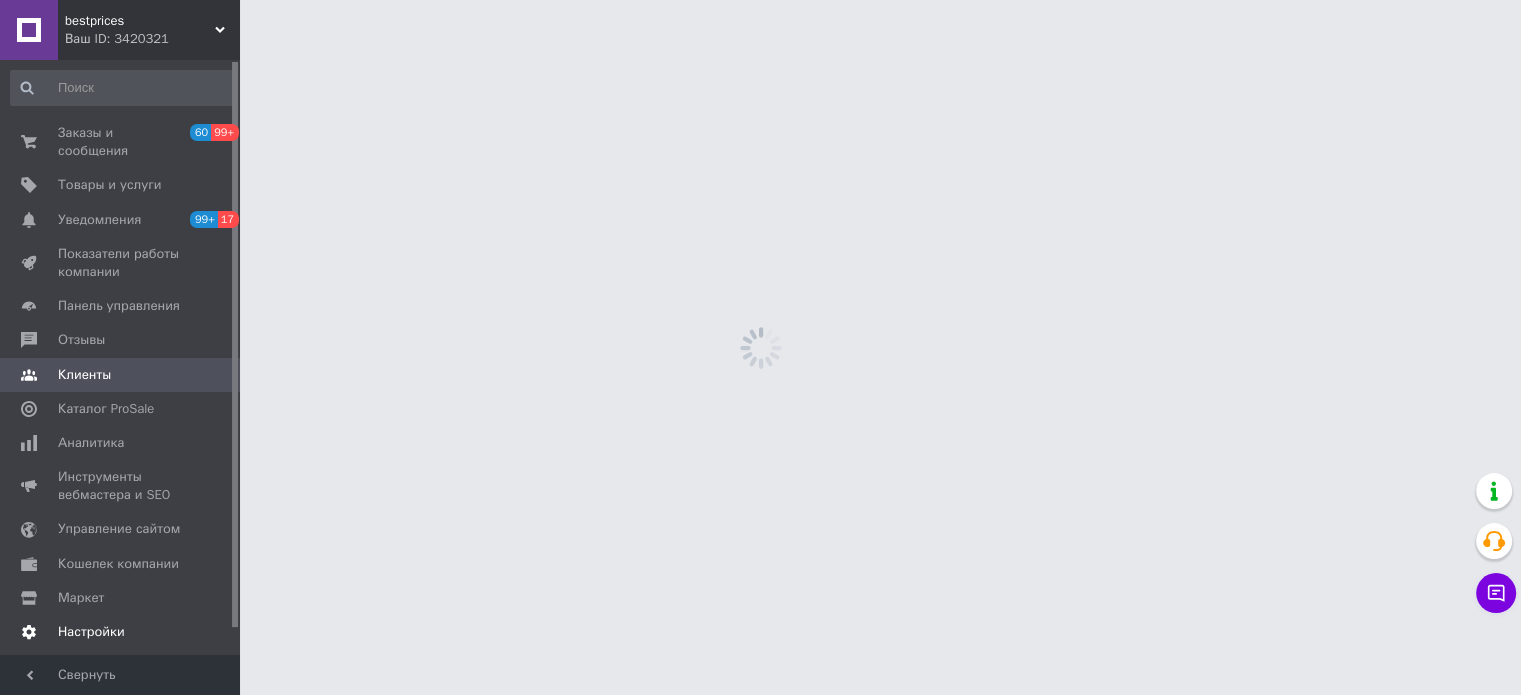 scroll, scrollTop: 0, scrollLeft: 0, axis: both 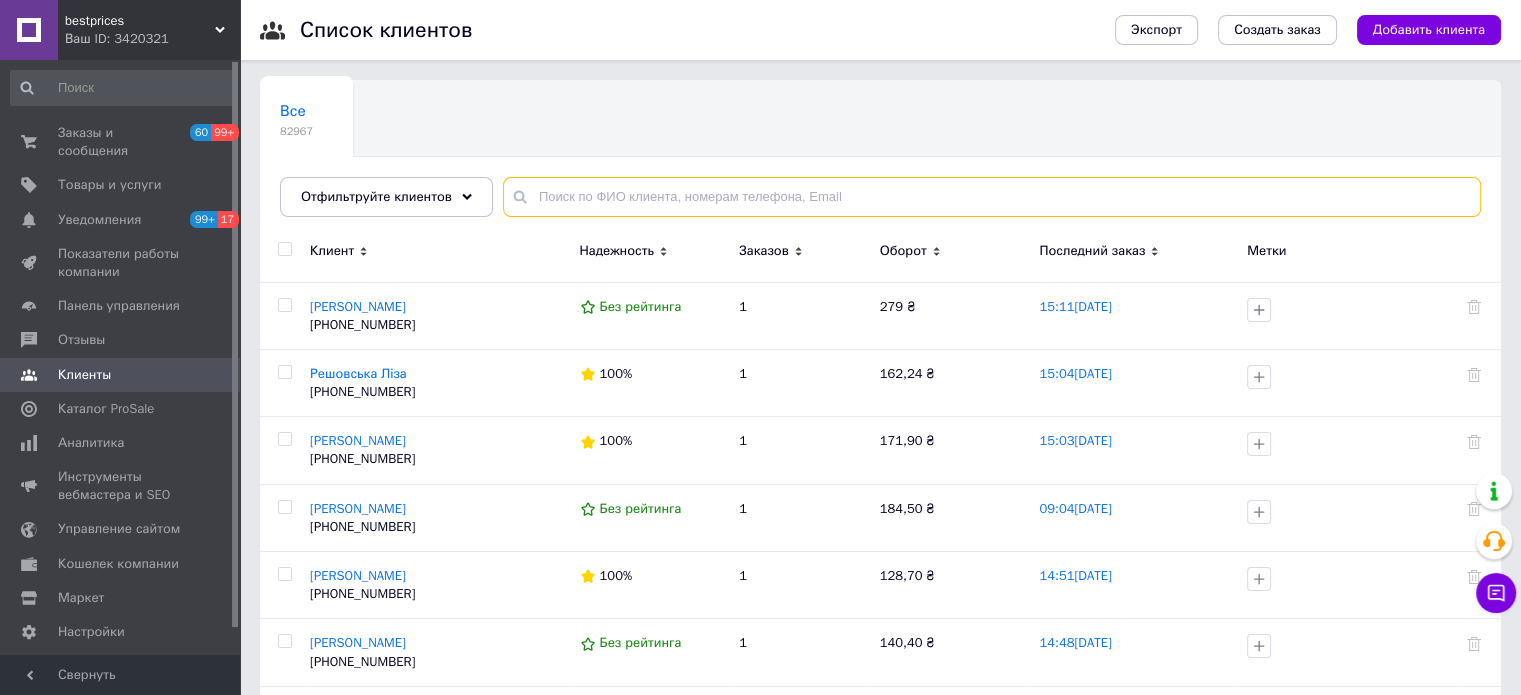 click at bounding box center (992, 197) 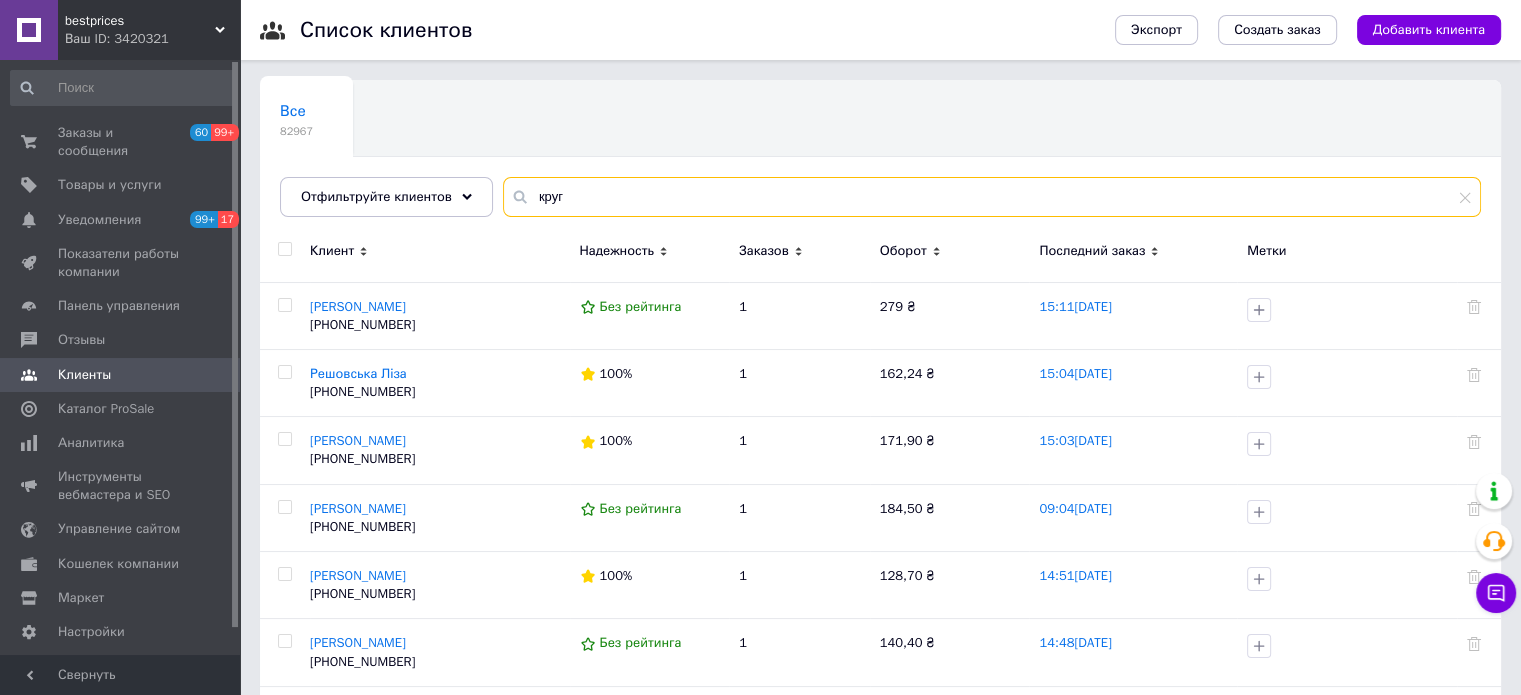 type on "круг" 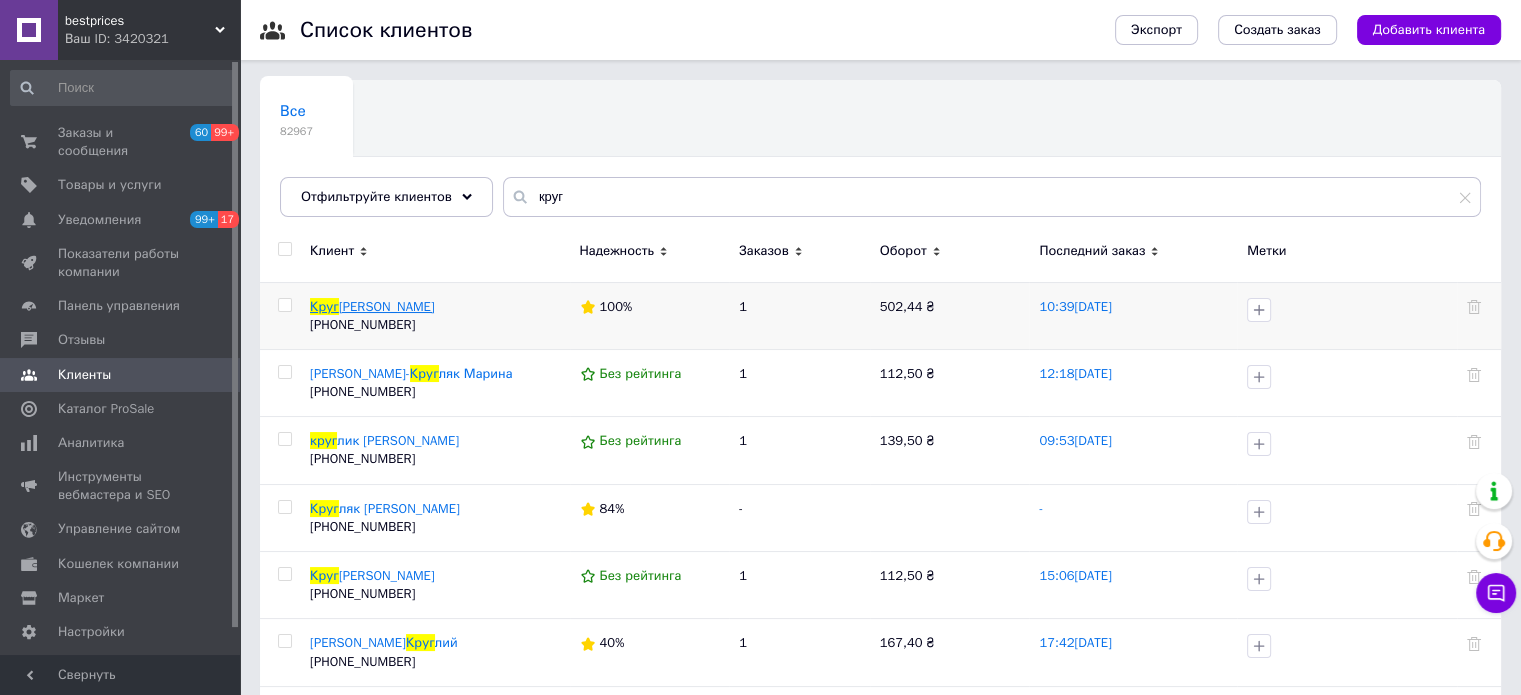click on "ликова Виктория" at bounding box center (387, 306) 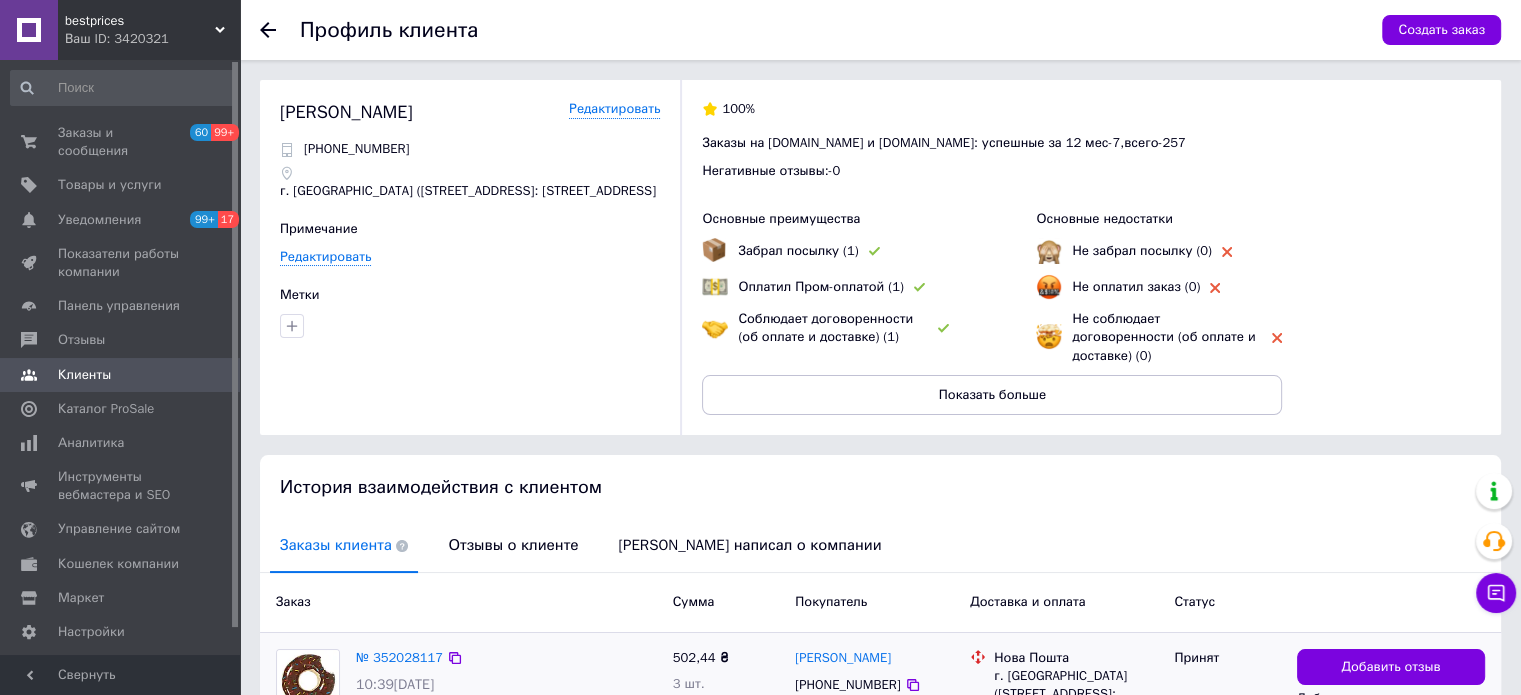 scroll, scrollTop: 202, scrollLeft: 0, axis: vertical 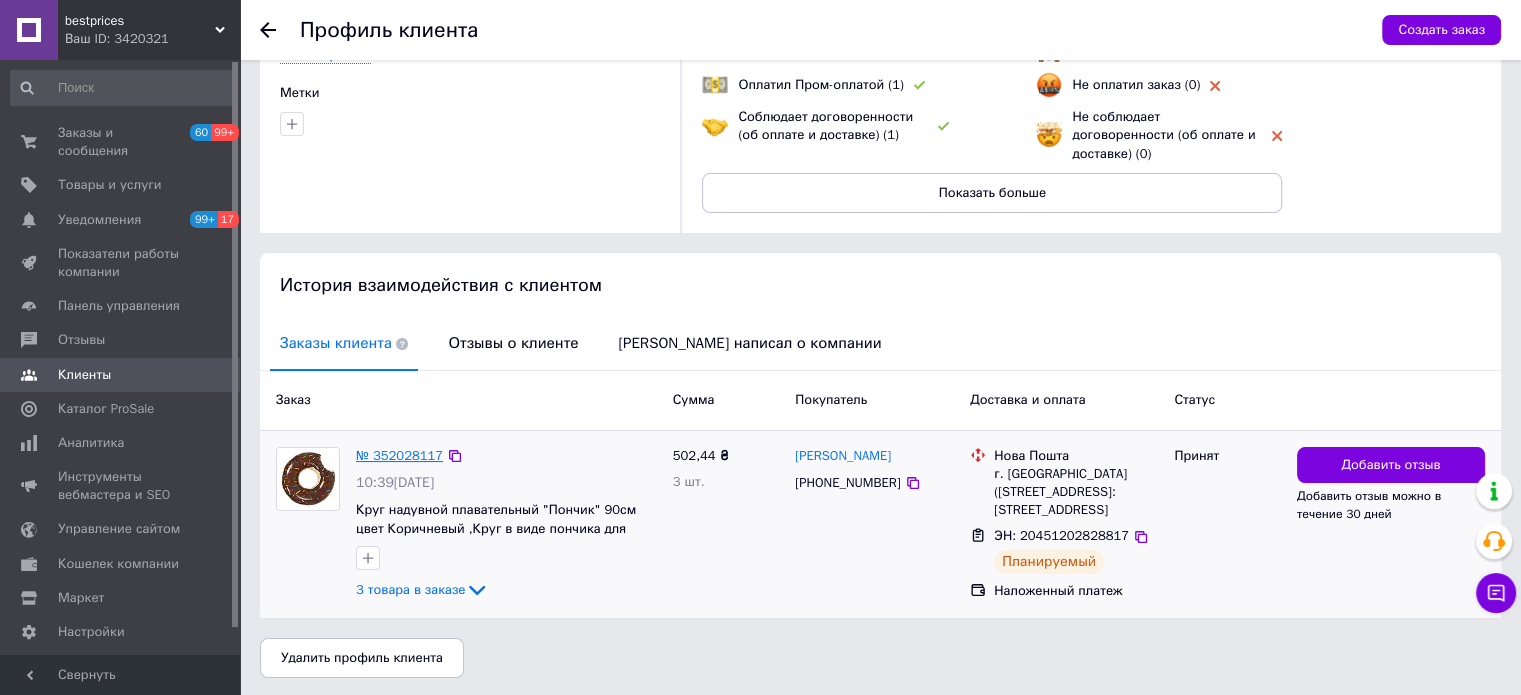 click on "№ 352028117" at bounding box center (399, 455) 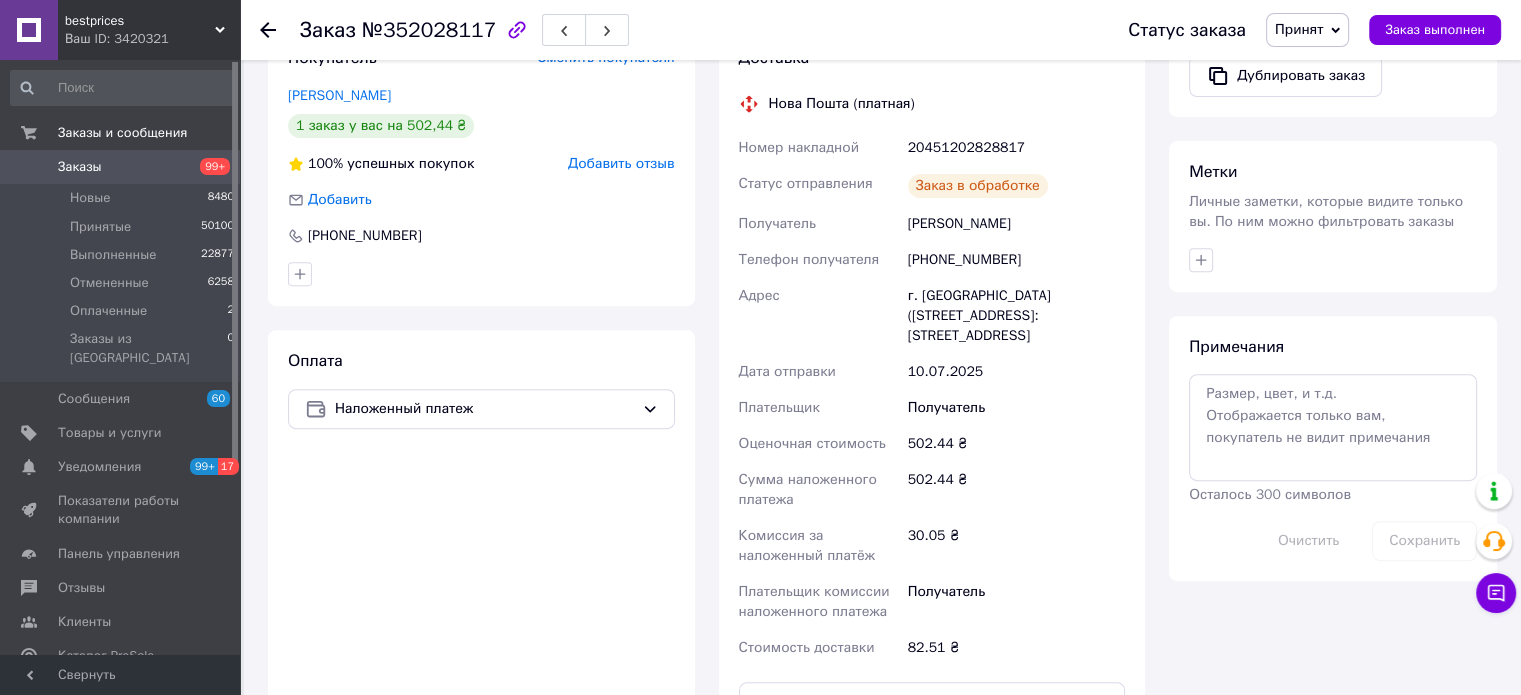 scroll, scrollTop: 869, scrollLeft: 0, axis: vertical 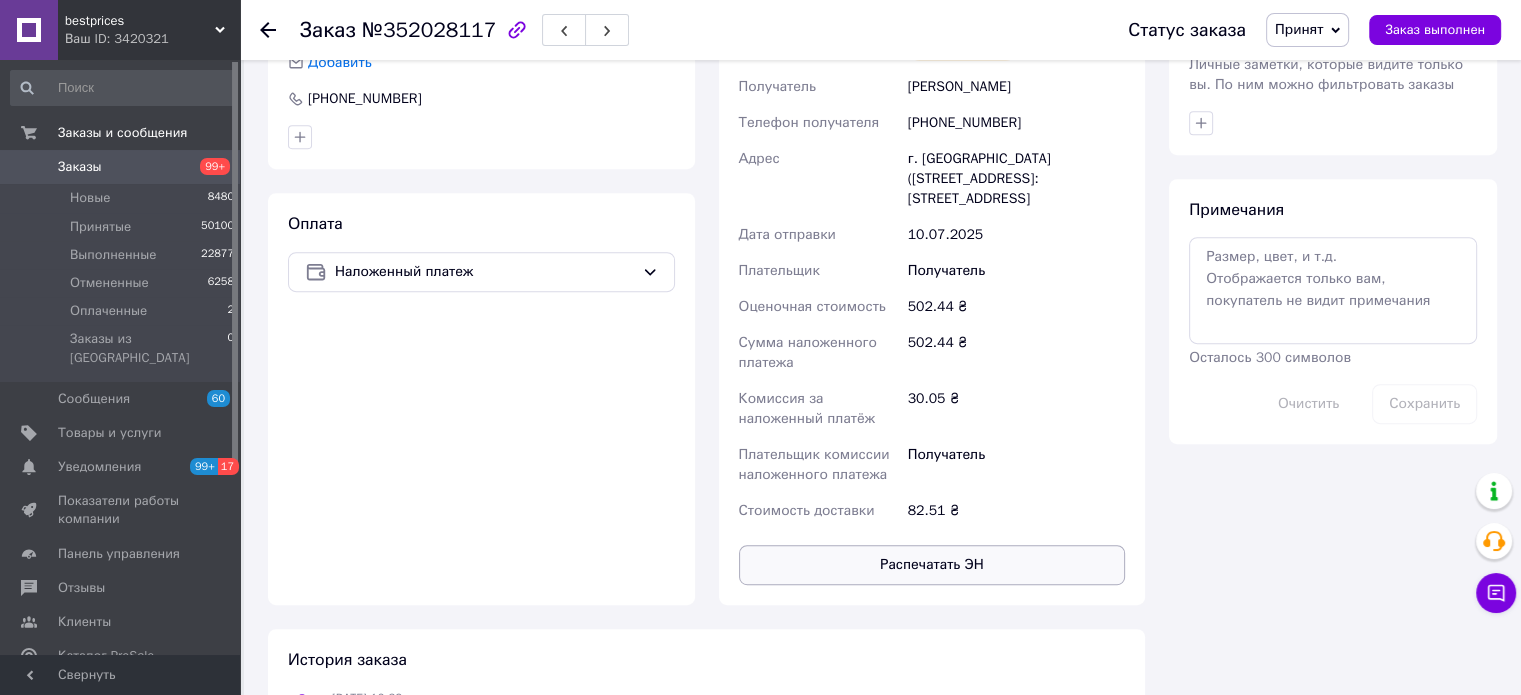 click on "Распечатать ЭН" at bounding box center (932, 565) 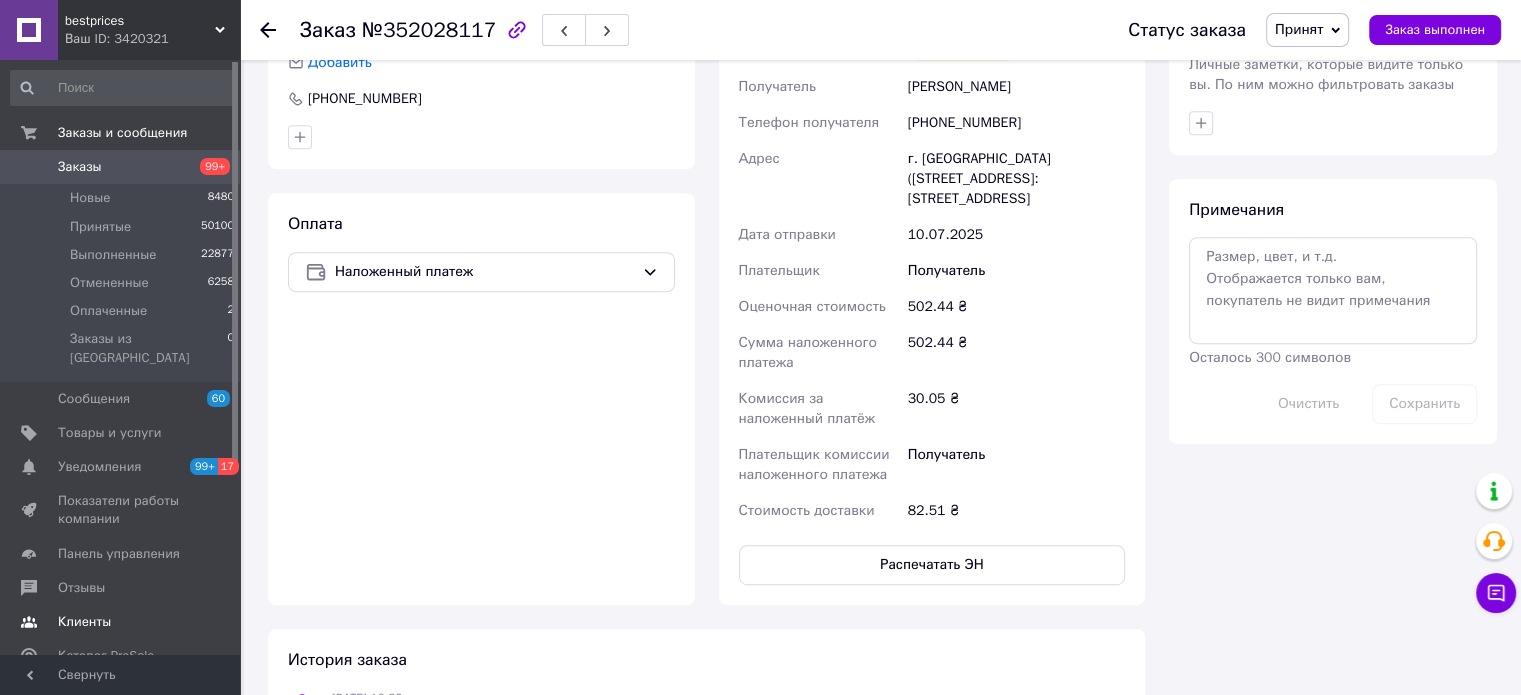 click on "Клиенты" at bounding box center (84, 622) 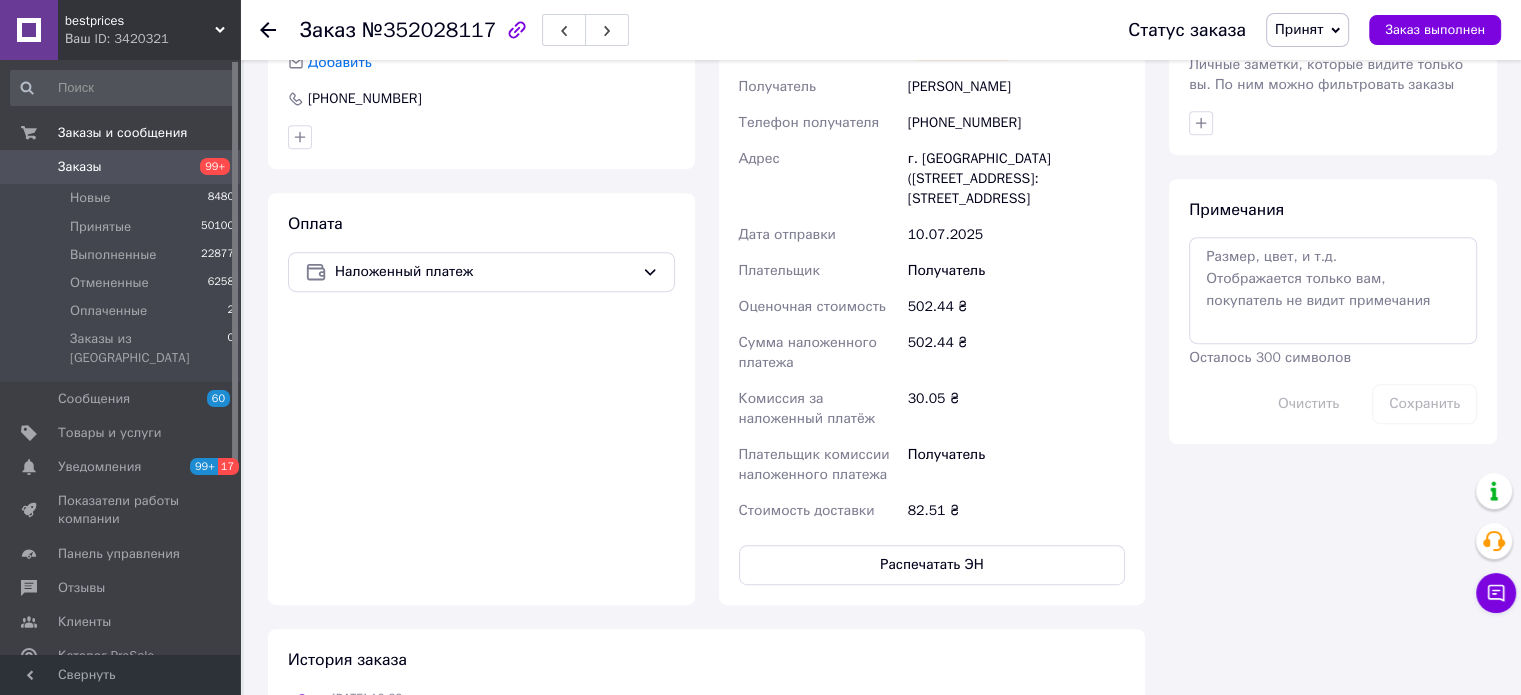 scroll, scrollTop: 0, scrollLeft: 0, axis: both 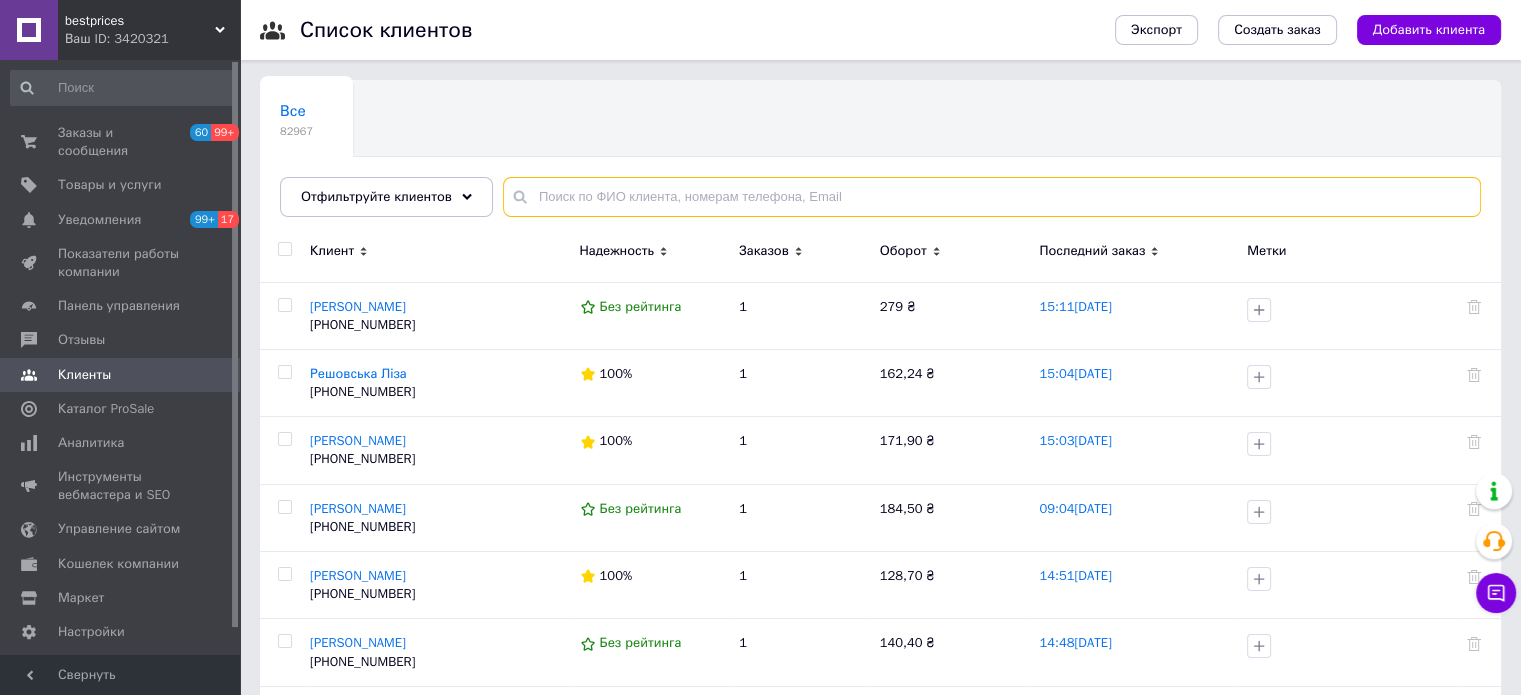 click at bounding box center [992, 197] 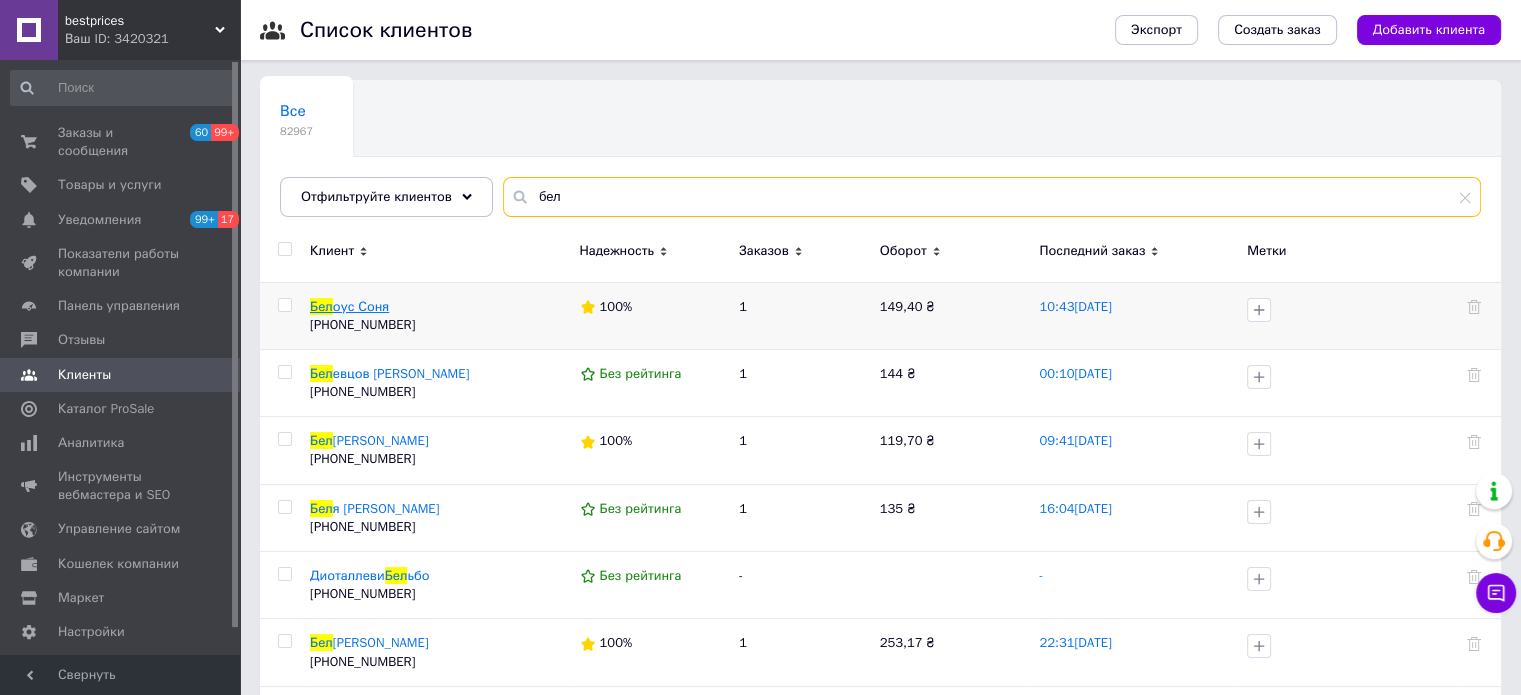 type on "бел" 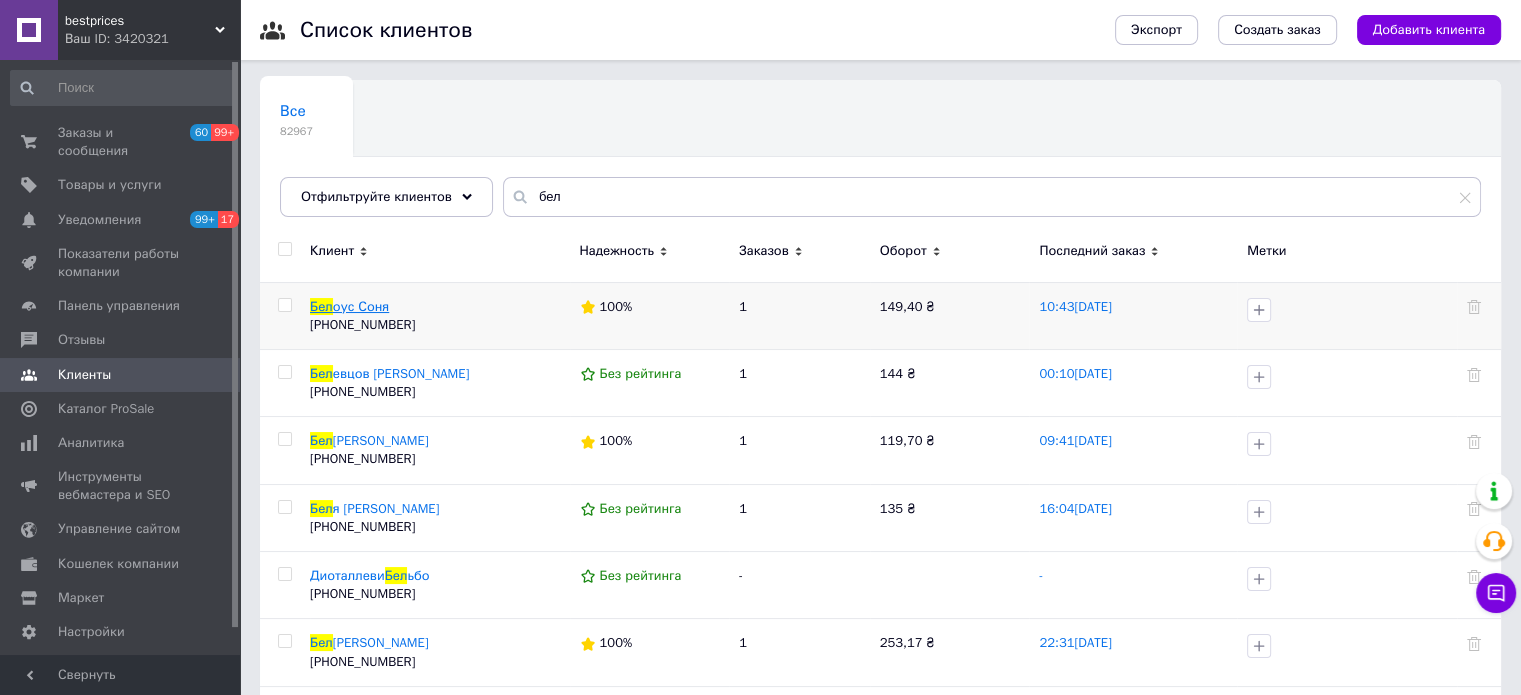 click on "оус Соня" at bounding box center [361, 306] 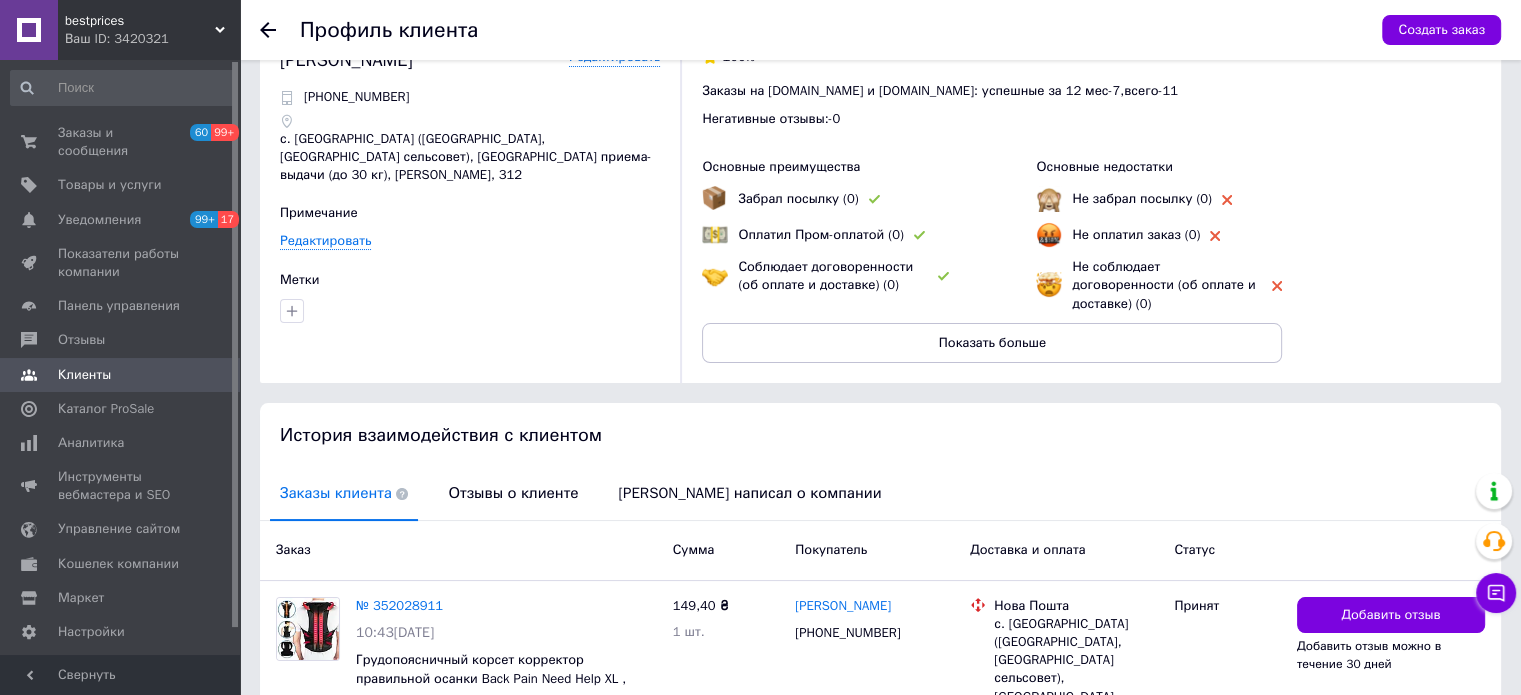 scroll, scrollTop: 220, scrollLeft: 0, axis: vertical 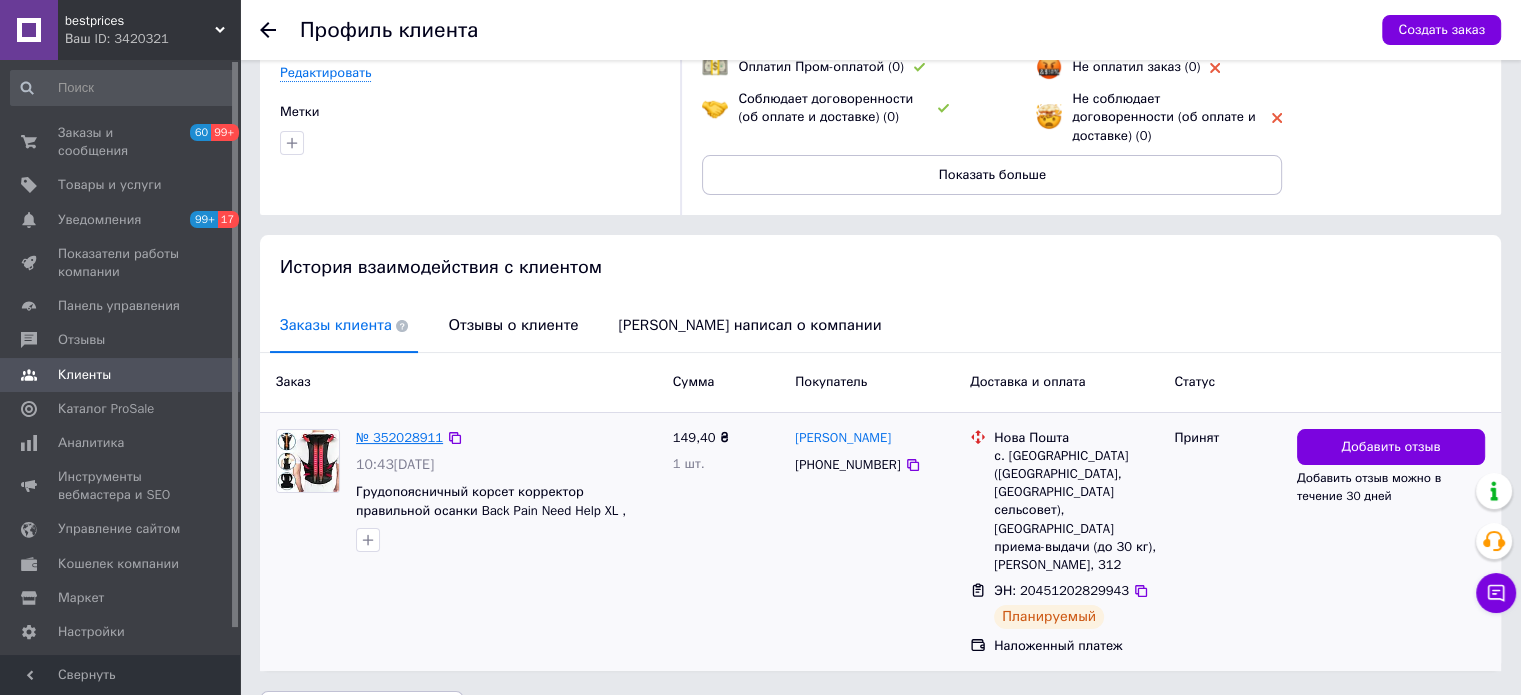 click on "№ 352028911" at bounding box center [399, 437] 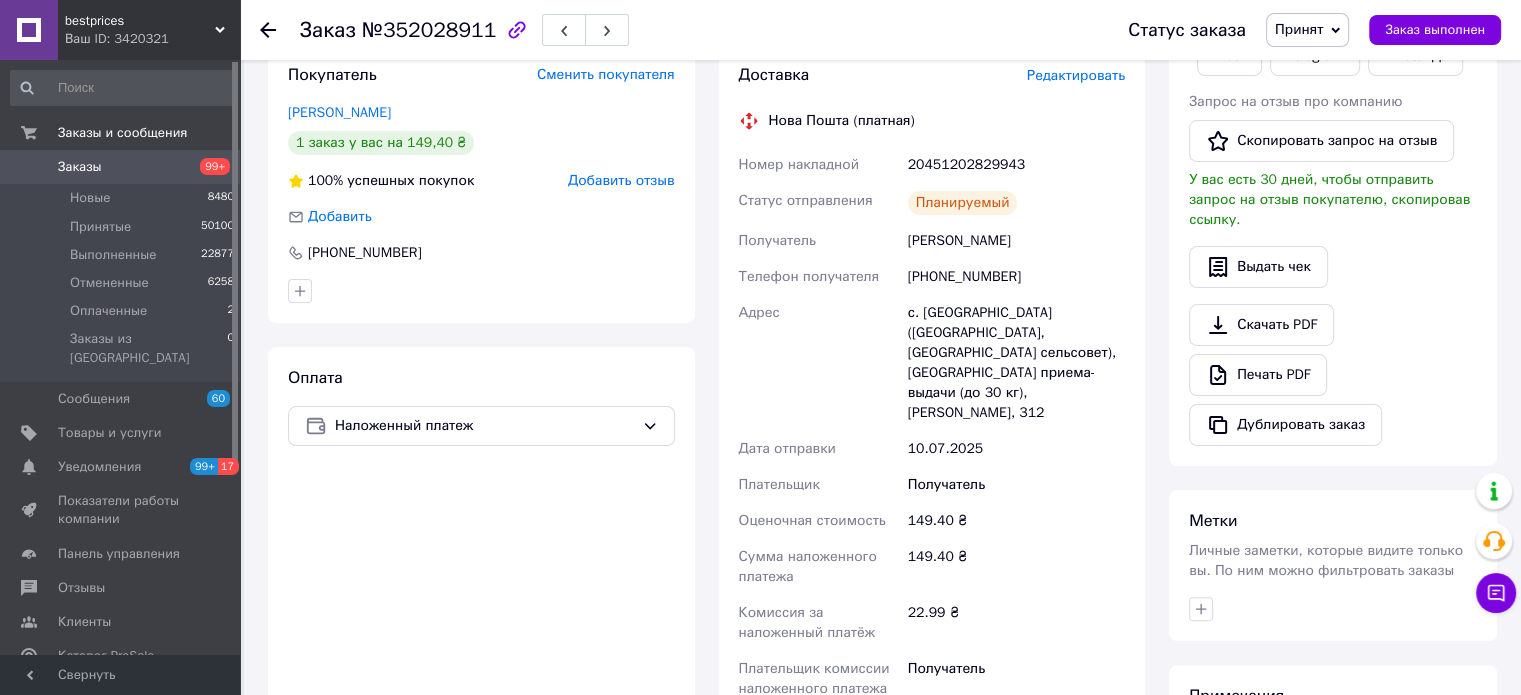 scroll, scrollTop: 820, scrollLeft: 0, axis: vertical 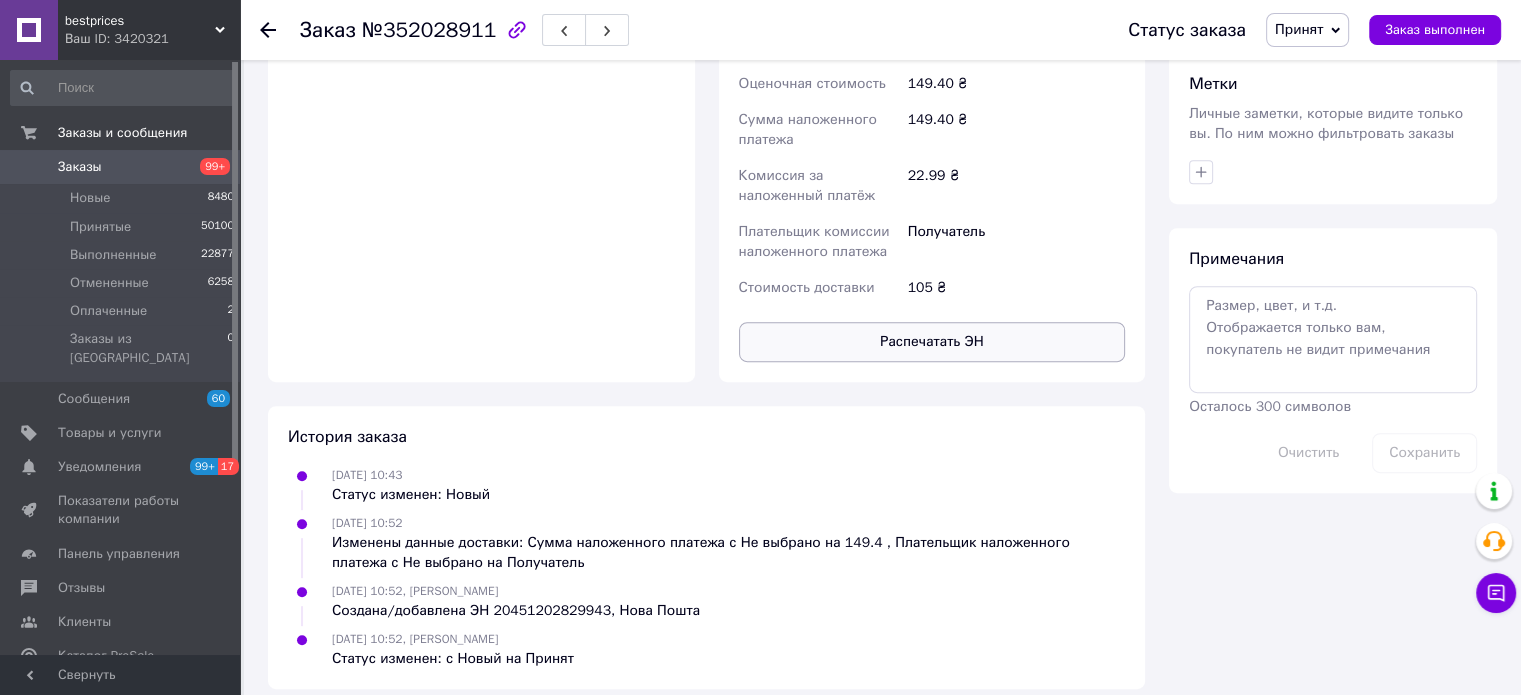 click on "Распечатать ЭН" at bounding box center [932, 342] 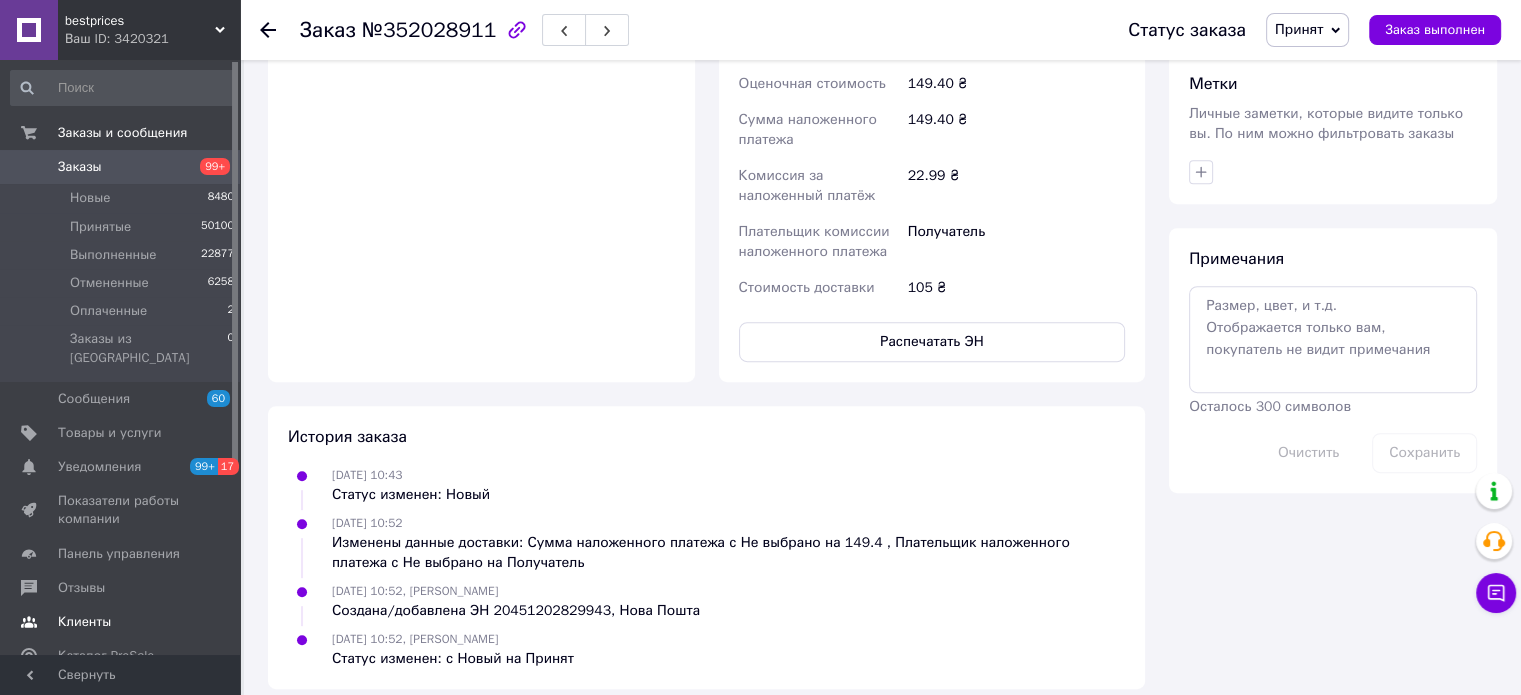 click on "Клиенты" at bounding box center [84, 622] 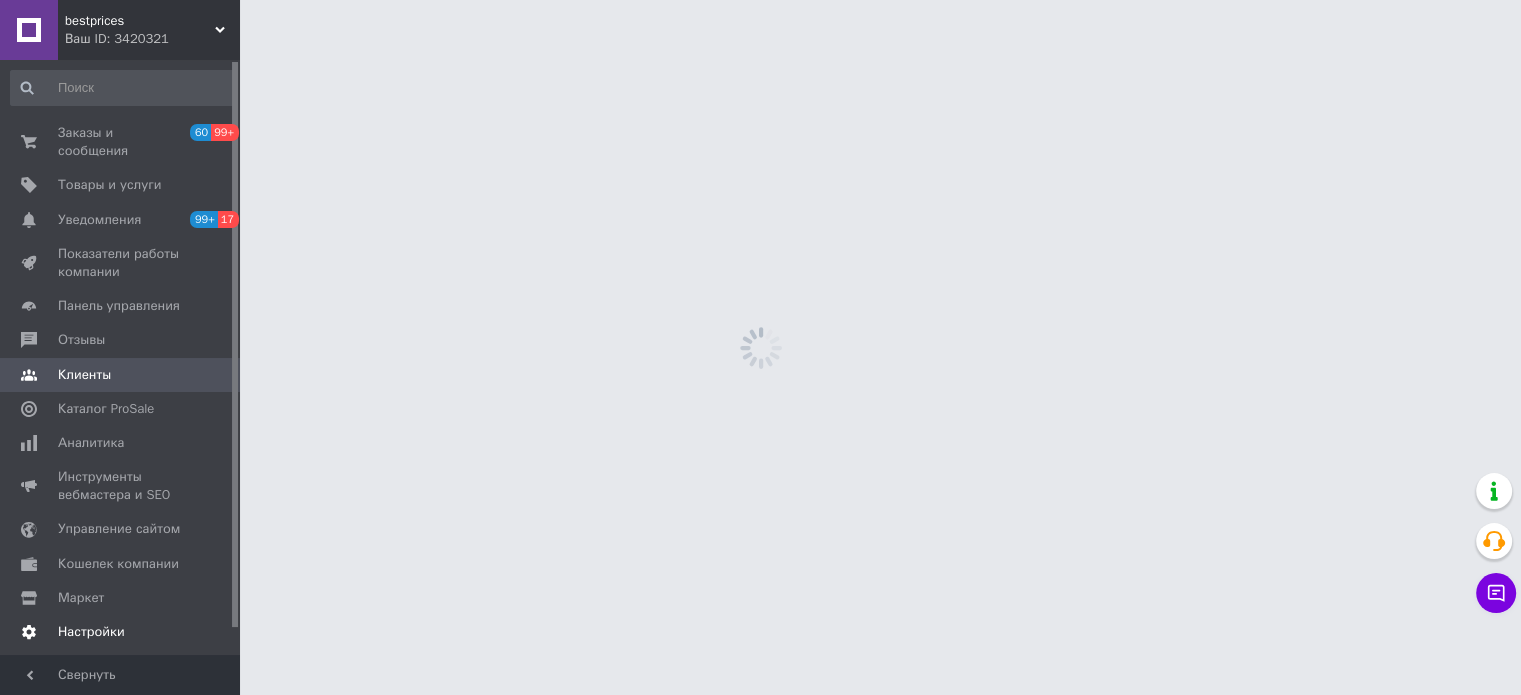scroll, scrollTop: 0, scrollLeft: 0, axis: both 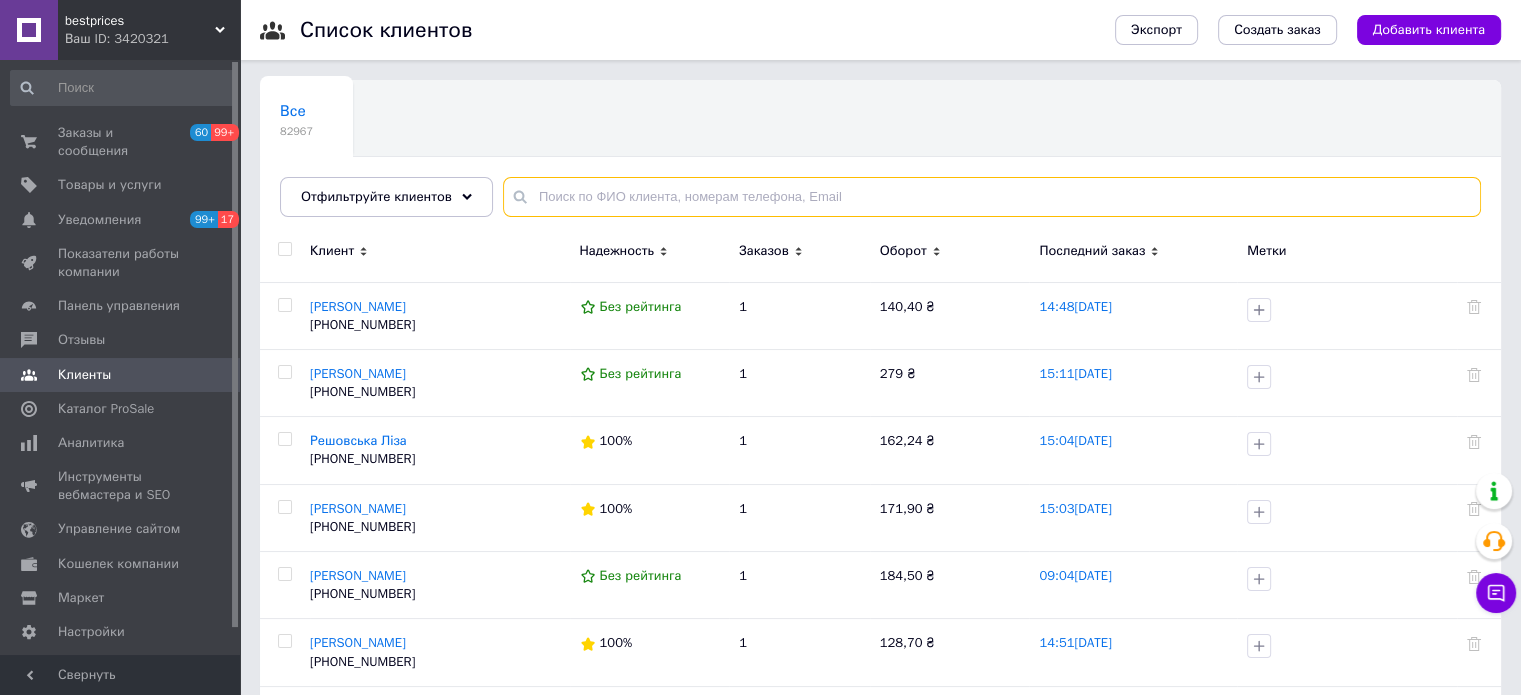 click at bounding box center (992, 197) 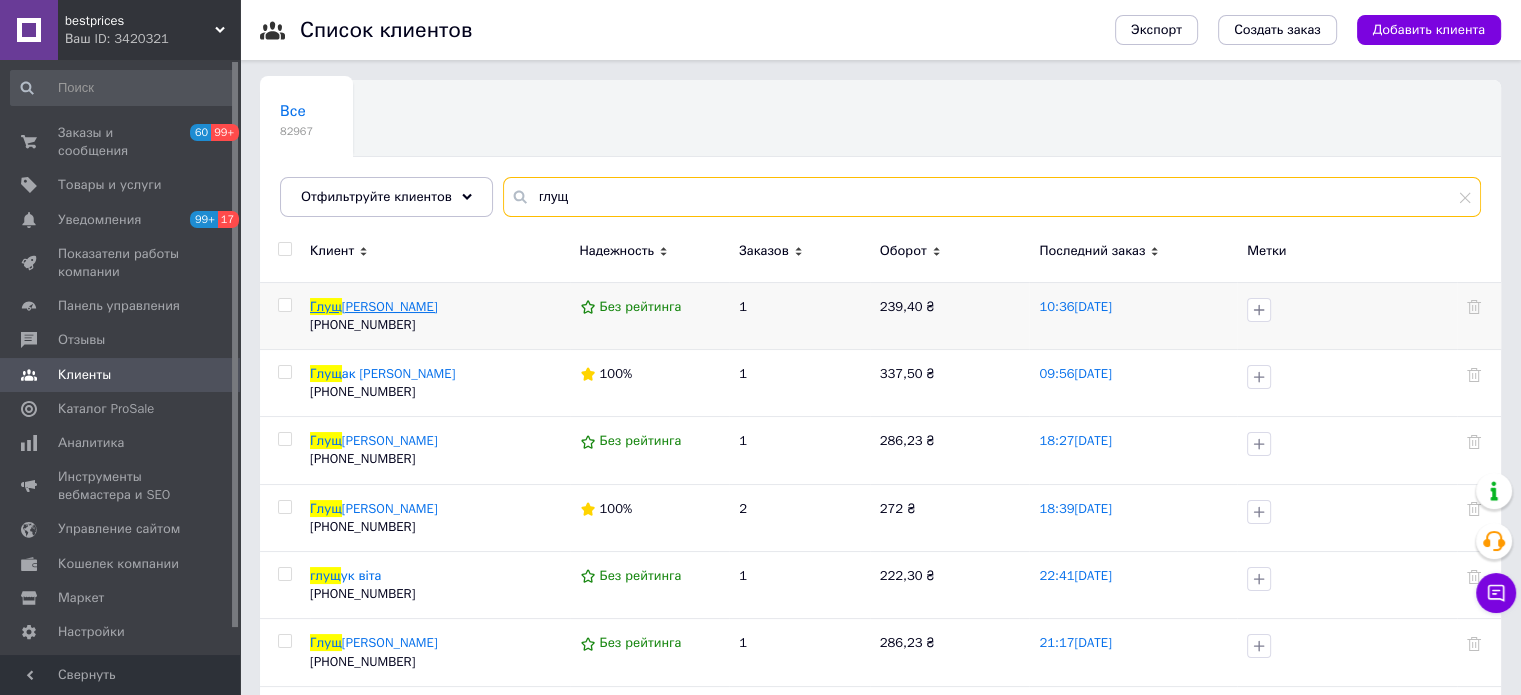 type on "глущ" 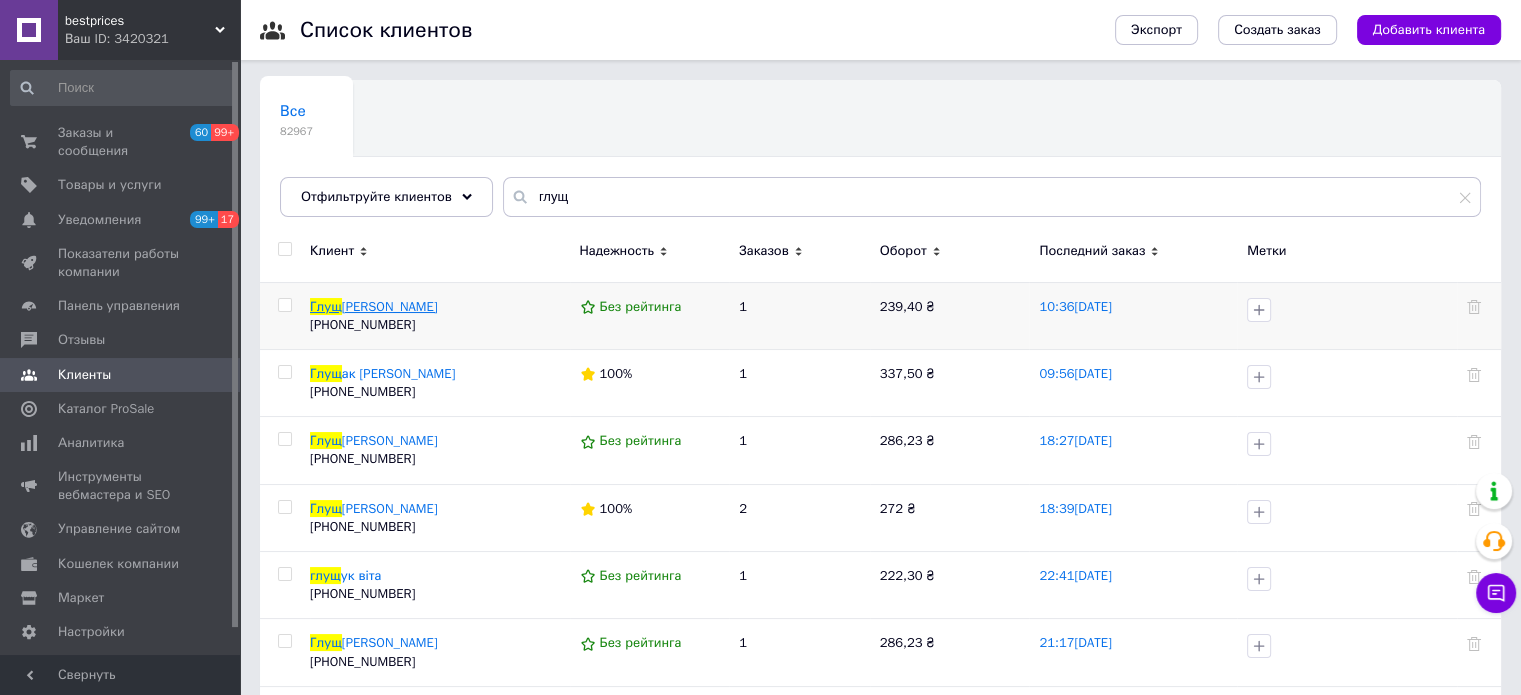 click on "енко Анжела" at bounding box center (390, 306) 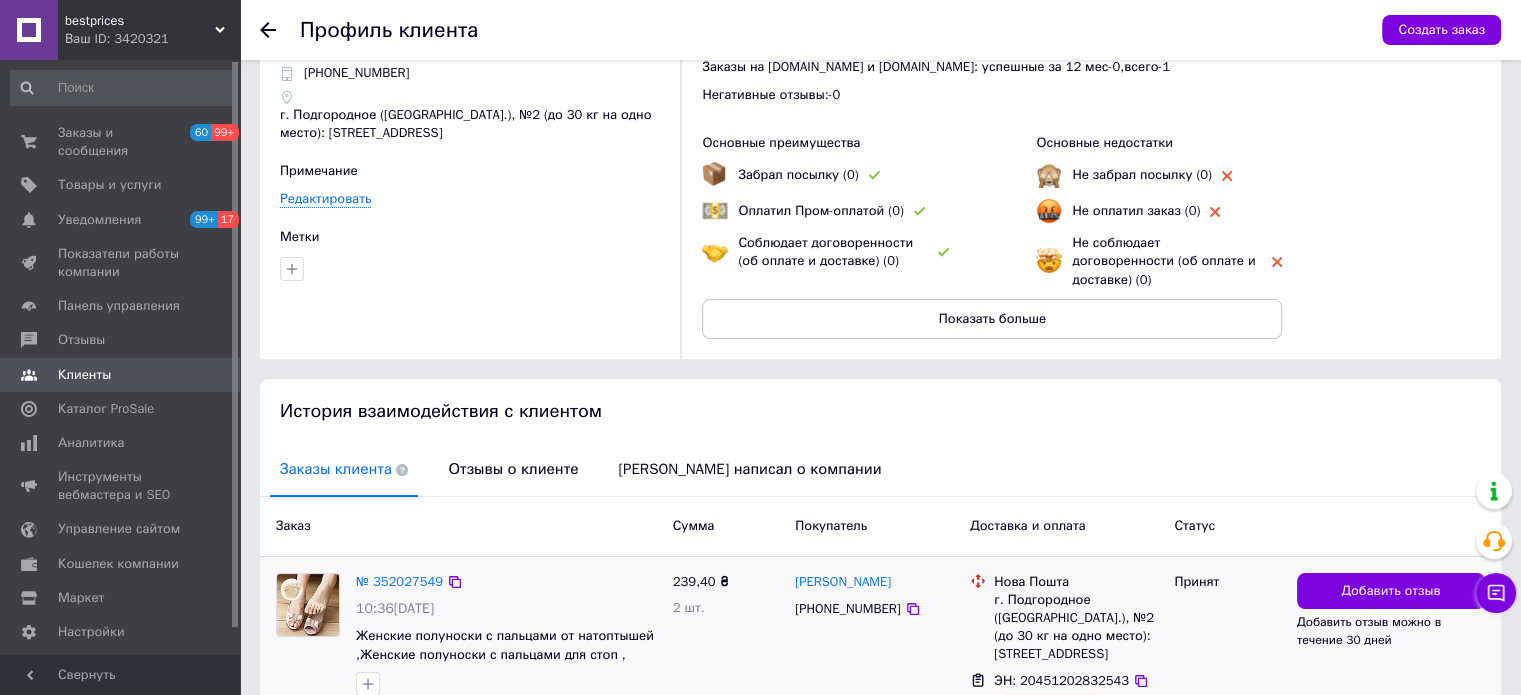 scroll, scrollTop: 202, scrollLeft: 0, axis: vertical 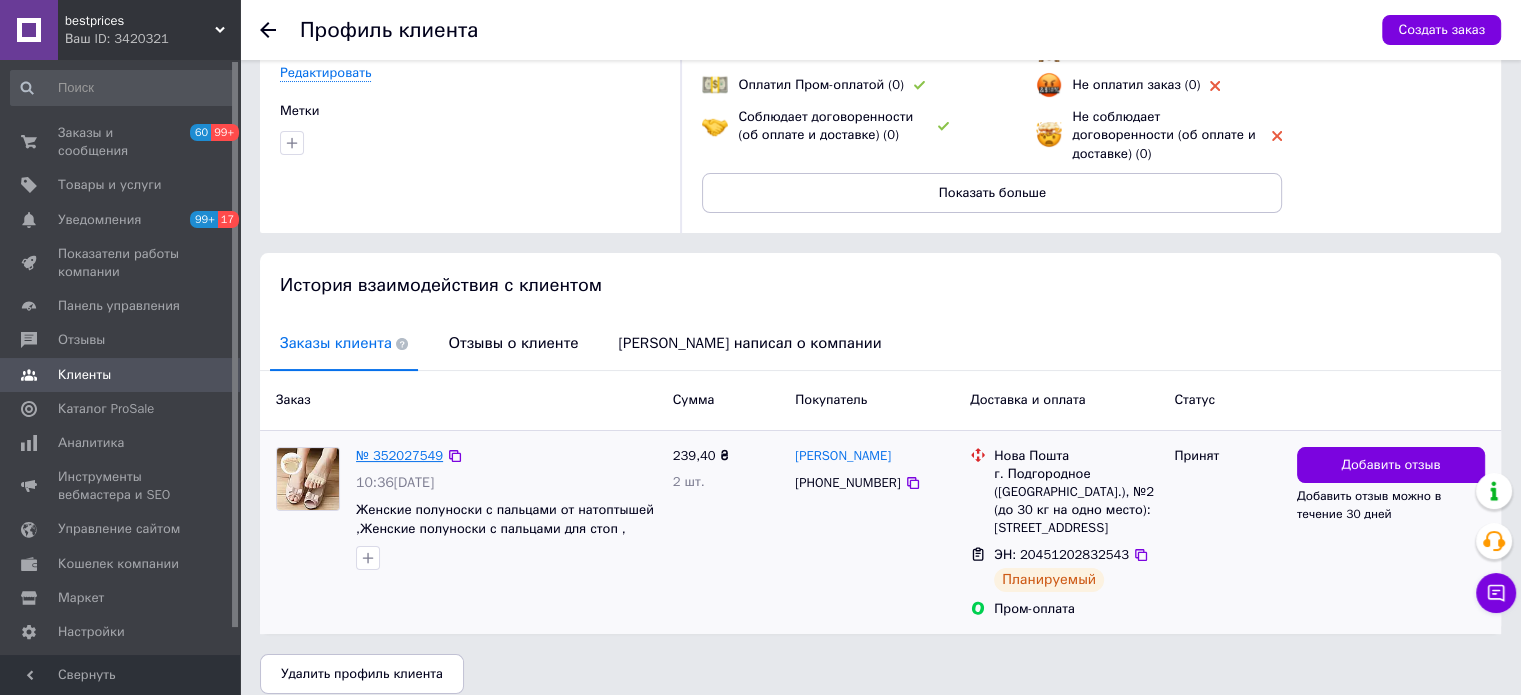 click on "№ 352027549" at bounding box center (399, 455) 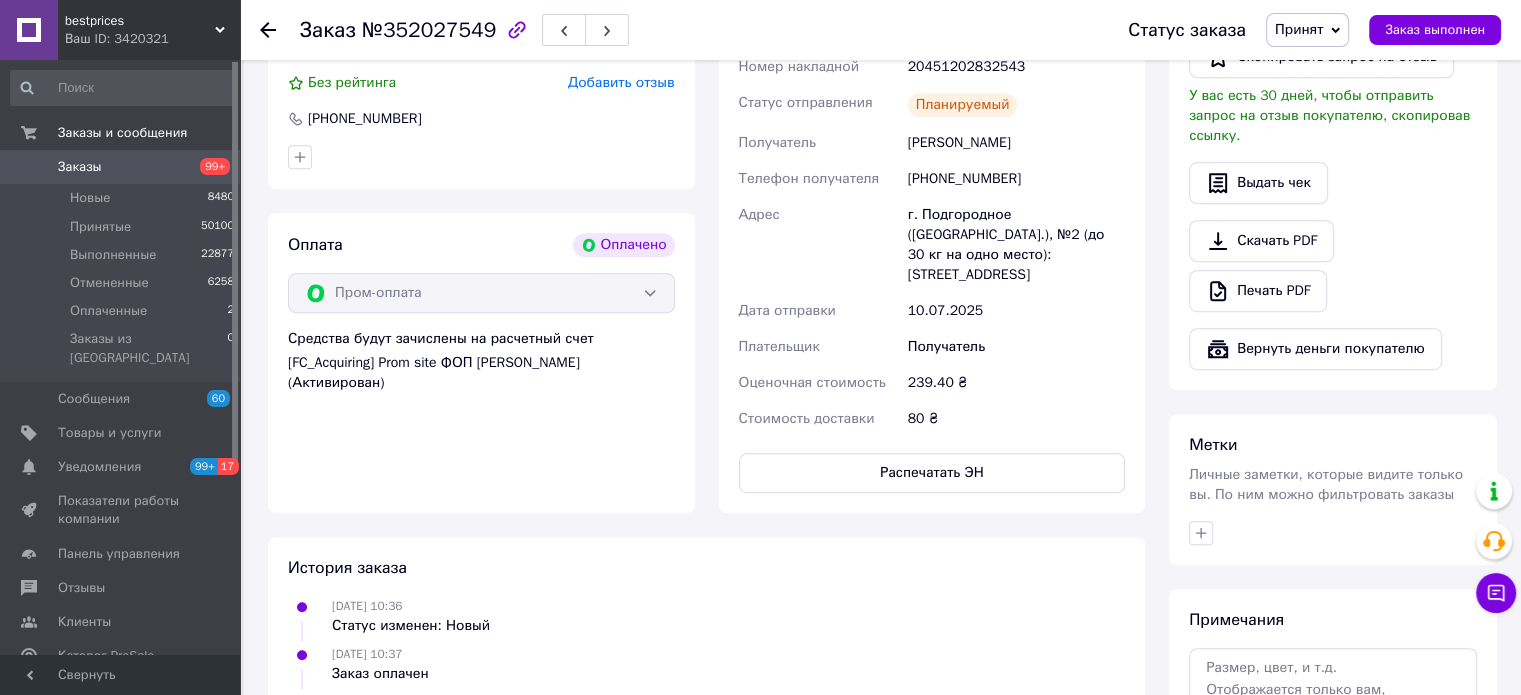 scroll, scrollTop: 1219, scrollLeft: 0, axis: vertical 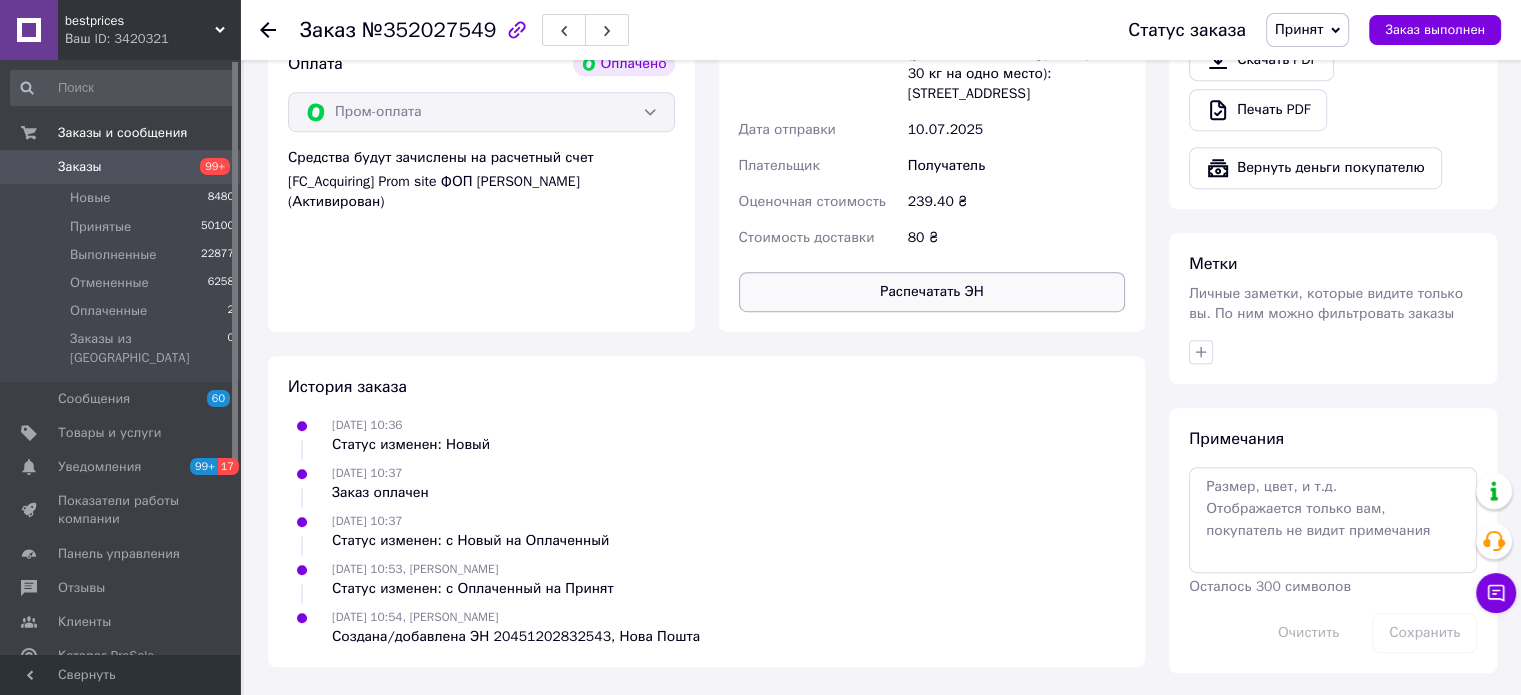 click on "Распечатать ЭН" at bounding box center [932, 292] 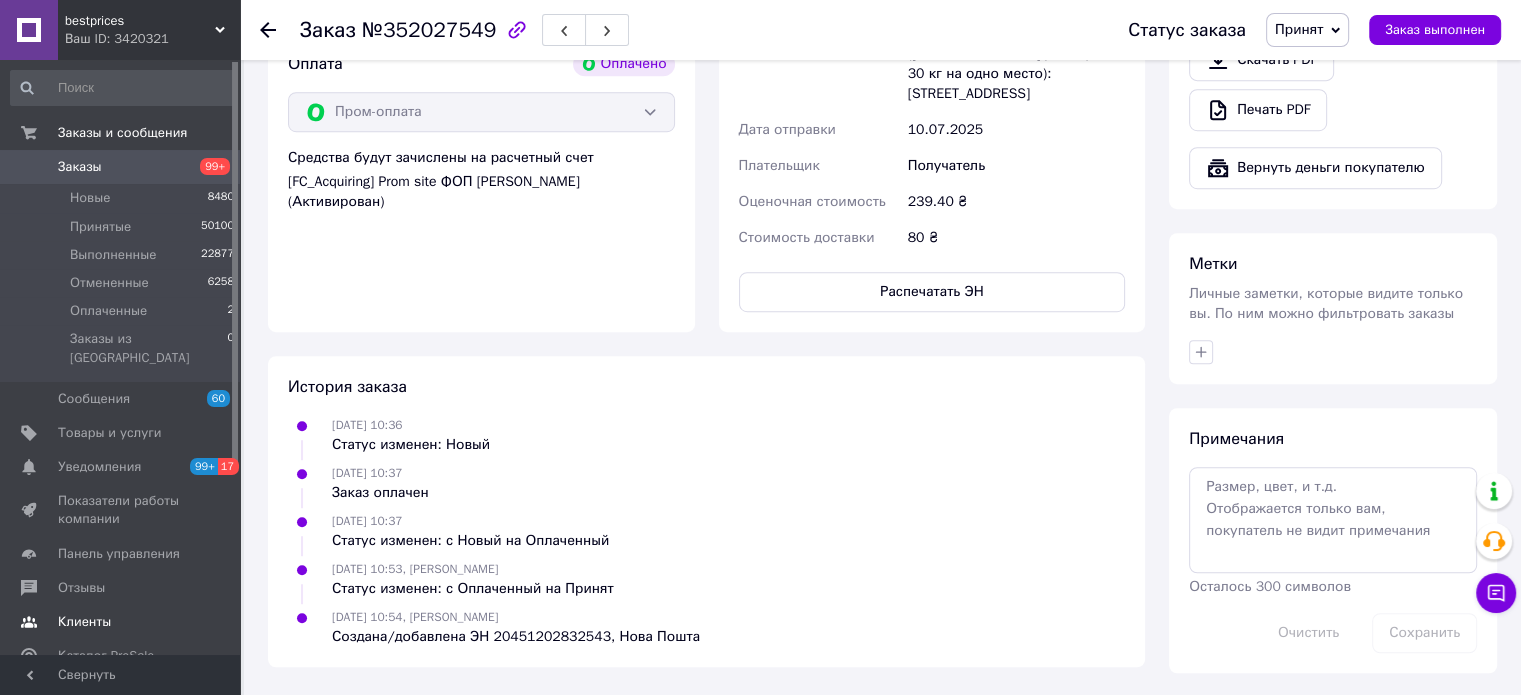 click on "Клиенты" at bounding box center (84, 622) 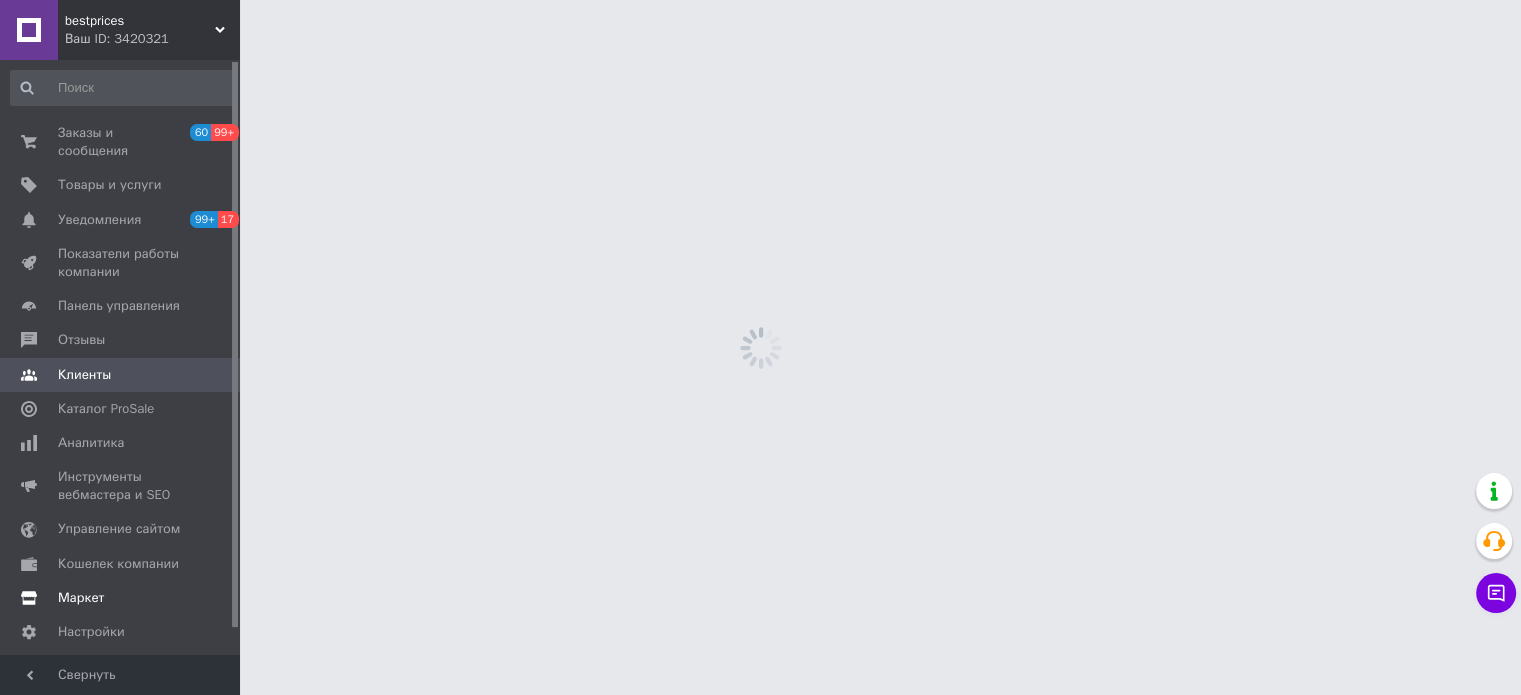 scroll, scrollTop: 0, scrollLeft: 0, axis: both 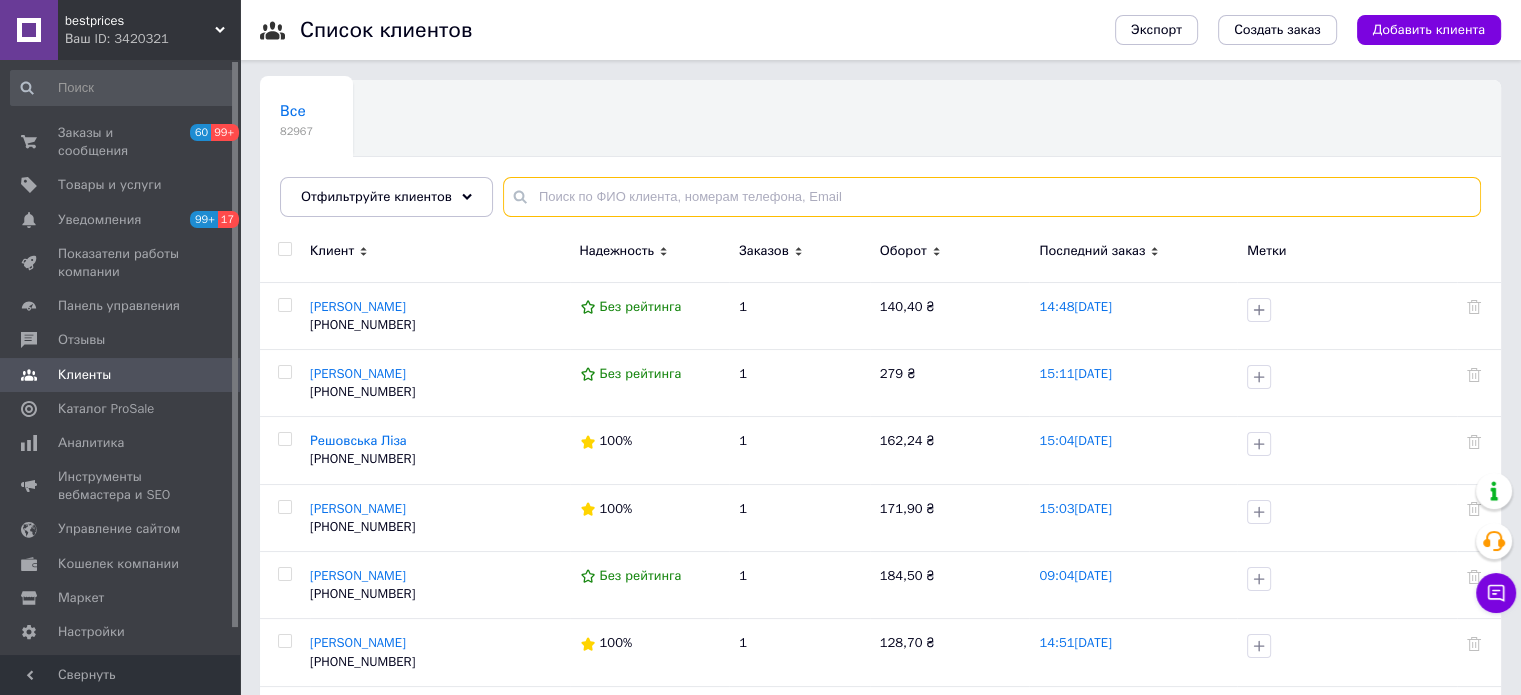 click at bounding box center (992, 197) 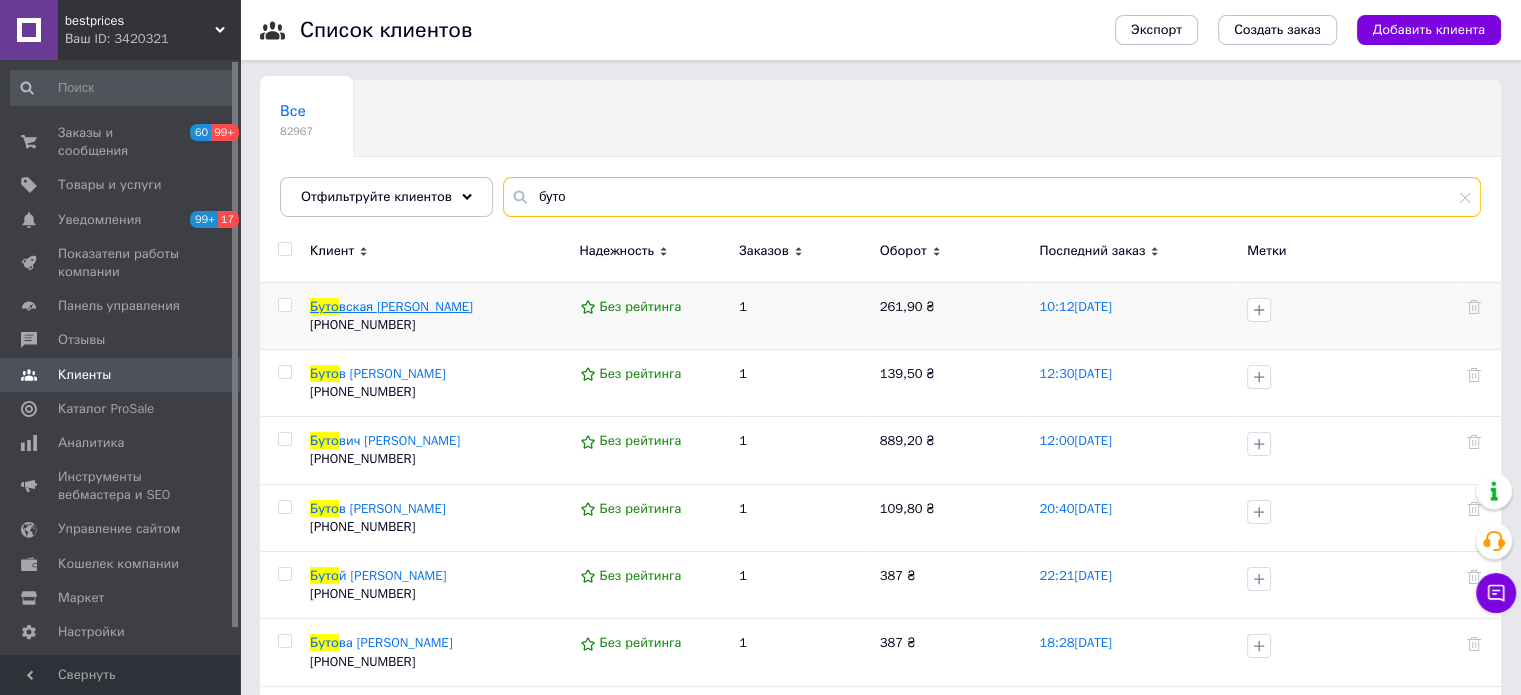 type on "буто" 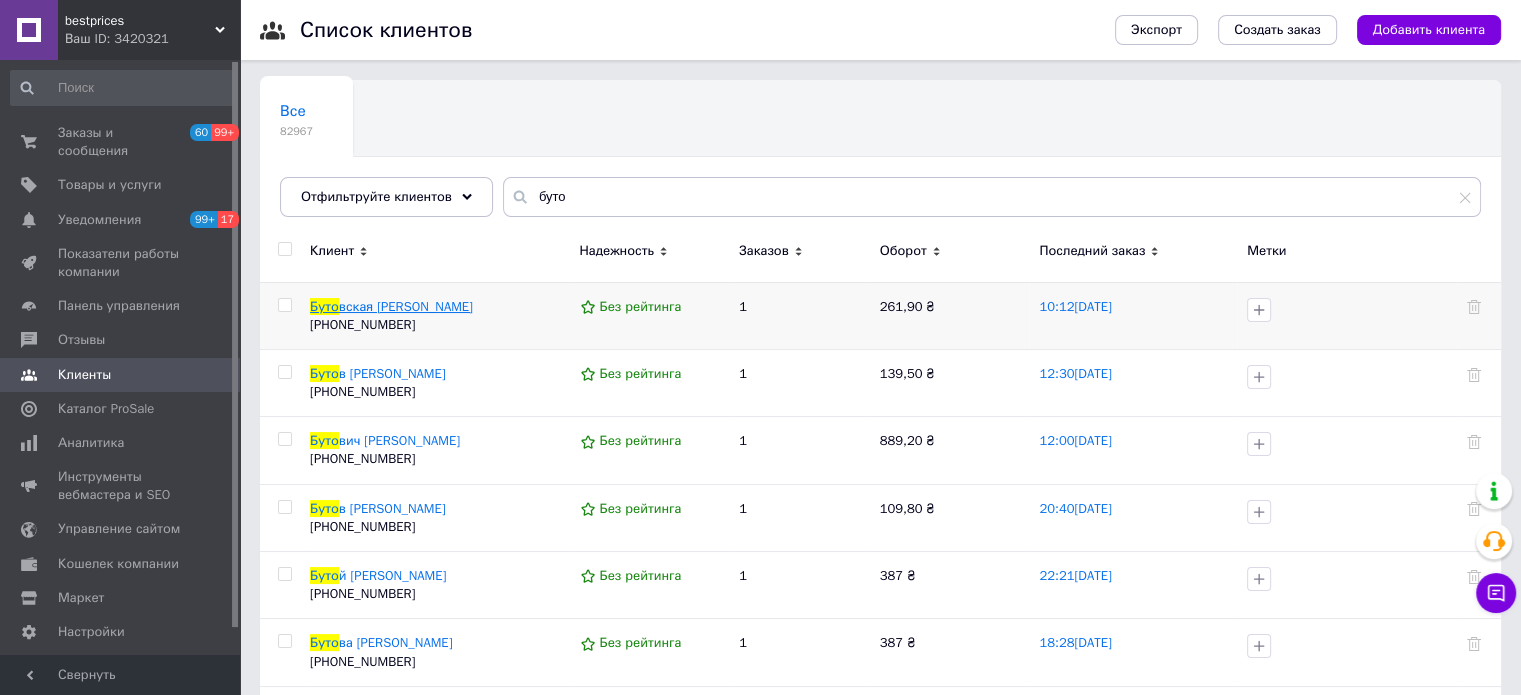 click on "вская Виктория" at bounding box center [406, 306] 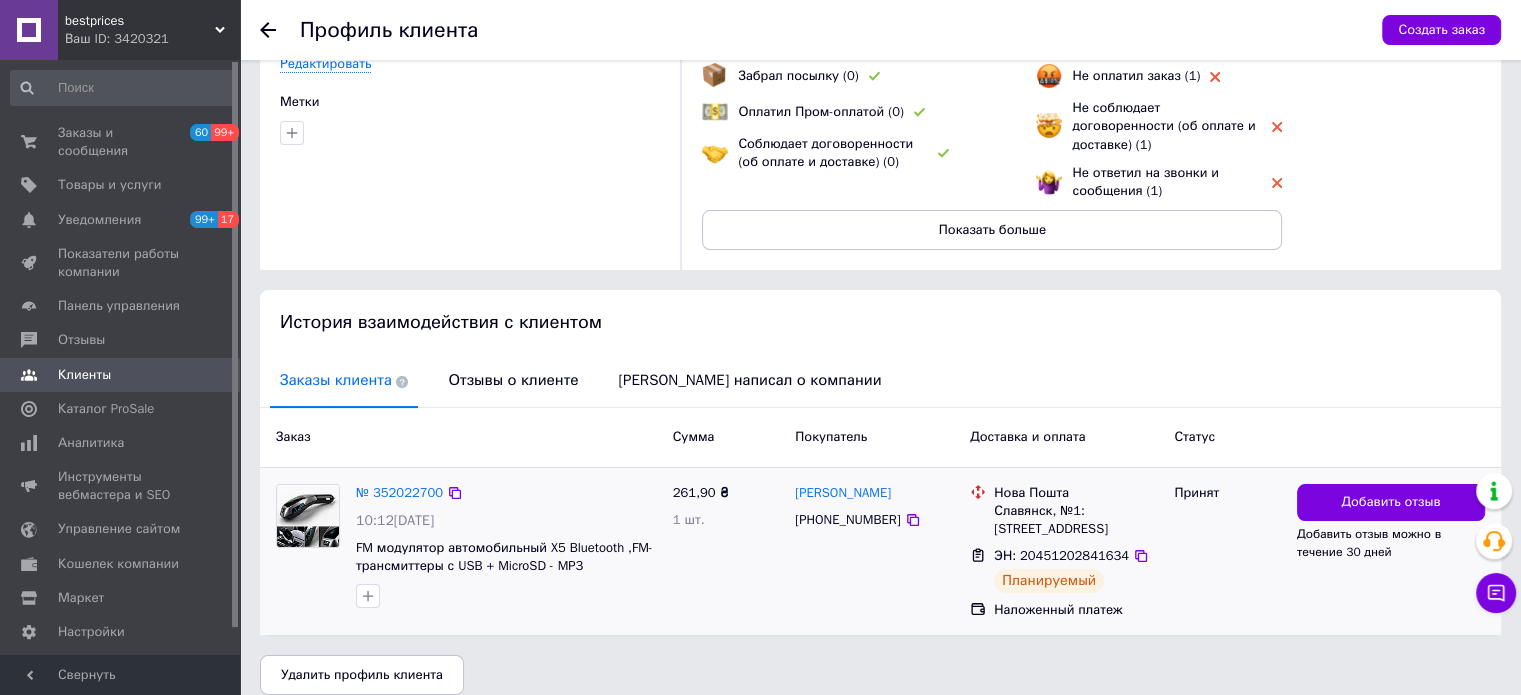scroll, scrollTop: 176, scrollLeft: 0, axis: vertical 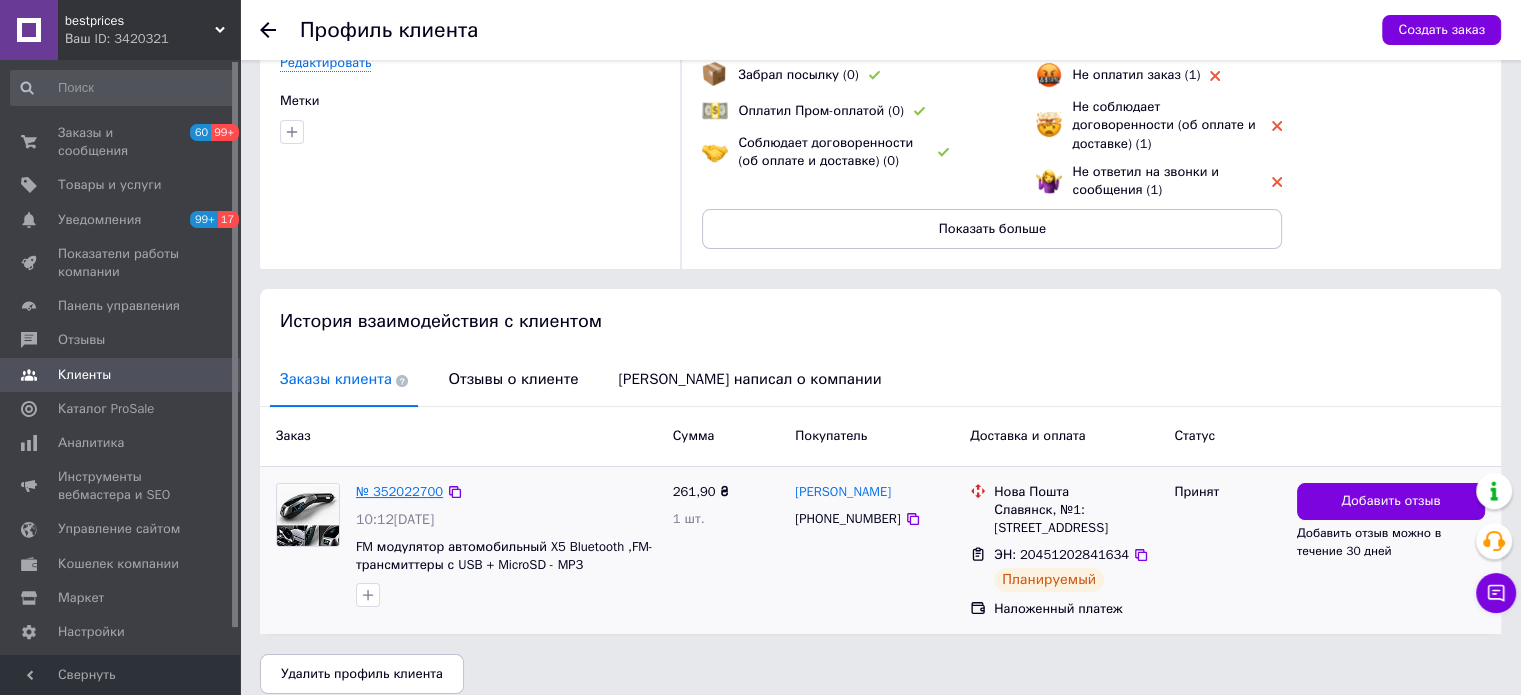 click on "№ 352022700" at bounding box center [399, 491] 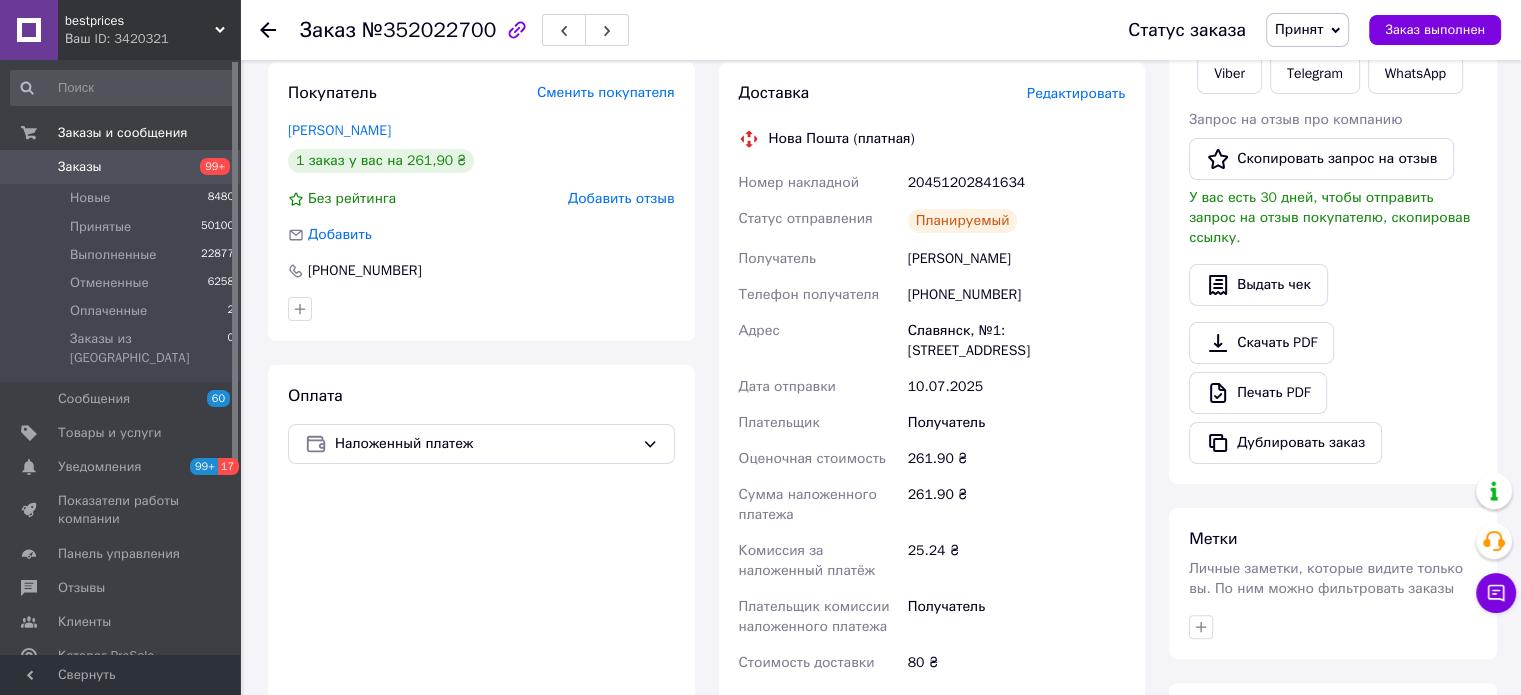 scroll, scrollTop: 760, scrollLeft: 0, axis: vertical 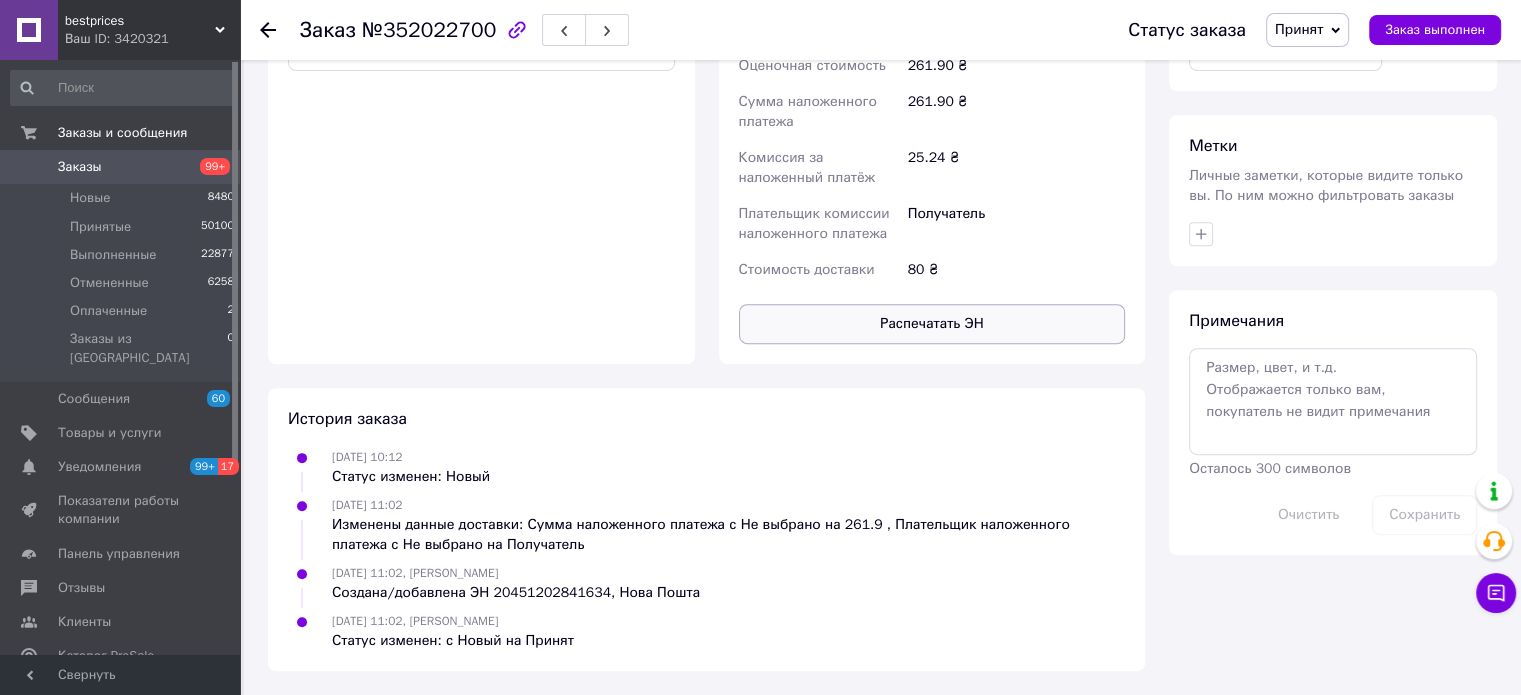 click on "Распечатать ЭН" at bounding box center [932, 324] 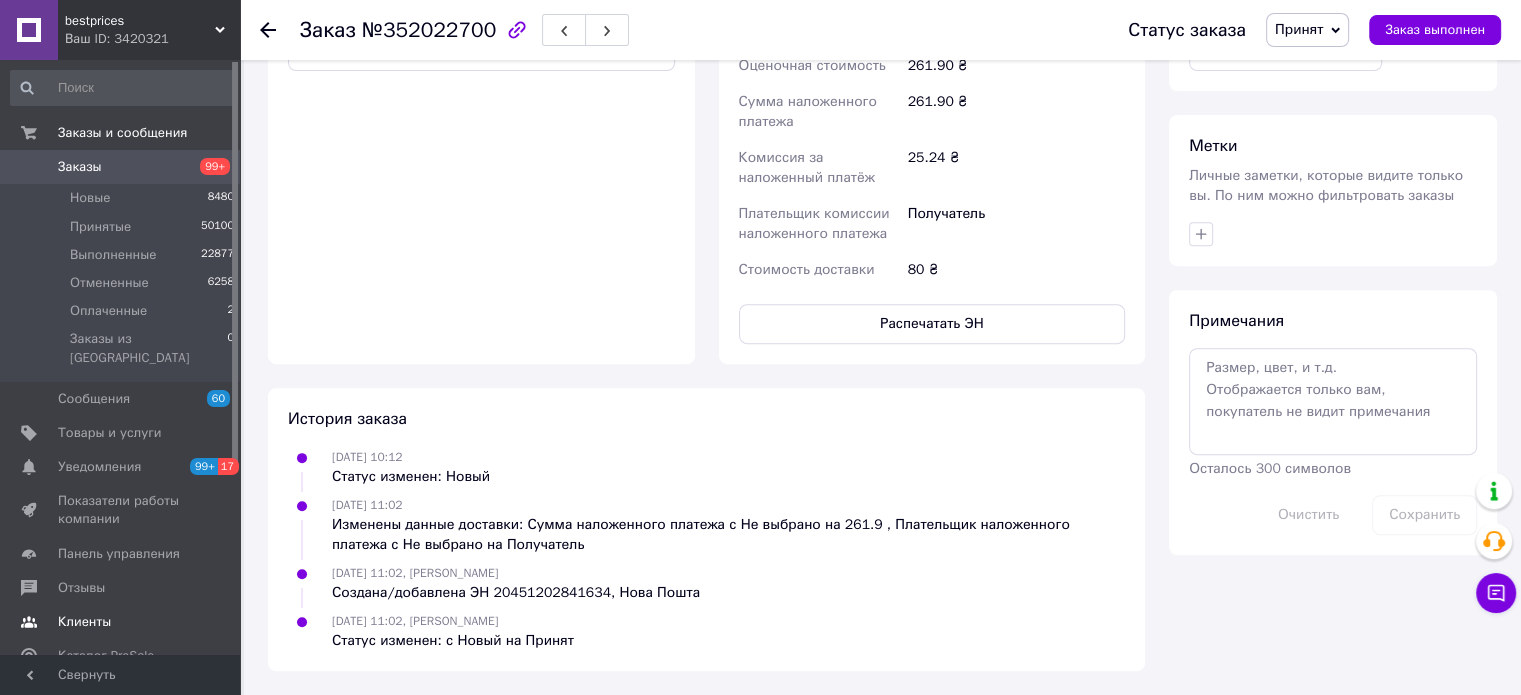 click on "Клиенты" at bounding box center (84, 622) 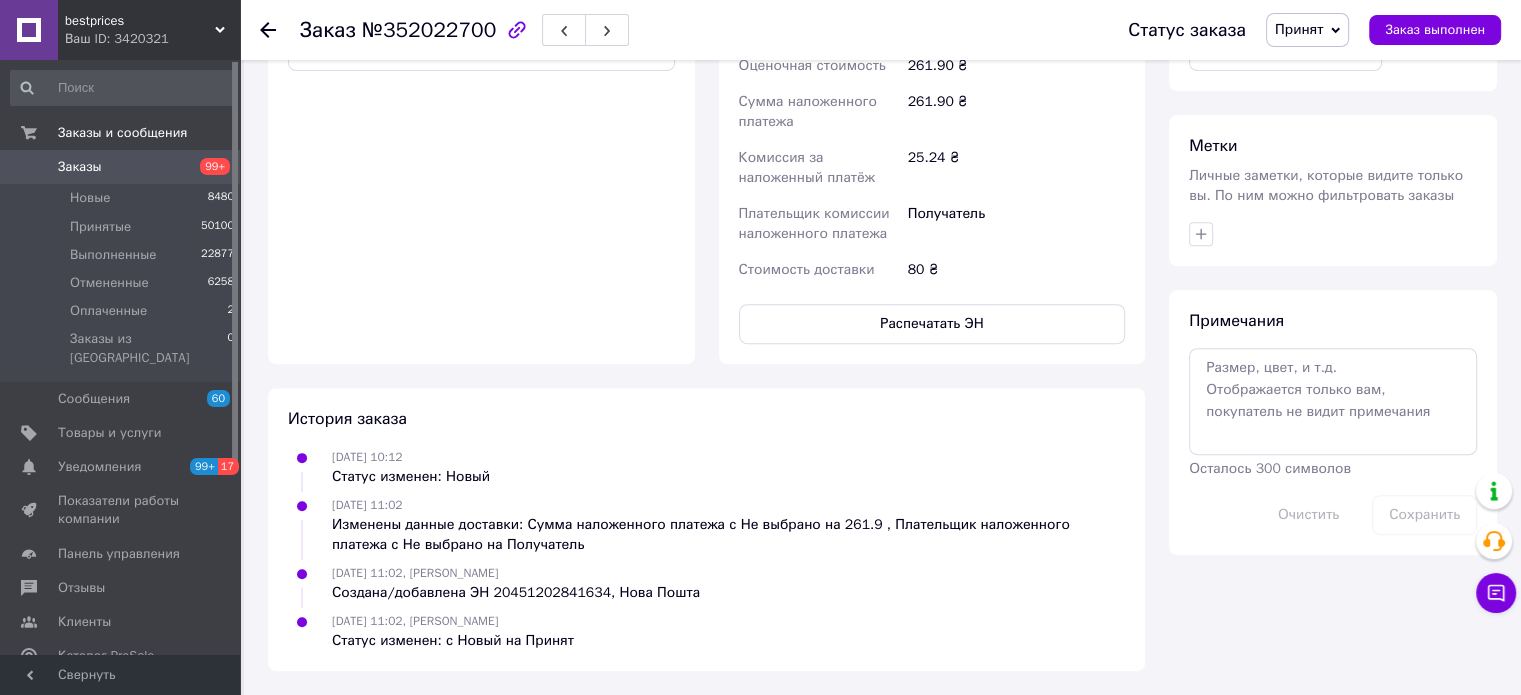 scroll, scrollTop: 0, scrollLeft: 0, axis: both 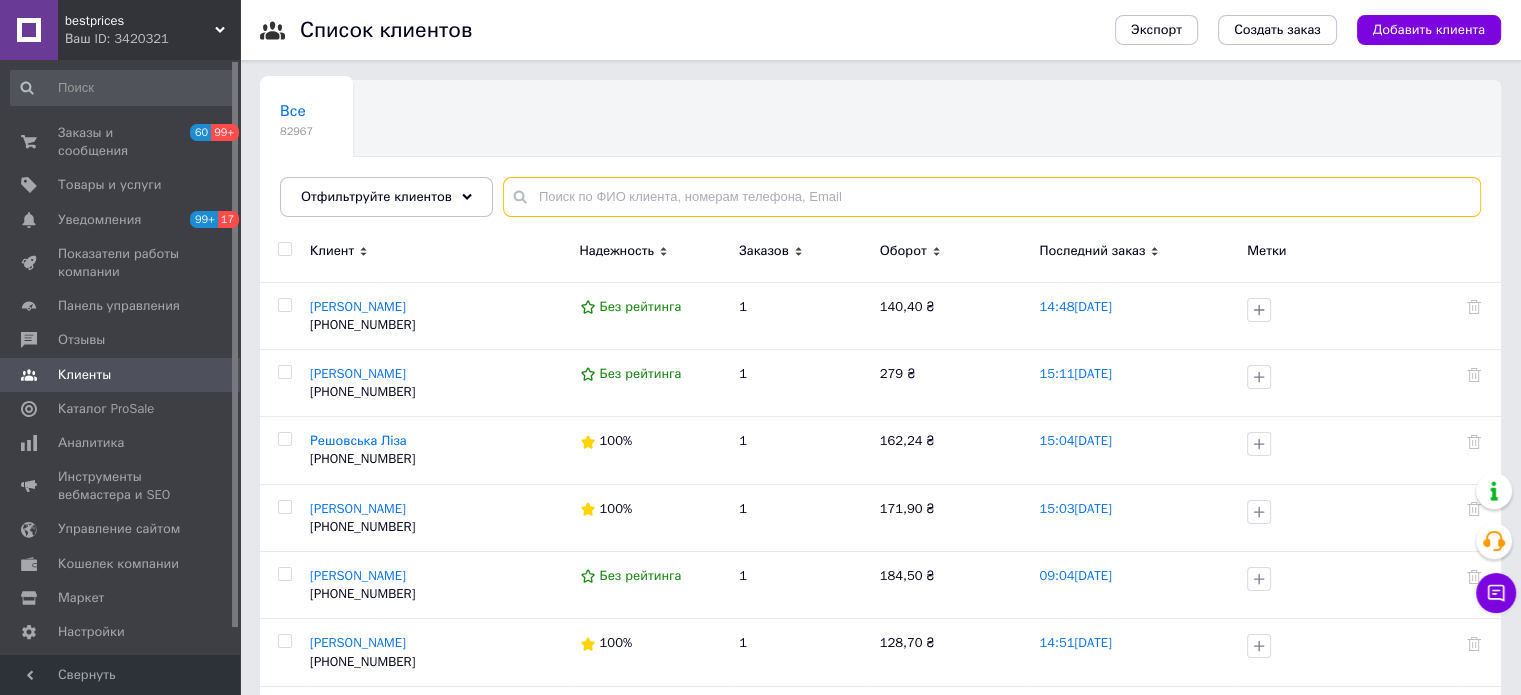 drag, startPoint x: 564, startPoint y: 202, endPoint x: 578, endPoint y: 204, distance: 14.142136 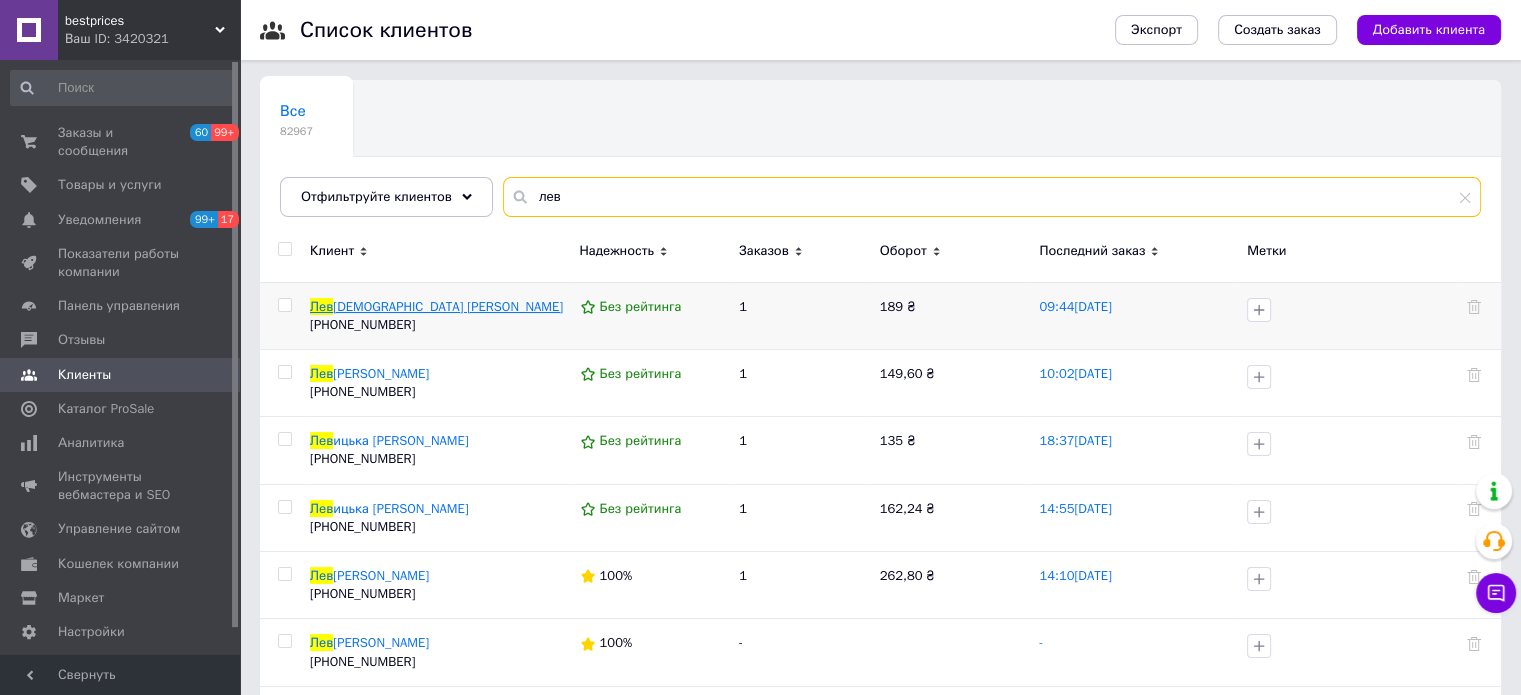 type on "лев" 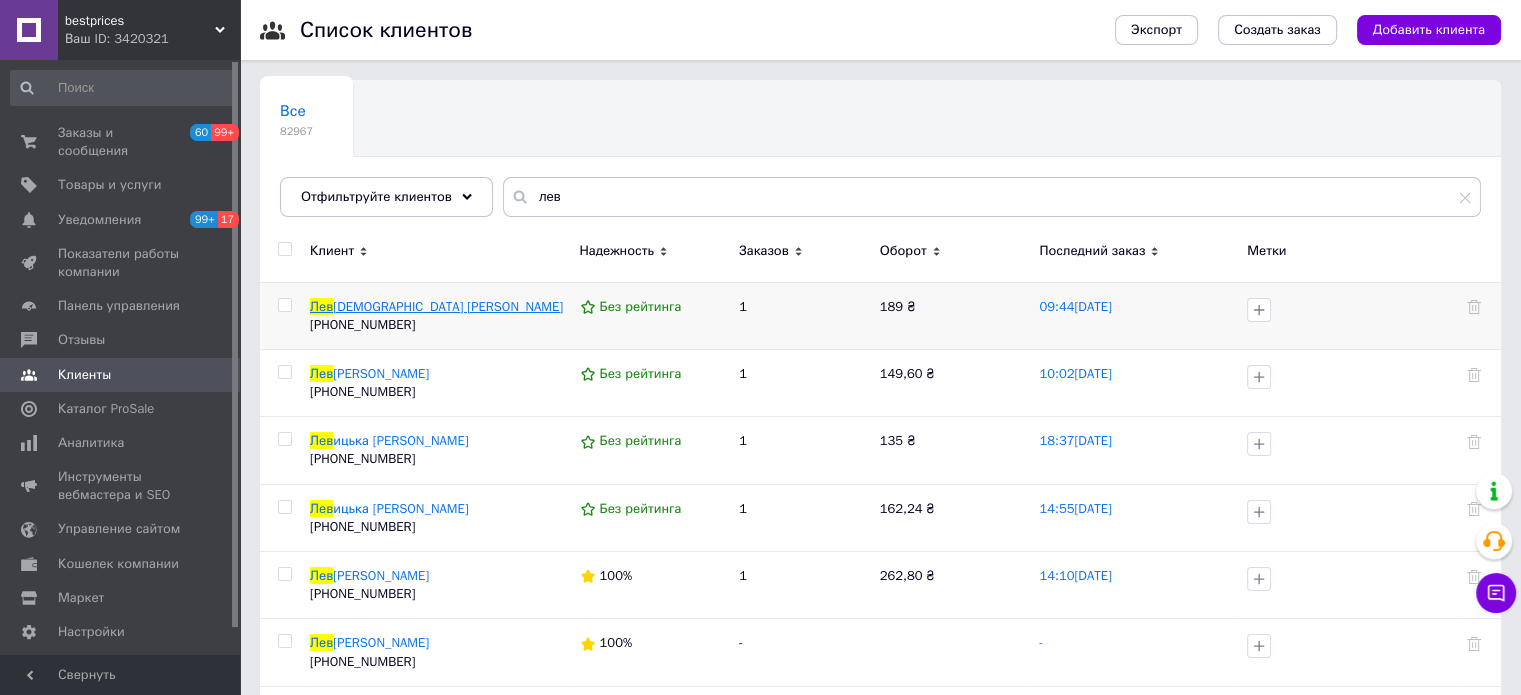 click on "ицька Світлана" at bounding box center [448, 306] 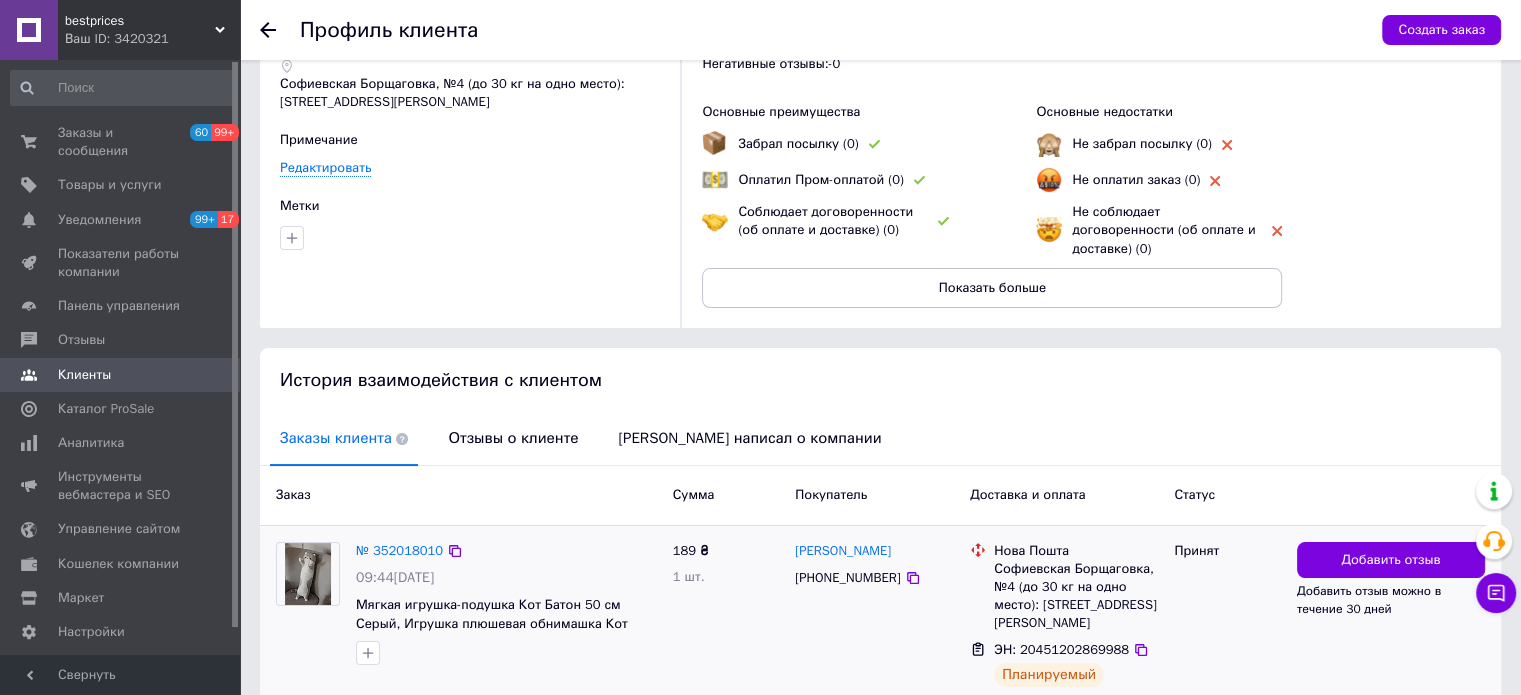 scroll, scrollTop: 202, scrollLeft: 0, axis: vertical 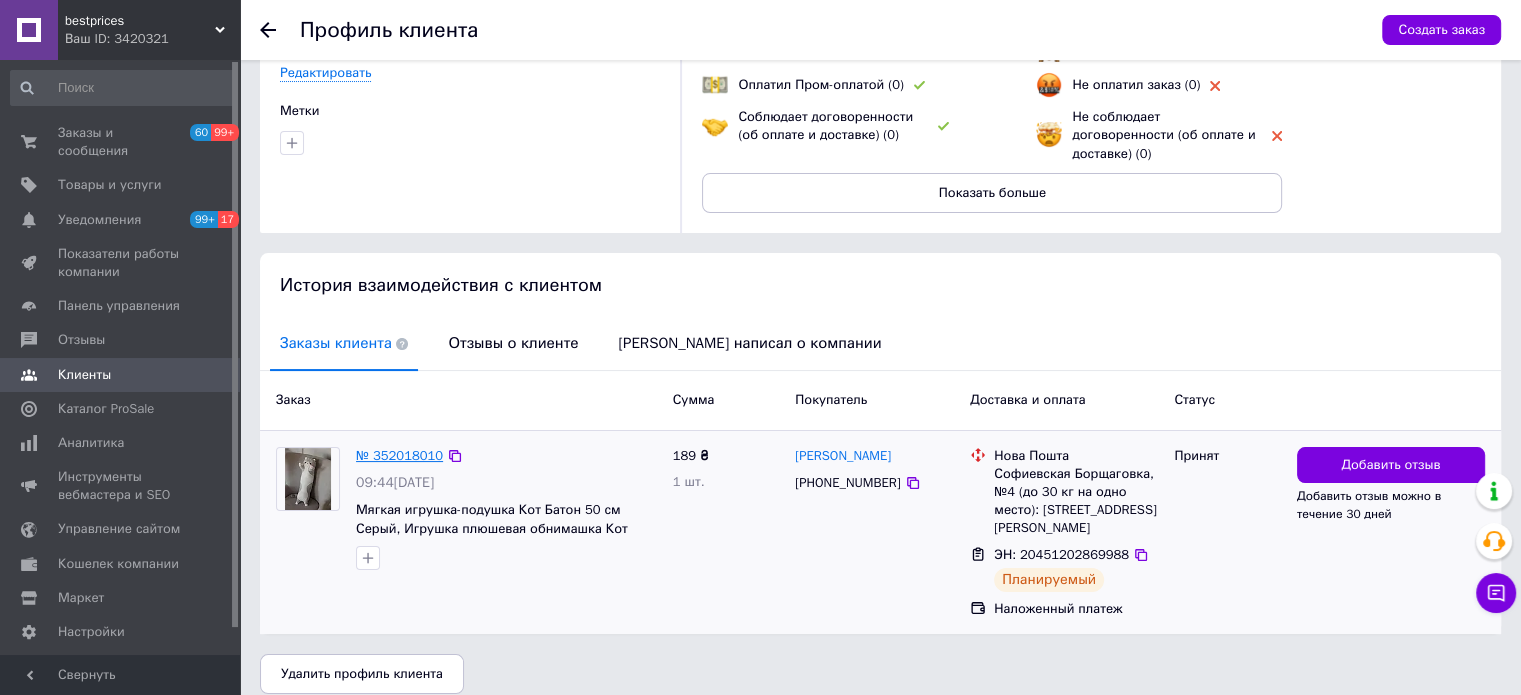 click on "№ 352018010" at bounding box center [399, 455] 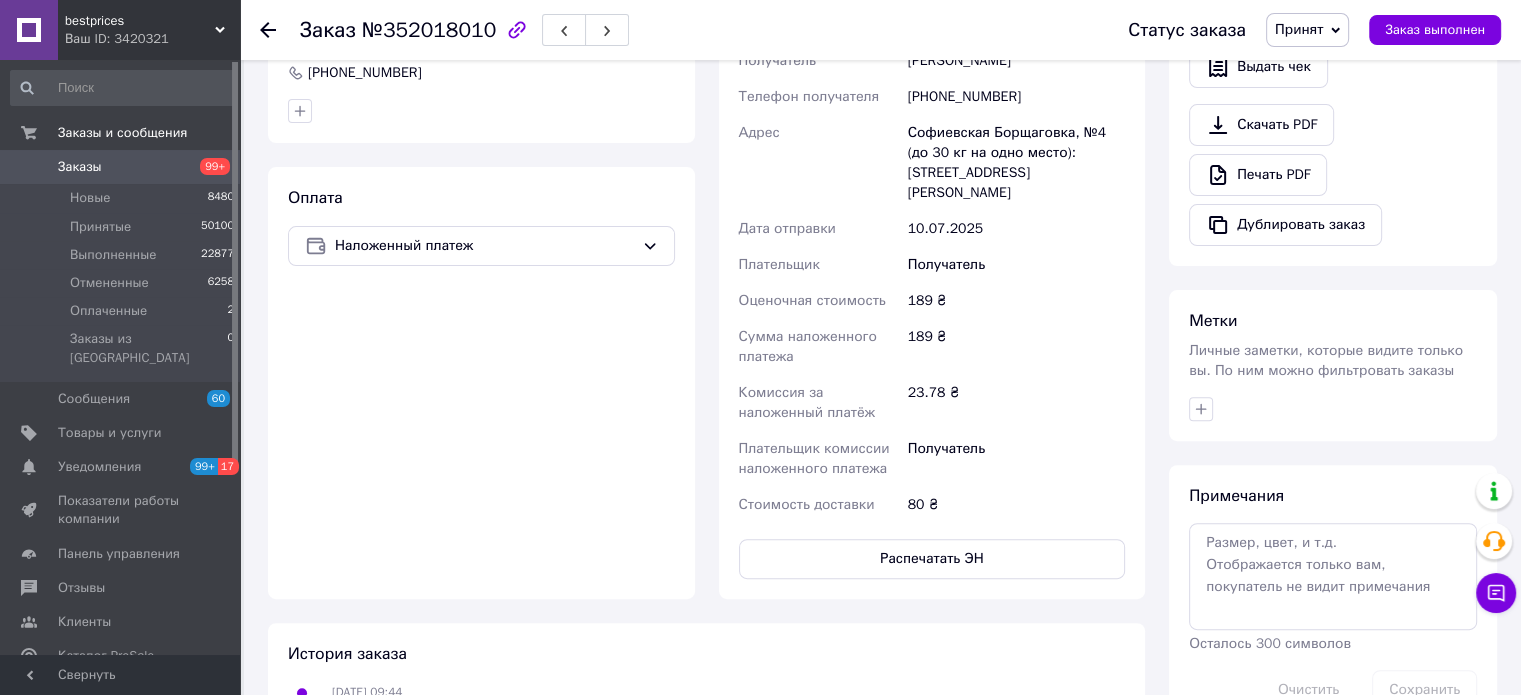 scroll, scrollTop: 800, scrollLeft: 0, axis: vertical 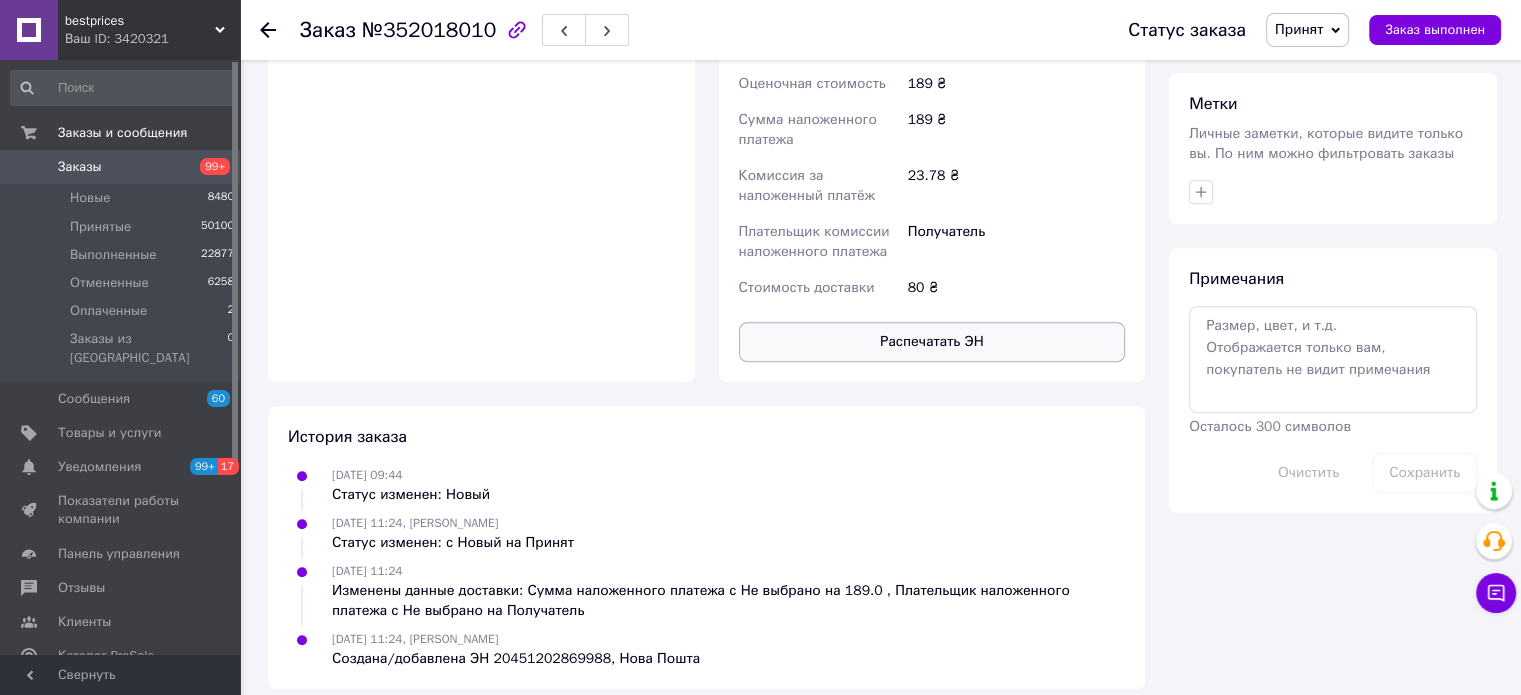 click on "Распечатать ЭН" at bounding box center (932, 342) 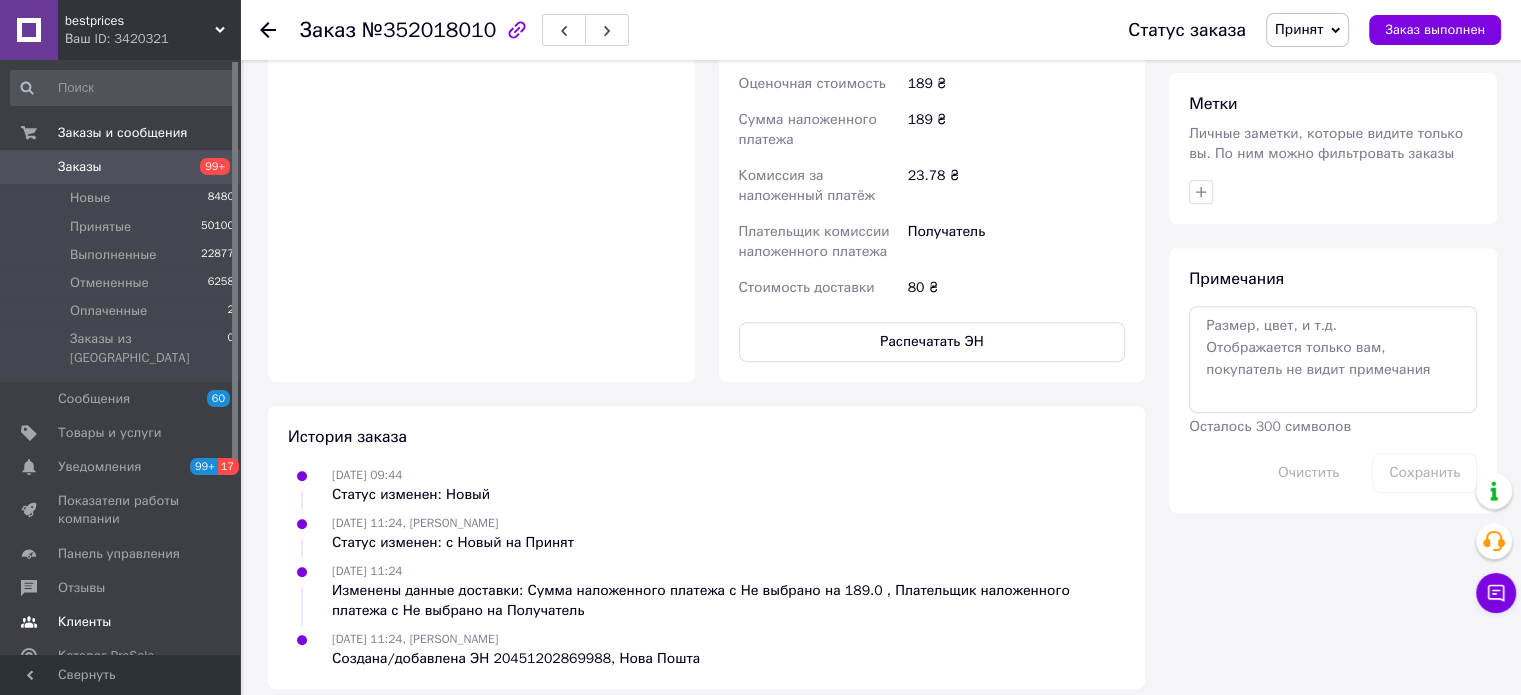 click on "Клиенты" at bounding box center [84, 622] 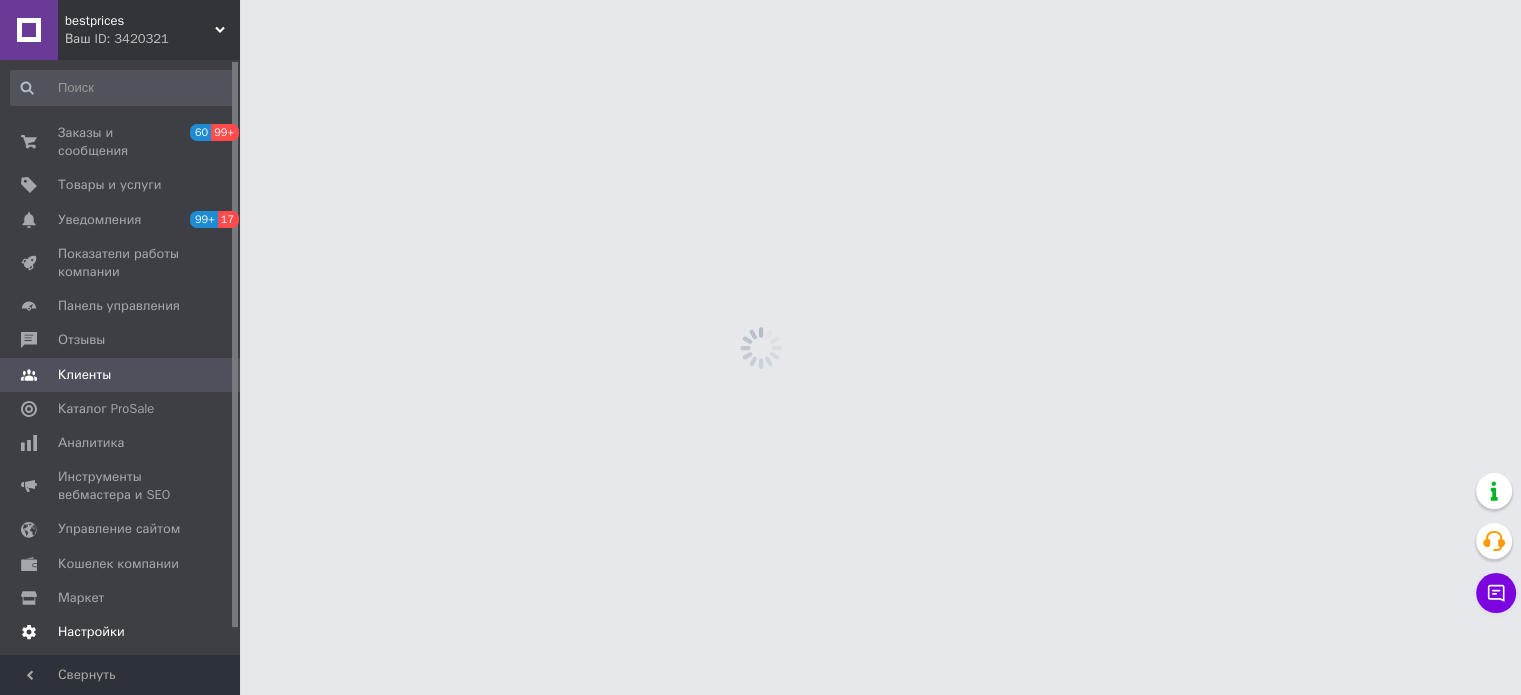 scroll, scrollTop: 0, scrollLeft: 0, axis: both 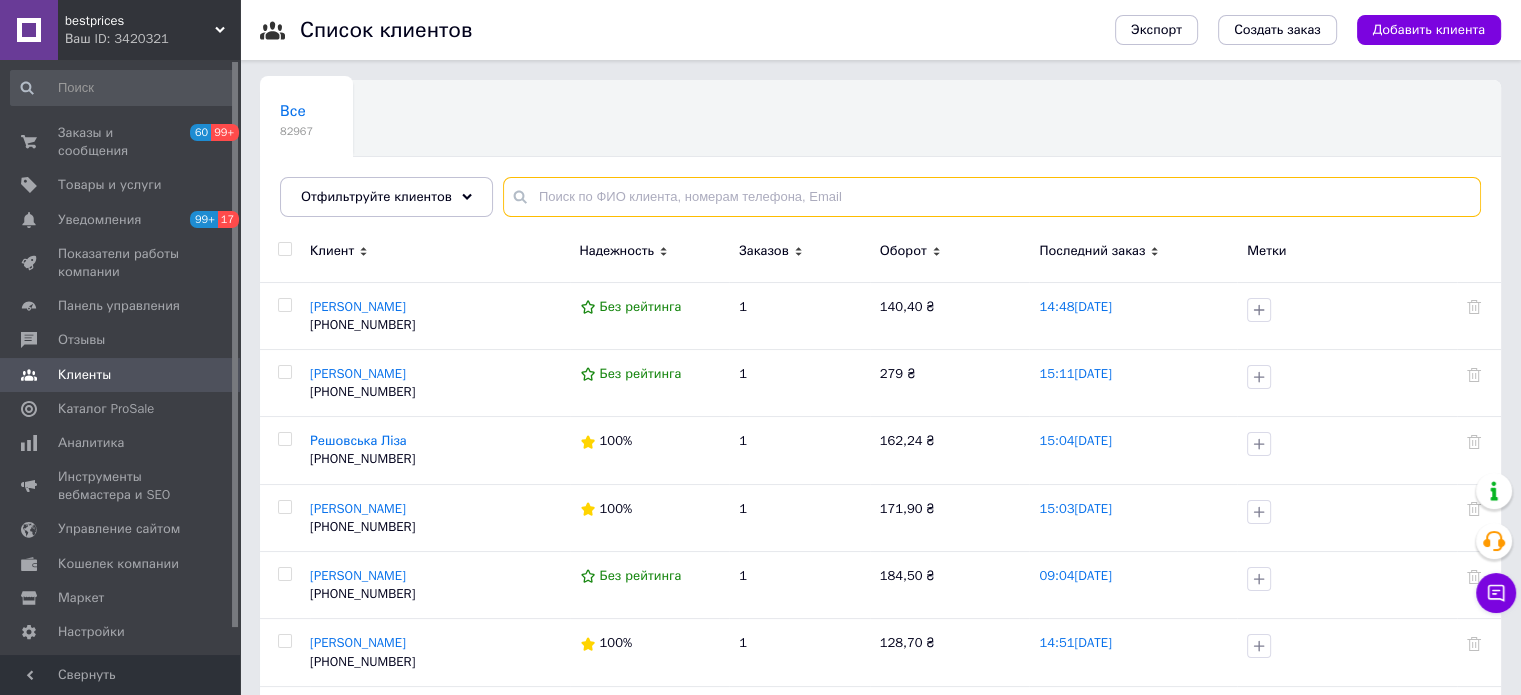click at bounding box center (992, 197) 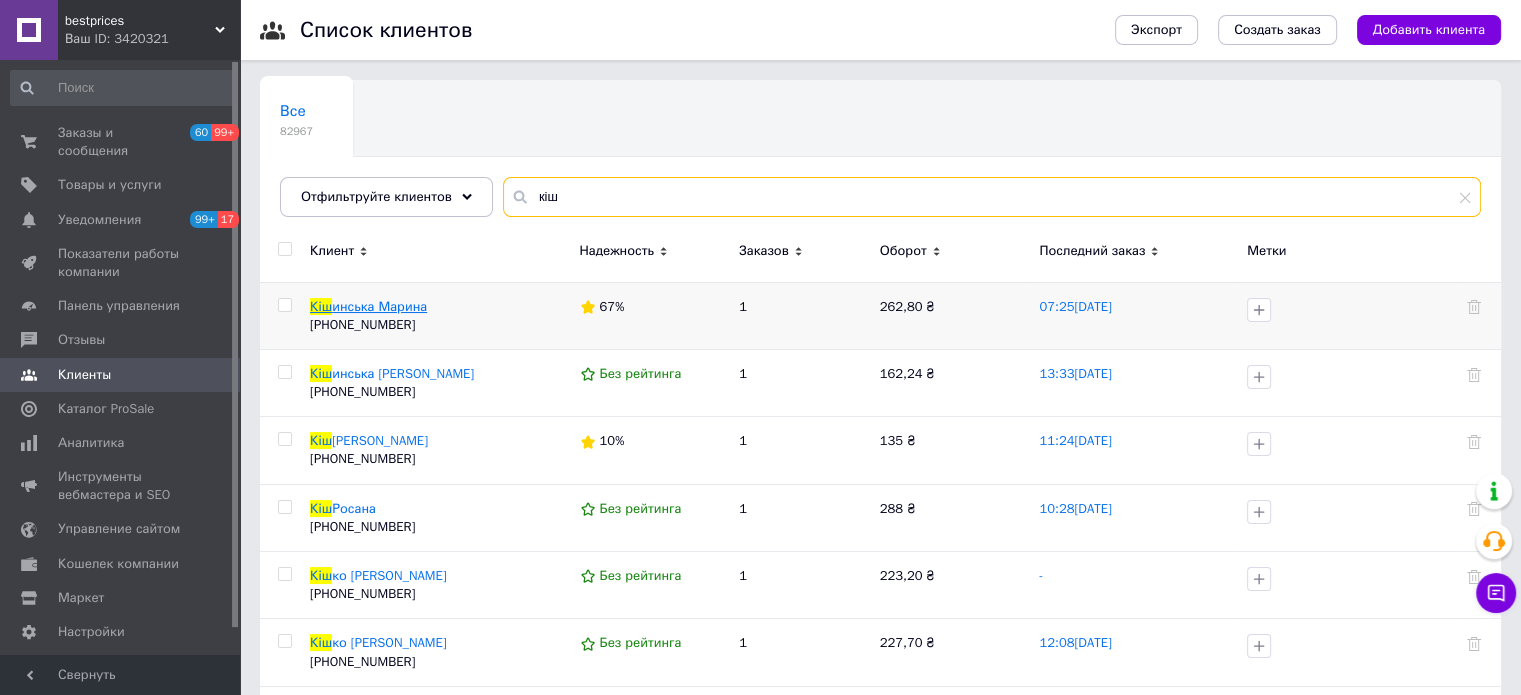 type on "кіш" 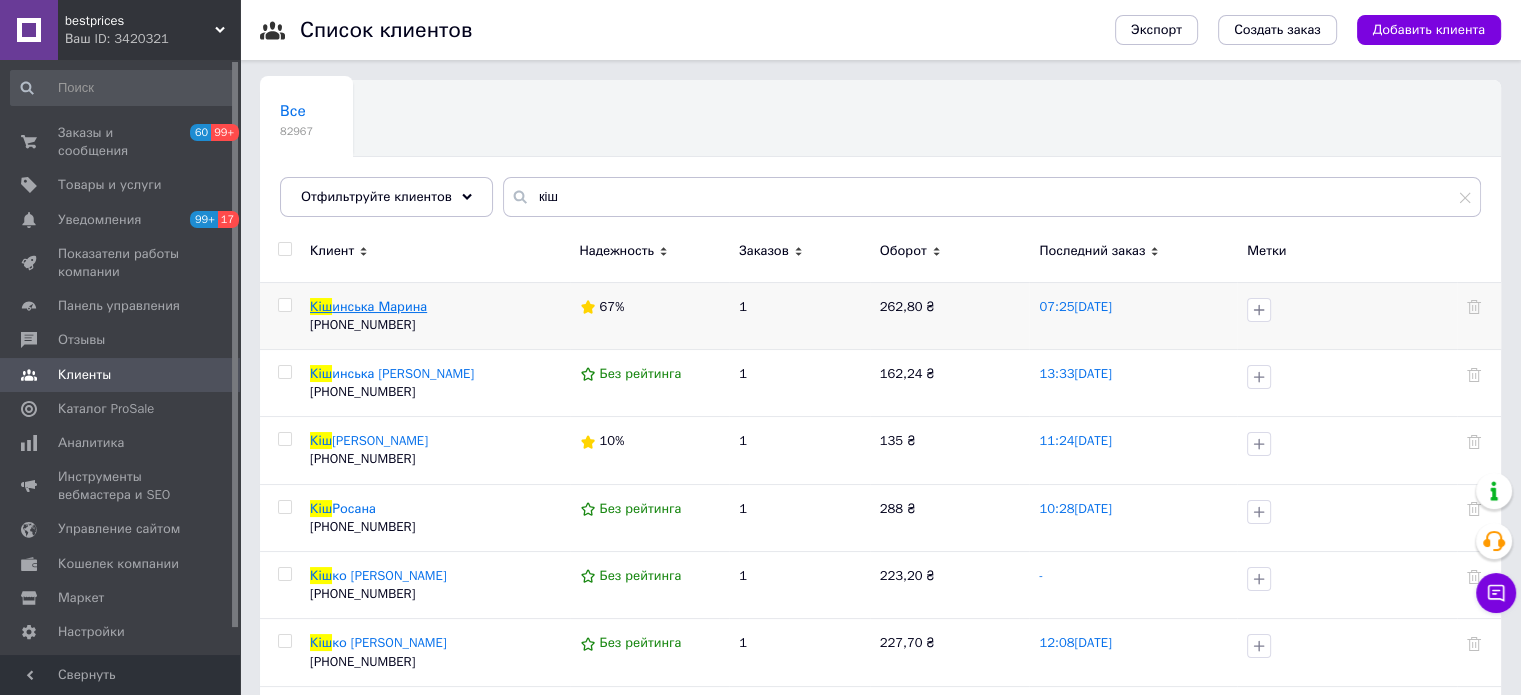 click on "инська Марина" at bounding box center (379, 306) 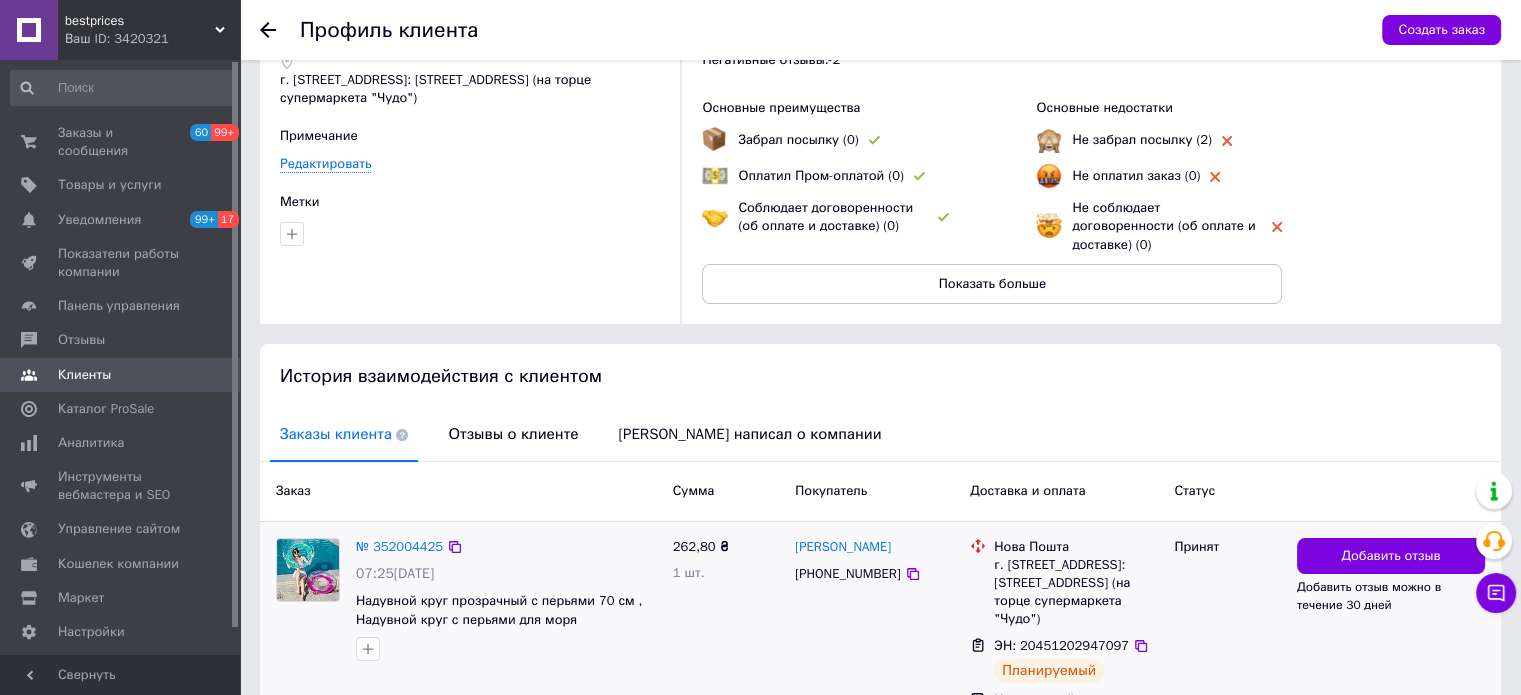 scroll, scrollTop: 202, scrollLeft: 0, axis: vertical 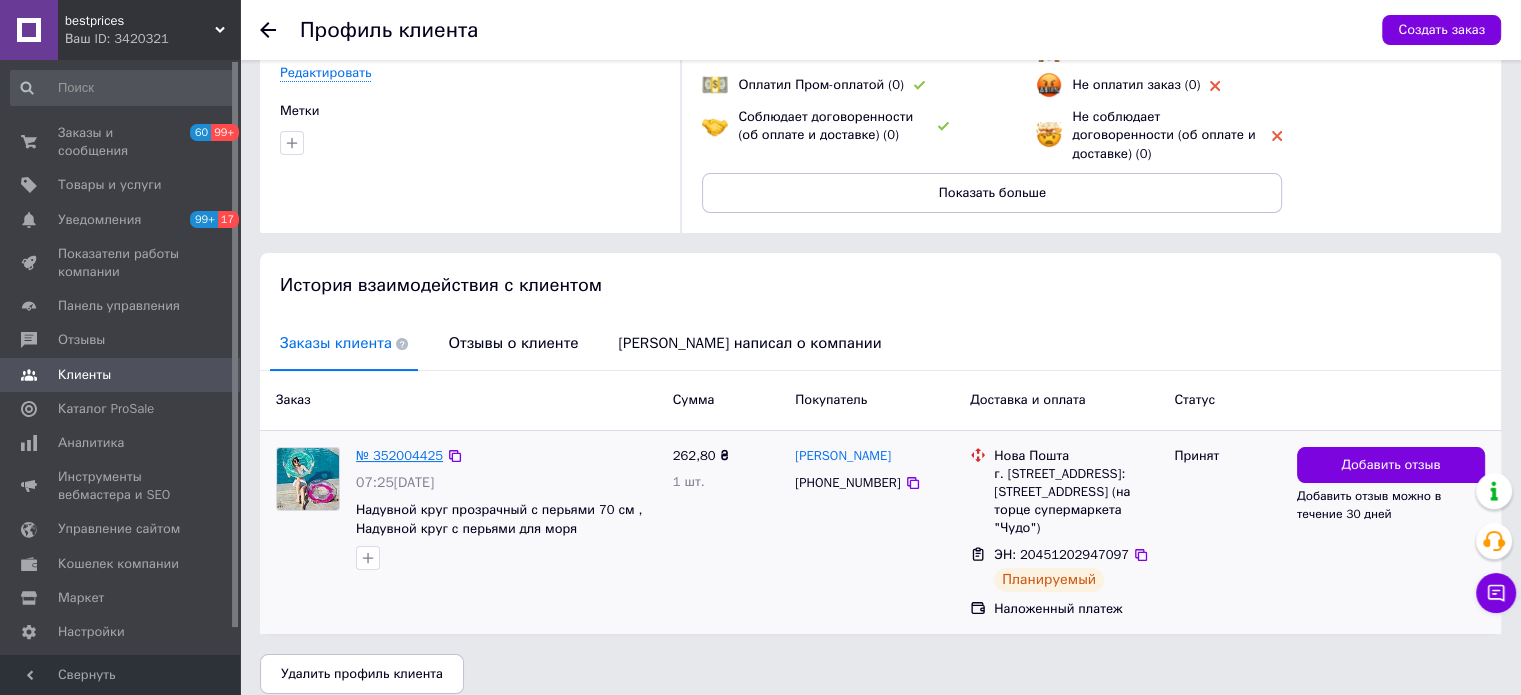 click on "№ 352004425" at bounding box center [399, 455] 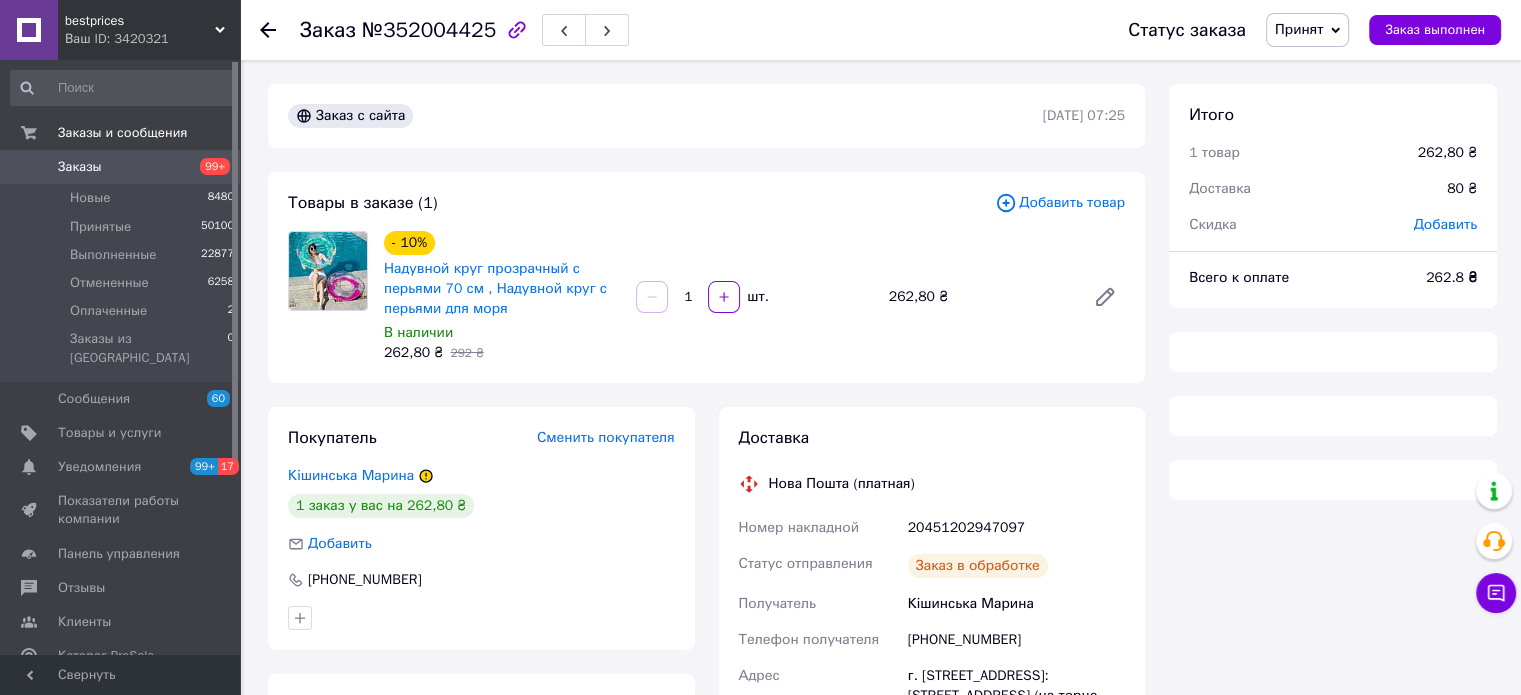 scroll, scrollTop: 187, scrollLeft: 0, axis: vertical 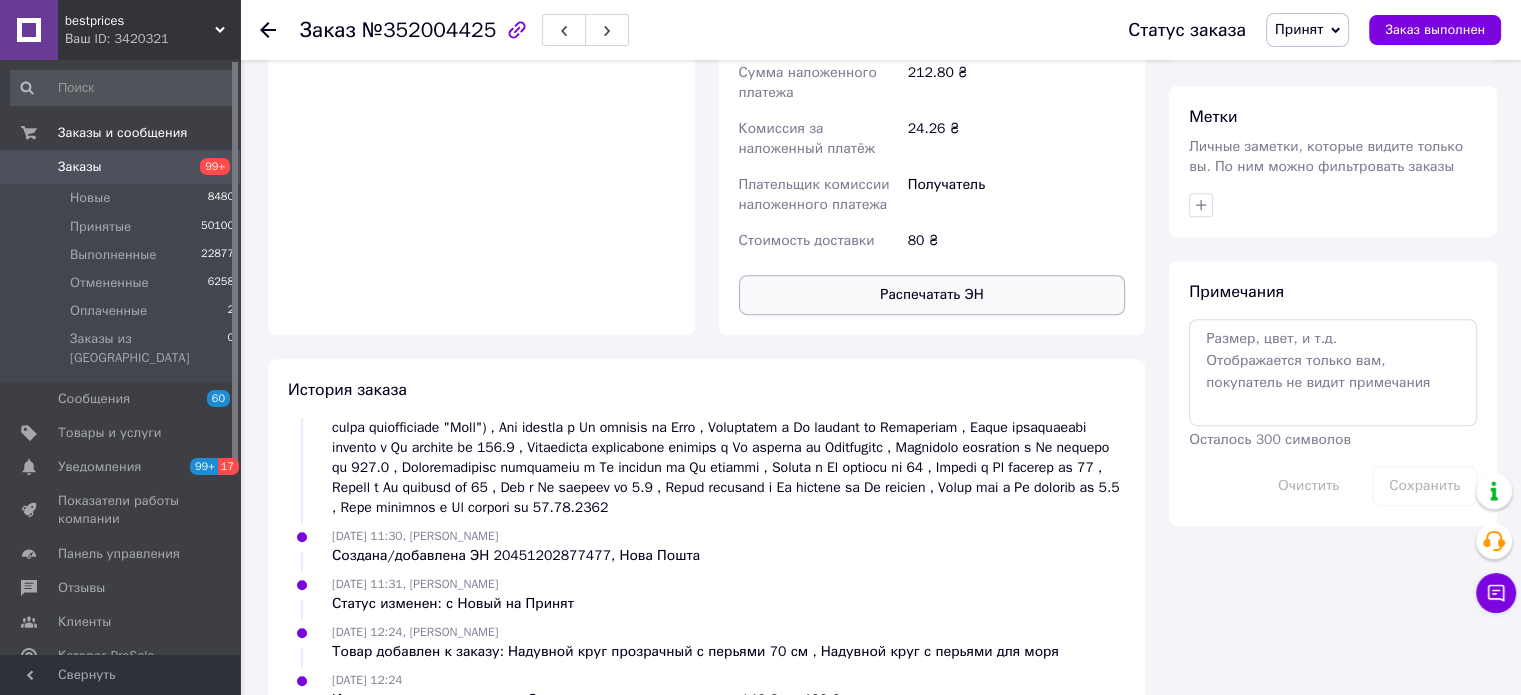 click on "Распечатать ЭН" at bounding box center [932, 295] 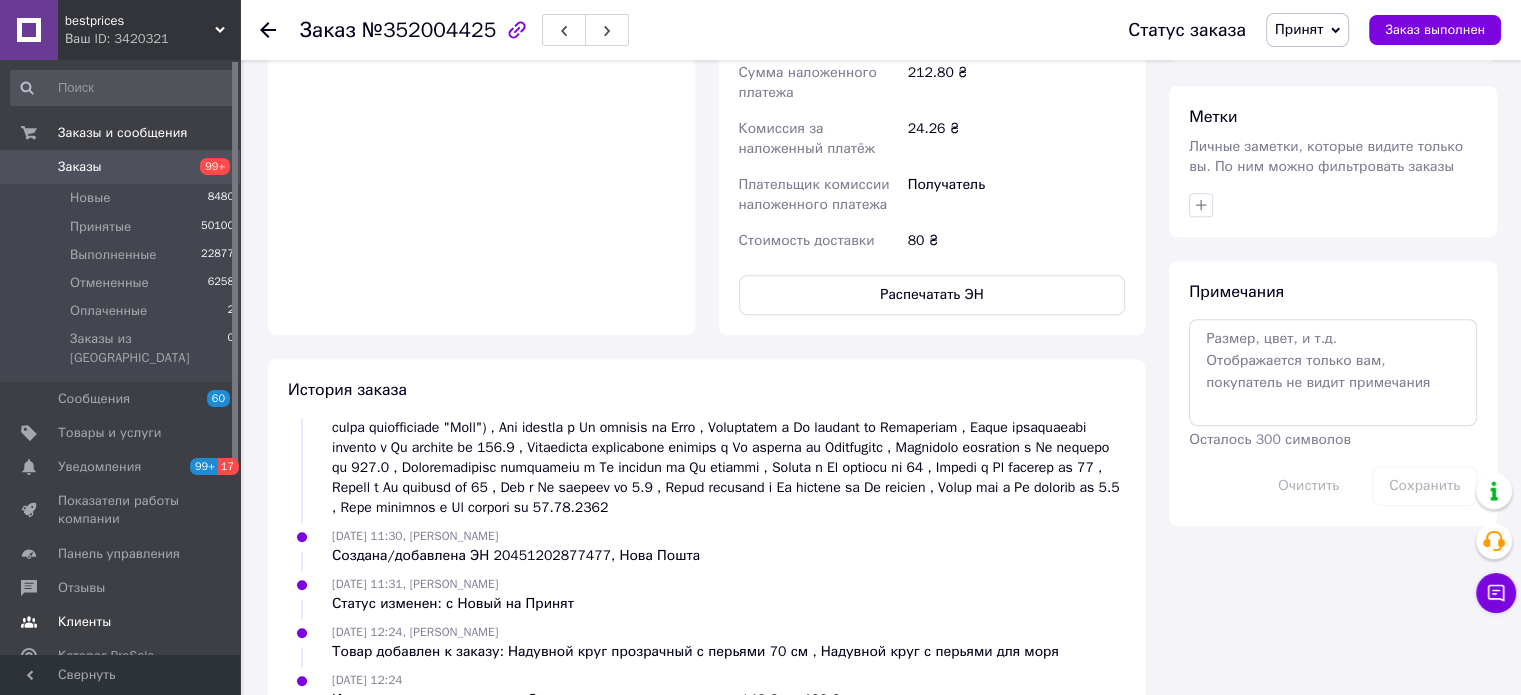 click on "Клиенты" at bounding box center [84, 622] 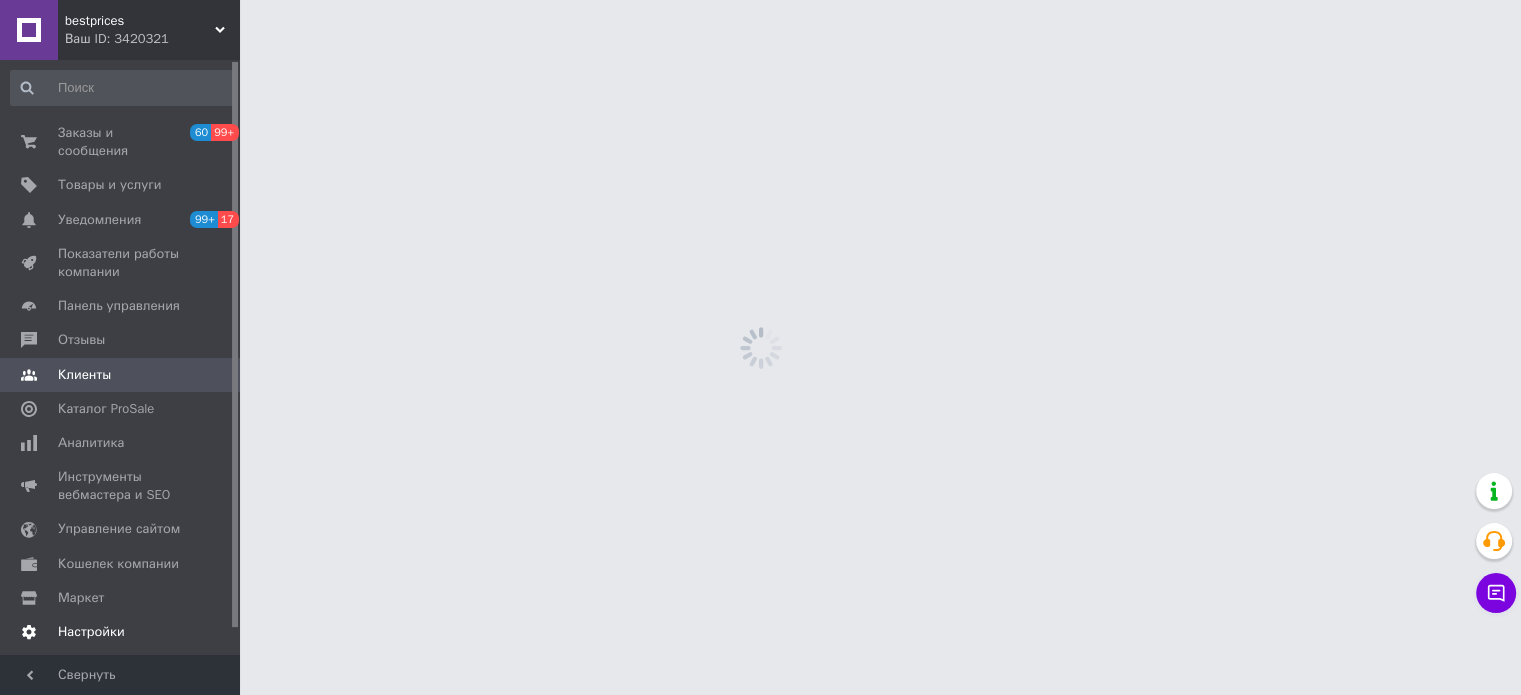 scroll, scrollTop: 0, scrollLeft: 0, axis: both 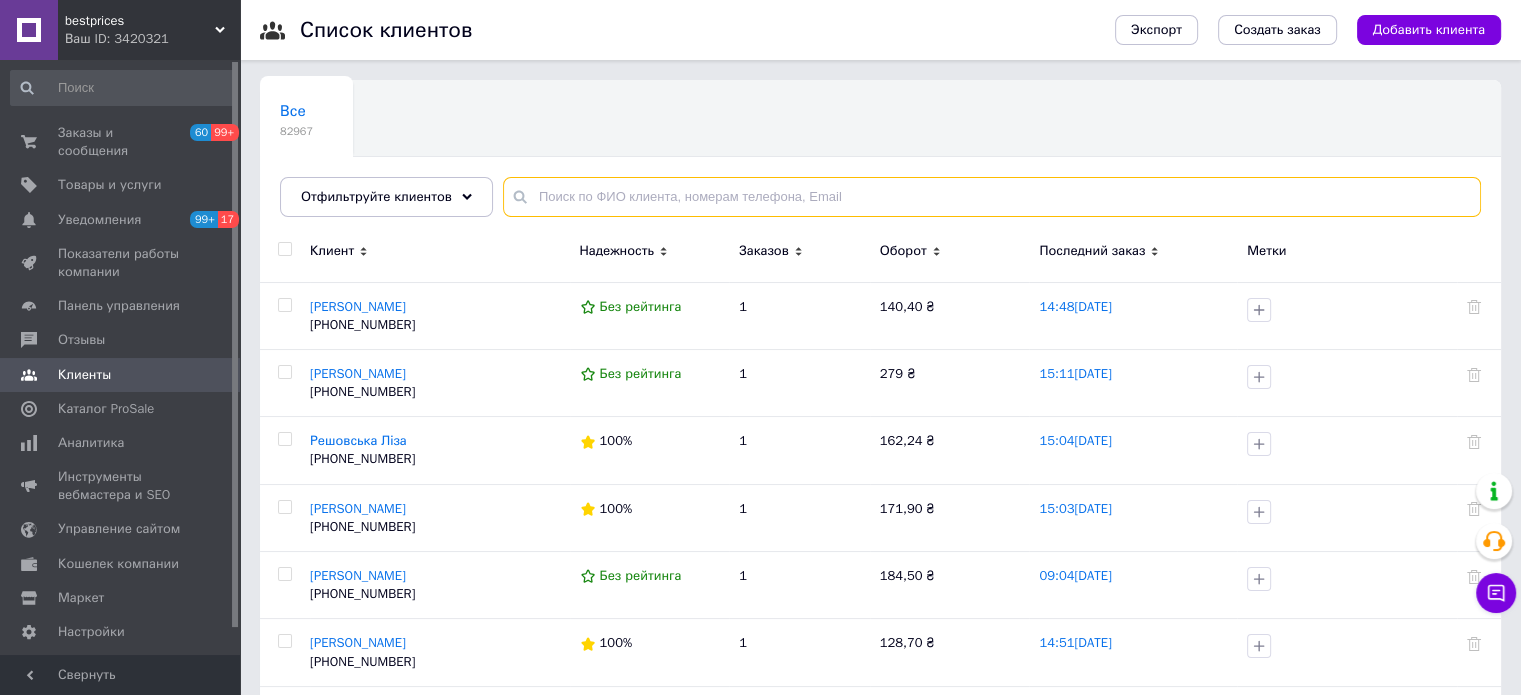 click at bounding box center (992, 197) 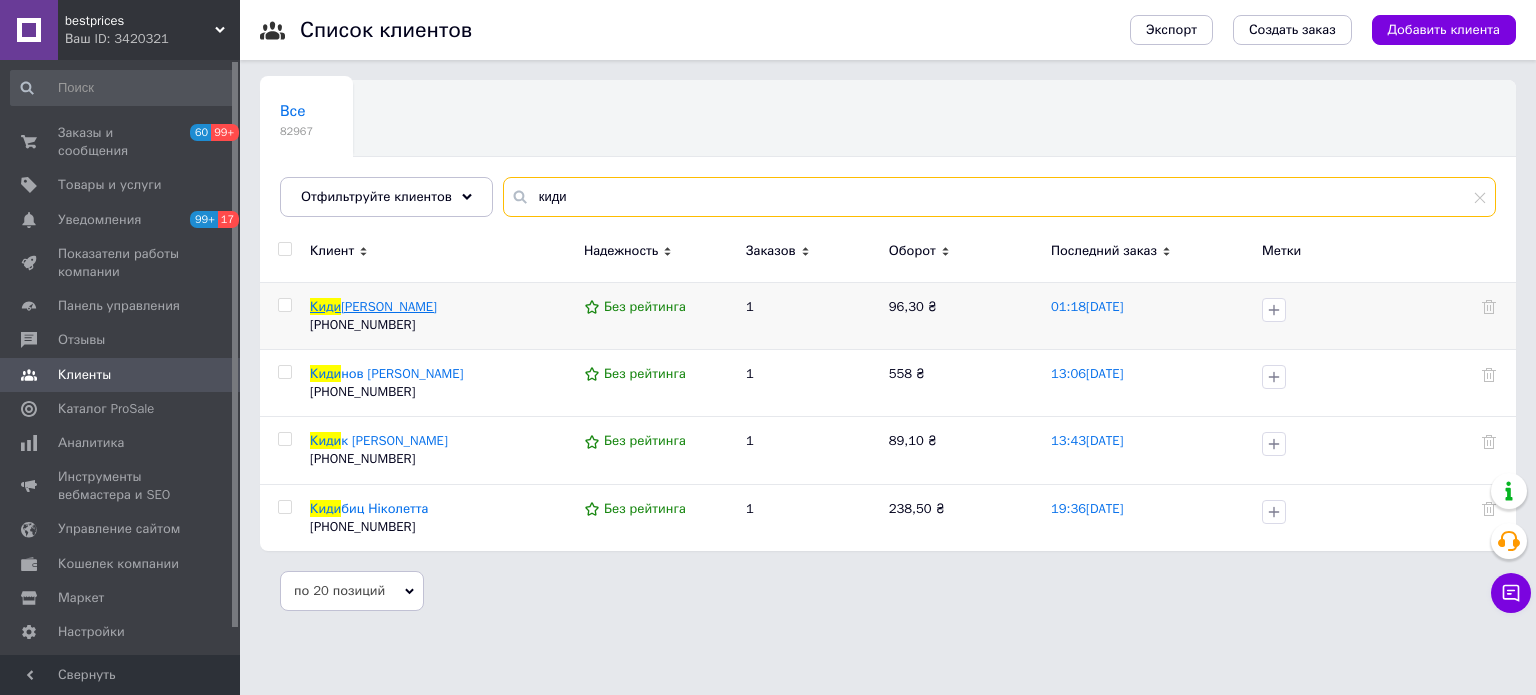 type on "киди" 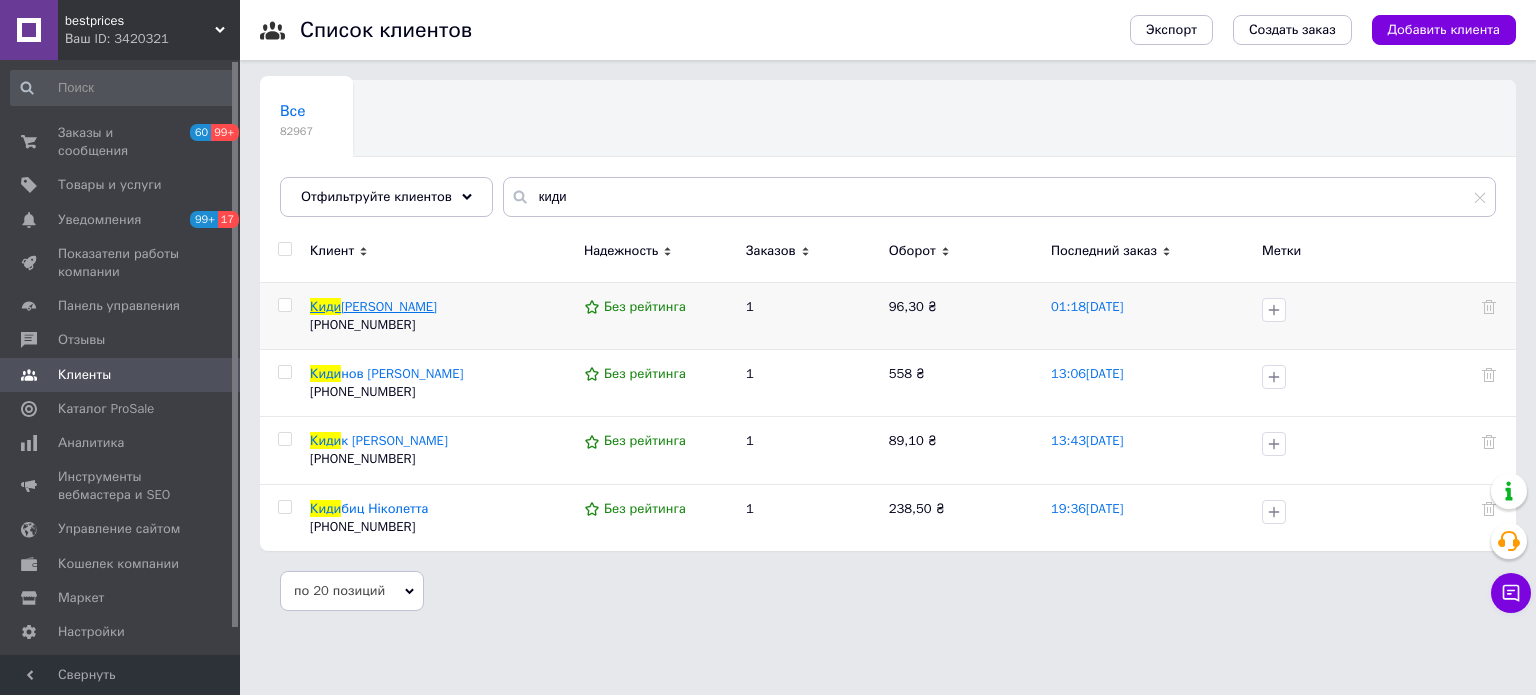 click on "сюк Артем" at bounding box center [389, 306] 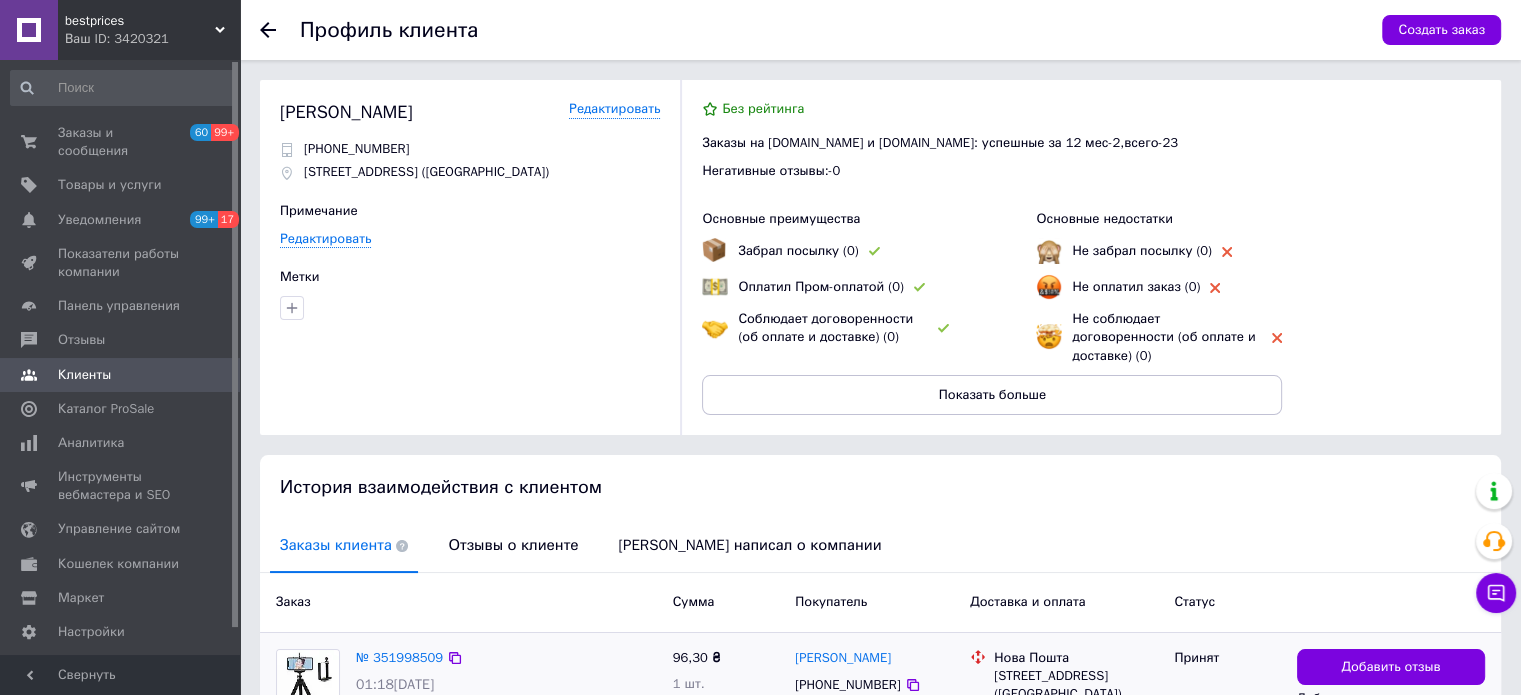 scroll, scrollTop: 202, scrollLeft: 0, axis: vertical 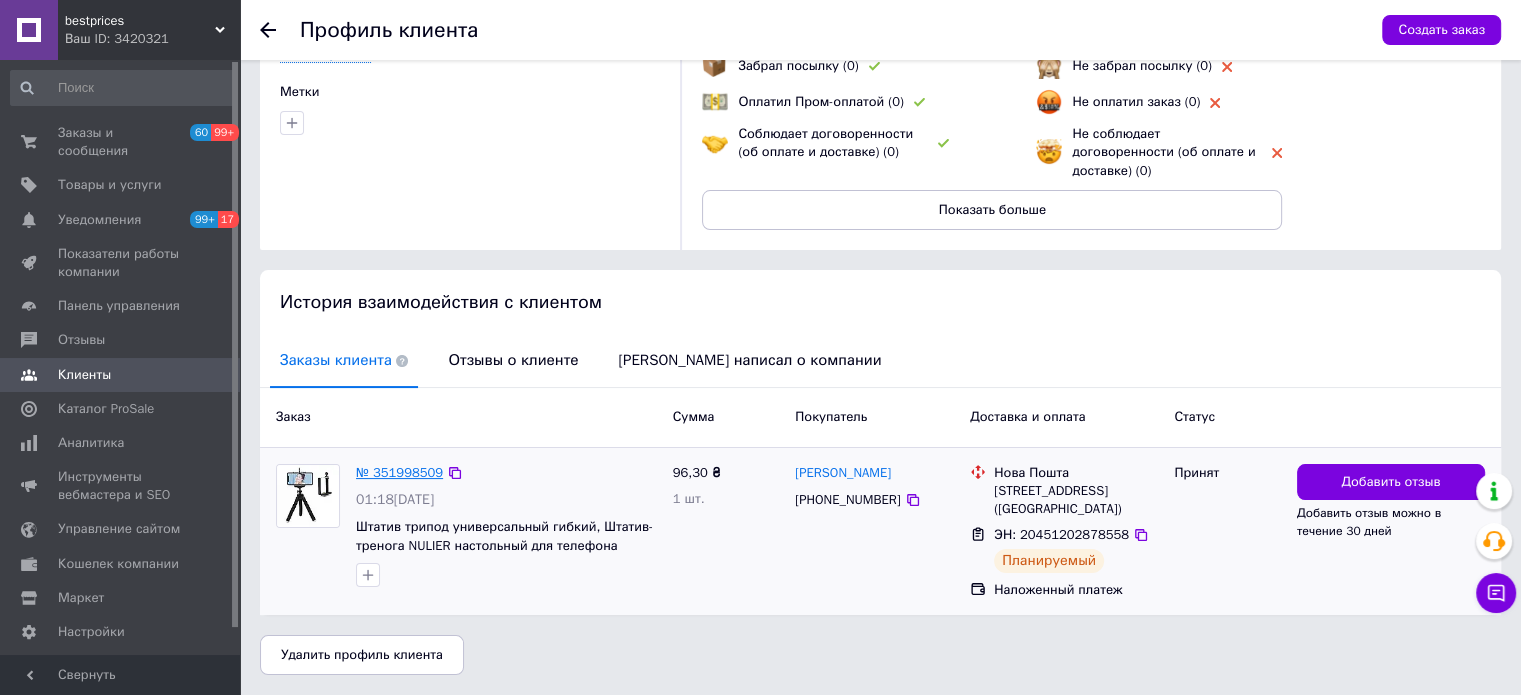 click on "№ 351998509" at bounding box center [399, 472] 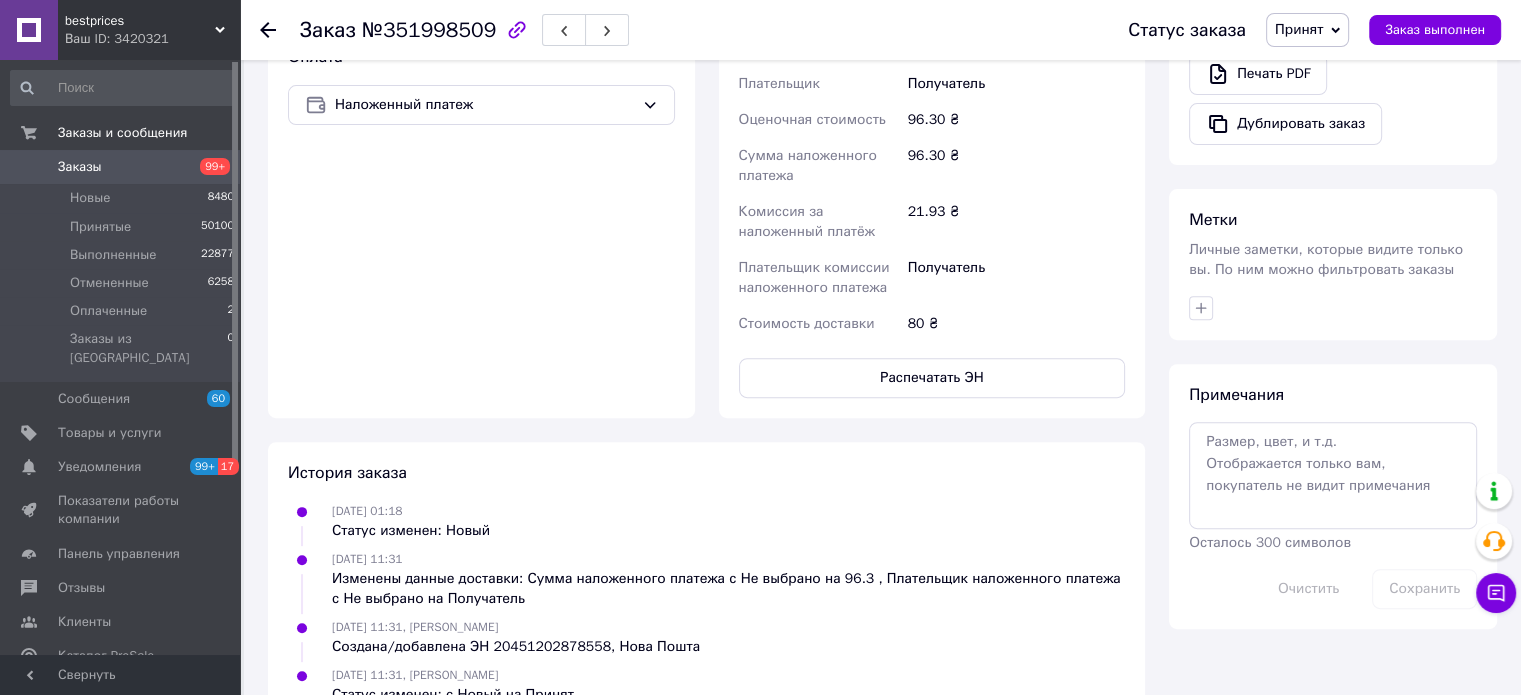 scroll, scrollTop: 687, scrollLeft: 0, axis: vertical 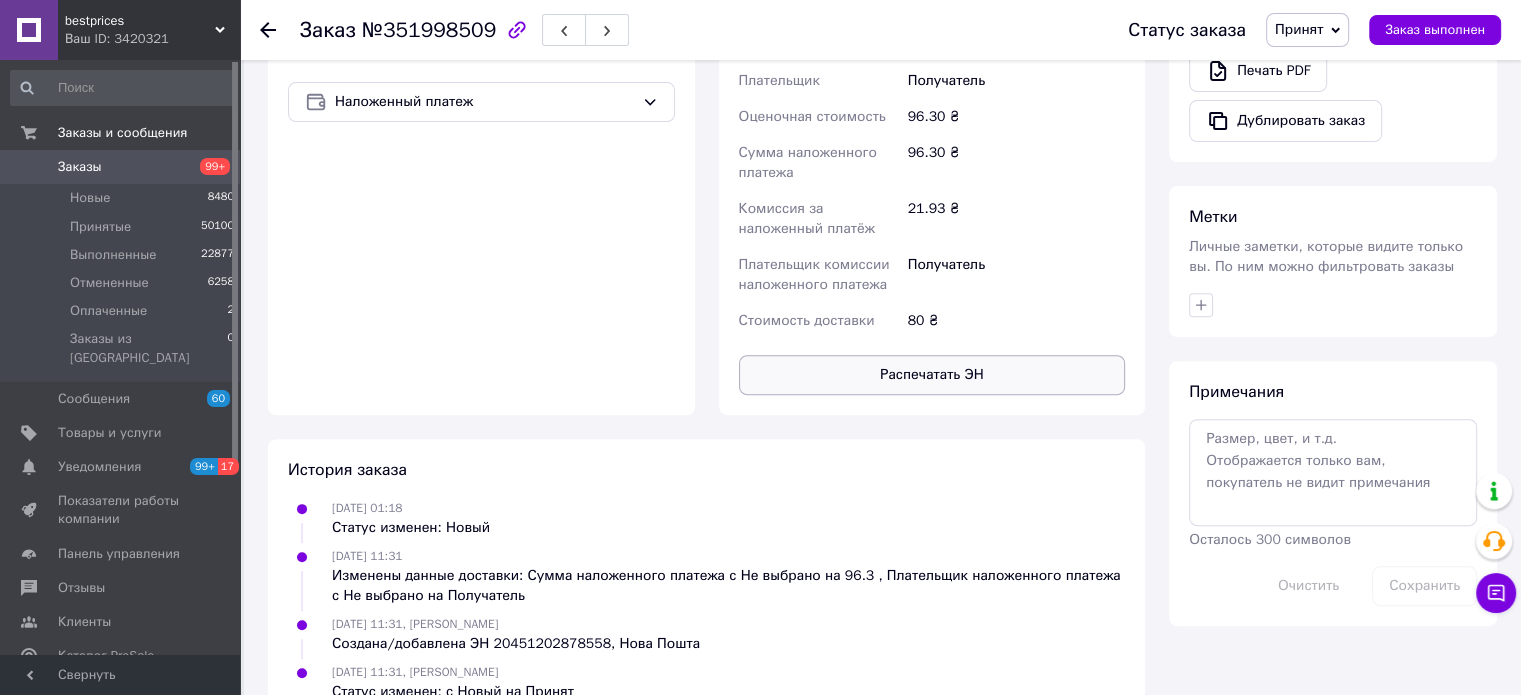 click on "Распечатать ЭН" at bounding box center [932, 375] 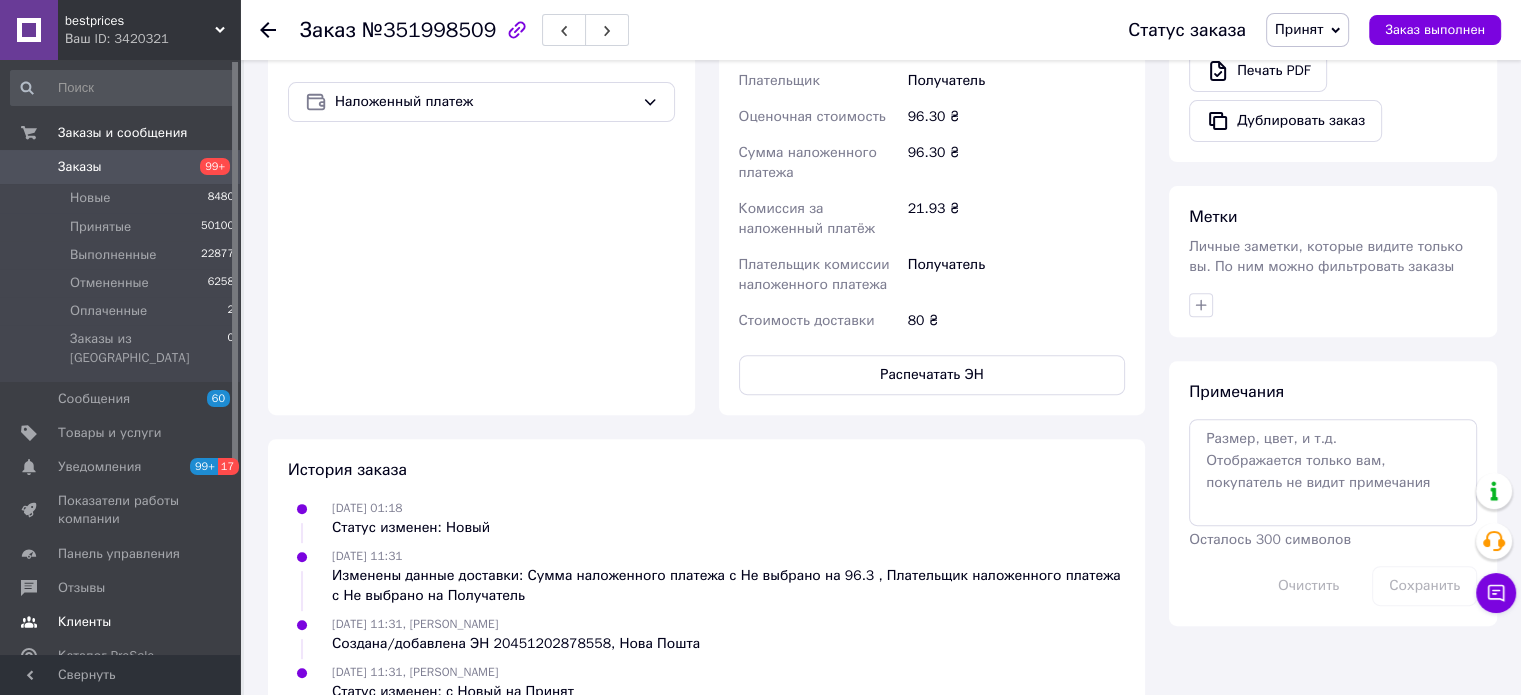 click on "Клиенты" at bounding box center [84, 622] 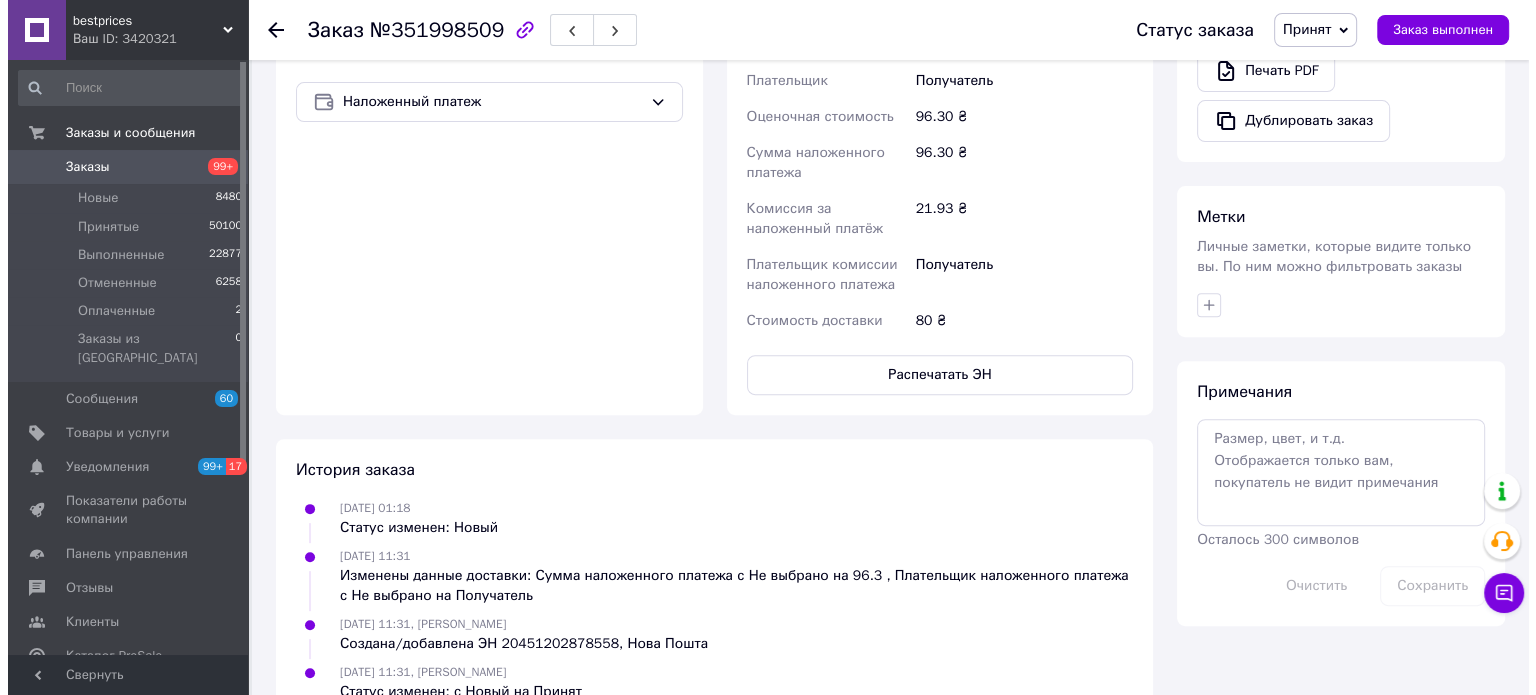 scroll, scrollTop: 0, scrollLeft: 0, axis: both 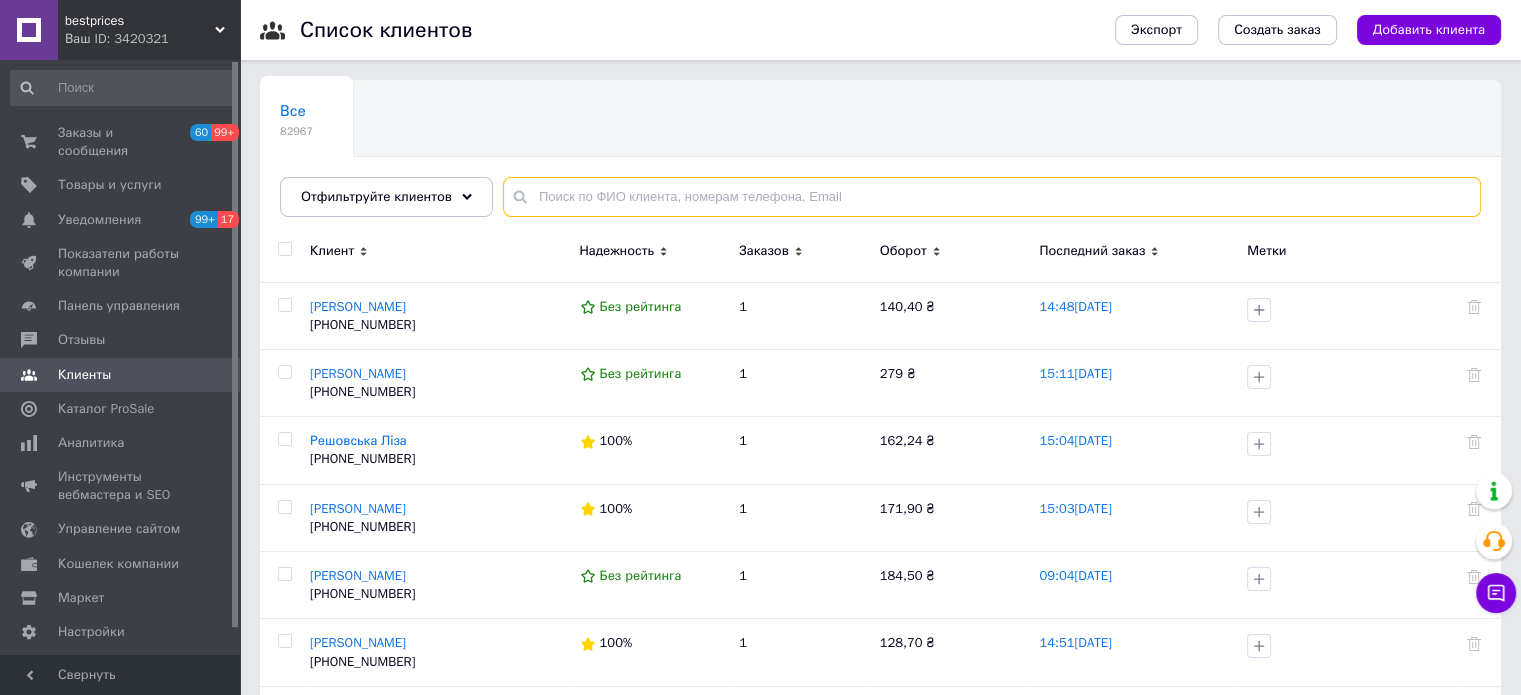 drag, startPoint x: 533, startPoint y: 198, endPoint x: 554, endPoint y: 182, distance: 26.400757 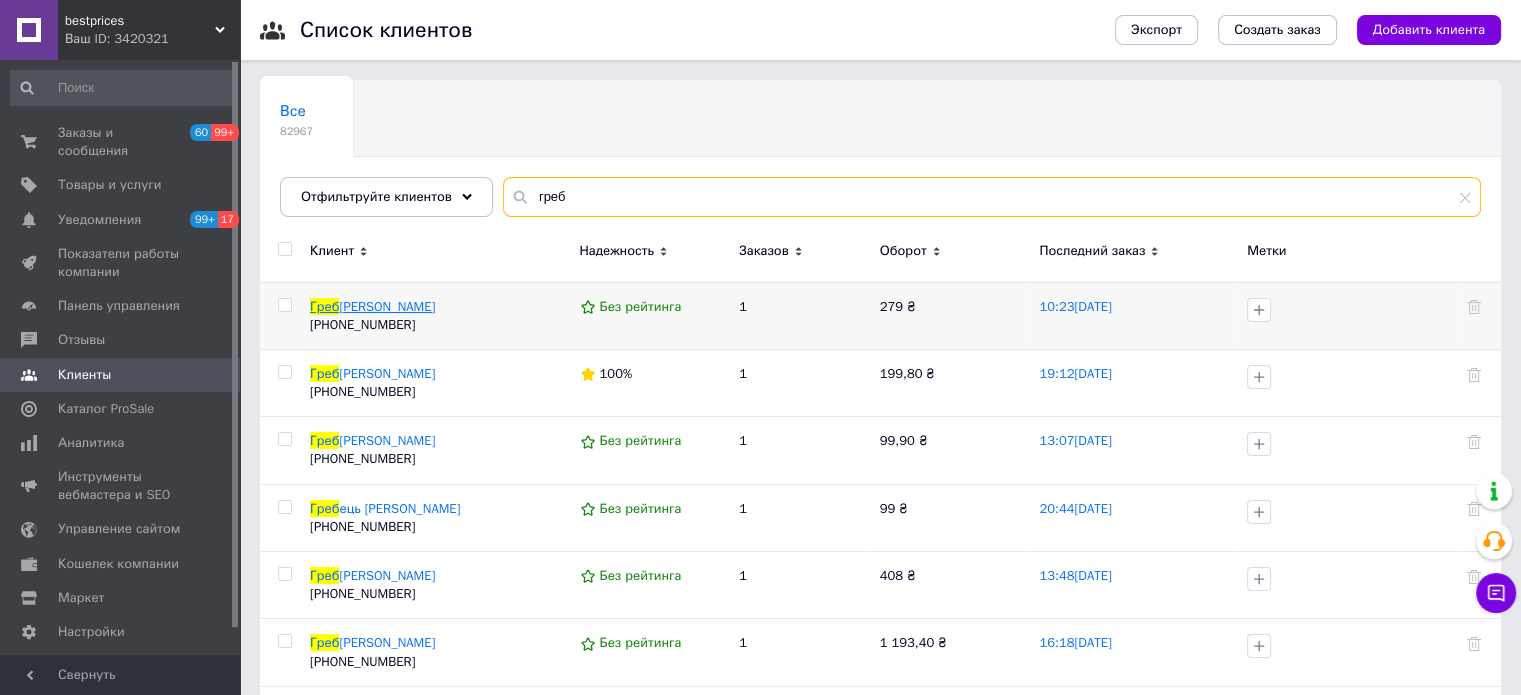 type on "греб" 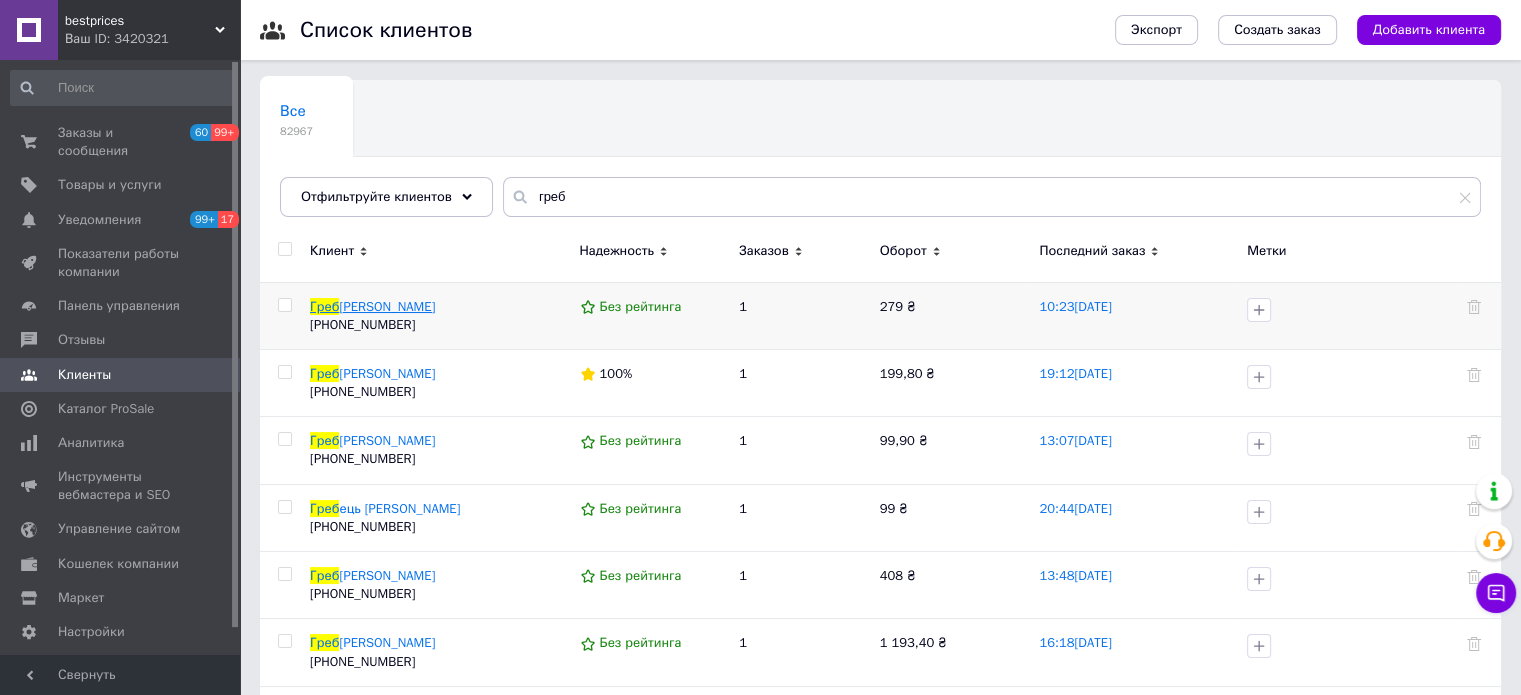 click on "енко Алена" at bounding box center (387, 306) 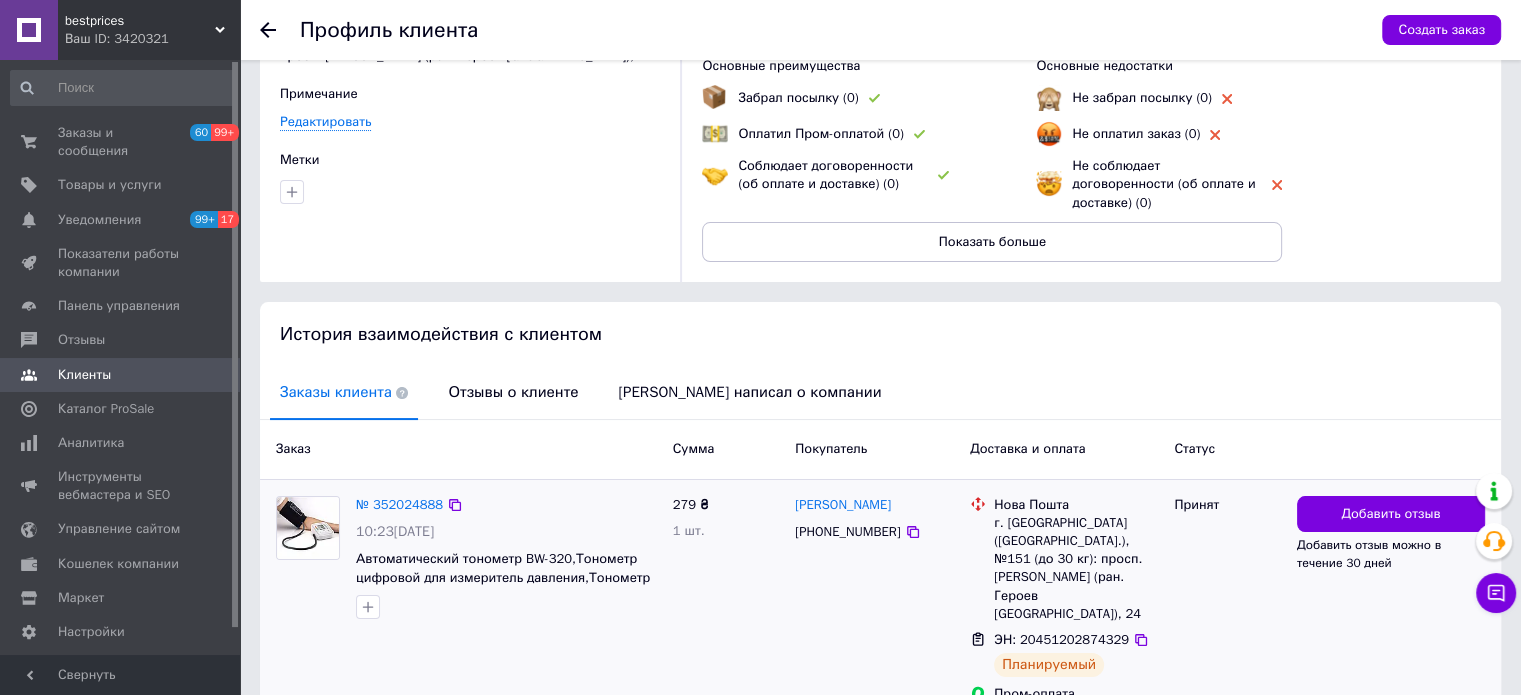 scroll, scrollTop: 202, scrollLeft: 0, axis: vertical 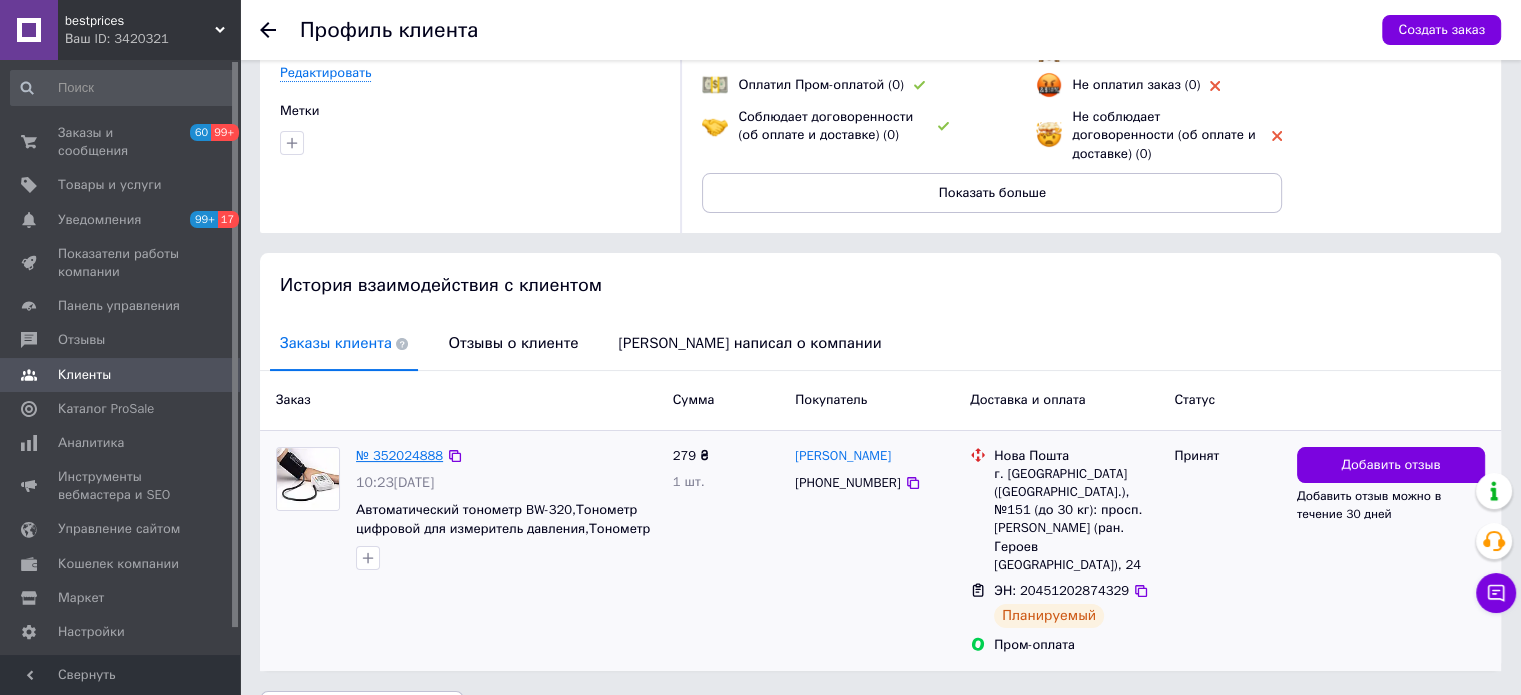 click on "№ 352024888" at bounding box center (399, 455) 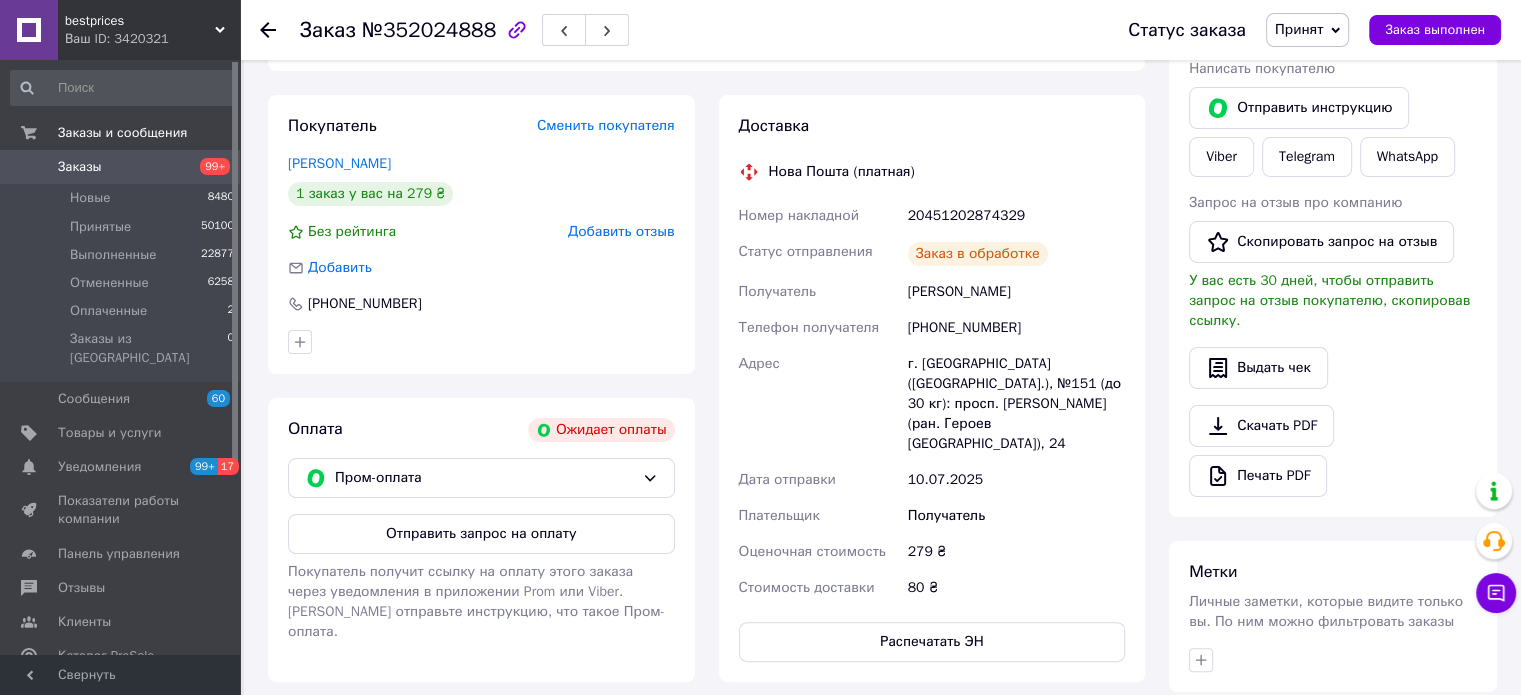 scroll, scrollTop: 732, scrollLeft: 0, axis: vertical 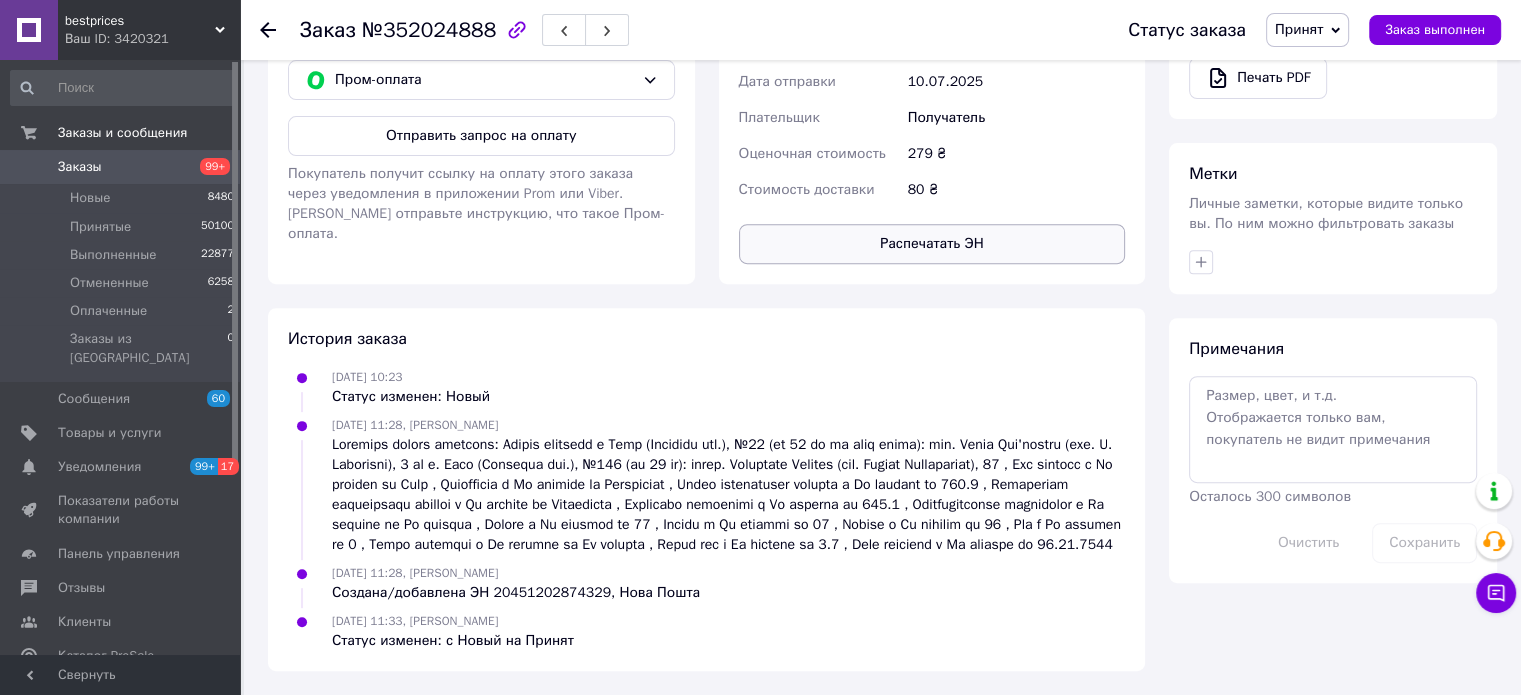 click on "Распечатать ЭН" at bounding box center (932, 244) 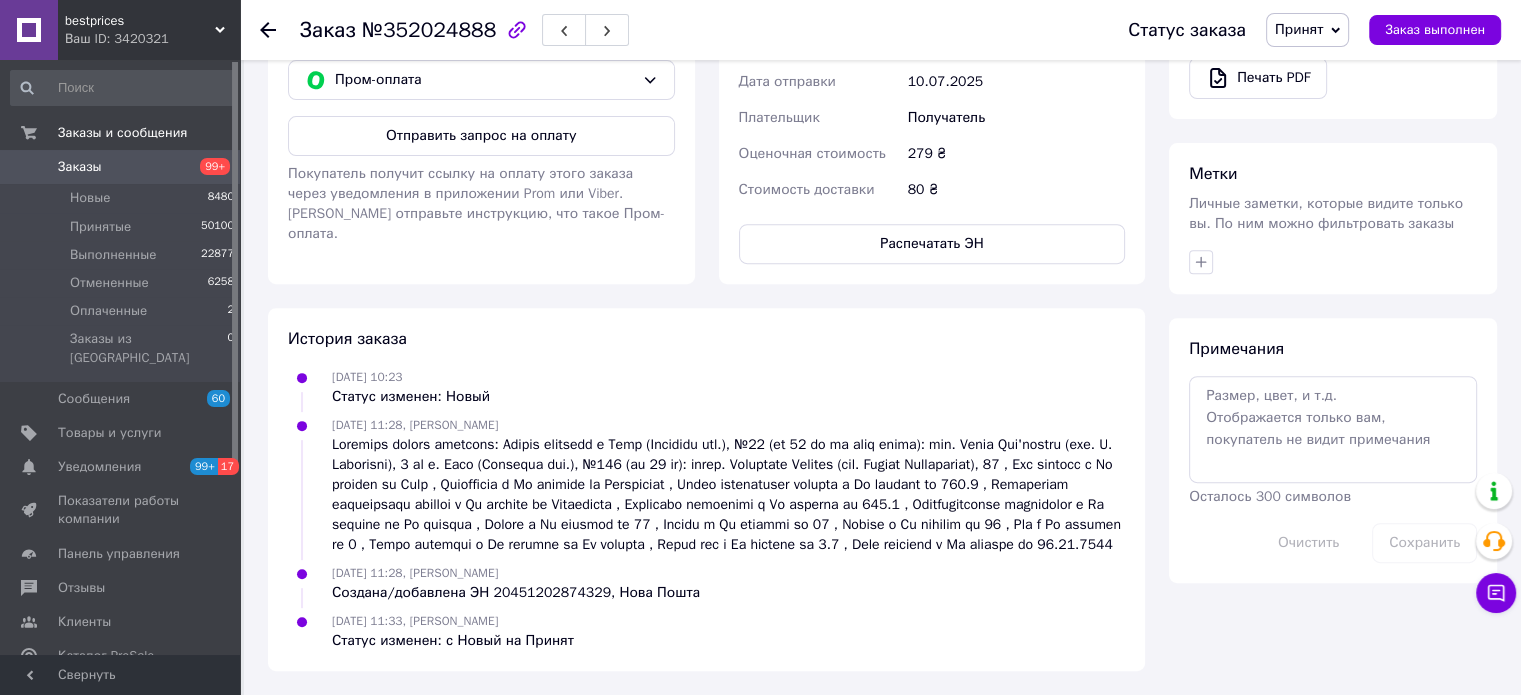 drag, startPoint x: 80, startPoint y: 605, endPoint x: 80, endPoint y: 622, distance: 17 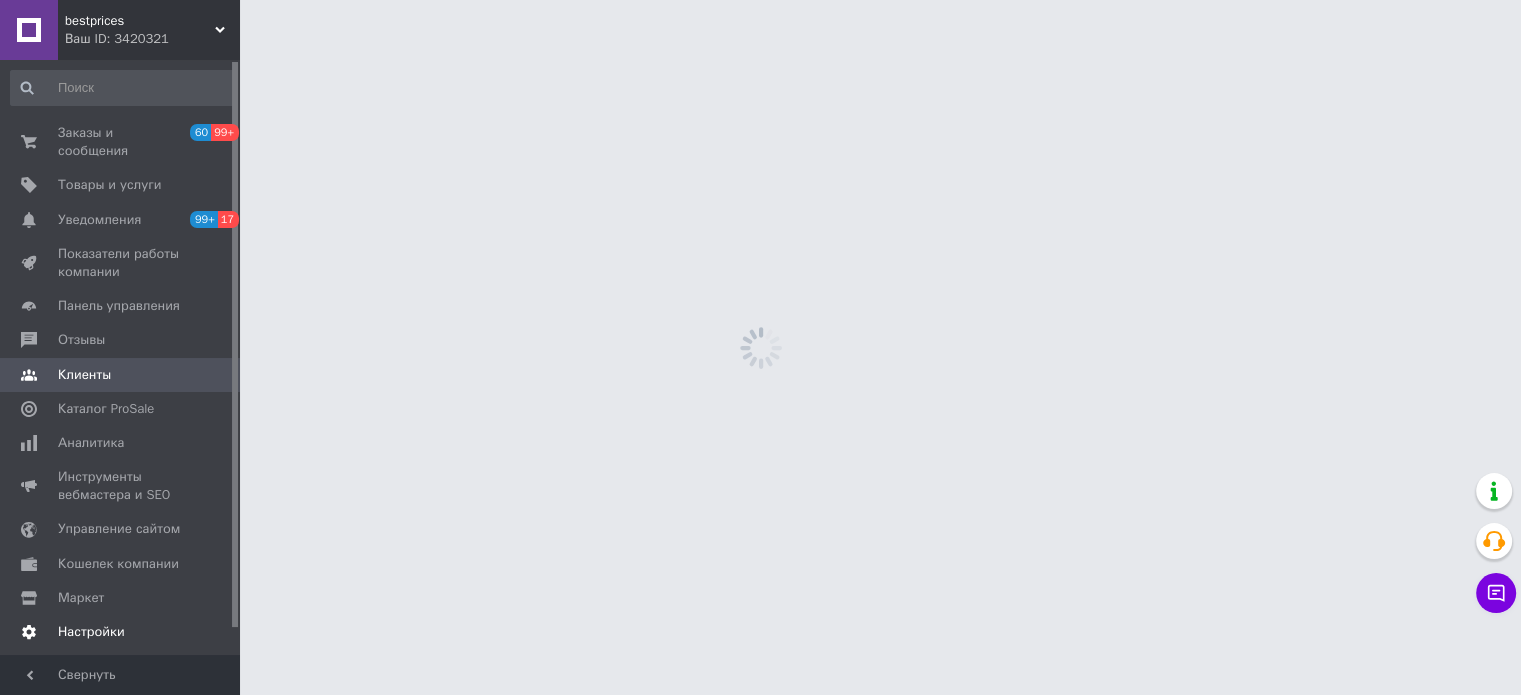 scroll, scrollTop: 0, scrollLeft: 0, axis: both 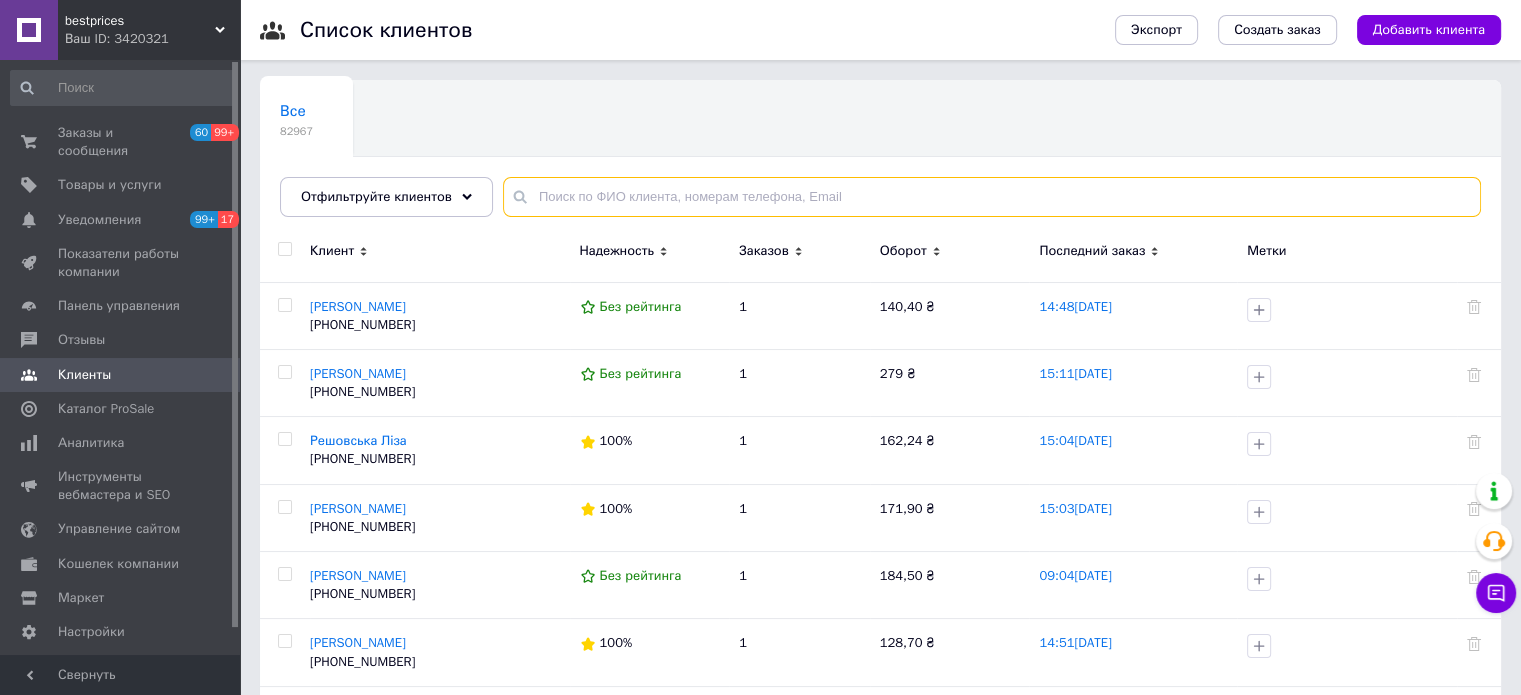 click at bounding box center [992, 197] 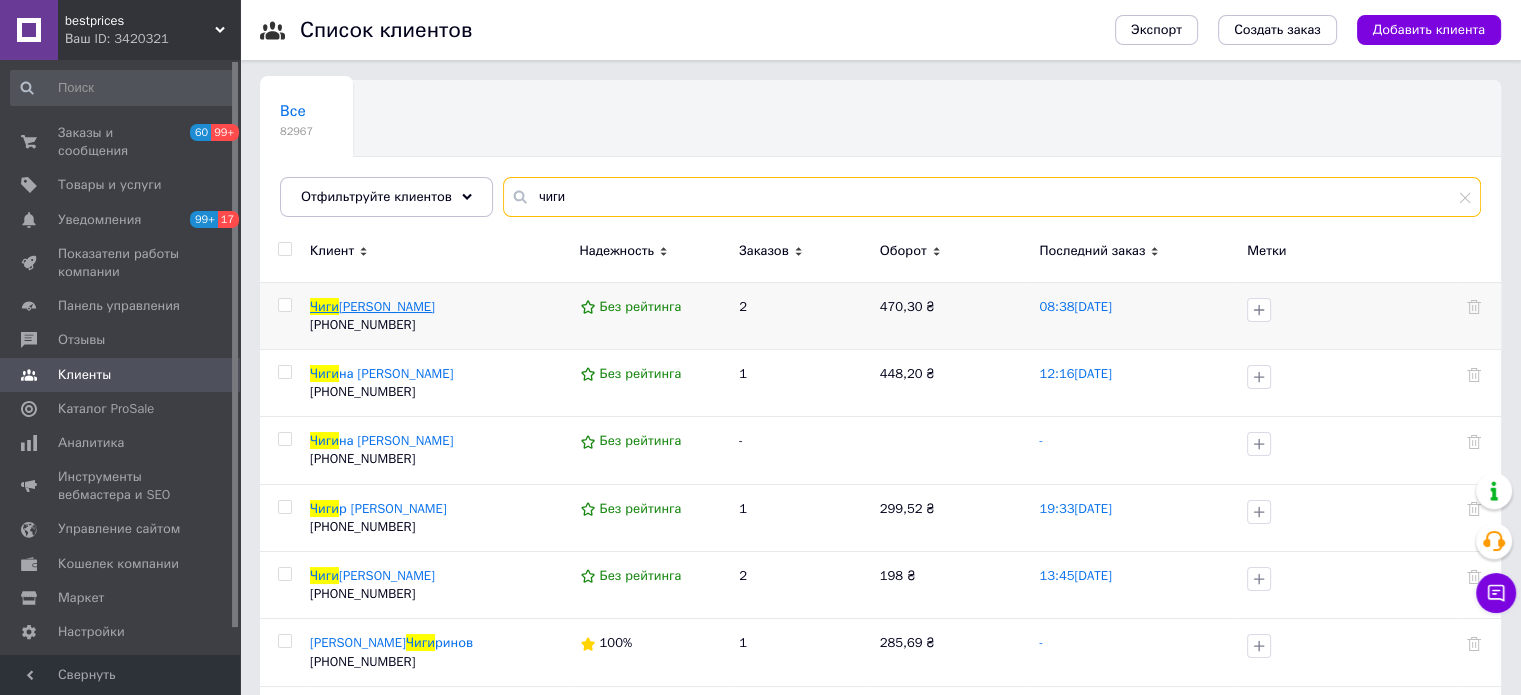 type on "чиги" 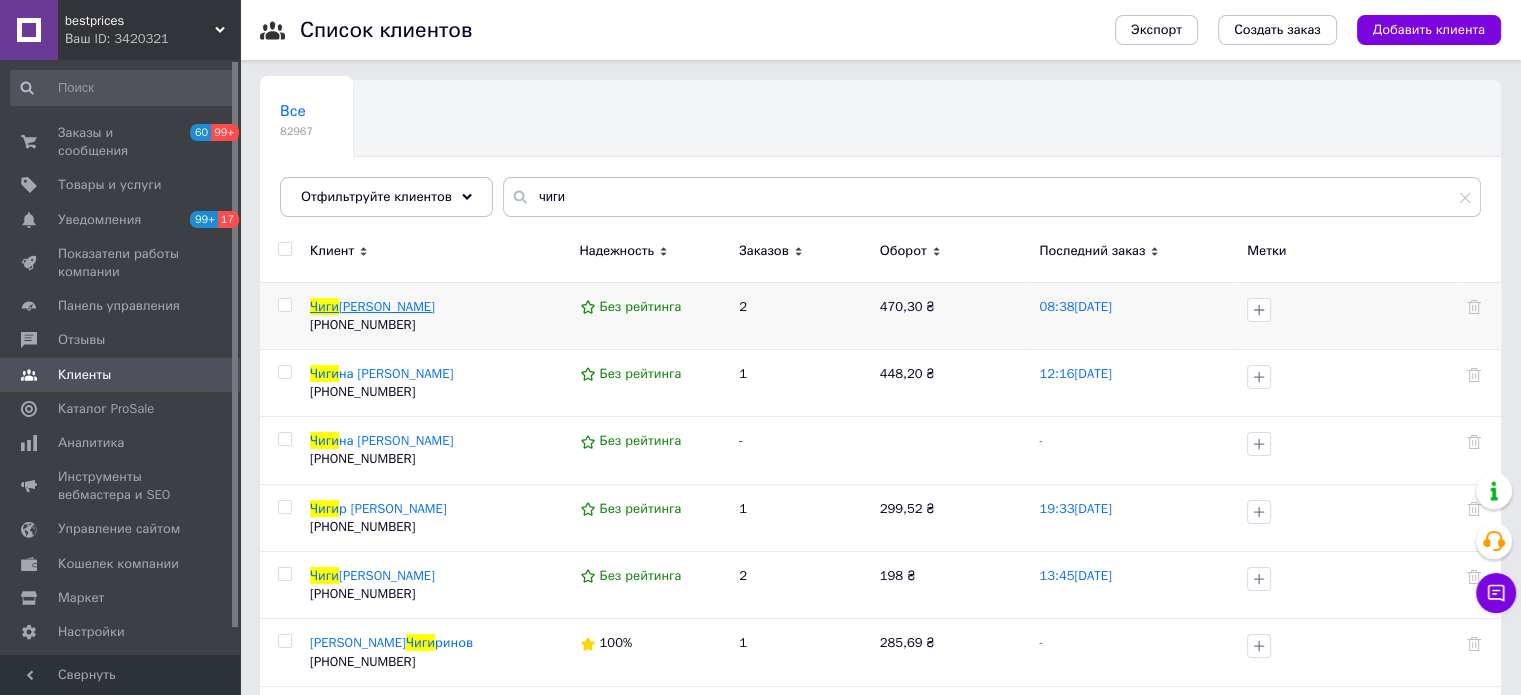 click on "рина Світлана" at bounding box center [387, 306] 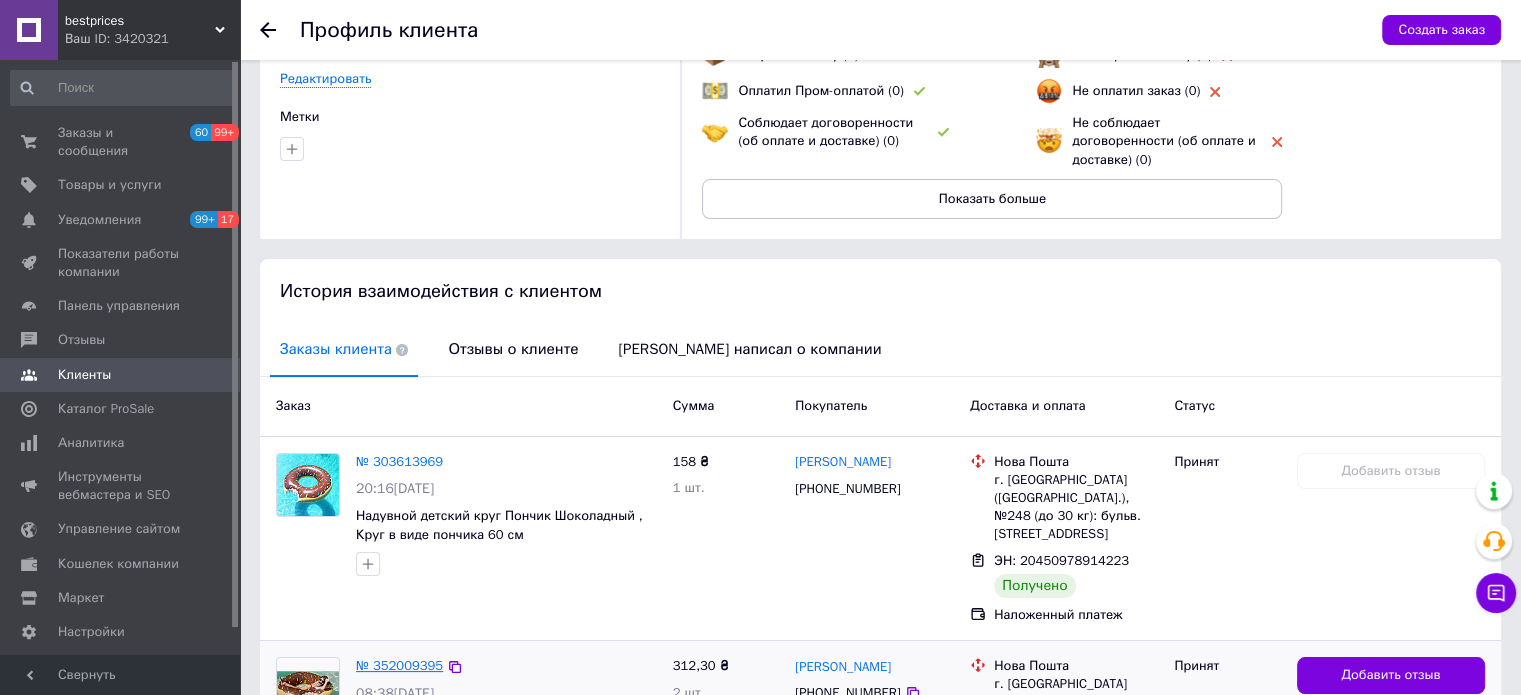 scroll, scrollTop: 372, scrollLeft: 0, axis: vertical 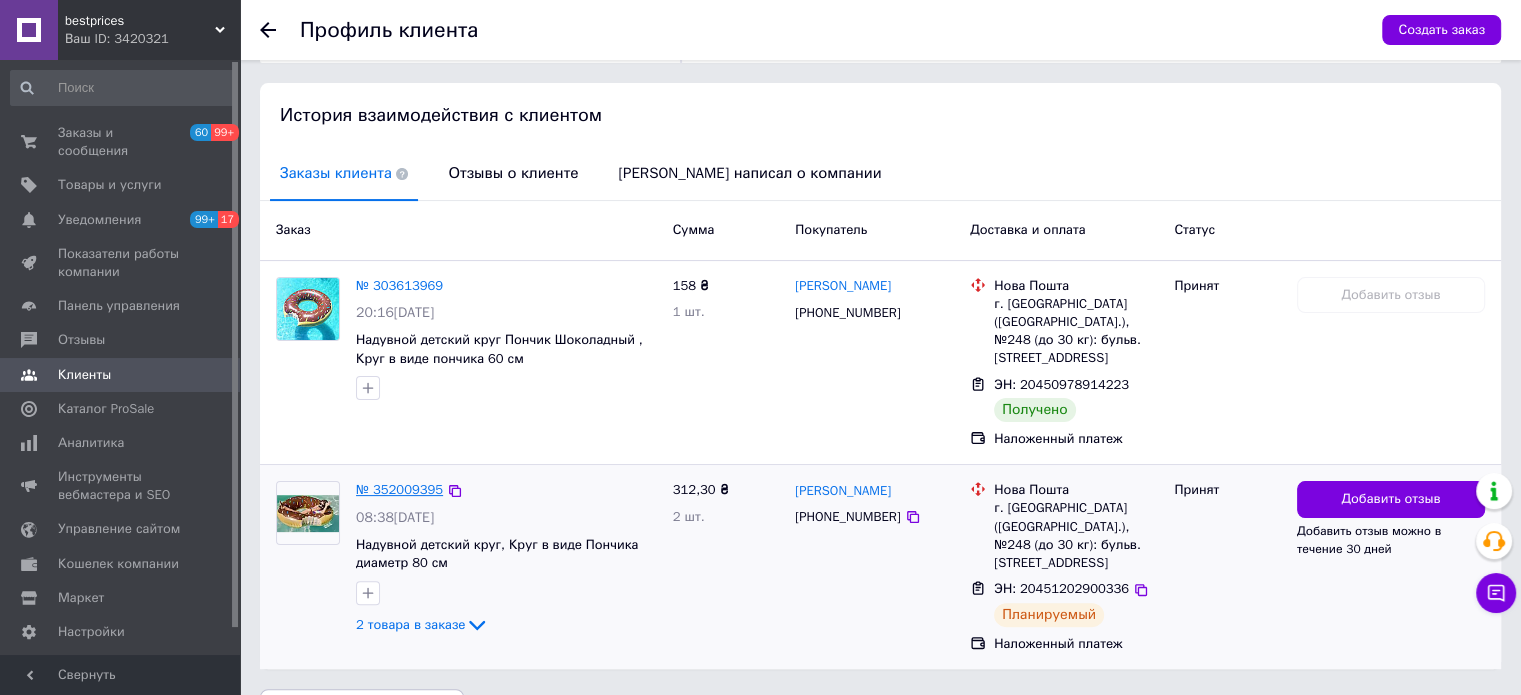 click on "№ 352009395" at bounding box center (399, 489) 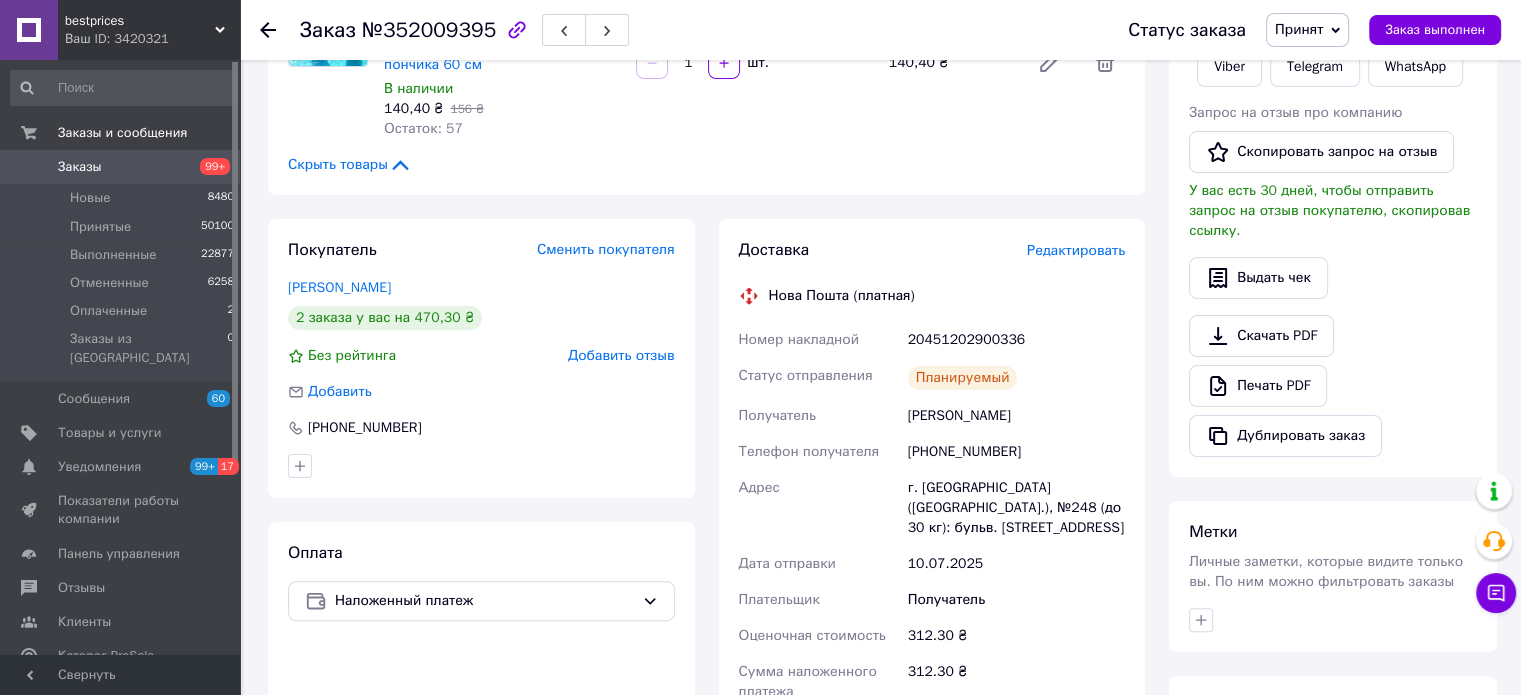 scroll, scrollTop: 672, scrollLeft: 0, axis: vertical 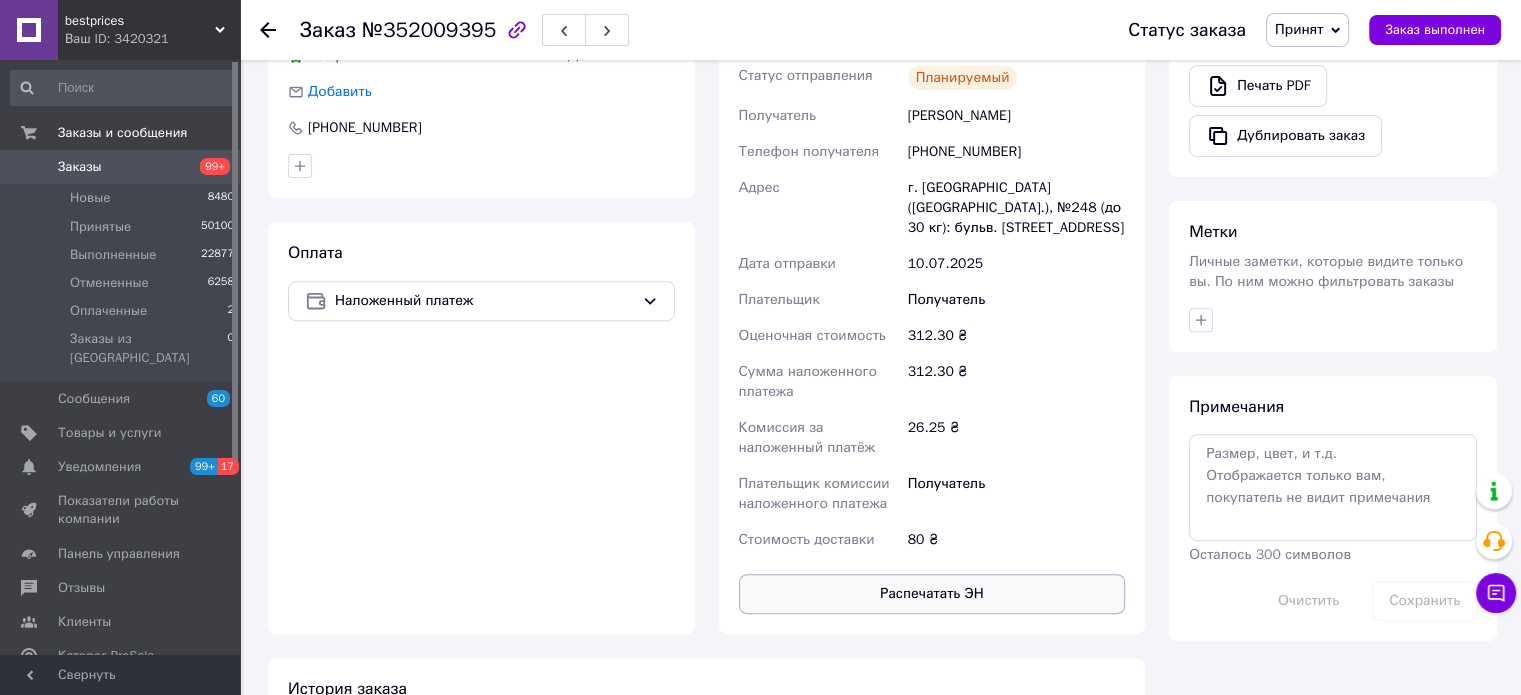click on "Распечатать ЭН" at bounding box center (932, 594) 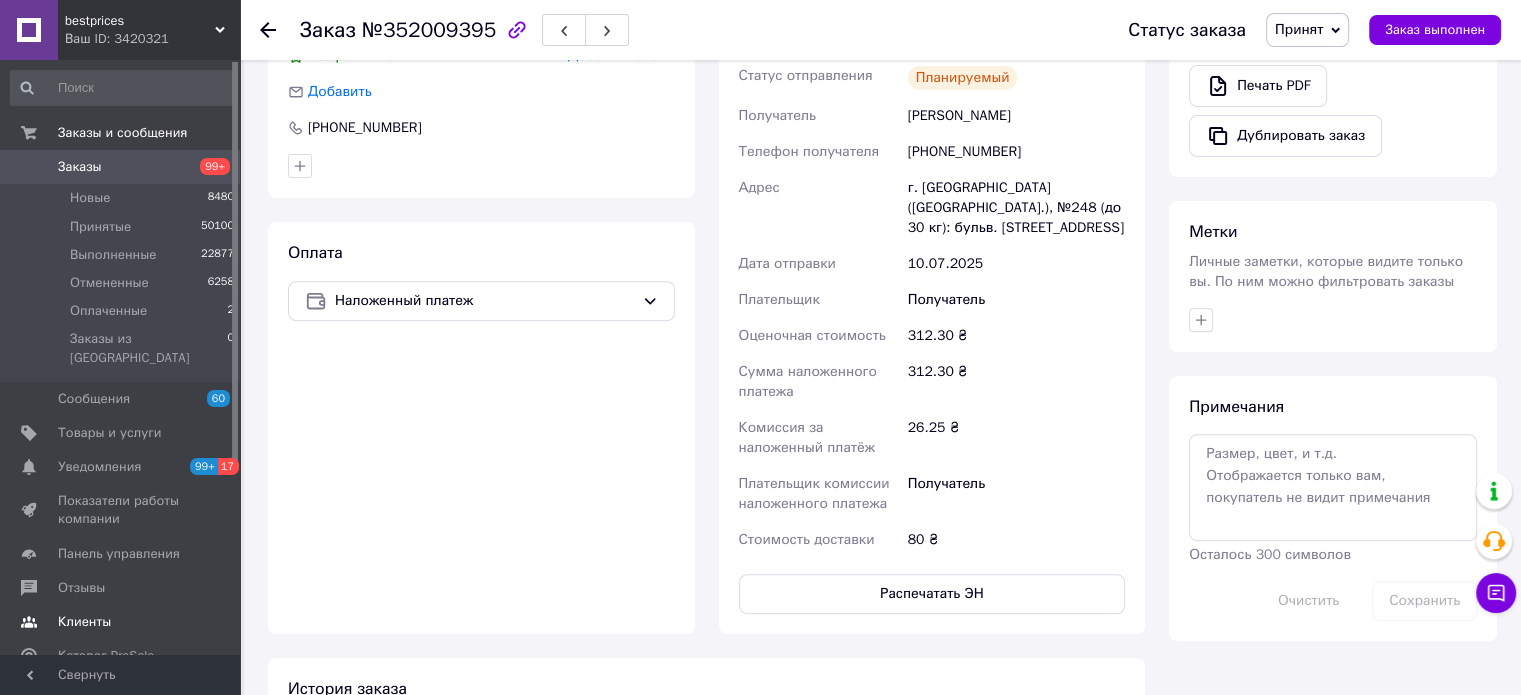 click on "Клиенты" at bounding box center [84, 622] 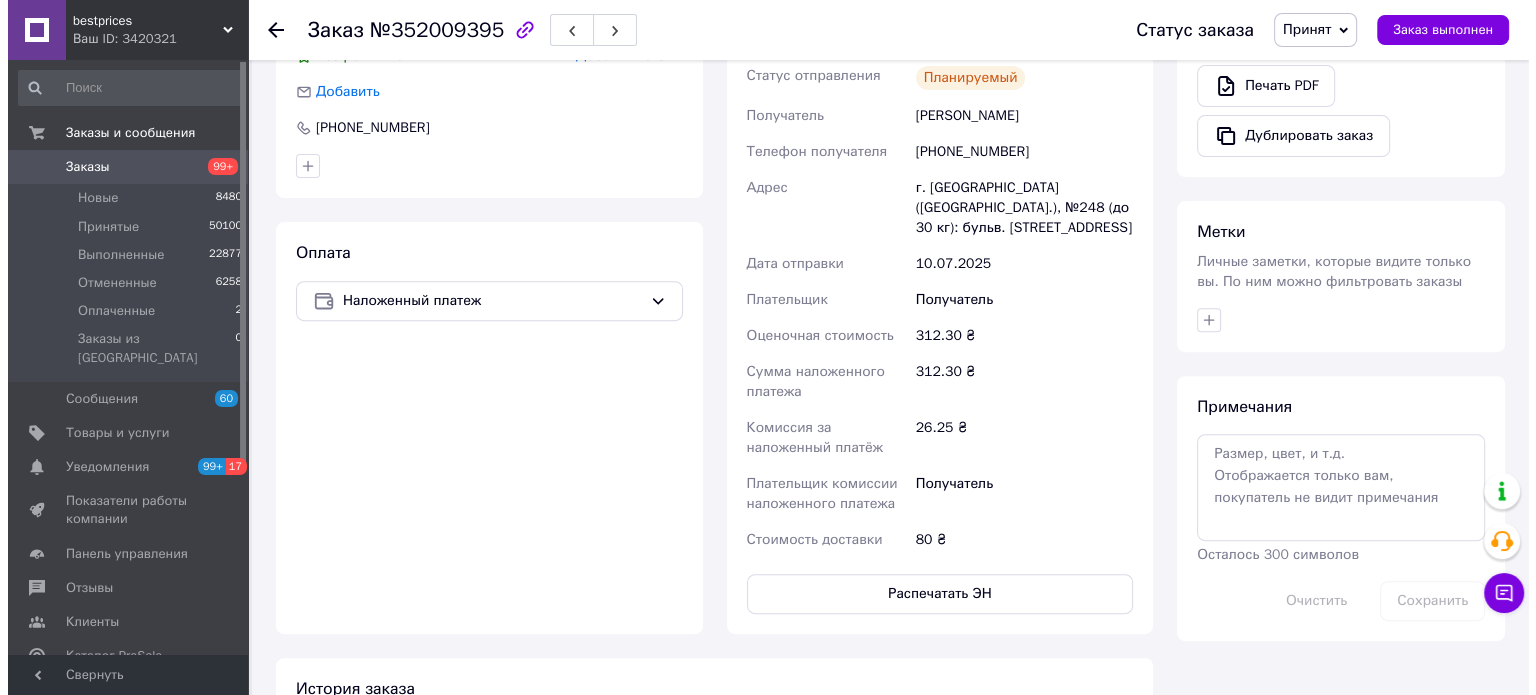 scroll, scrollTop: 0, scrollLeft: 0, axis: both 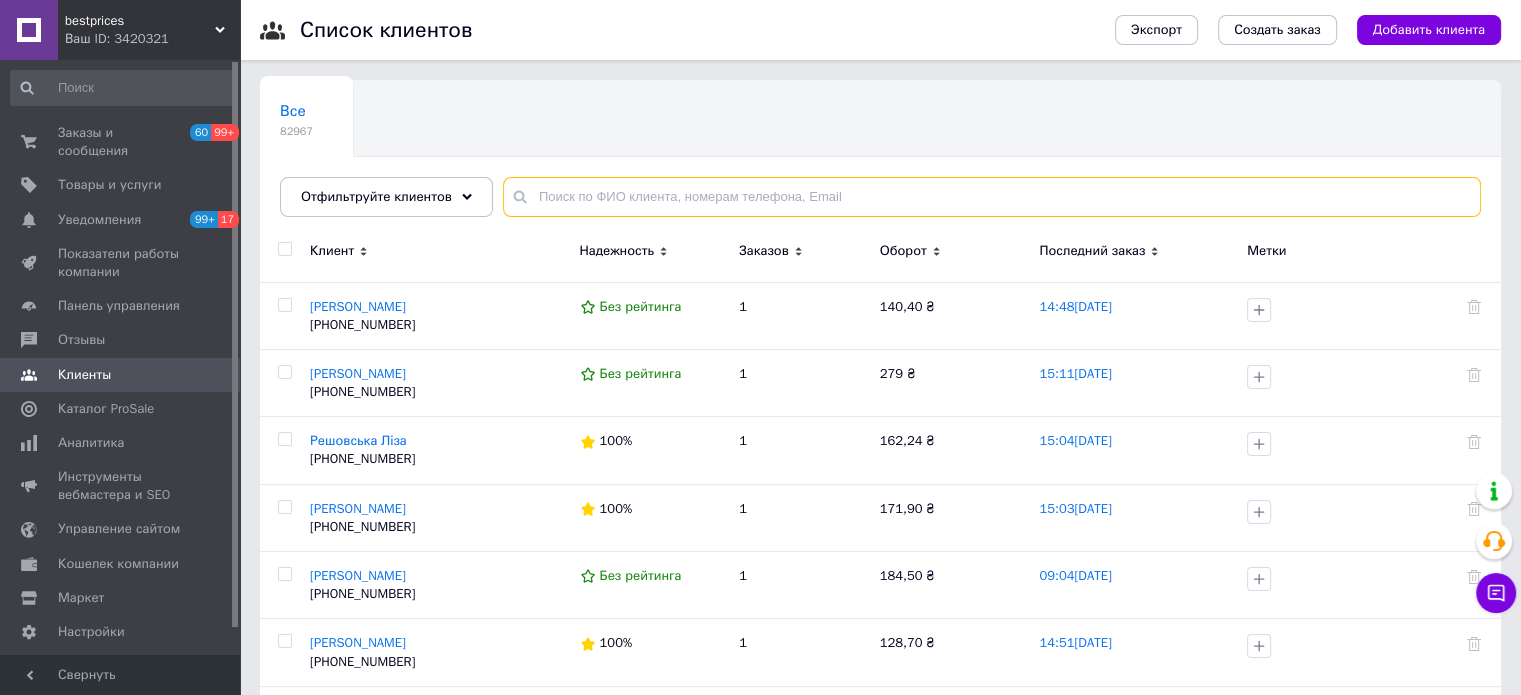 click at bounding box center (992, 197) 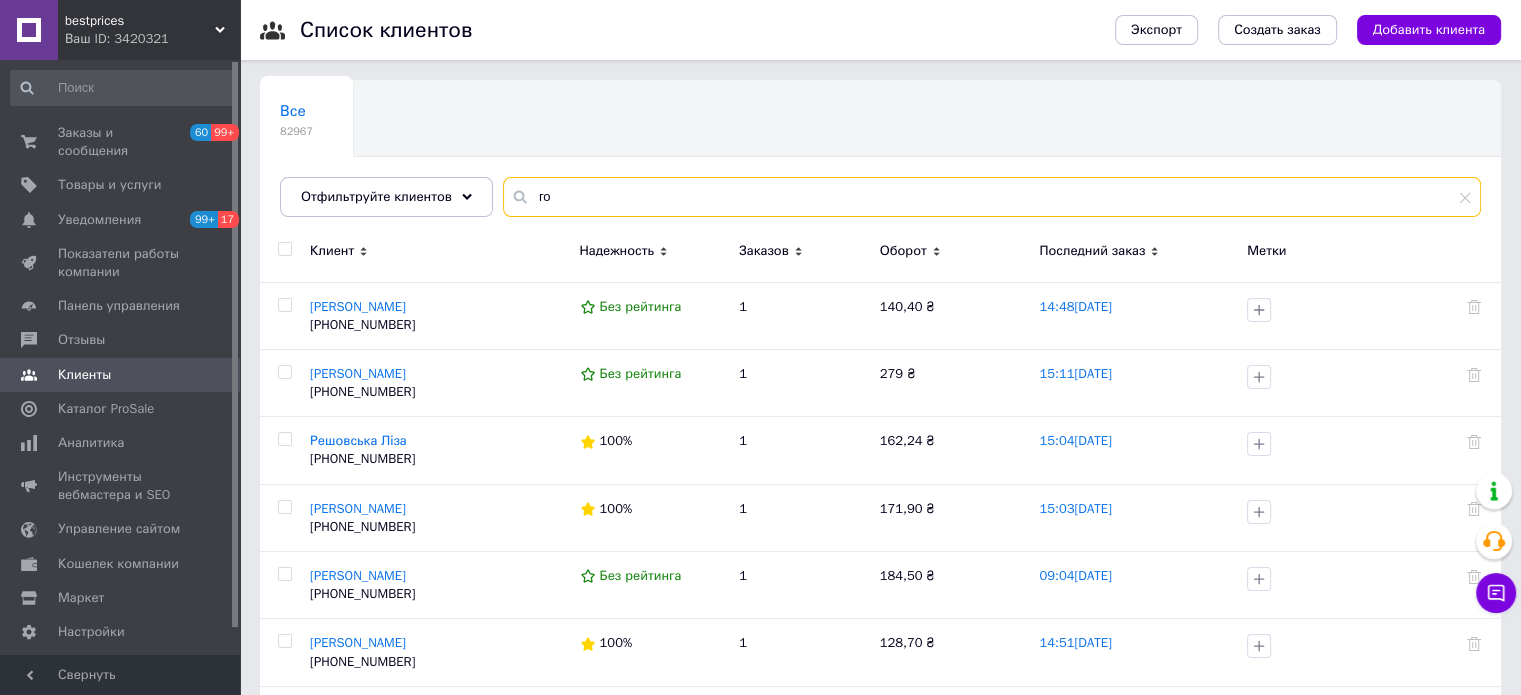 type on "гор" 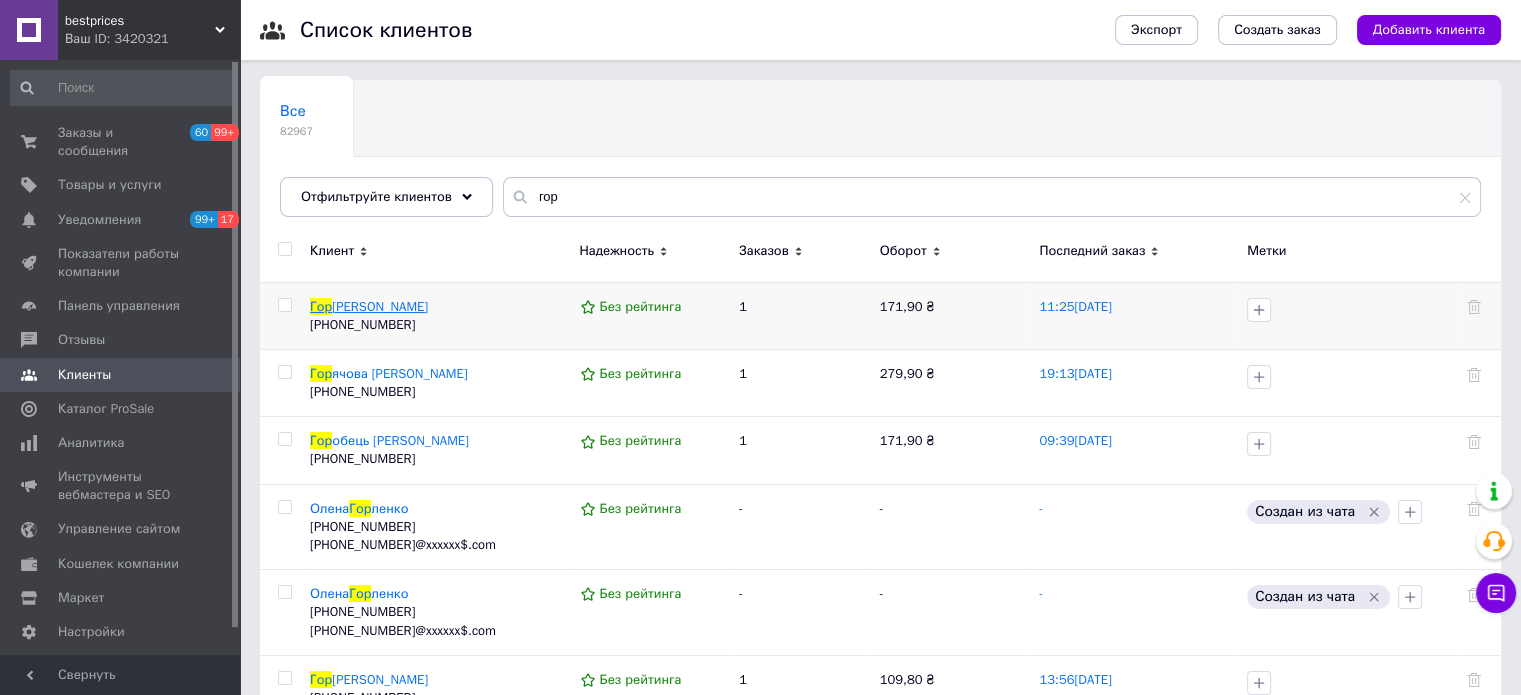 click on "бенко Тетяна" at bounding box center [380, 306] 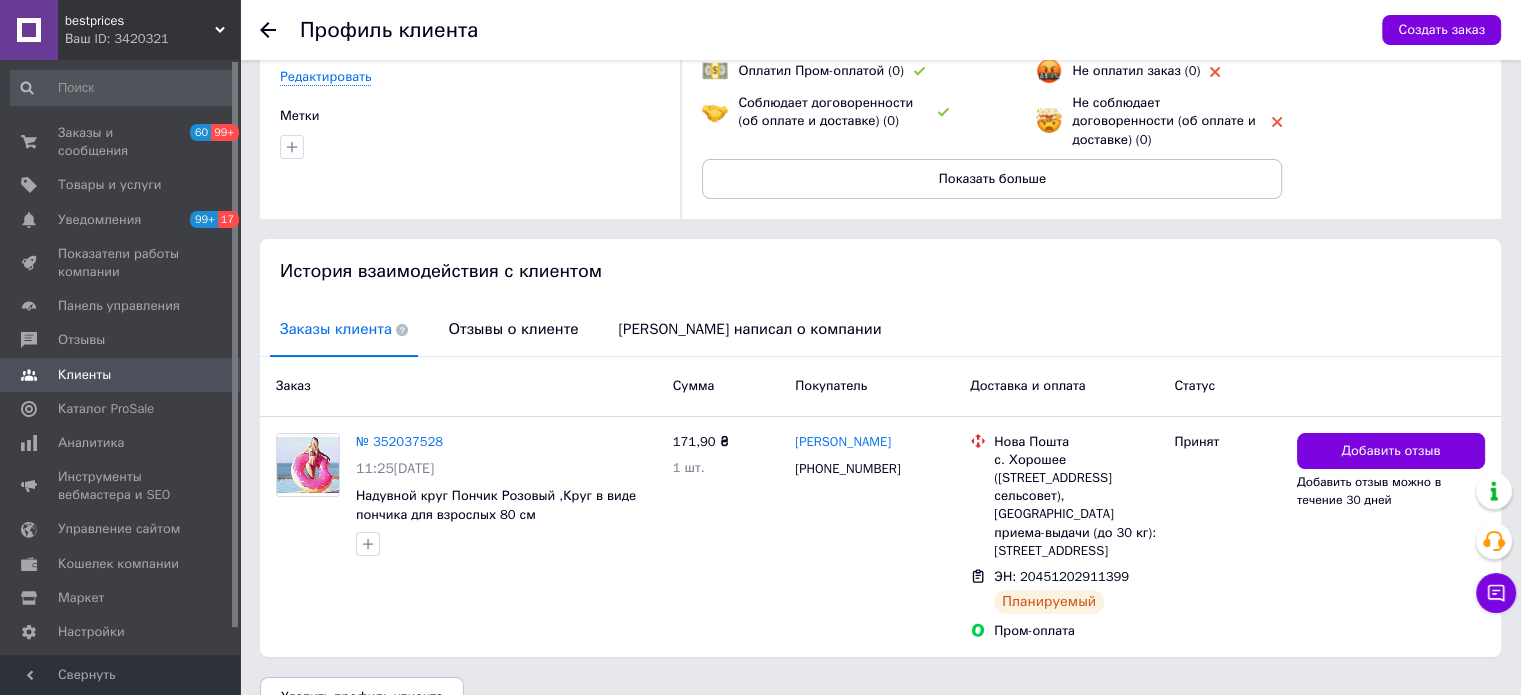 scroll, scrollTop: 238, scrollLeft: 0, axis: vertical 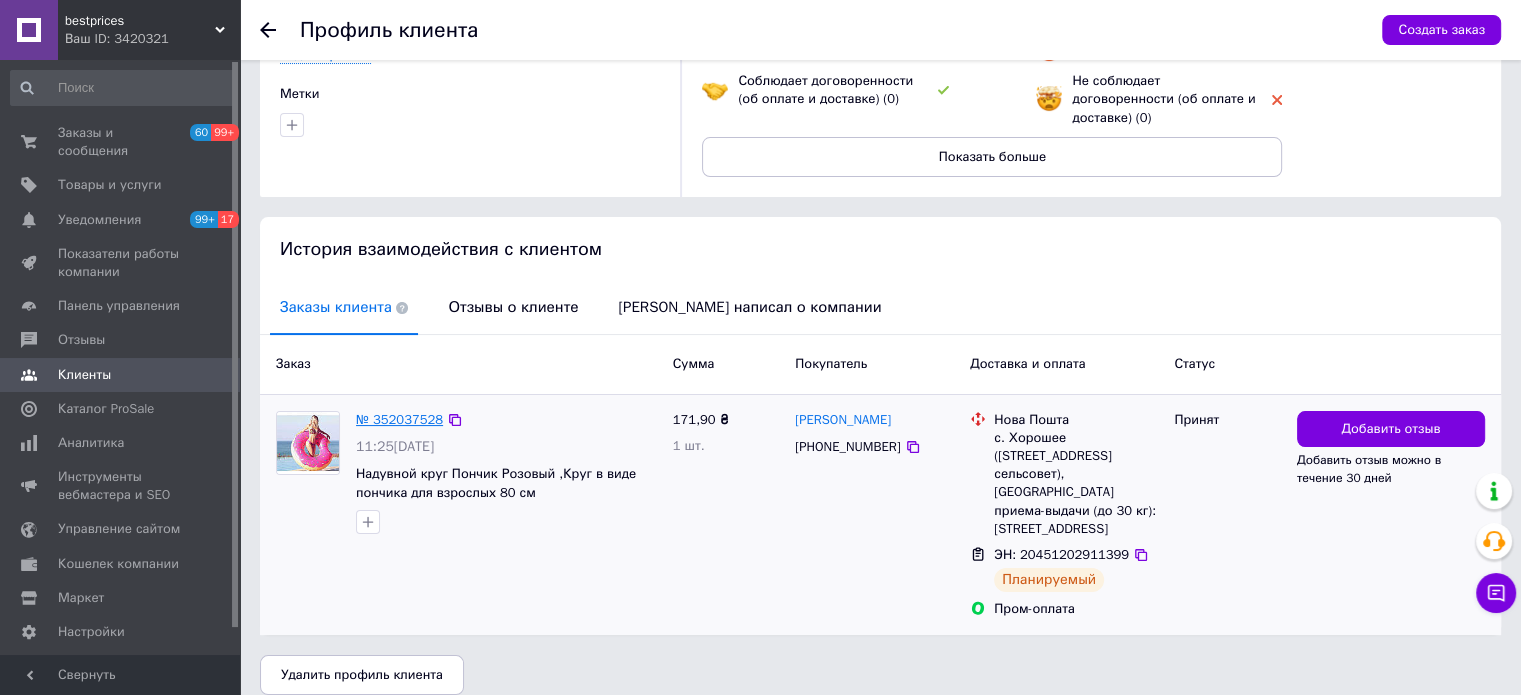 click on "№ 352037528" at bounding box center [399, 419] 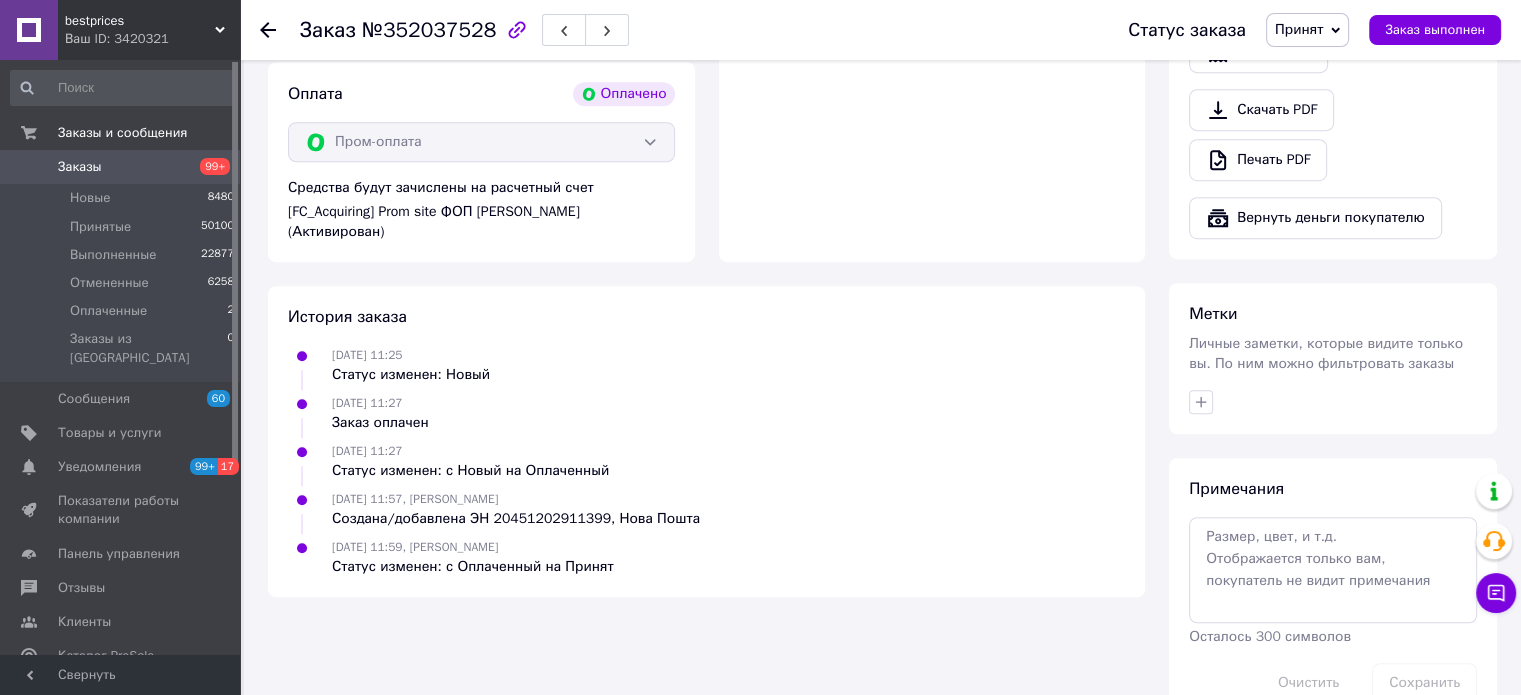 scroll, scrollTop: 1199, scrollLeft: 0, axis: vertical 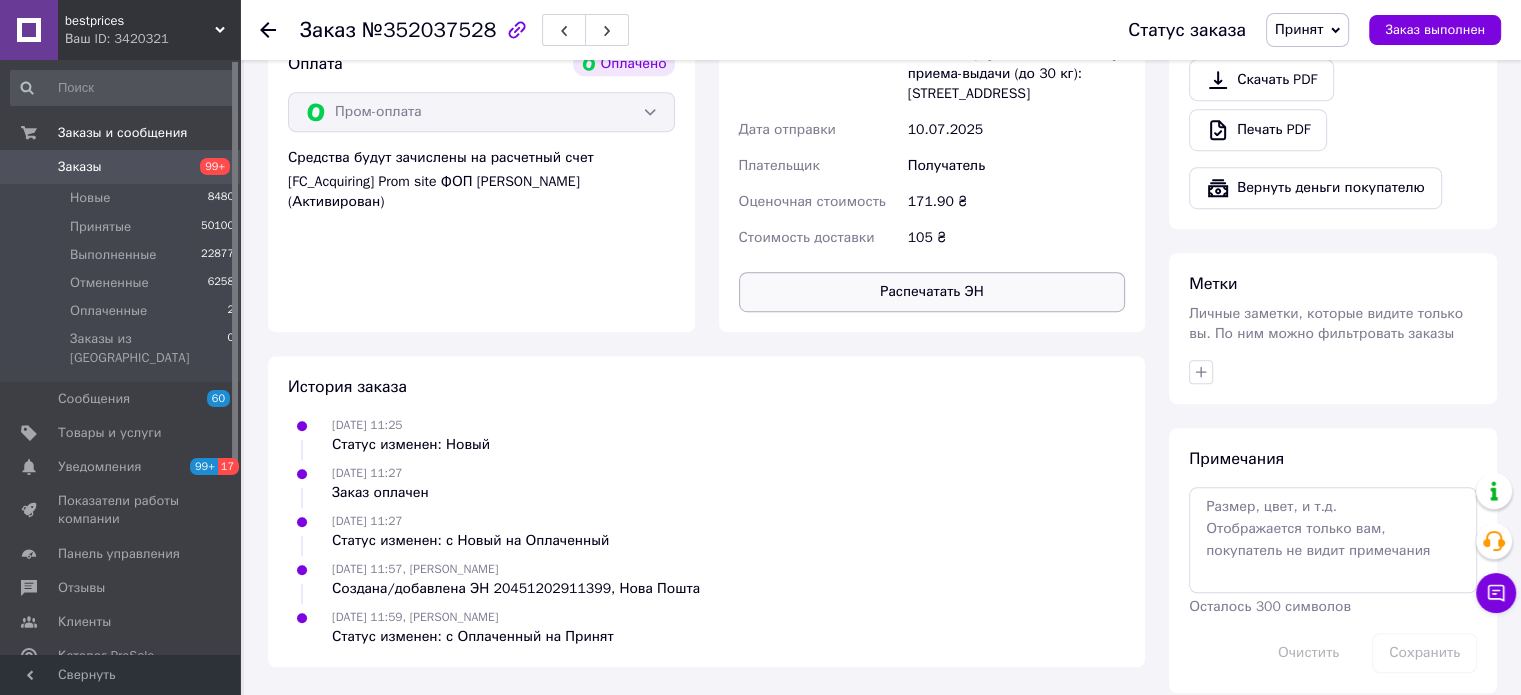 click on "Распечатать ЭН" at bounding box center [932, 292] 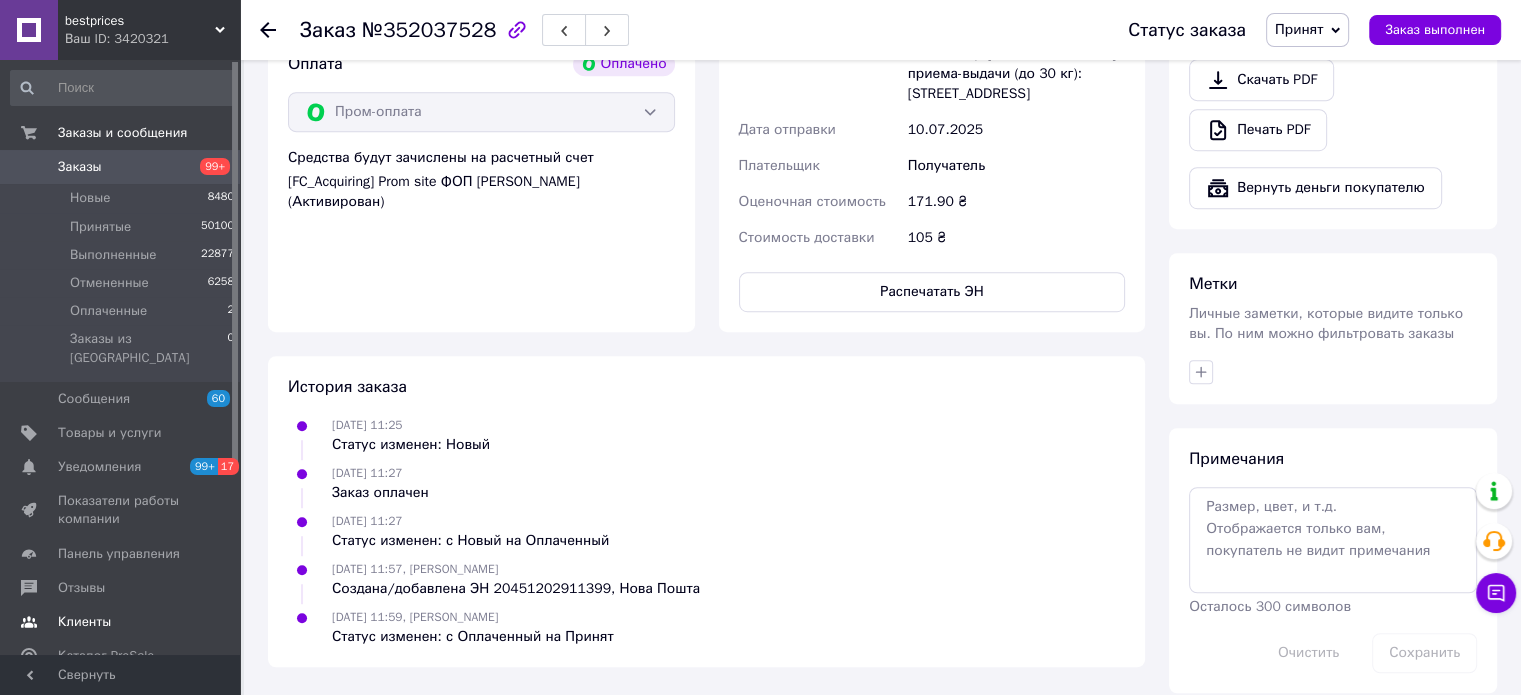 click on "Клиенты" at bounding box center [123, 622] 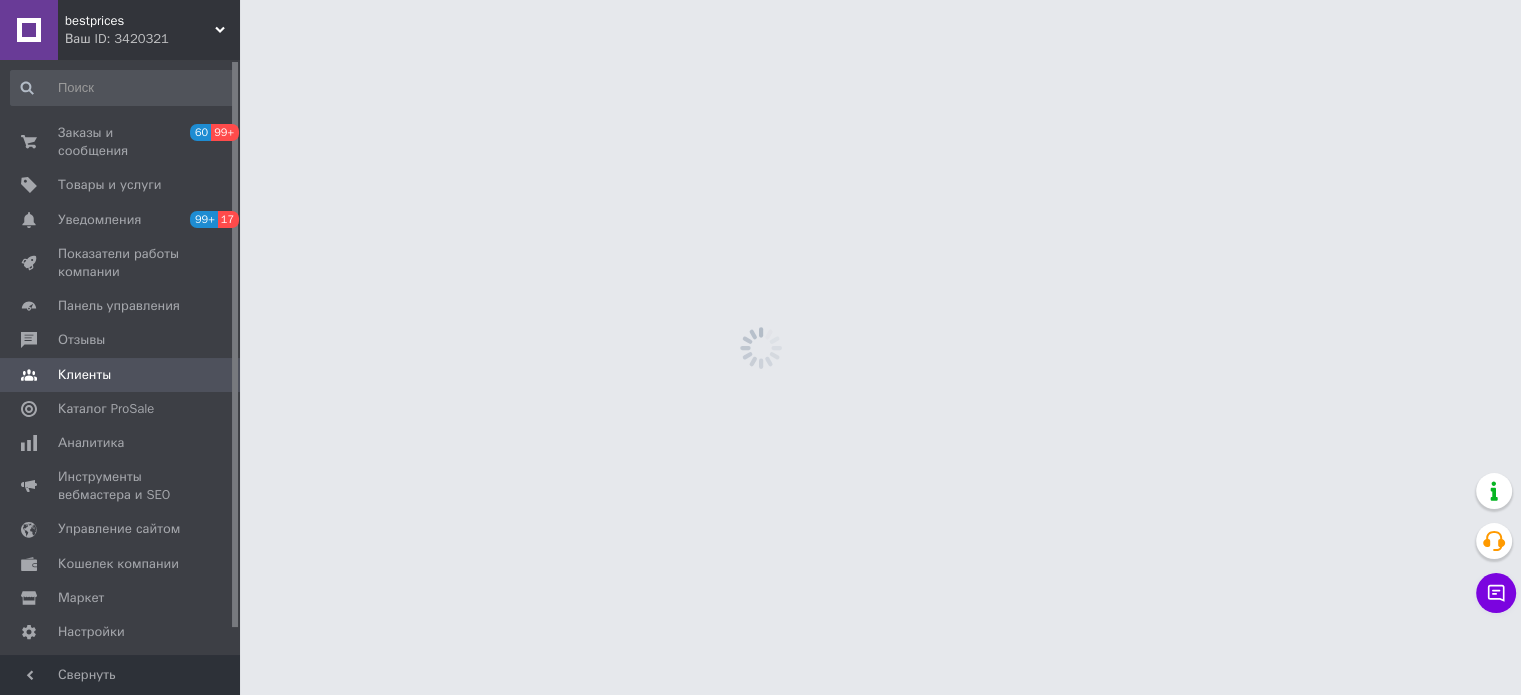 scroll, scrollTop: 0, scrollLeft: 0, axis: both 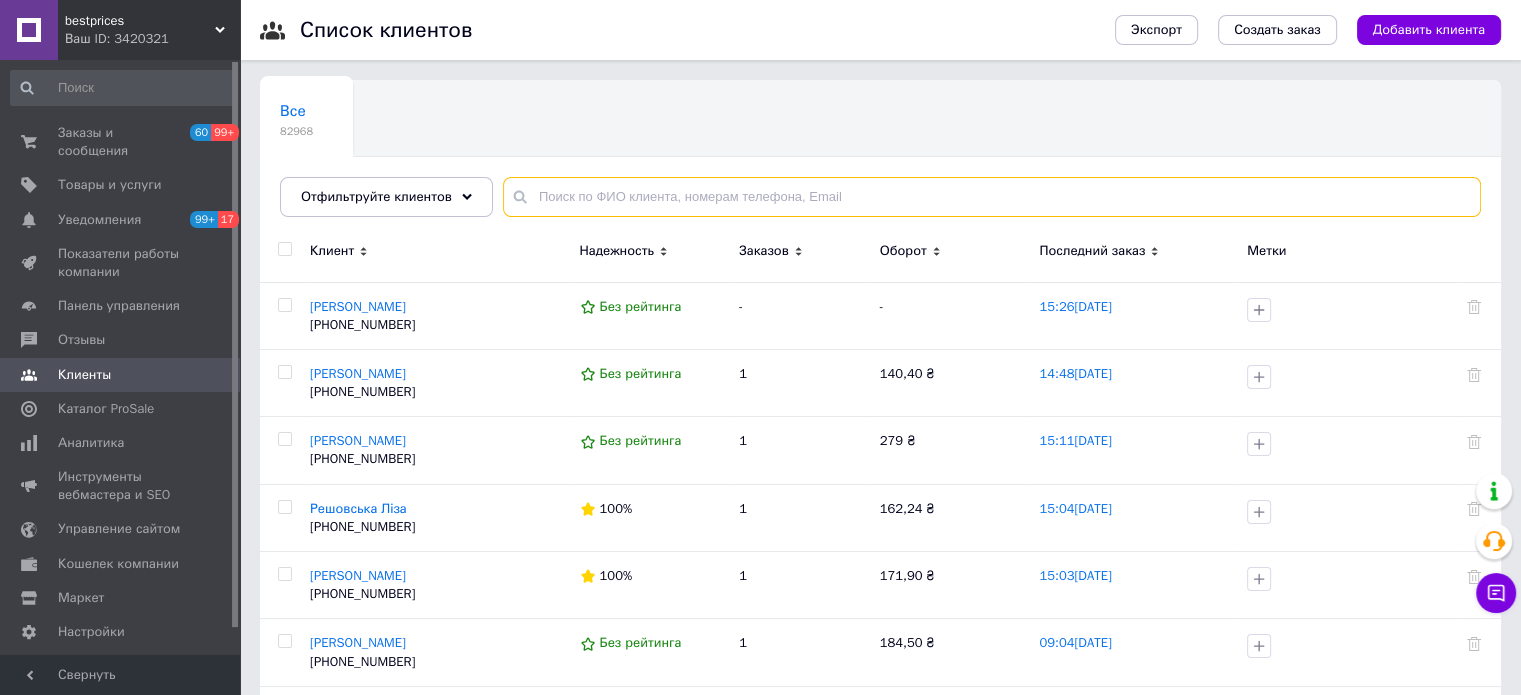 click at bounding box center (992, 197) 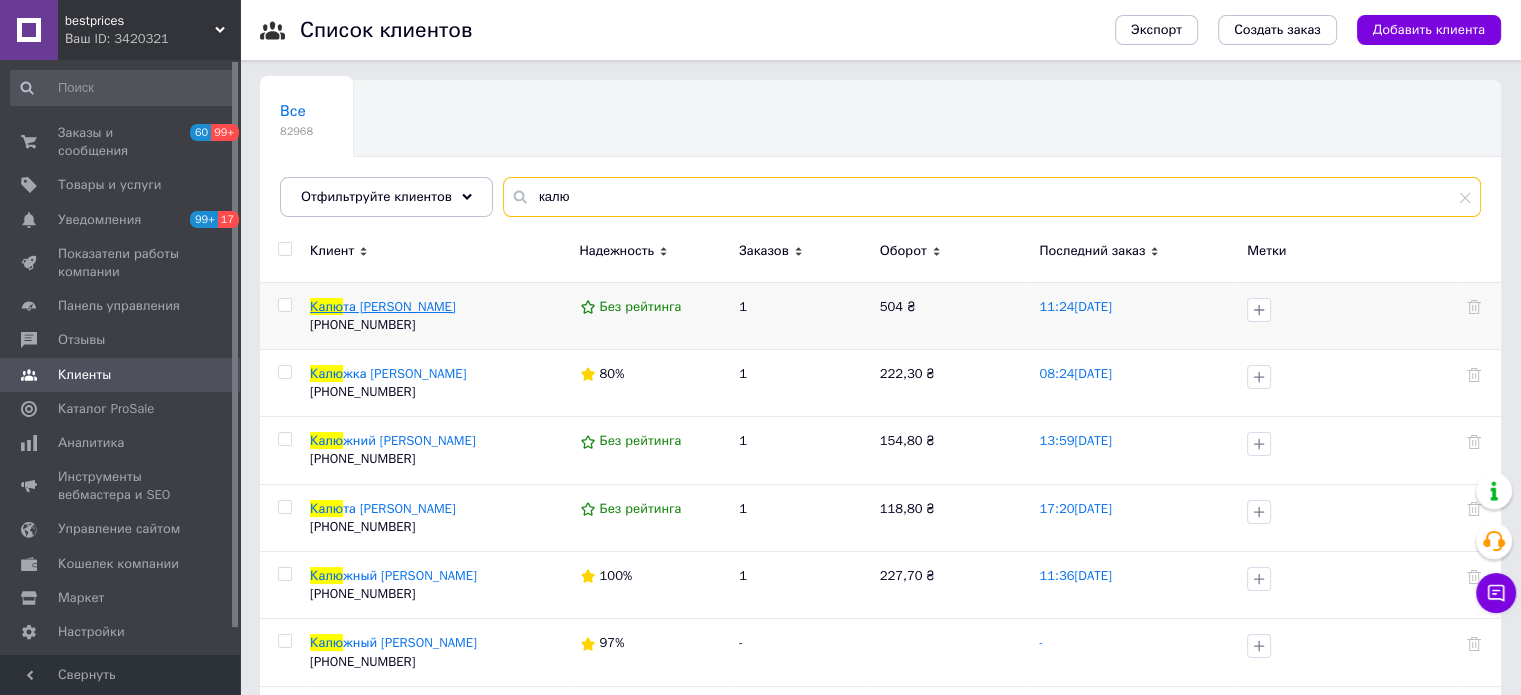 type on "калю" 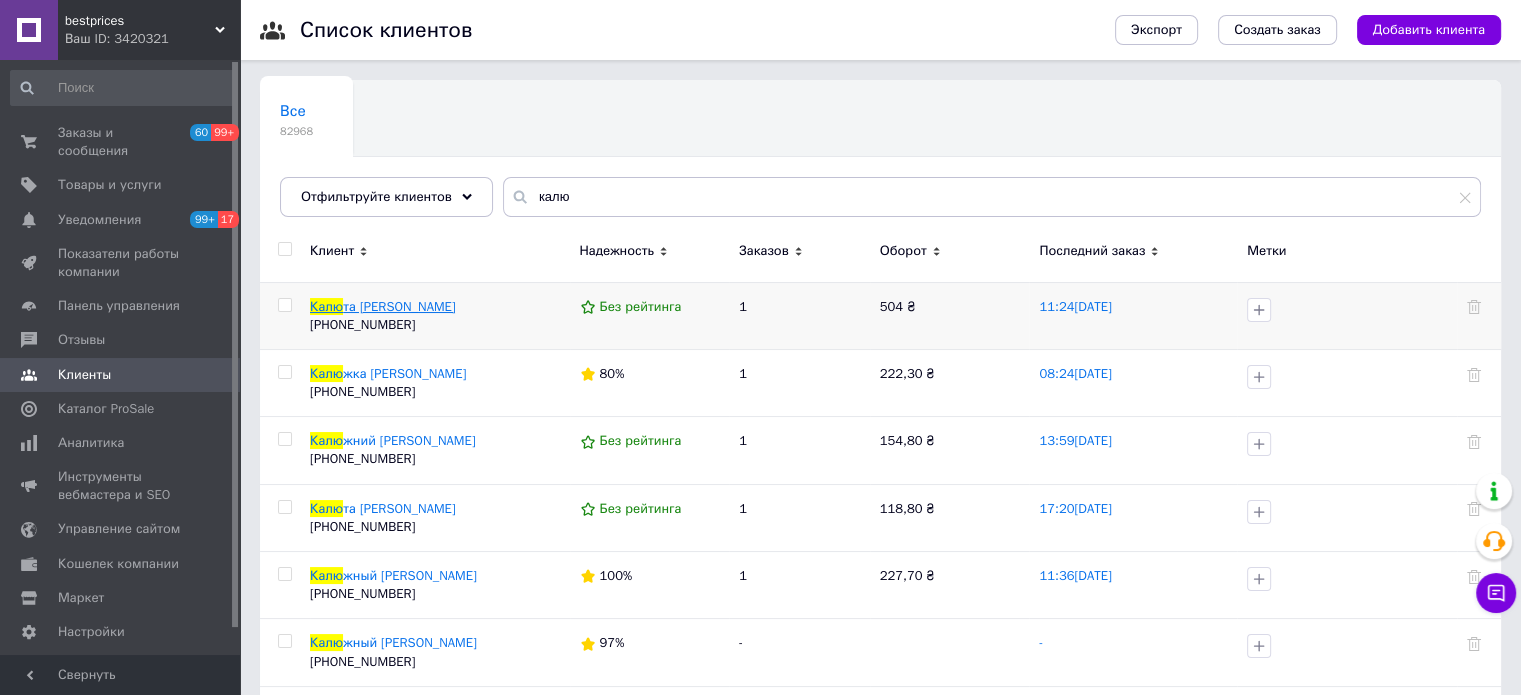 click on "та Яна" at bounding box center (399, 306) 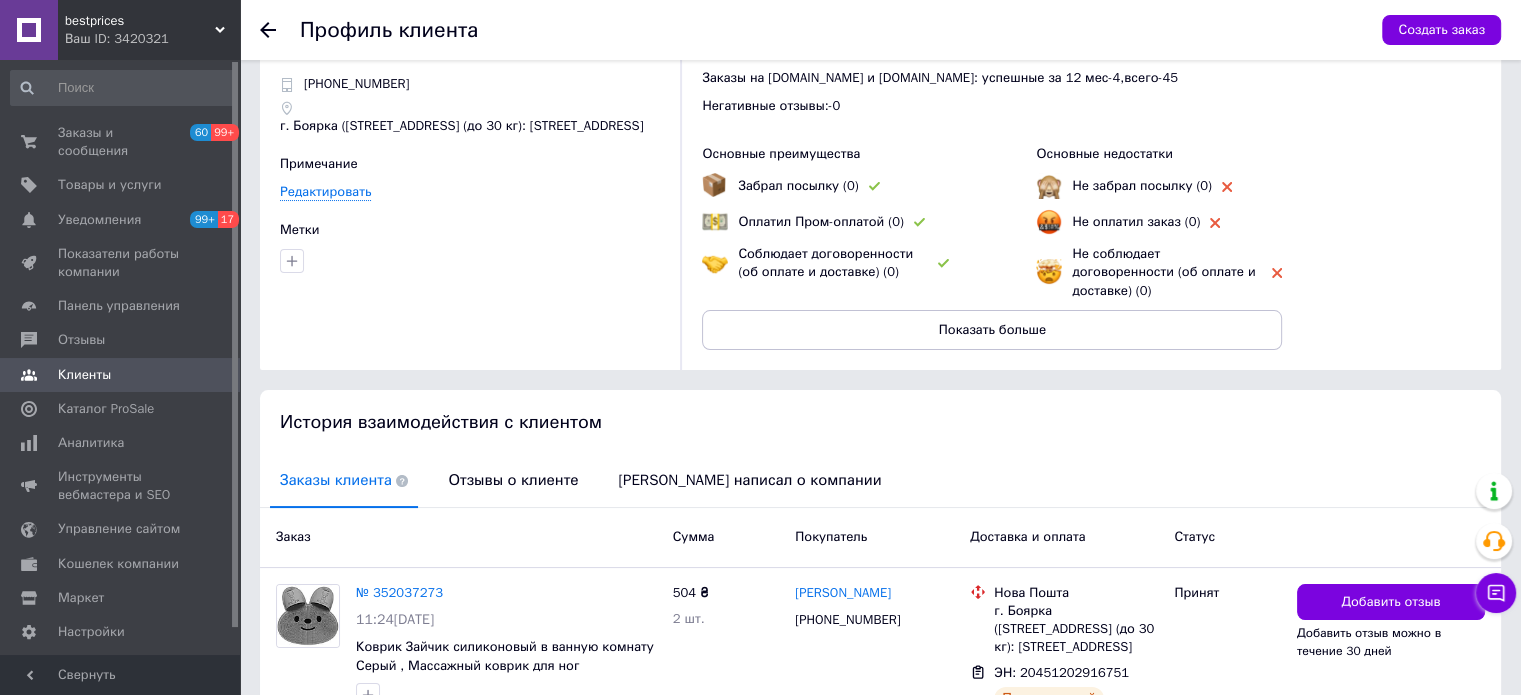 scroll, scrollTop: 184, scrollLeft: 0, axis: vertical 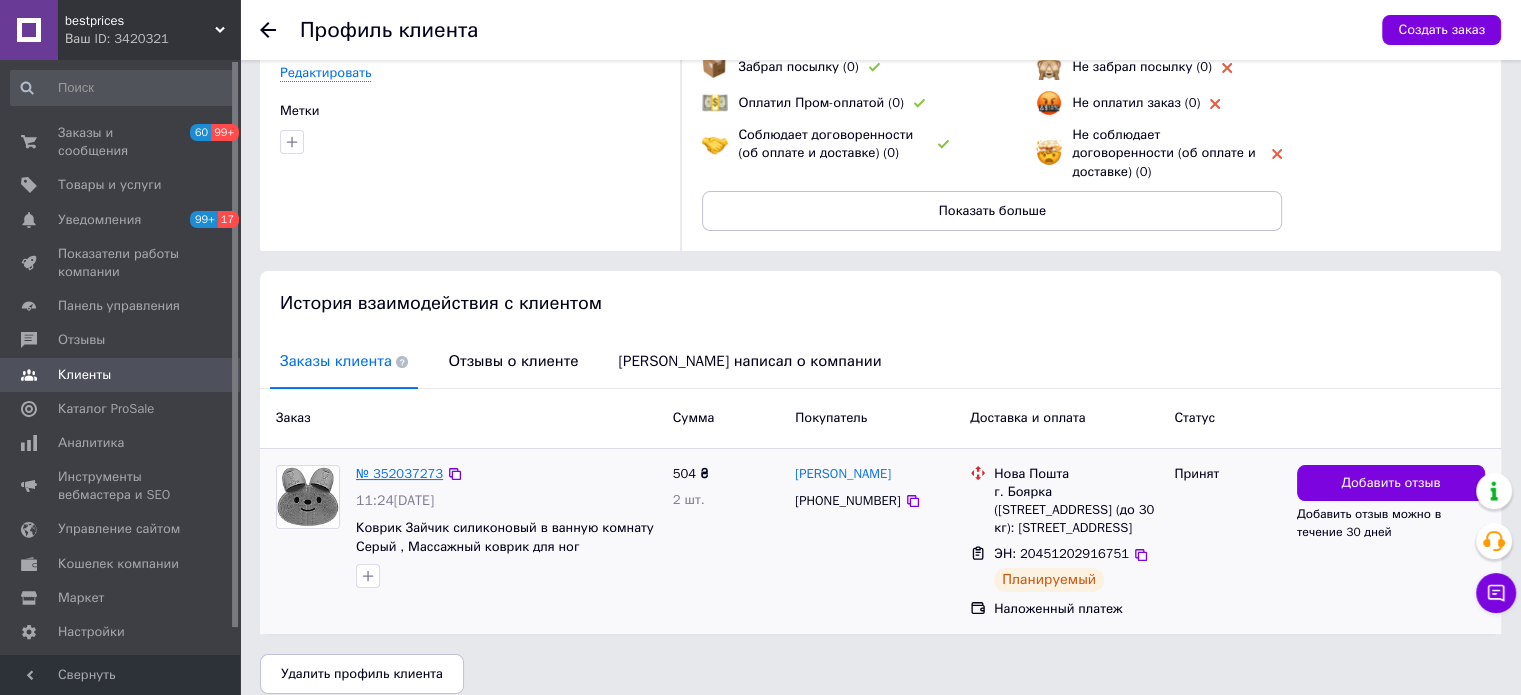 click on "№ 352037273" at bounding box center [399, 473] 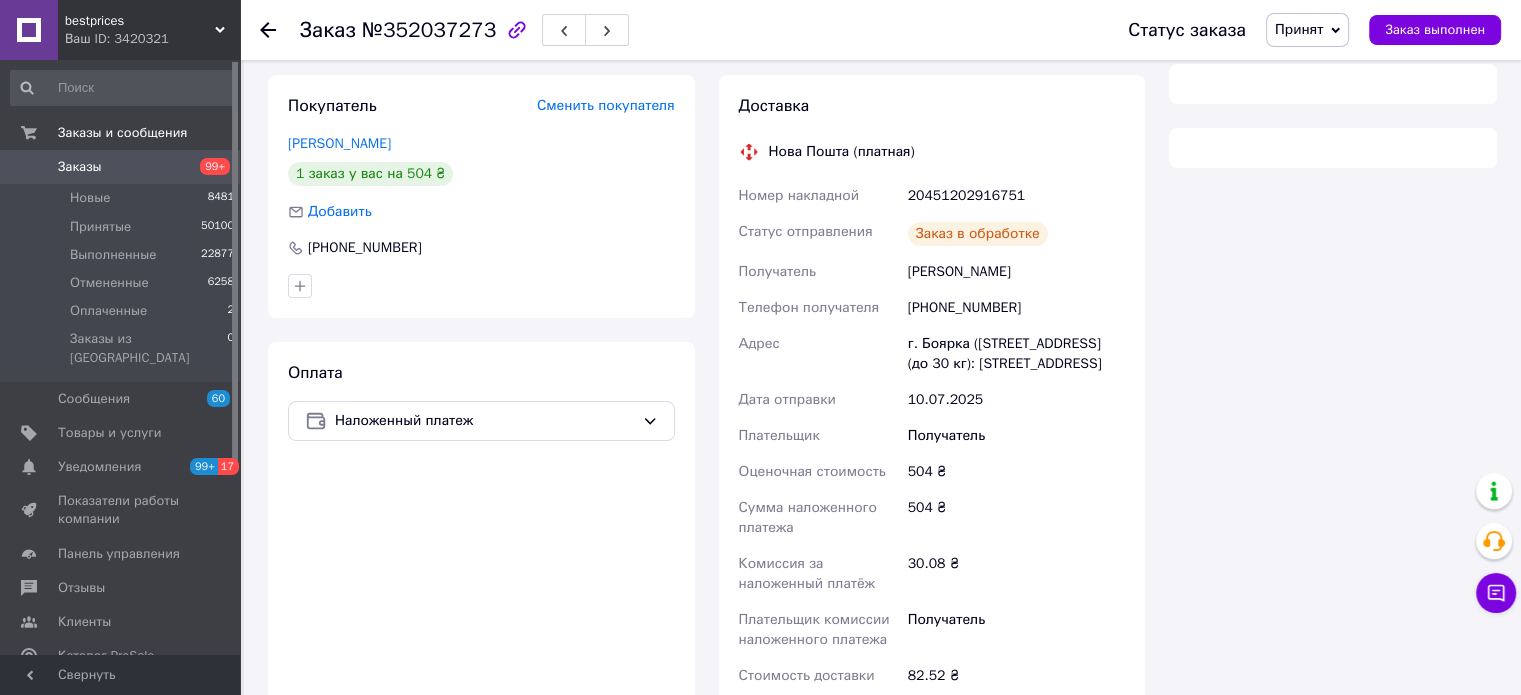 scroll, scrollTop: 496, scrollLeft: 0, axis: vertical 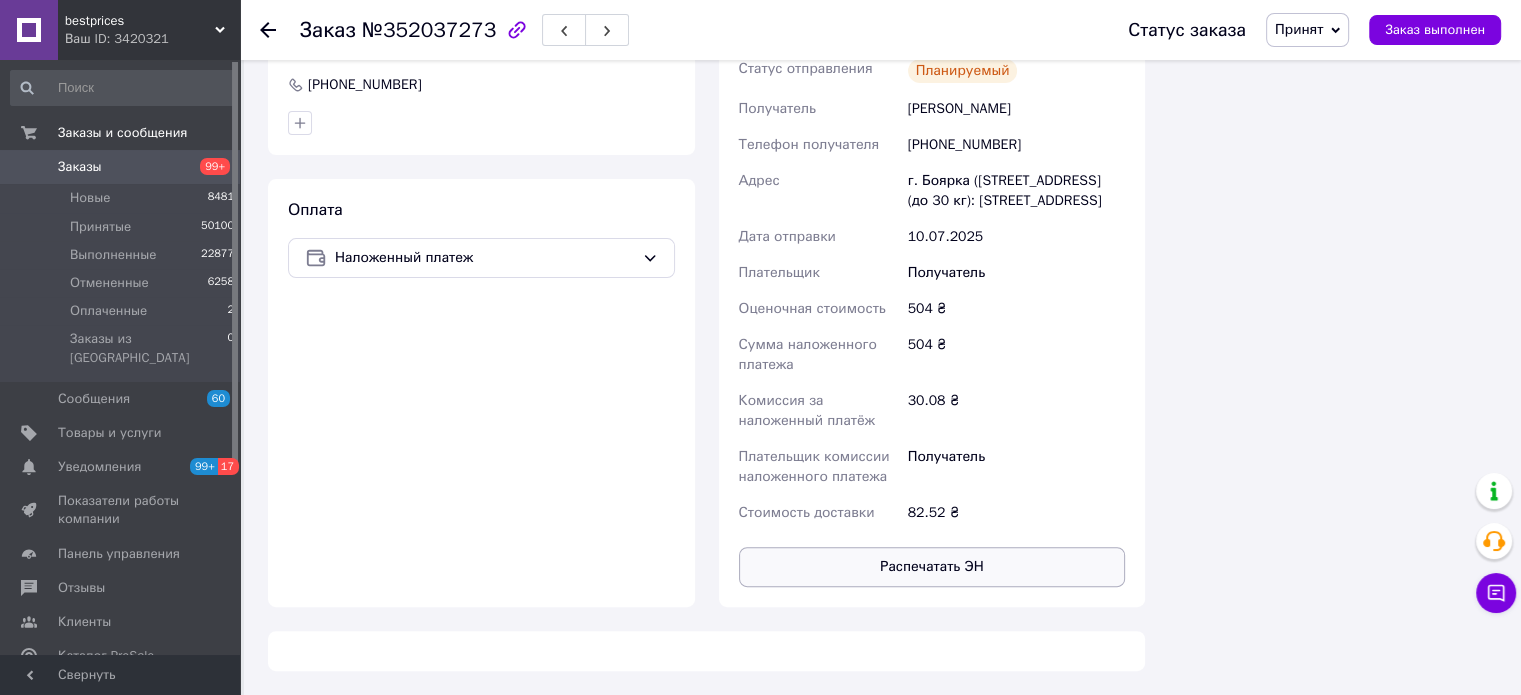 click on "Распечатать ЭН" at bounding box center [932, 567] 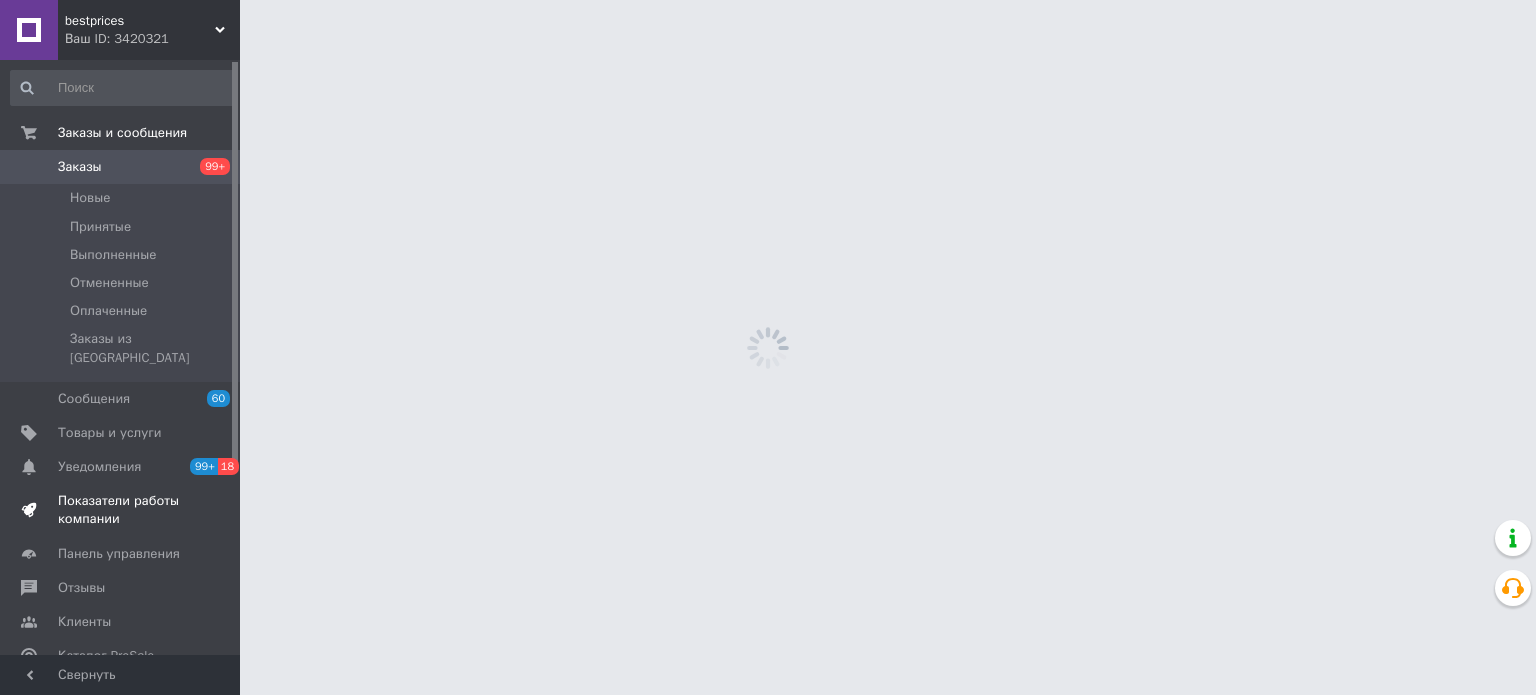 scroll, scrollTop: 0, scrollLeft: 0, axis: both 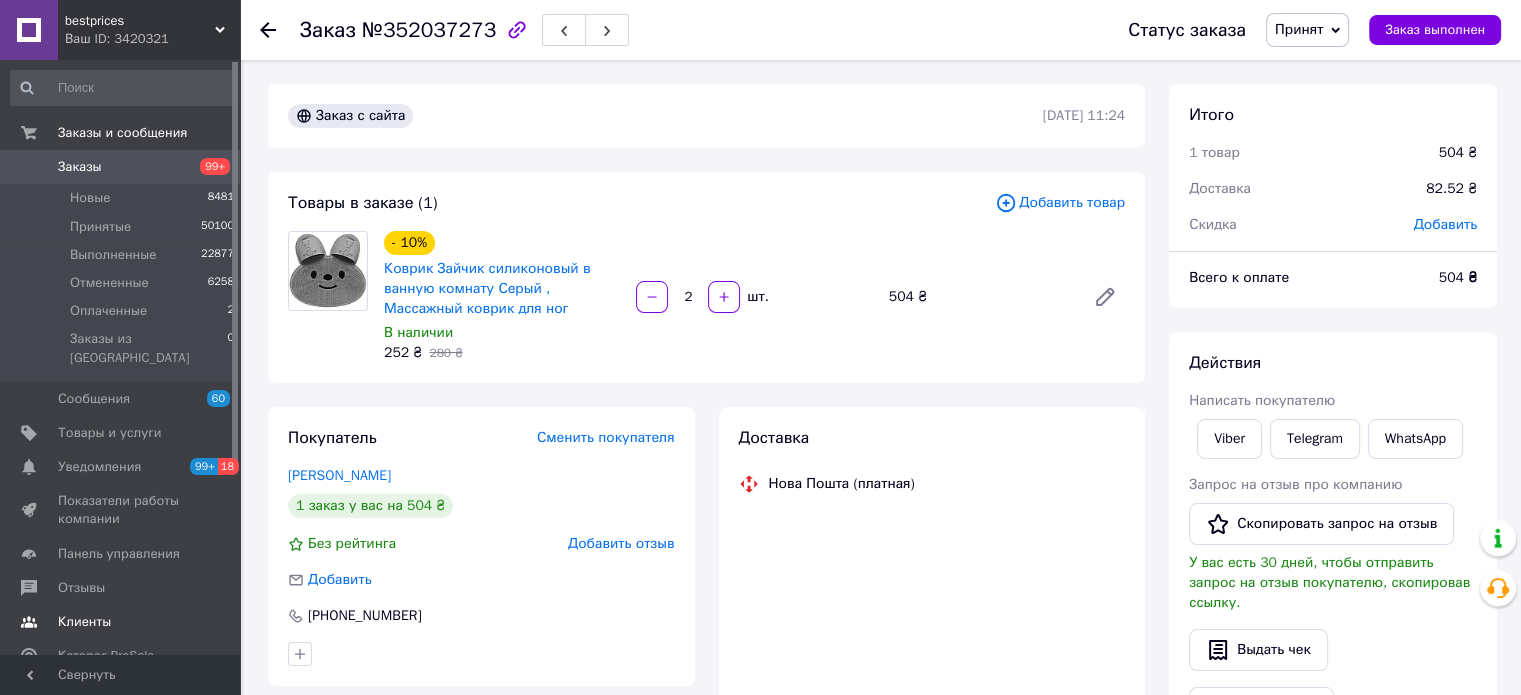 click on "Клиенты" at bounding box center [84, 622] 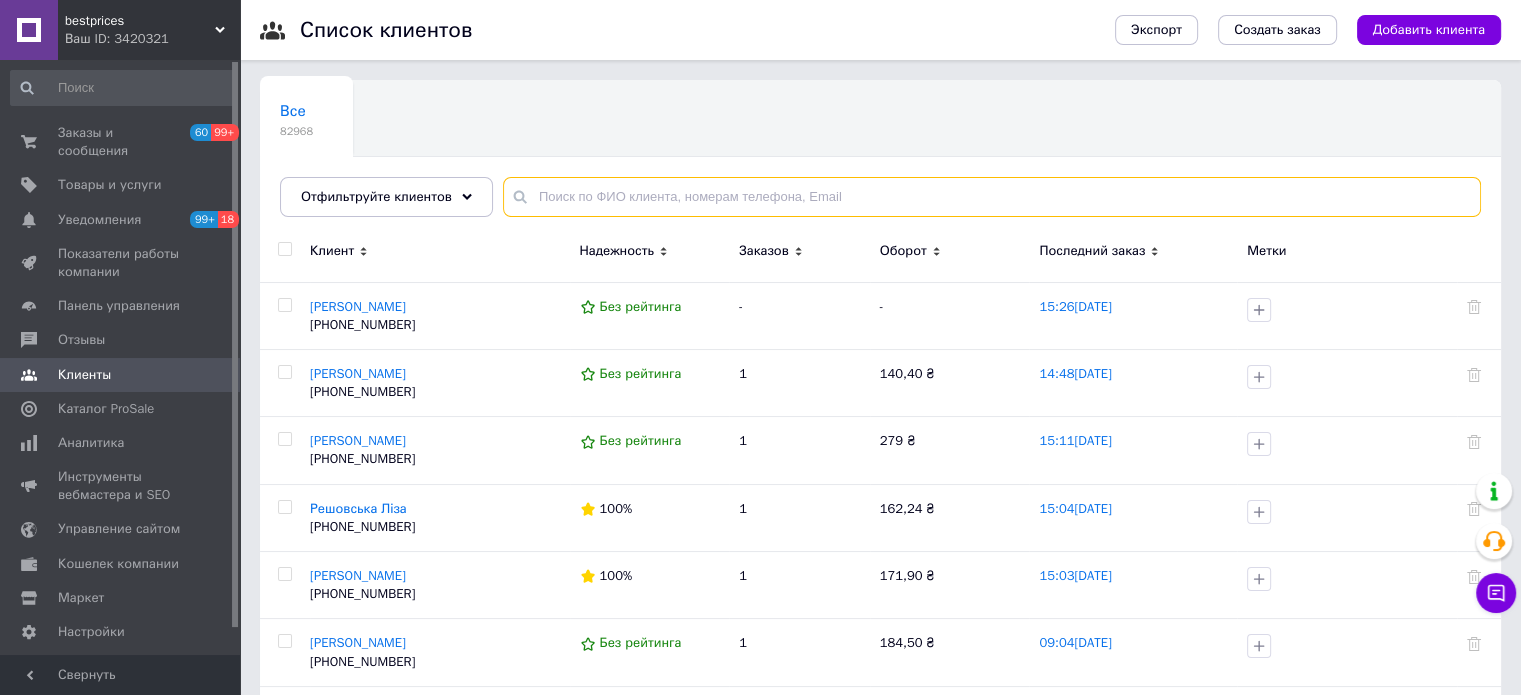 click at bounding box center (992, 197) 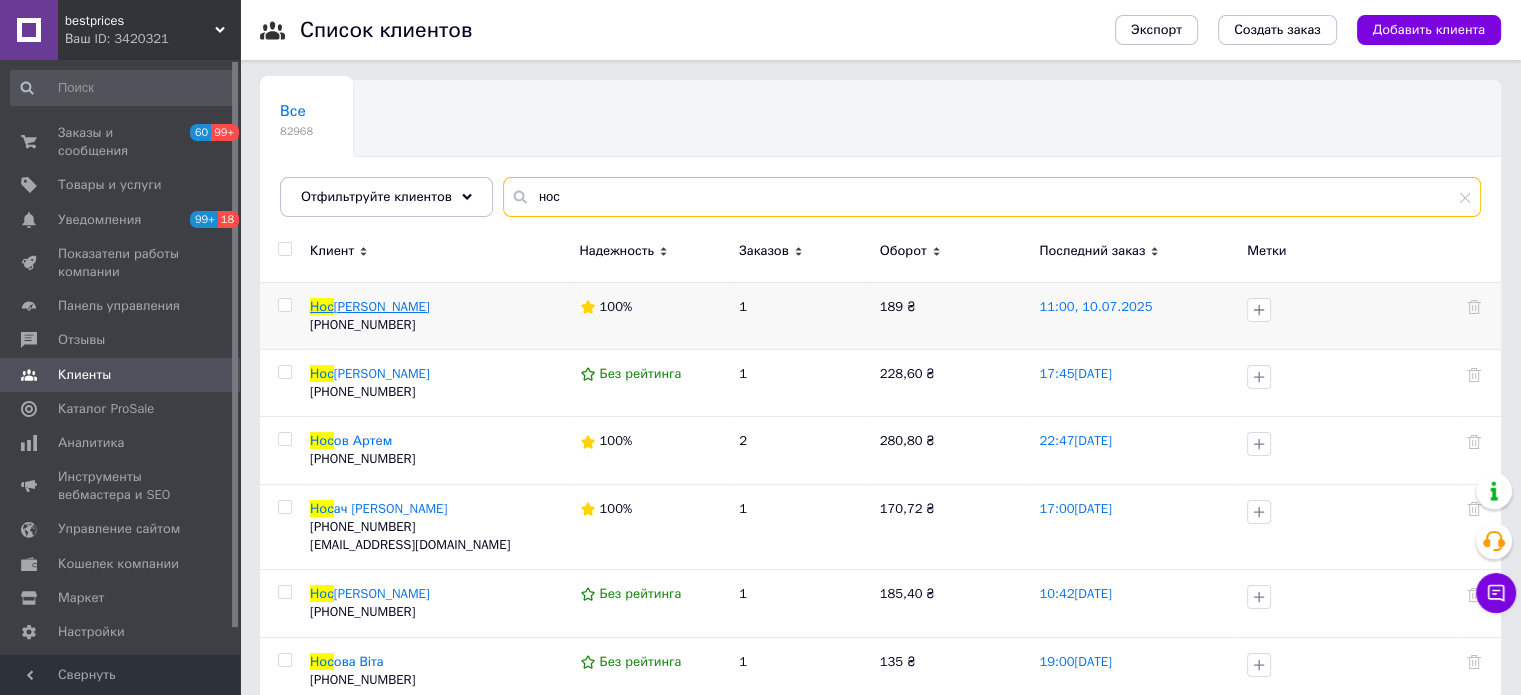 type on "нос" 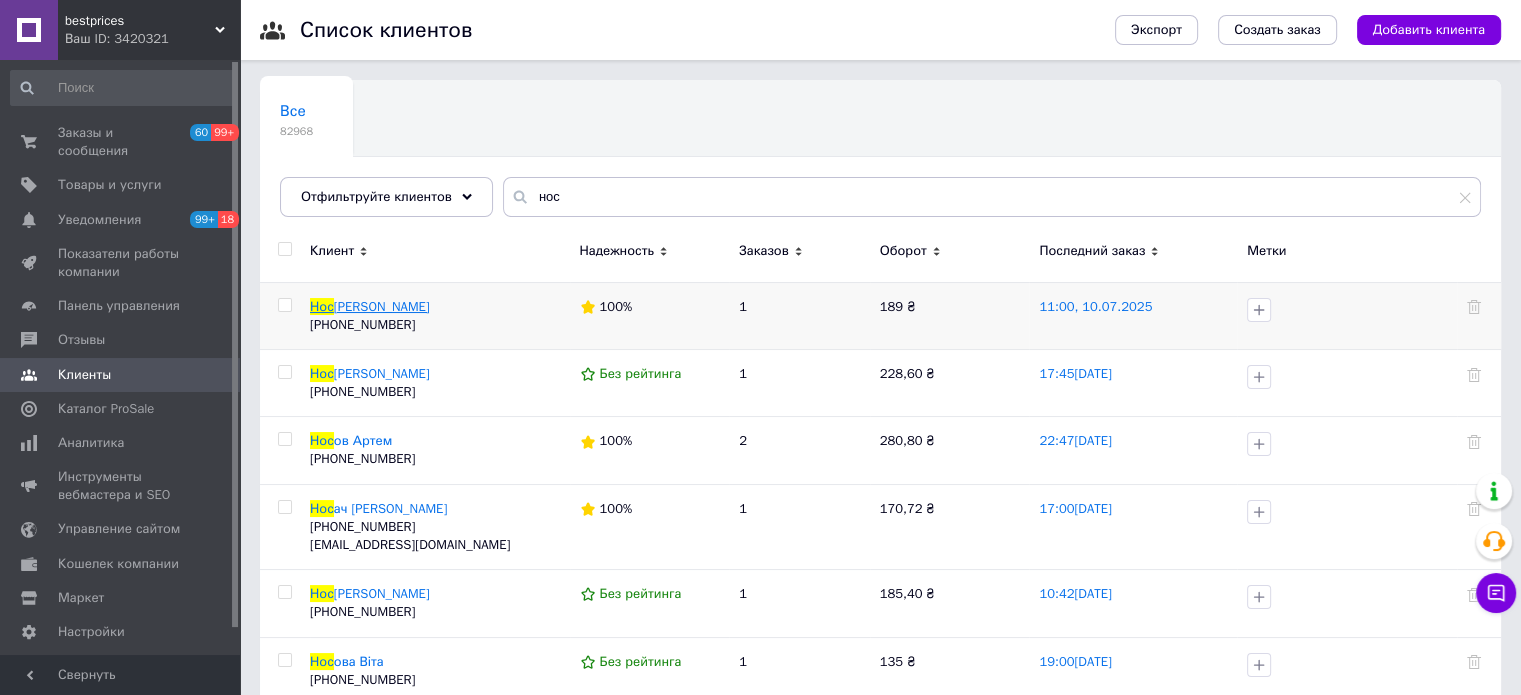 click on "[PERSON_NAME]" at bounding box center (382, 306) 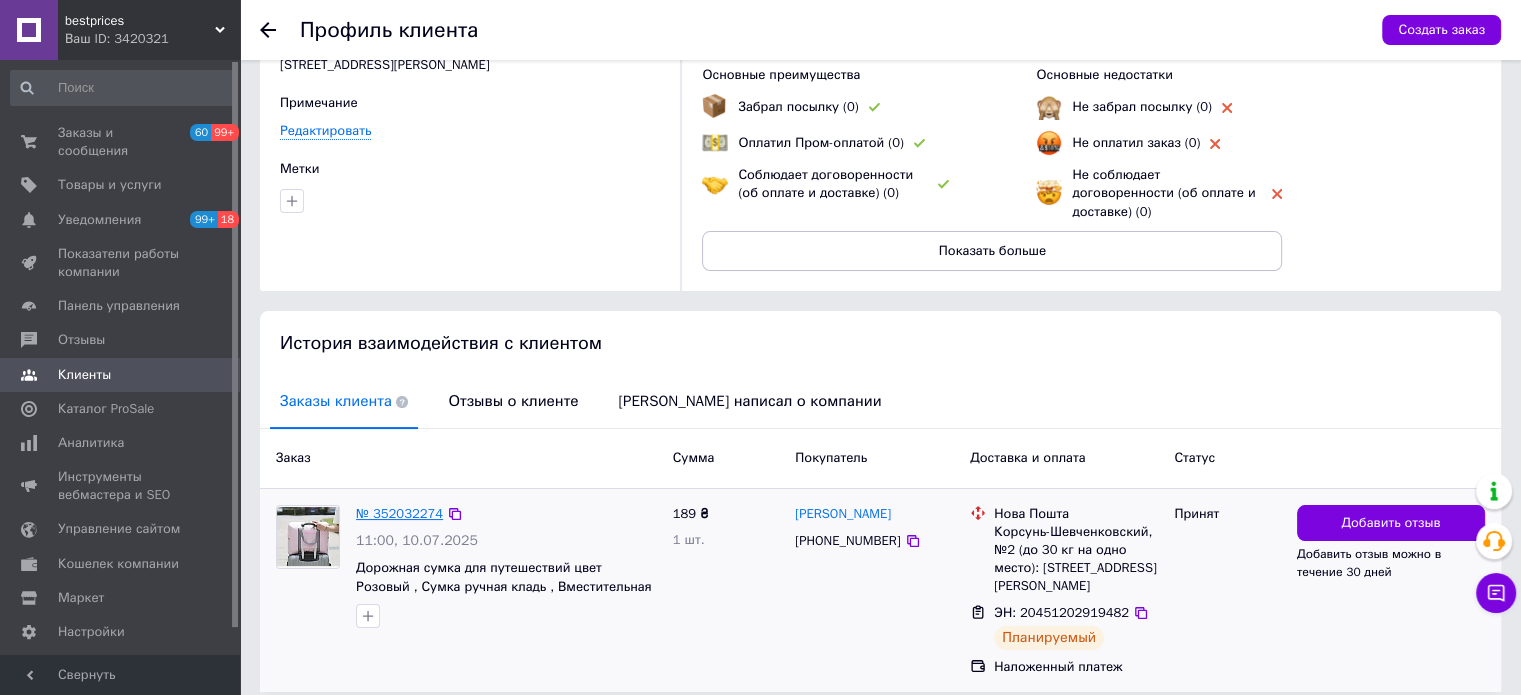 scroll, scrollTop: 202, scrollLeft: 0, axis: vertical 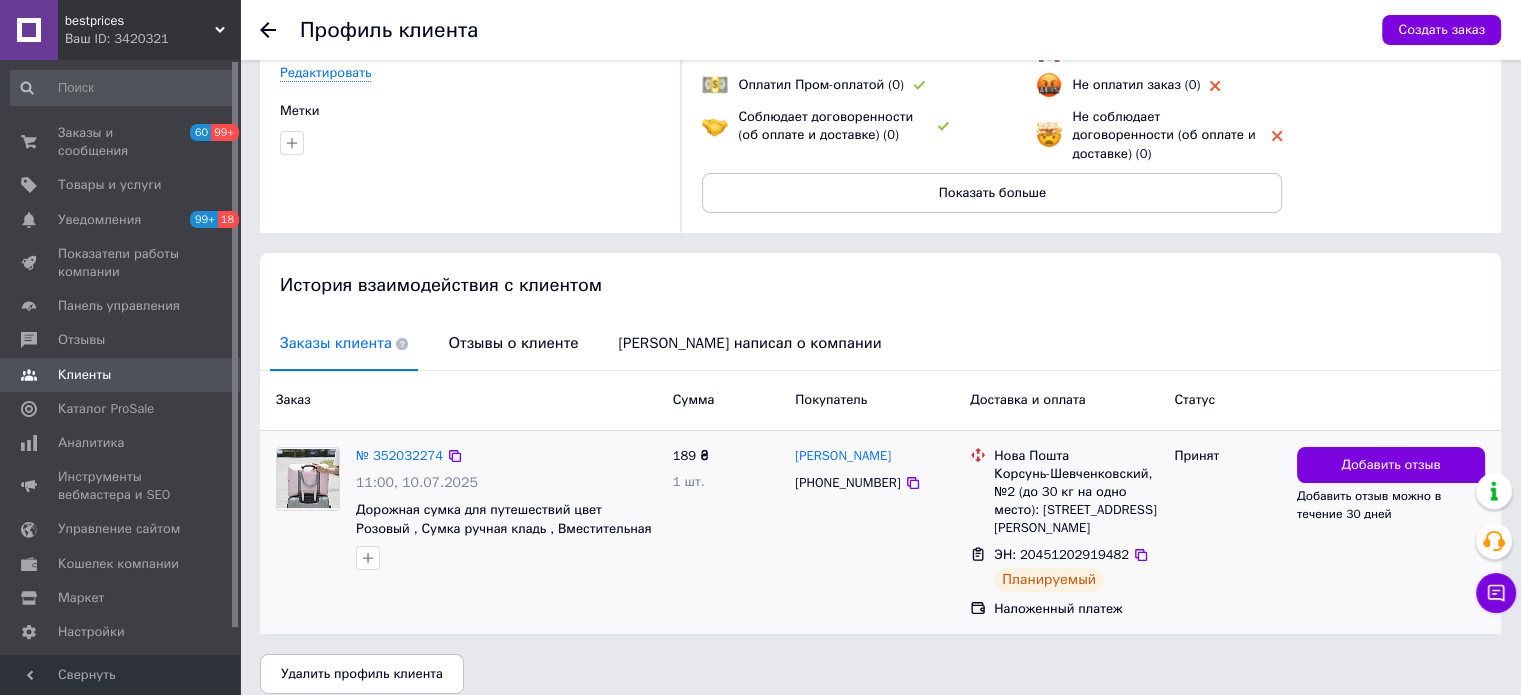 click on "№ 352032274" at bounding box center [399, 456] 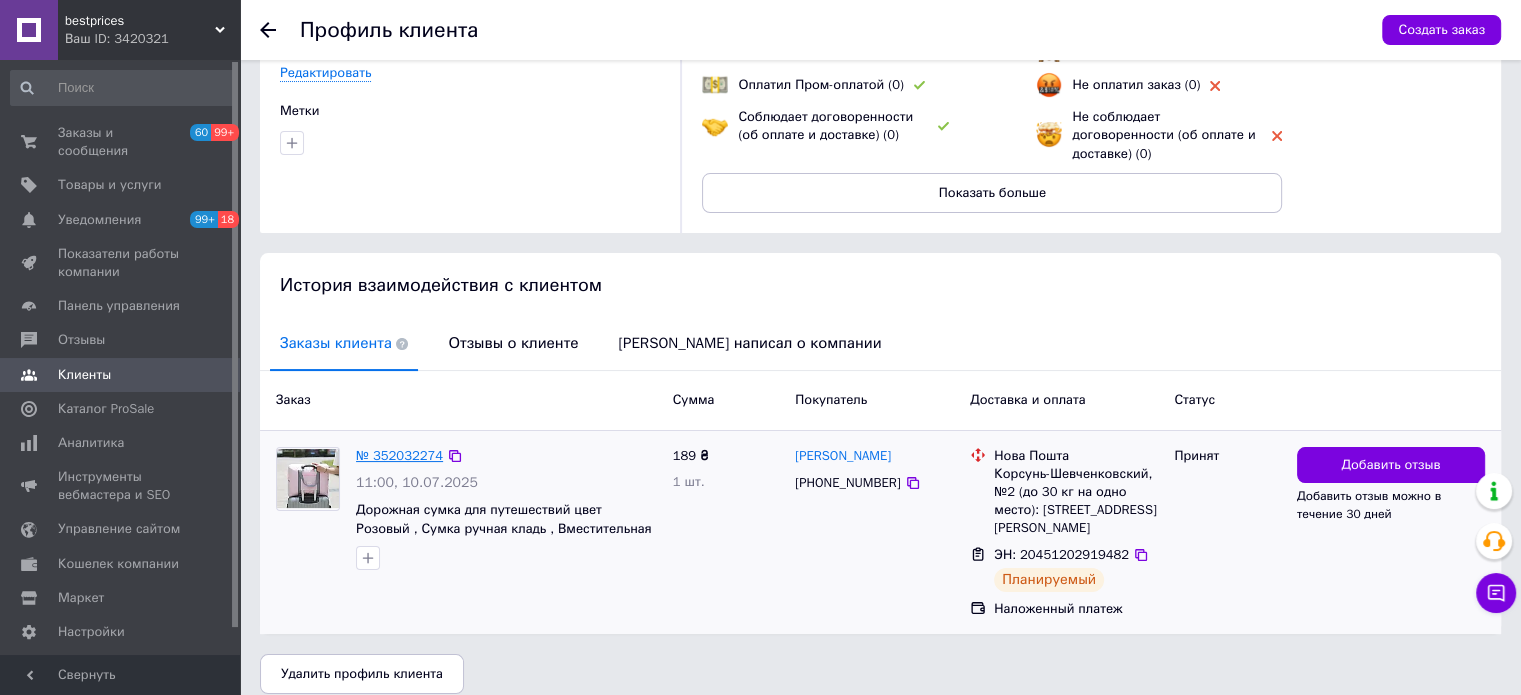 click on "№ 352032274" at bounding box center (399, 455) 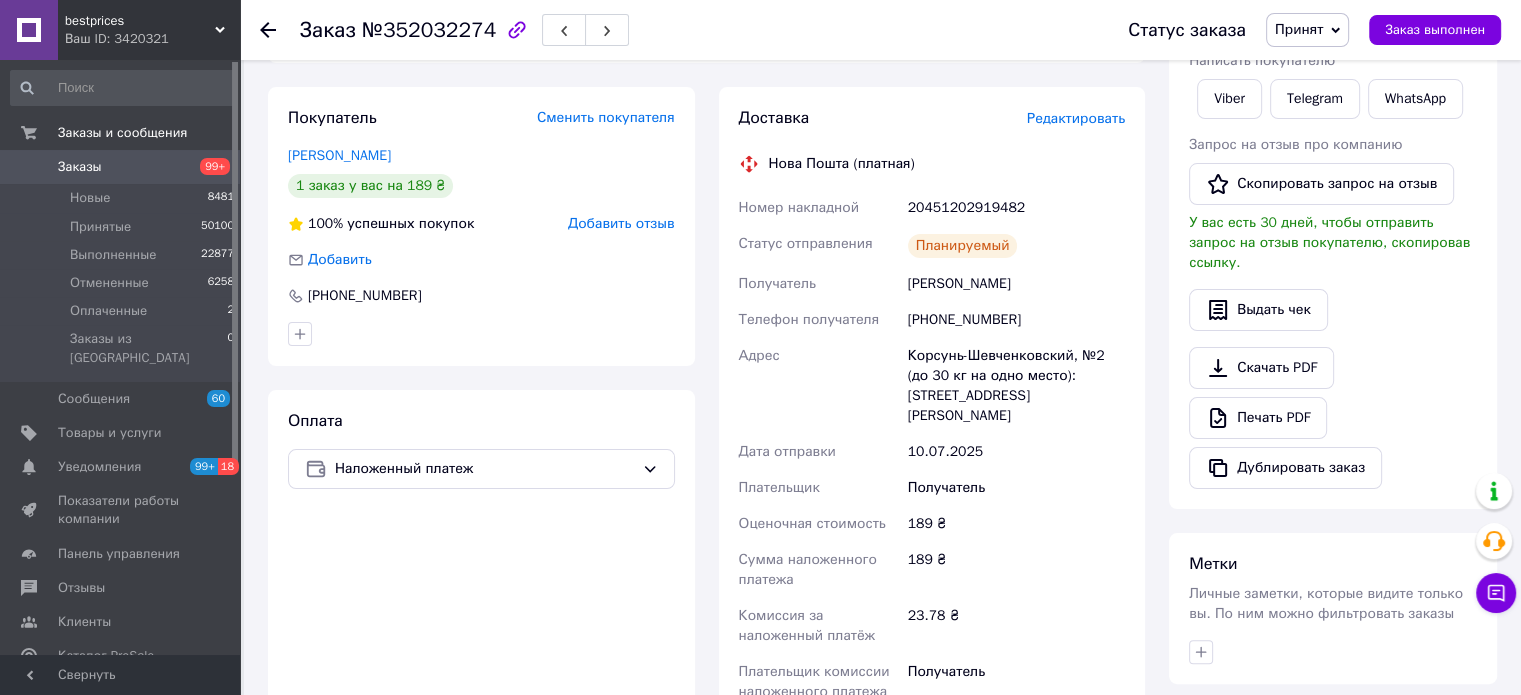 scroll, scrollTop: 707, scrollLeft: 0, axis: vertical 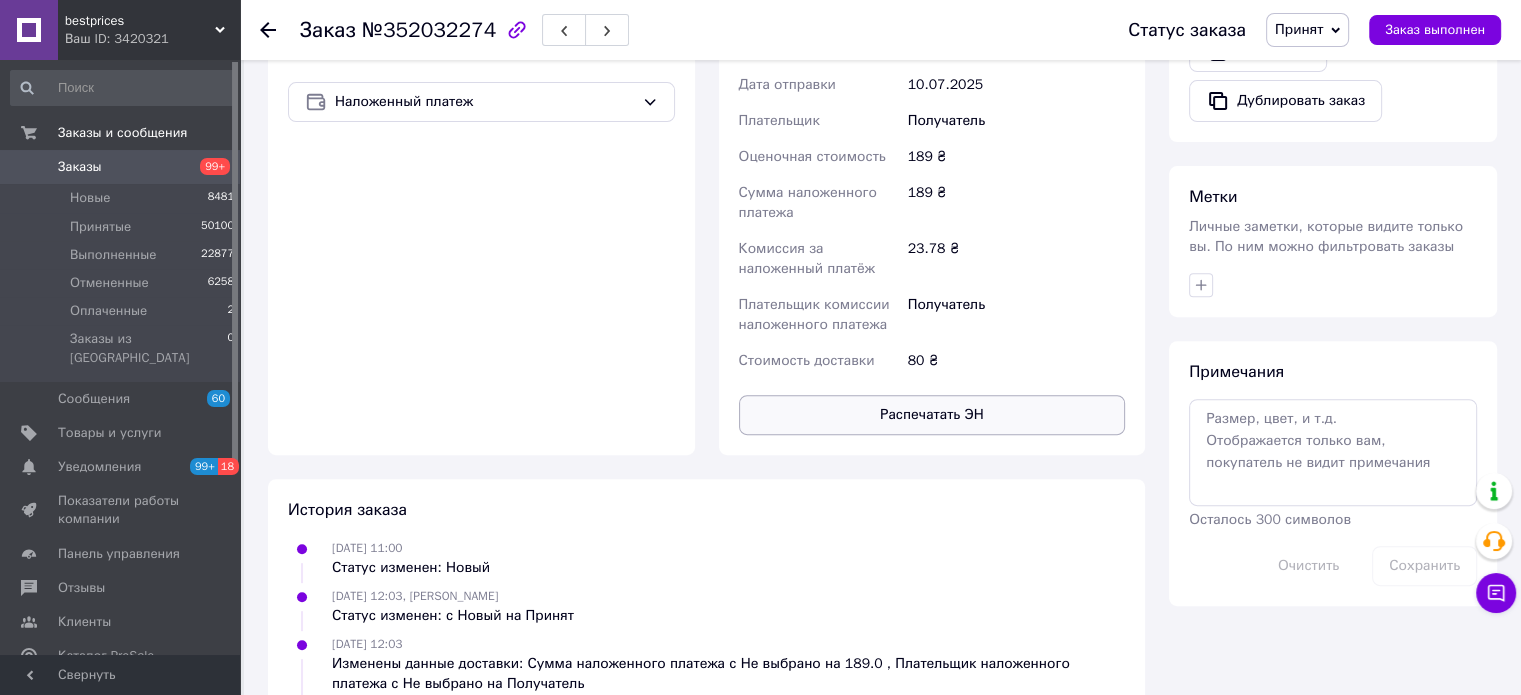 click on "Распечатать ЭН" at bounding box center [932, 415] 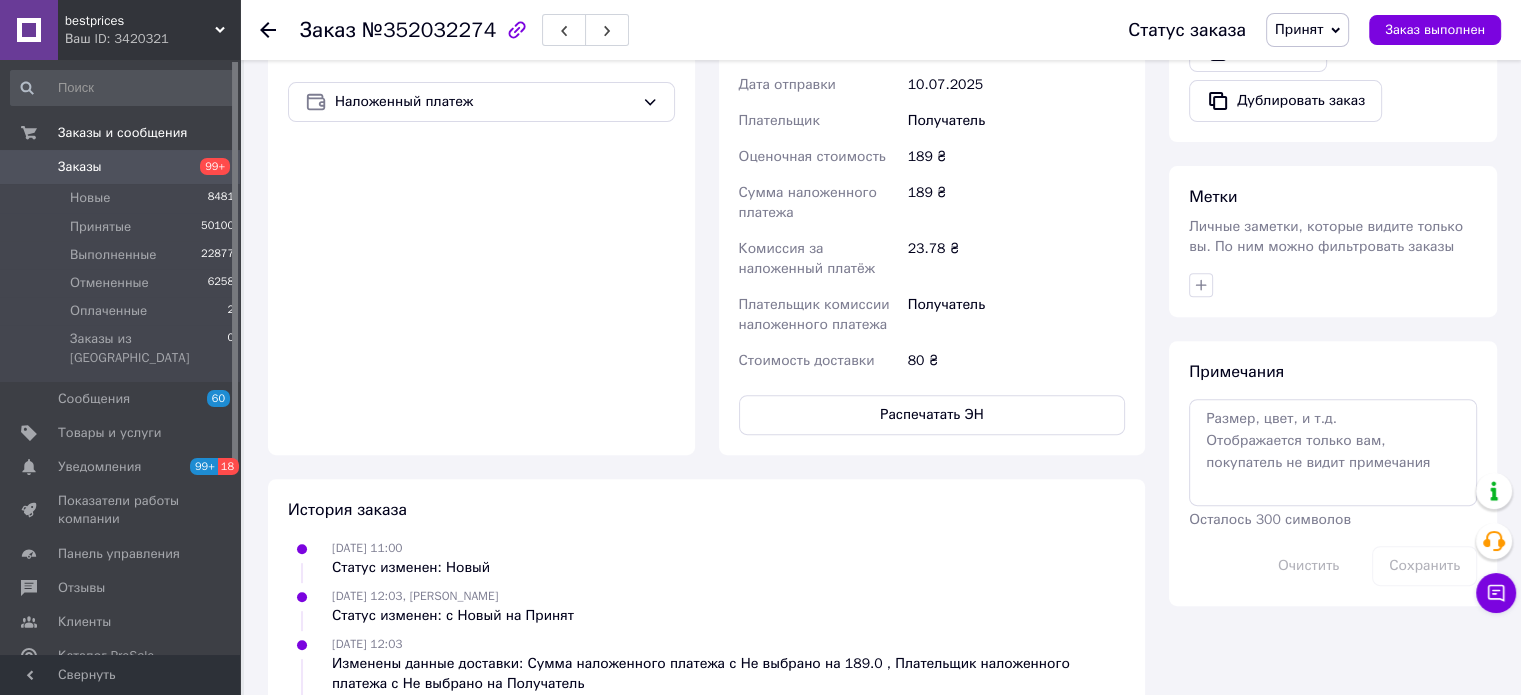 click on "Клиенты" at bounding box center (84, 622) 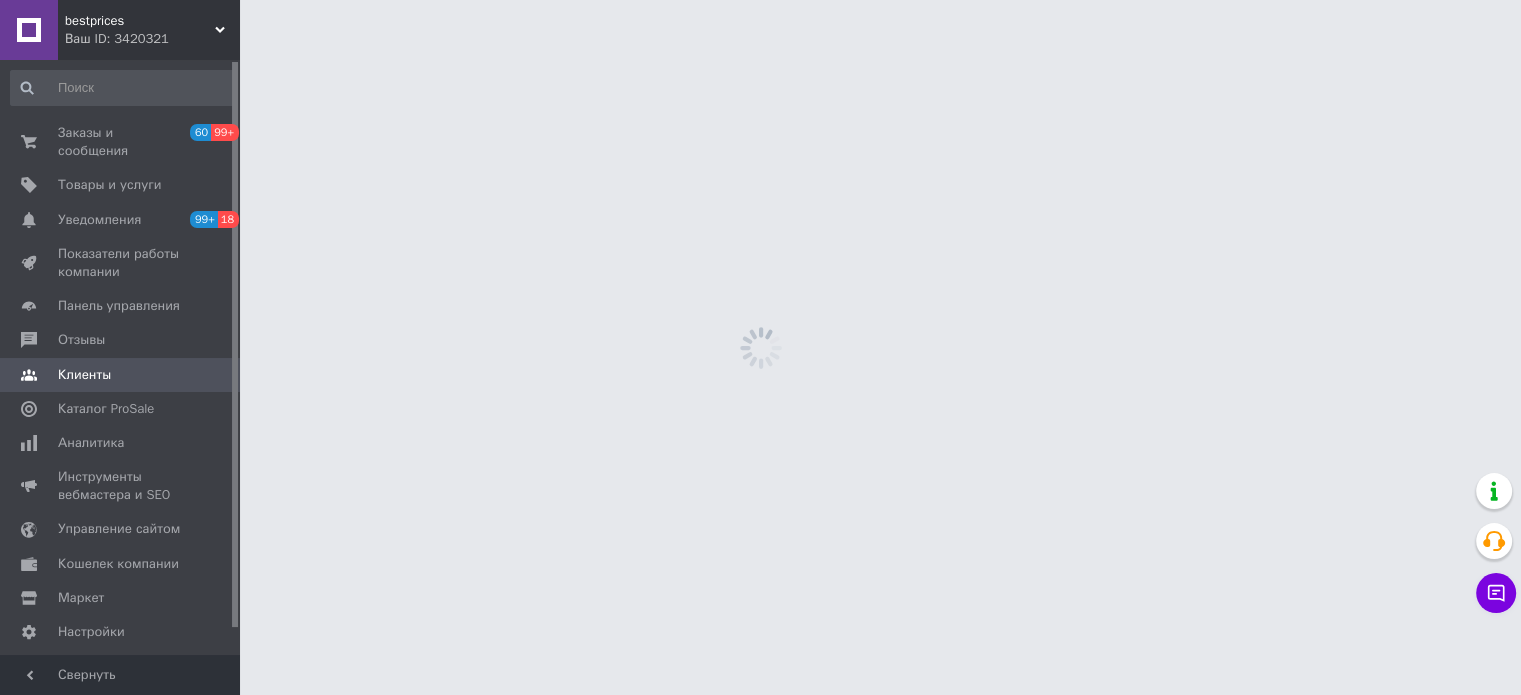 scroll, scrollTop: 0, scrollLeft: 0, axis: both 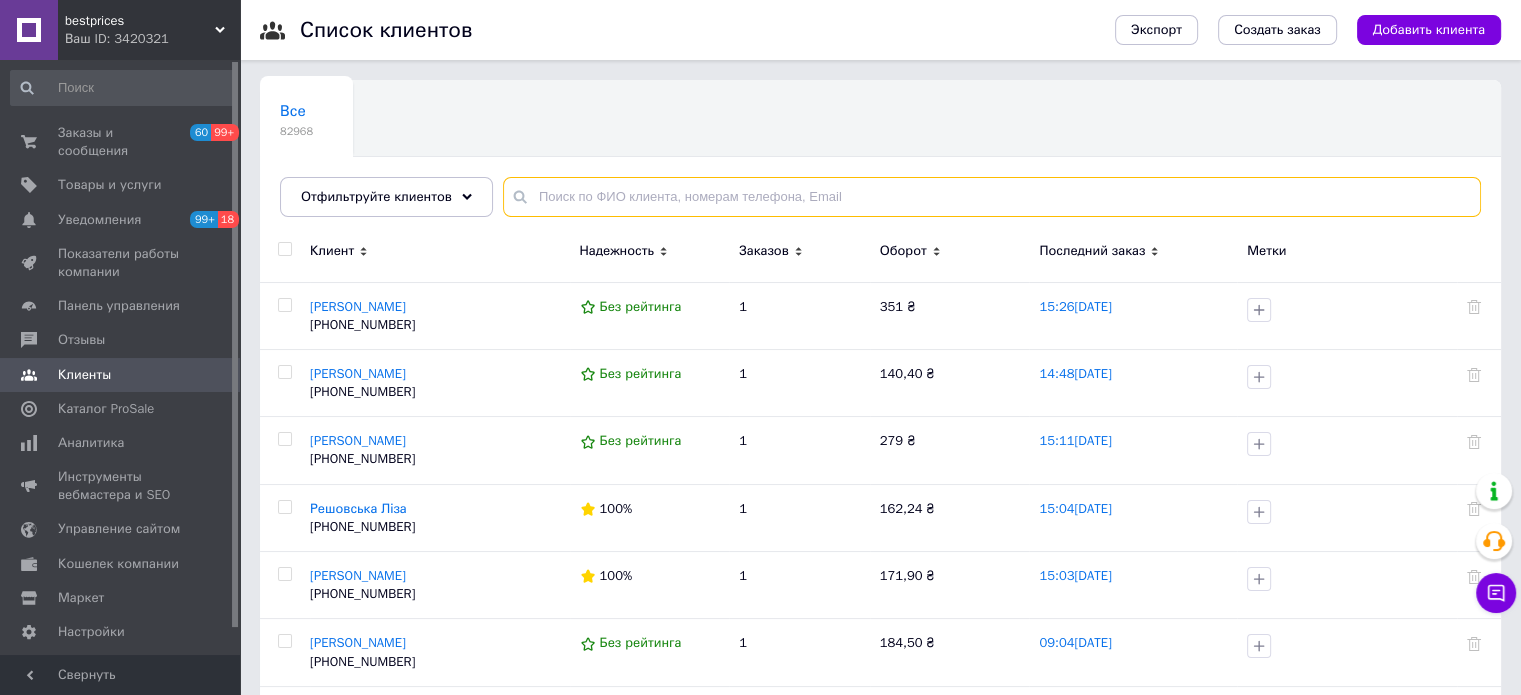 click at bounding box center [992, 197] 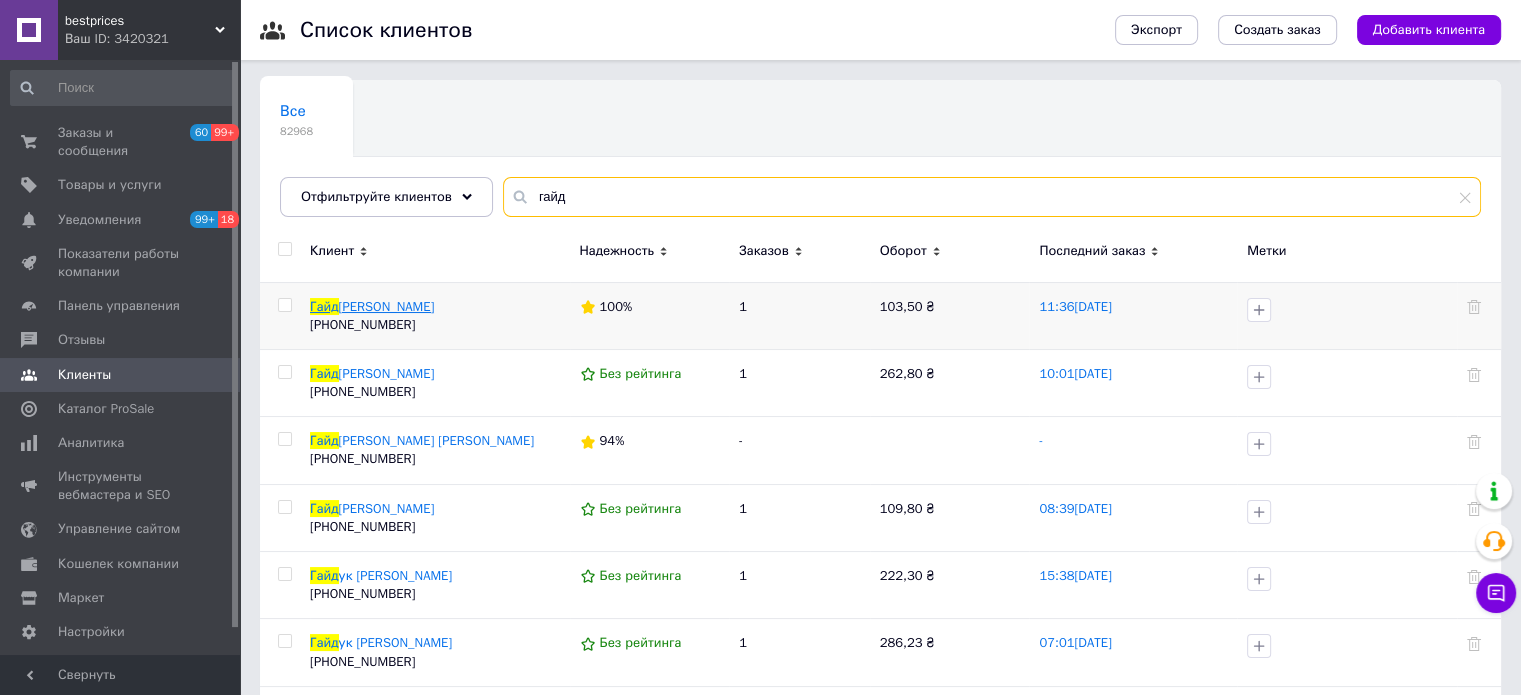 type on "гайд" 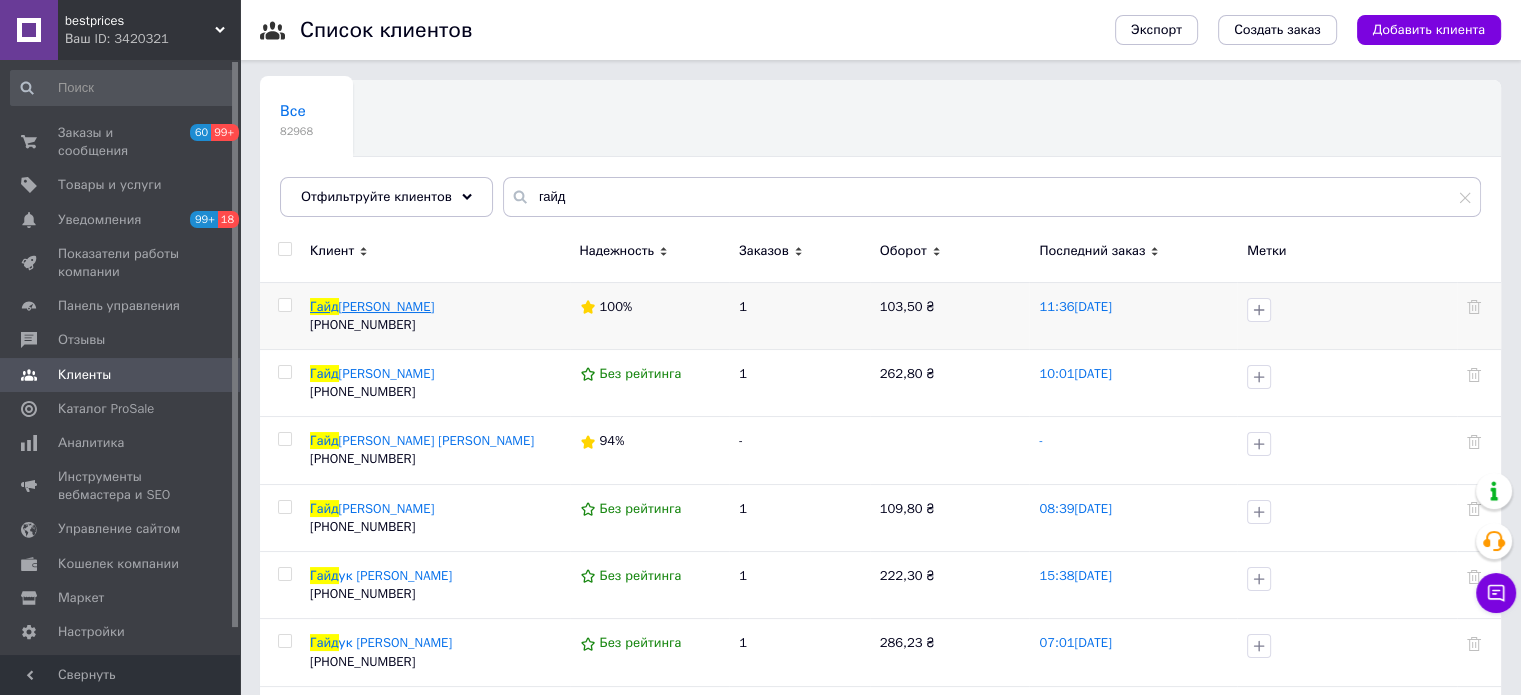 click on "[PERSON_NAME]" at bounding box center (387, 306) 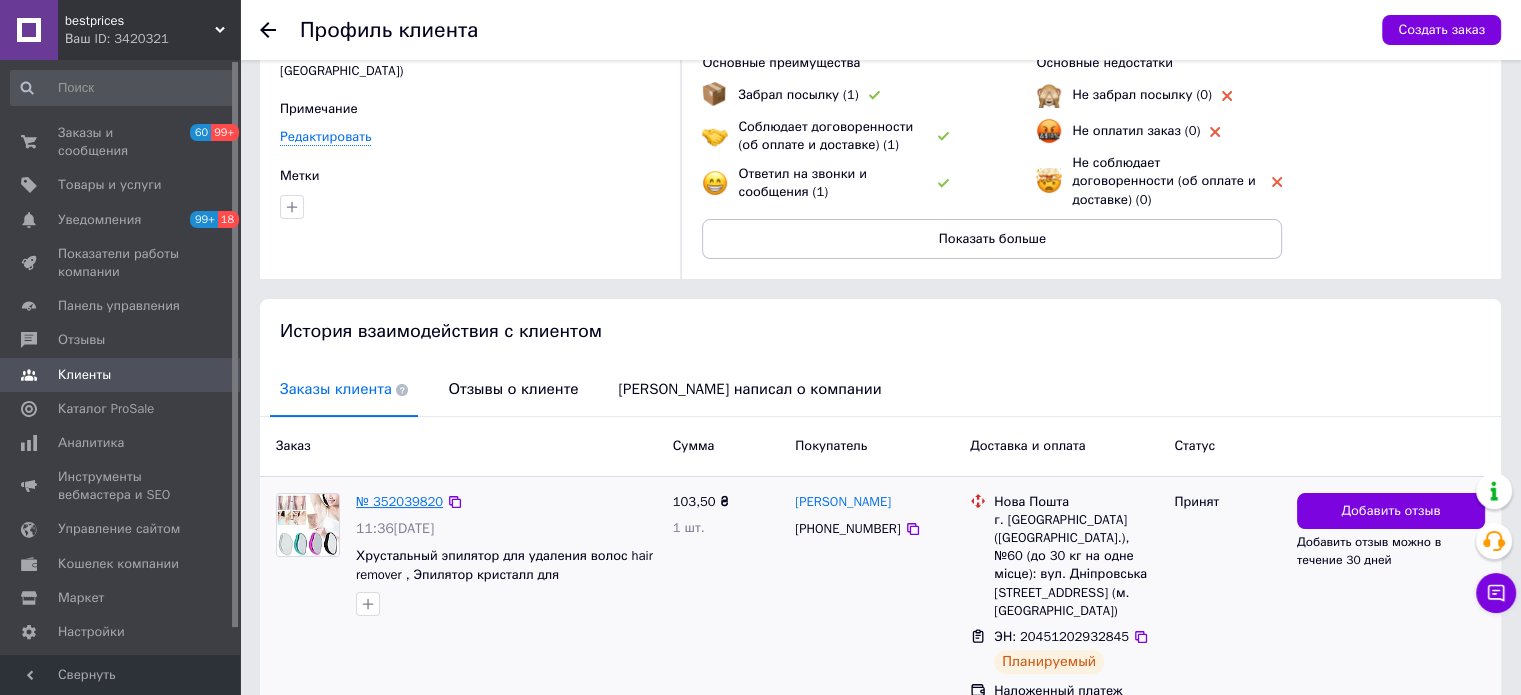 scroll, scrollTop: 230, scrollLeft: 0, axis: vertical 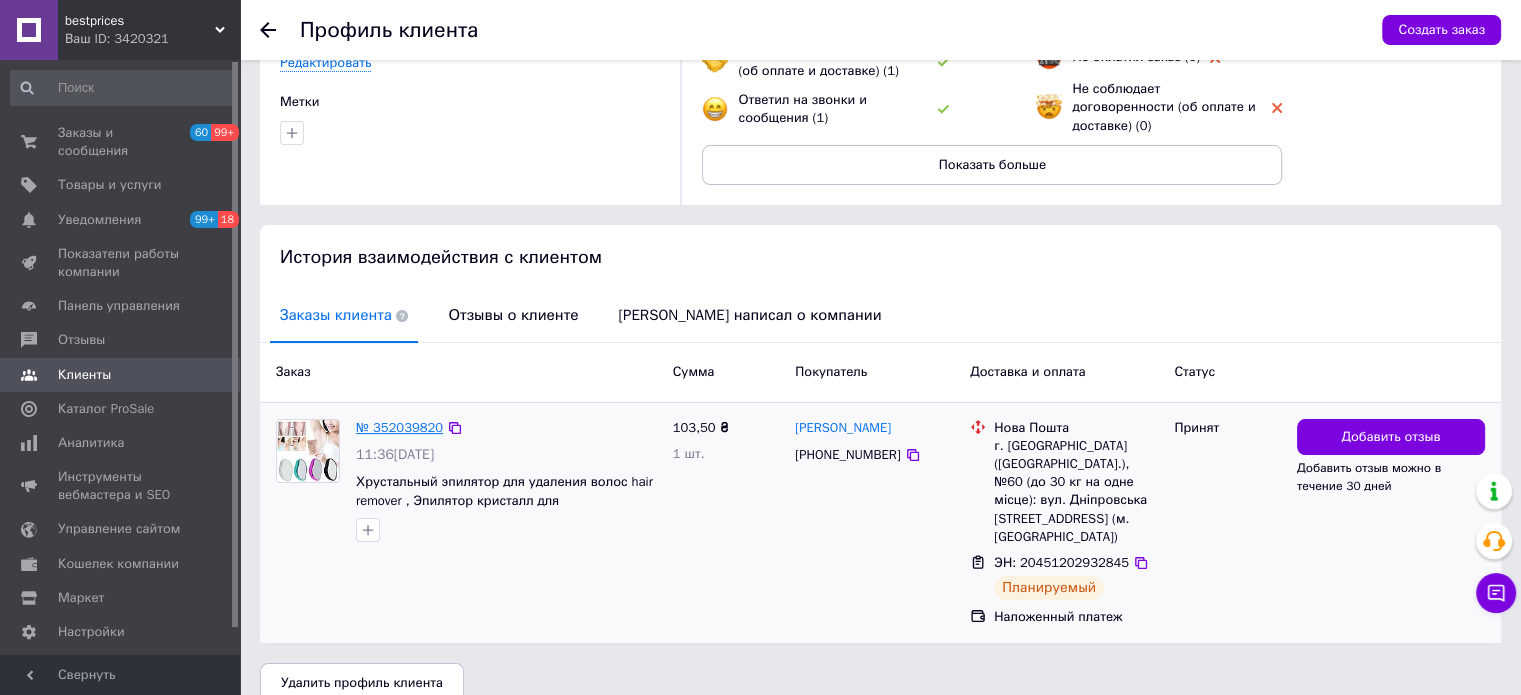 click on "№ 352039820" at bounding box center [399, 427] 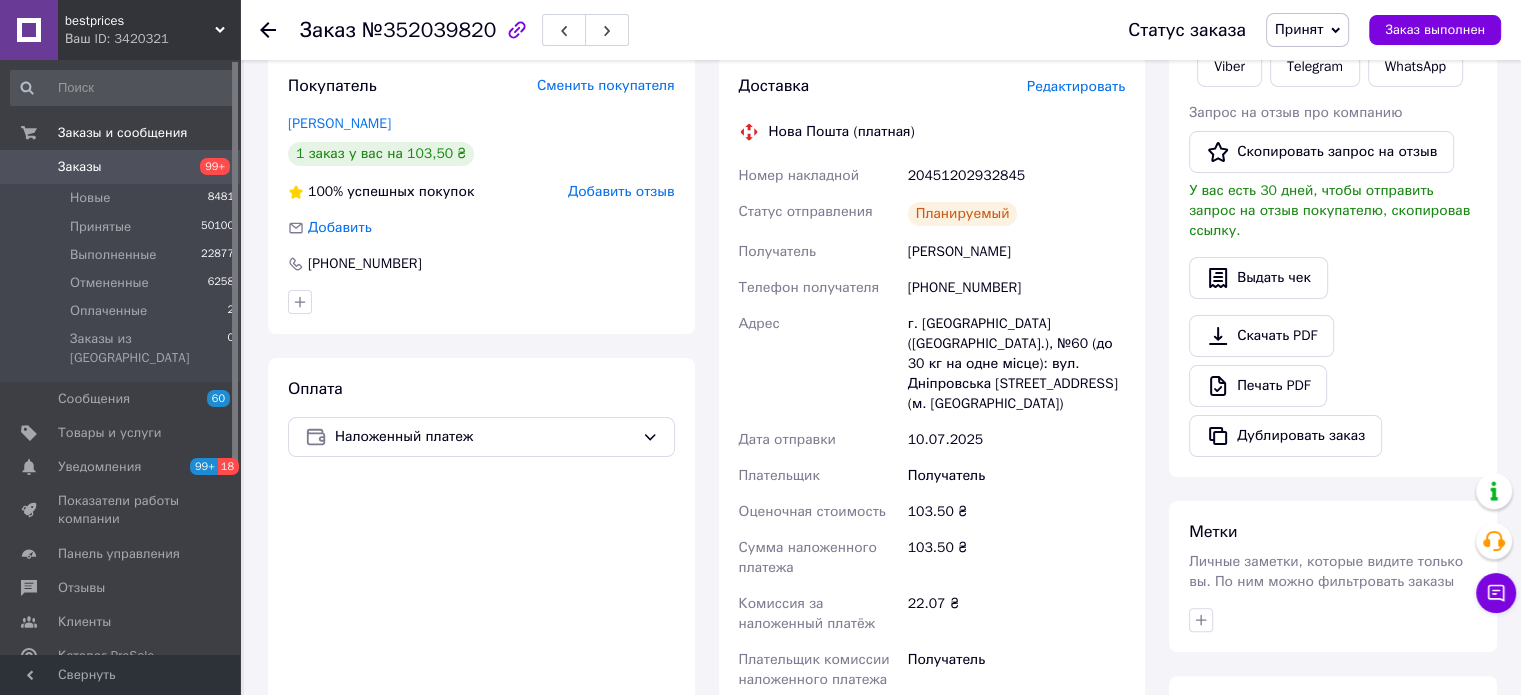 scroll, scrollTop: 607, scrollLeft: 0, axis: vertical 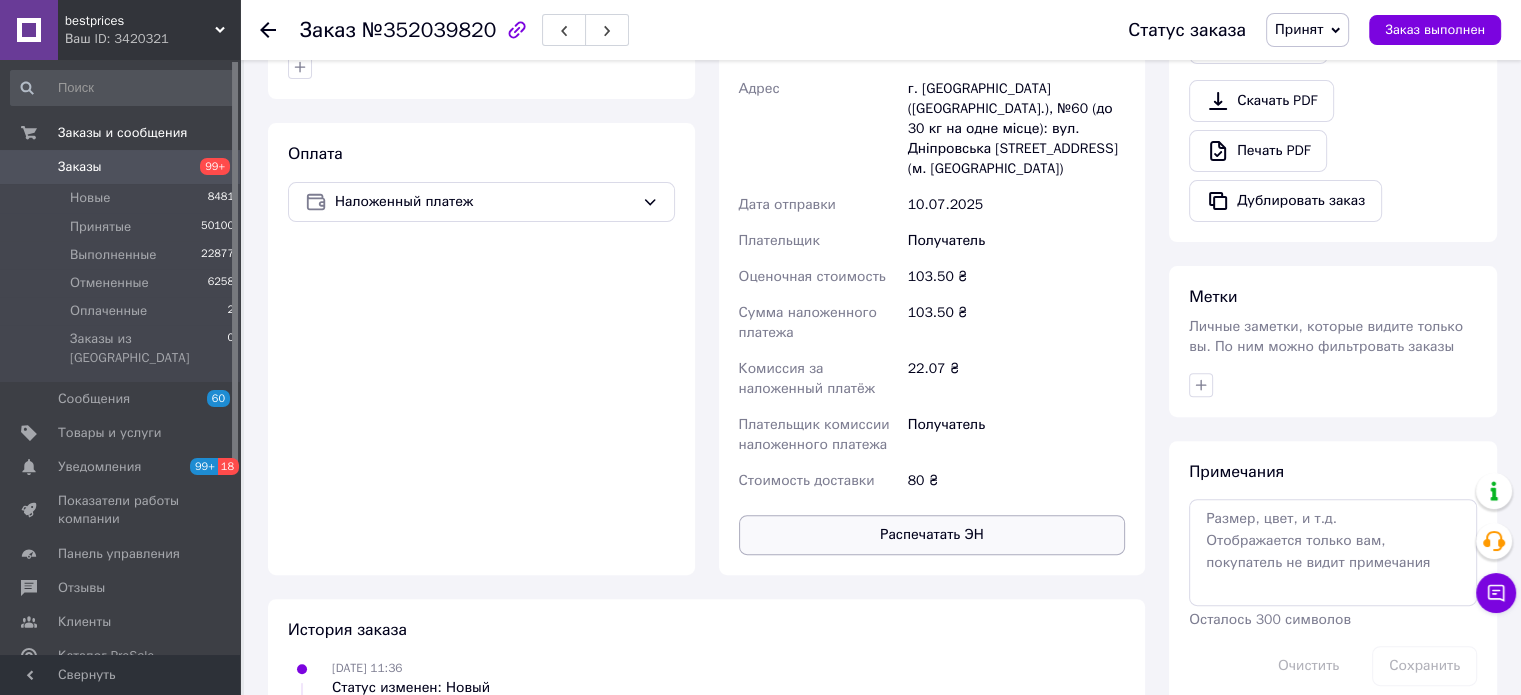 click on "Распечатать ЭН" at bounding box center [932, 535] 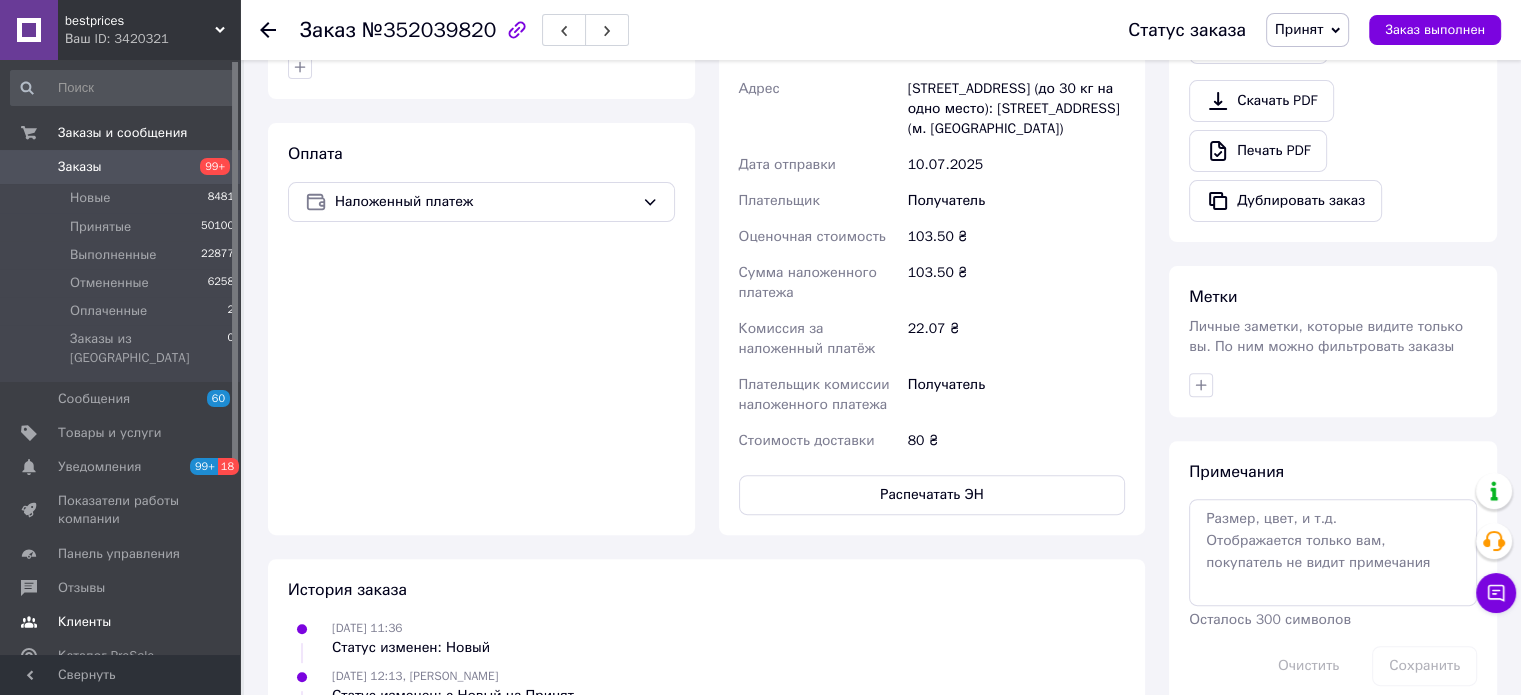 click on "Клиенты" at bounding box center (84, 622) 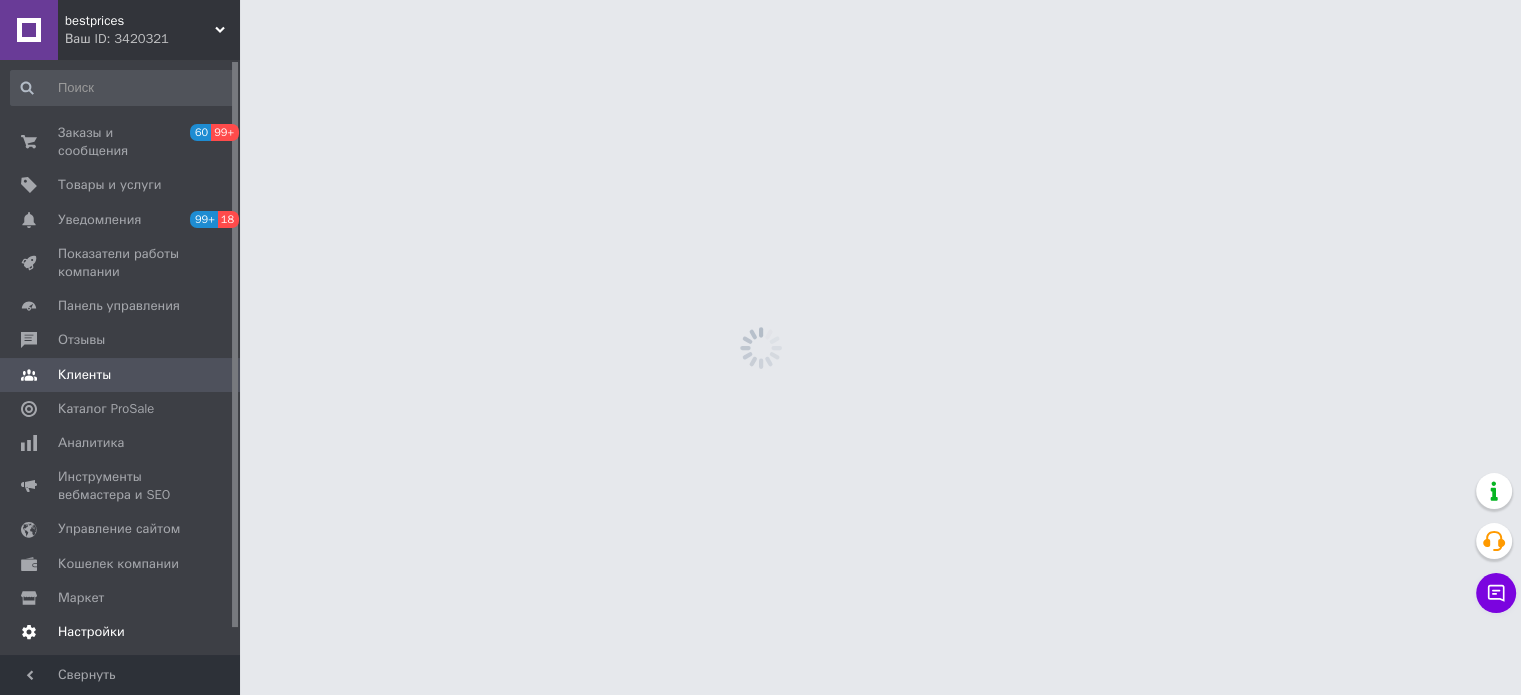 scroll, scrollTop: 0, scrollLeft: 0, axis: both 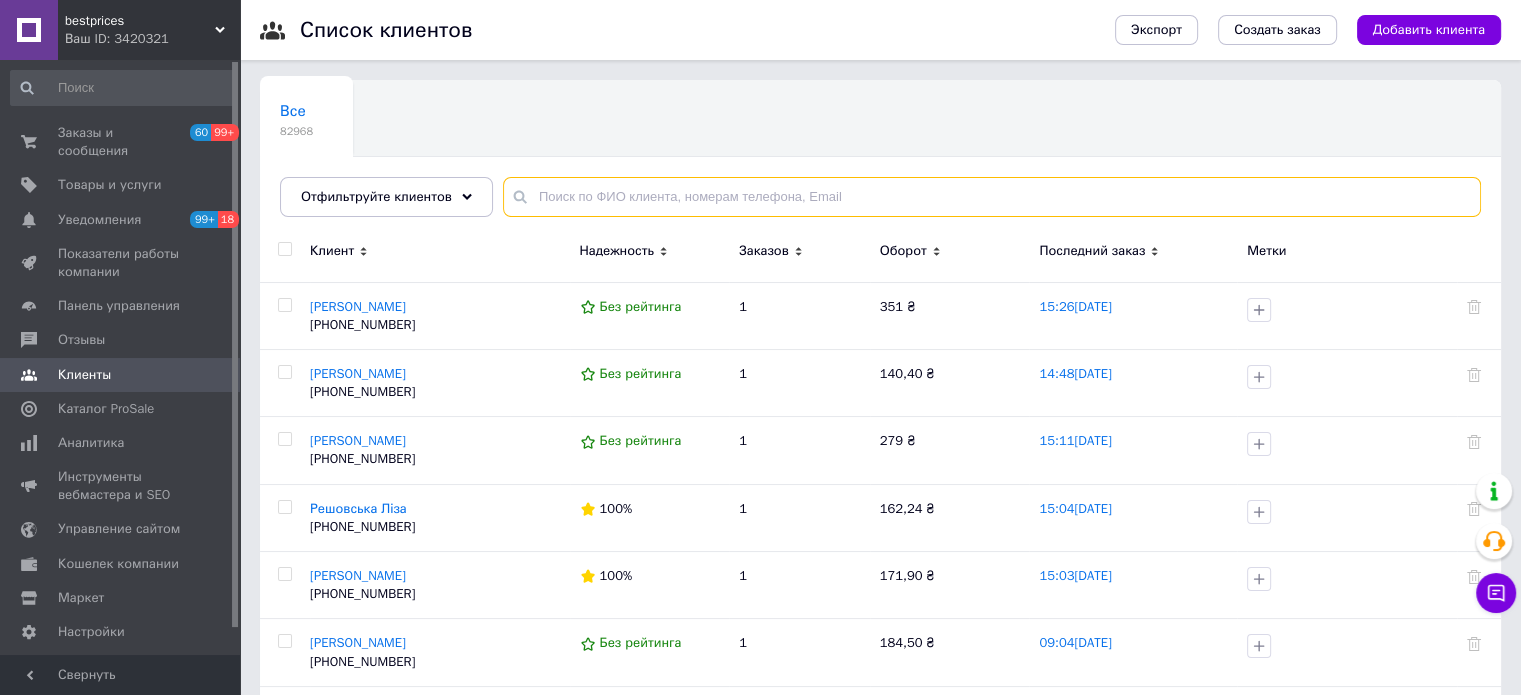 click at bounding box center [992, 197] 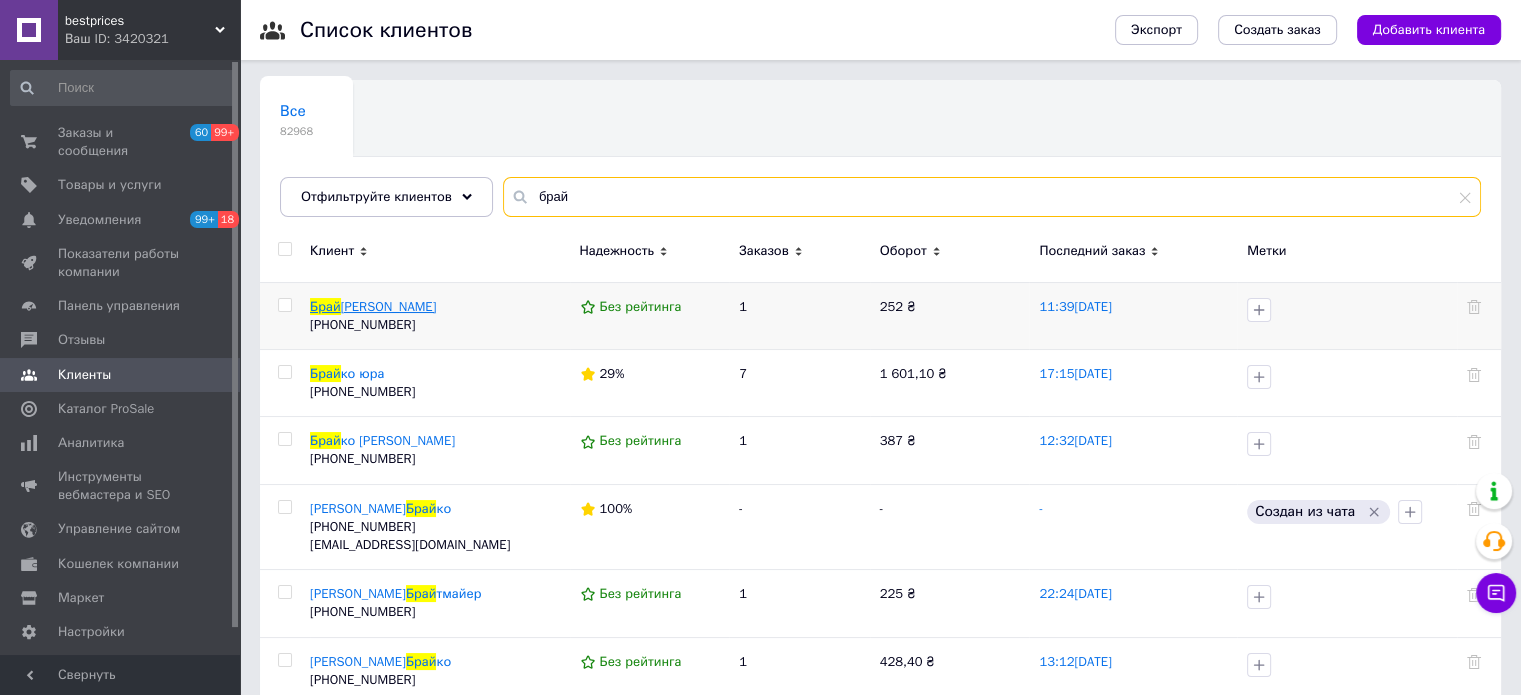 type on "брай" 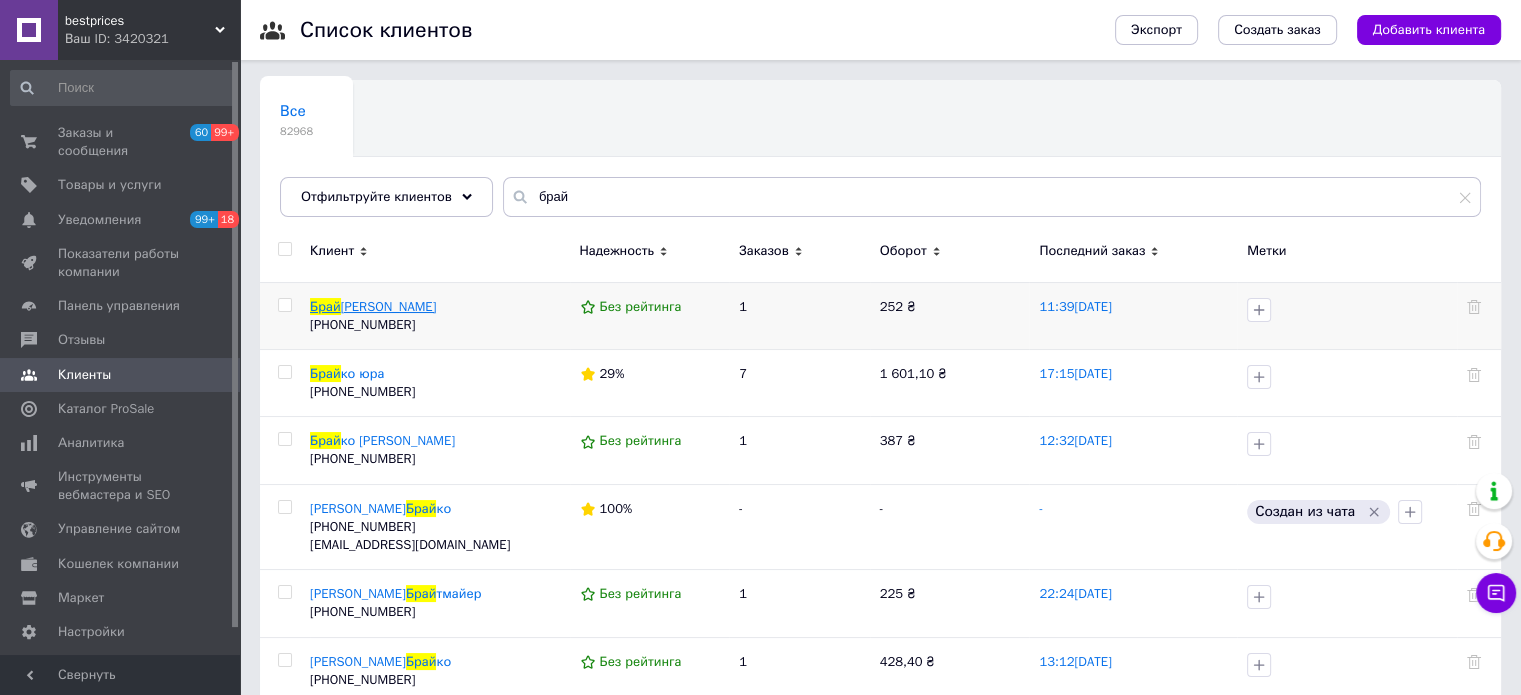 click on "[PERSON_NAME]" at bounding box center [389, 306] 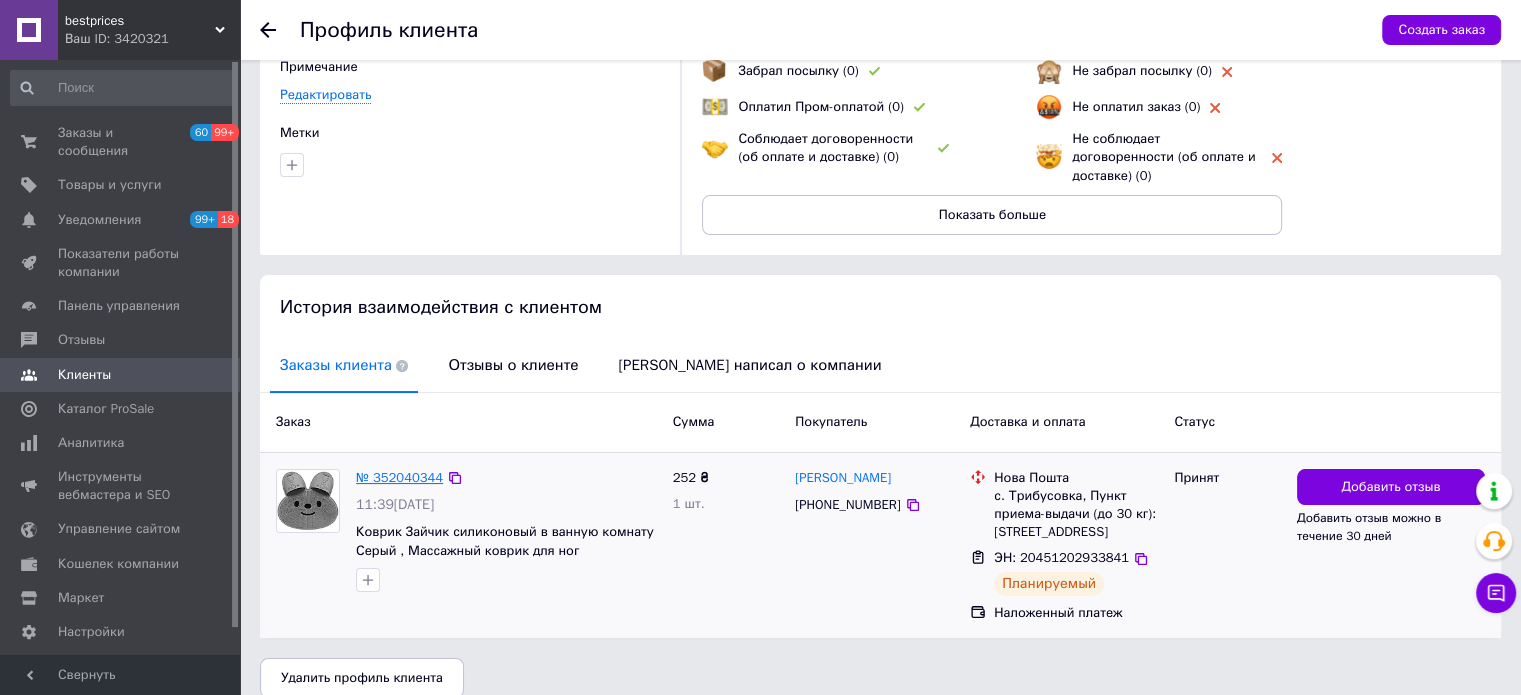 scroll, scrollTop: 184, scrollLeft: 0, axis: vertical 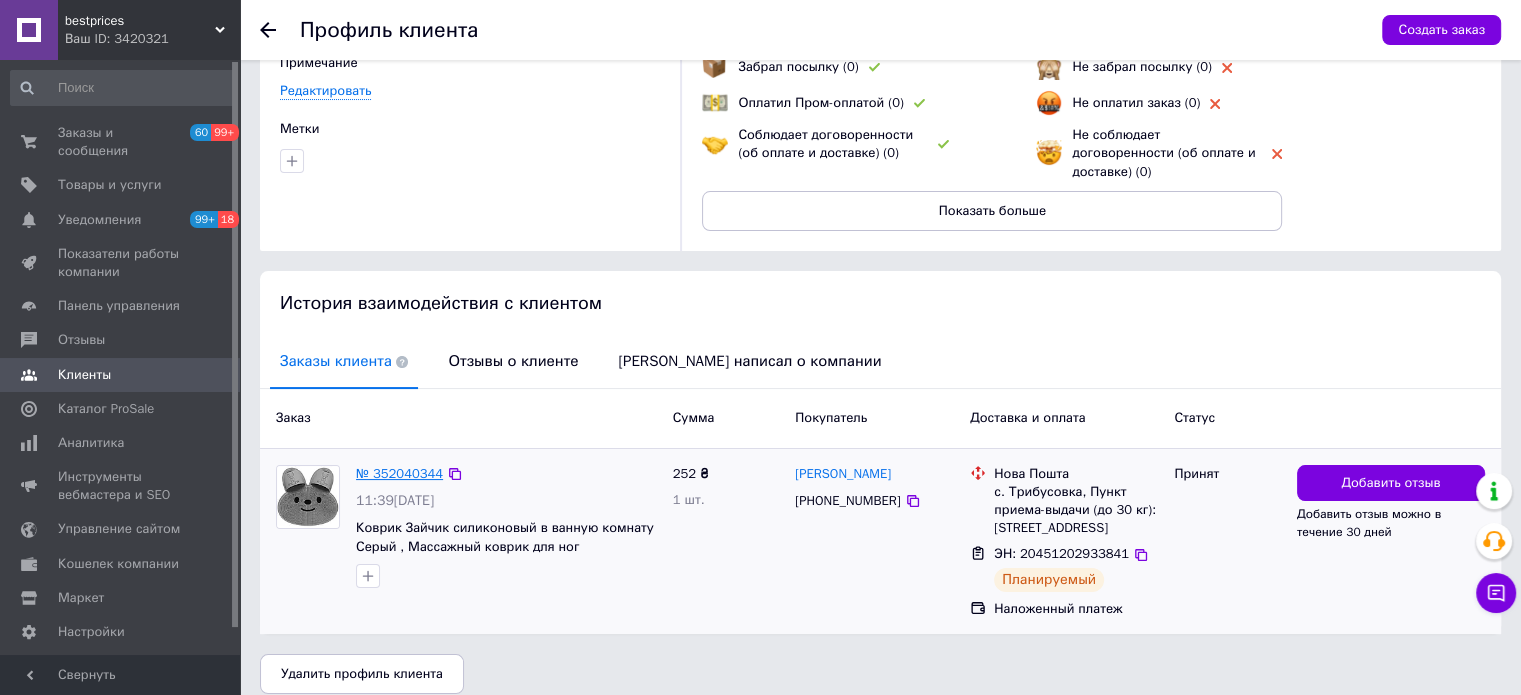 click on "№ 352040344" at bounding box center [399, 473] 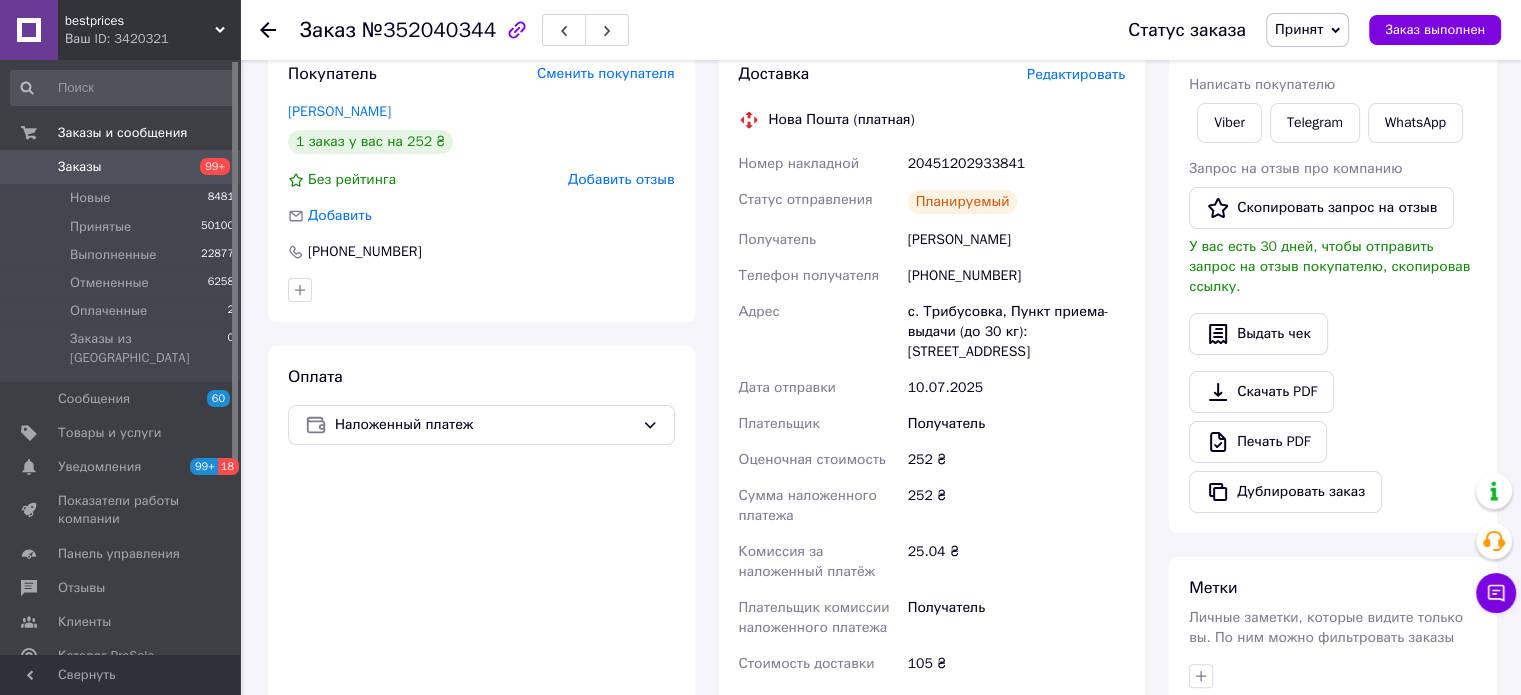 scroll, scrollTop: 707, scrollLeft: 0, axis: vertical 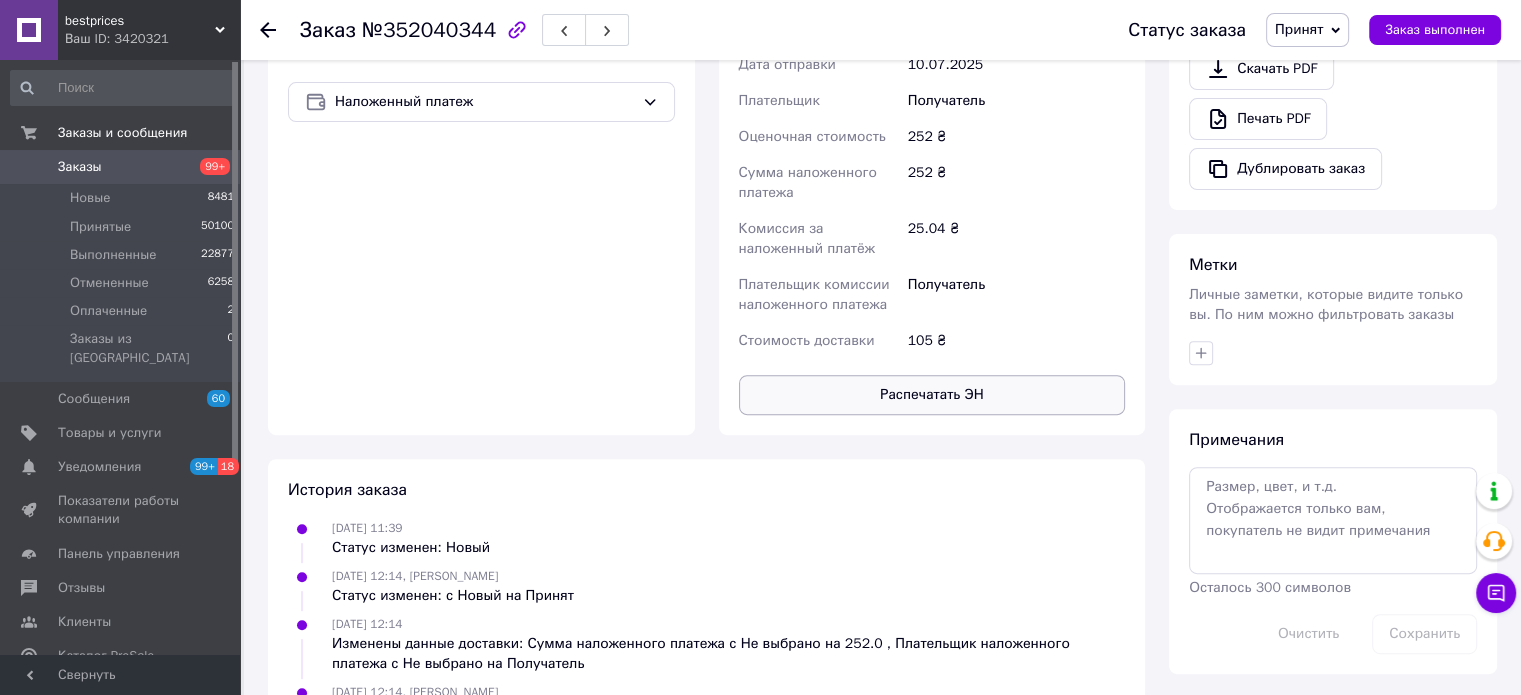 click on "Распечатать ЭН" at bounding box center (932, 395) 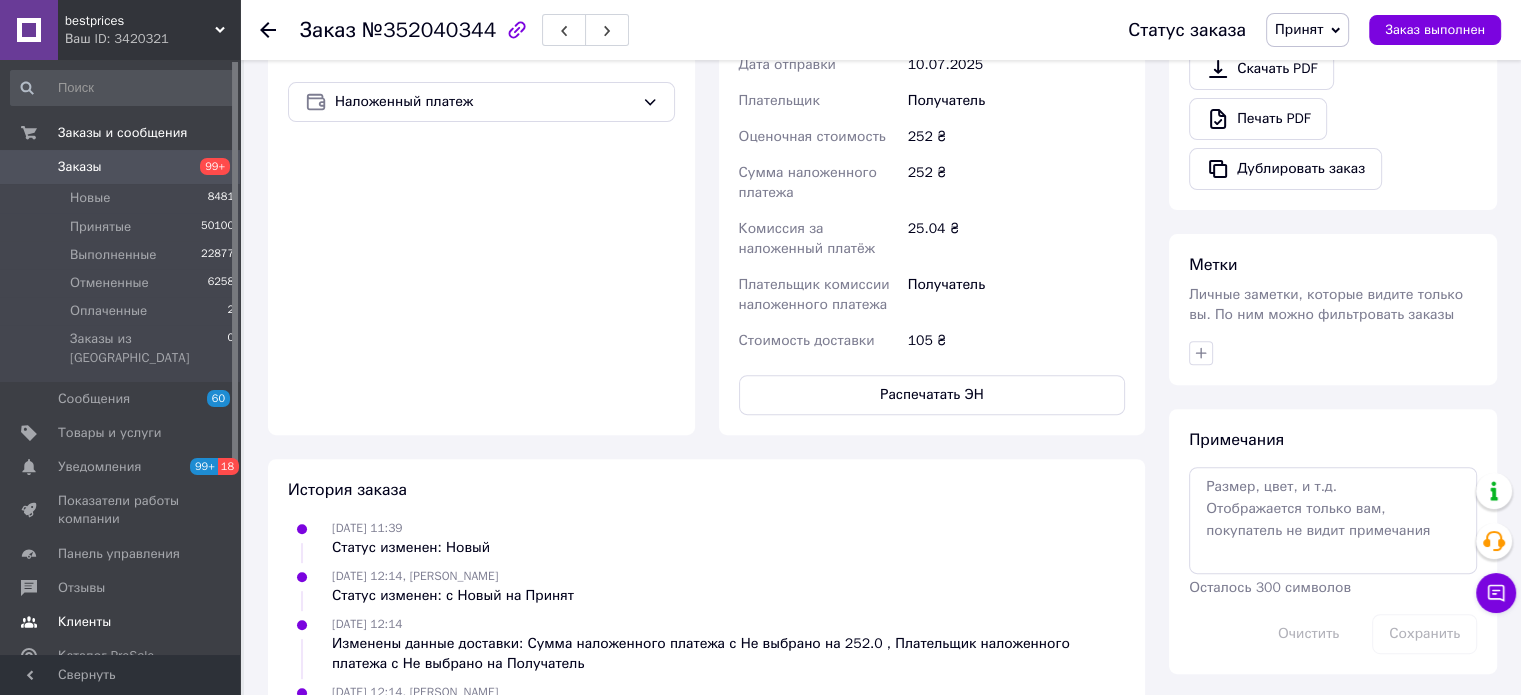 click on "Клиенты" at bounding box center (84, 622) 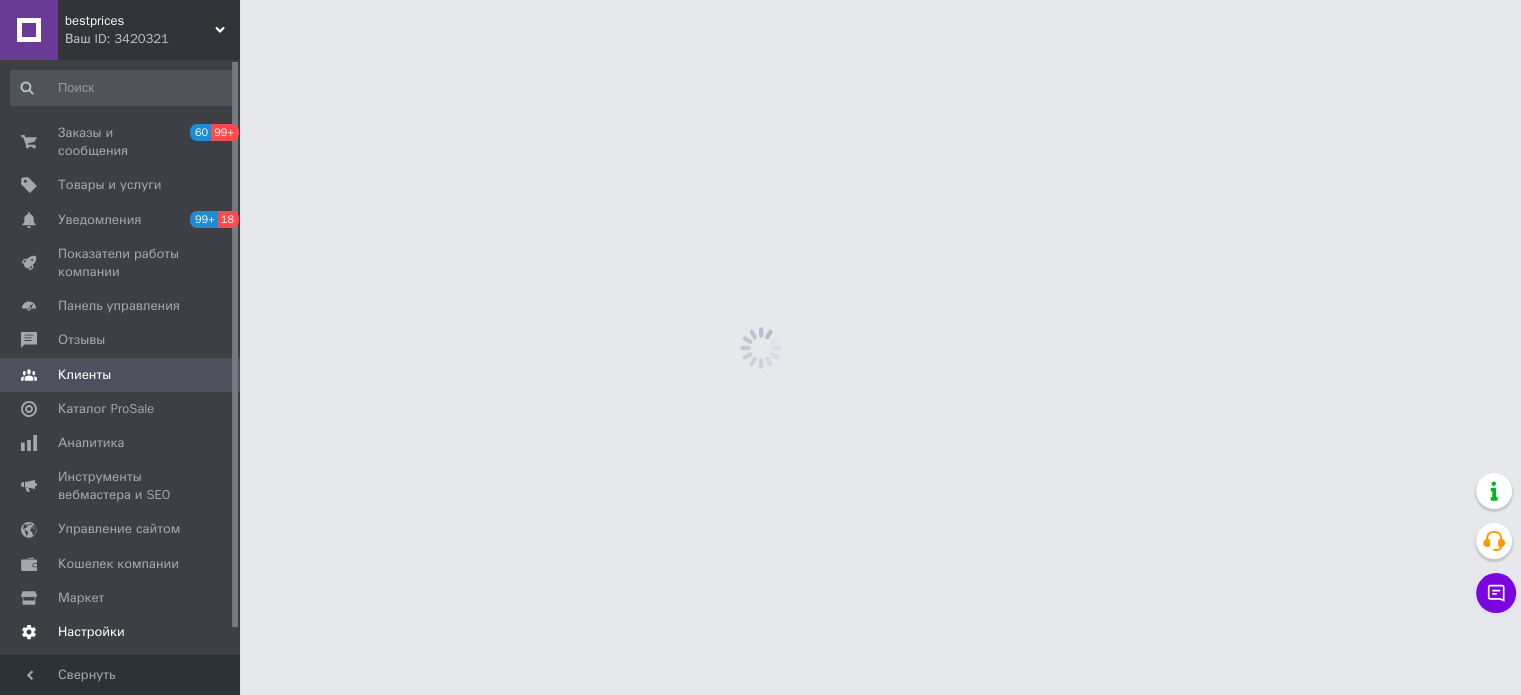 scroll, scrollTop: 0, scrollLeft: 0, axis: both 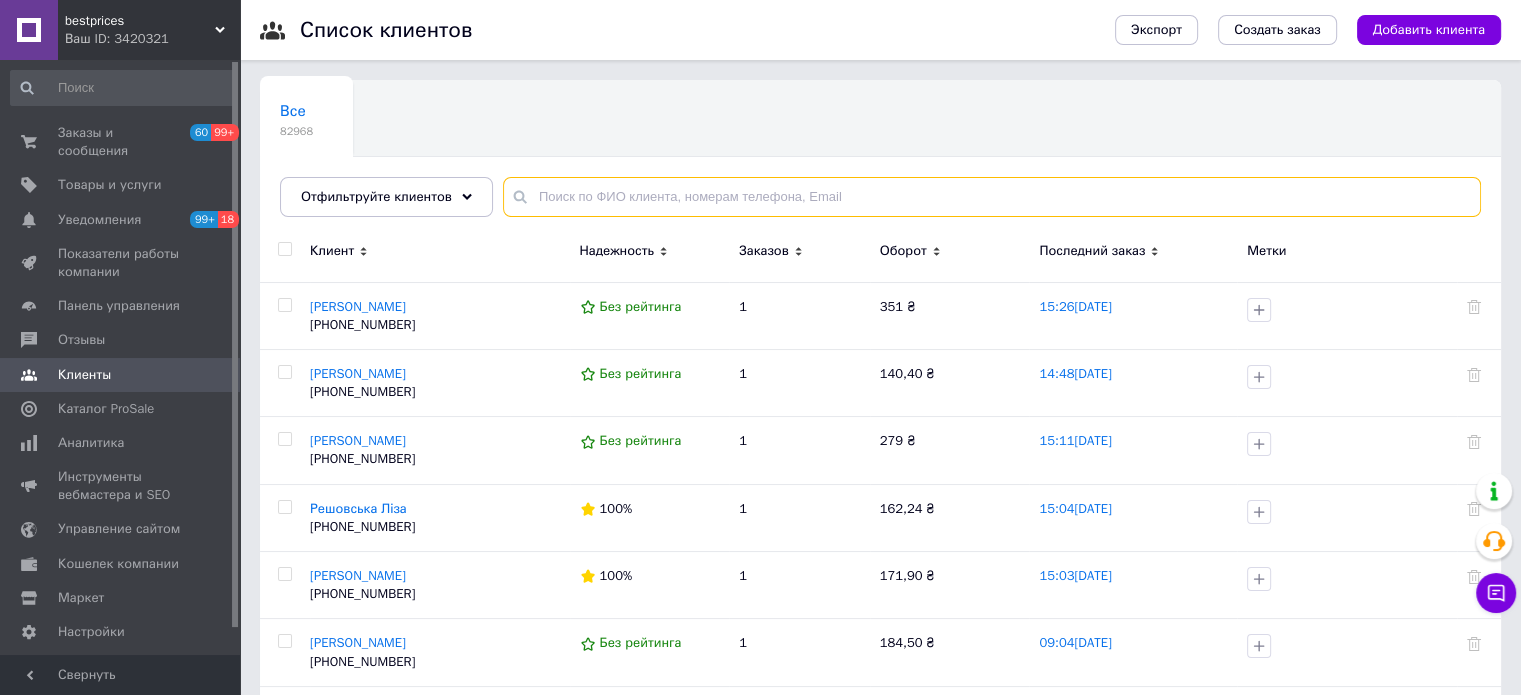 click at bounding box center (992, 197) 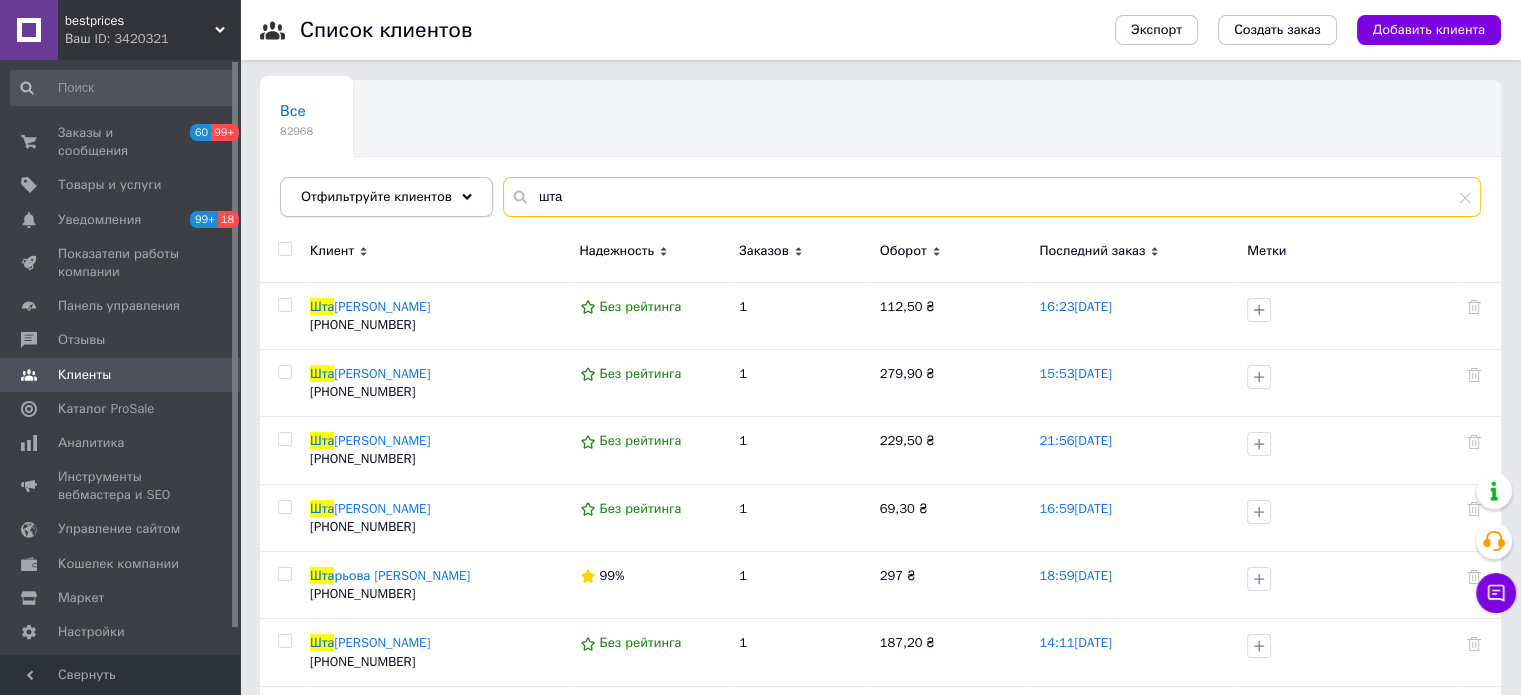 drag, startPoint x: 669, startPoint y: 186, endPoint x: 438, endPoint y: 207, distance: 231.95258 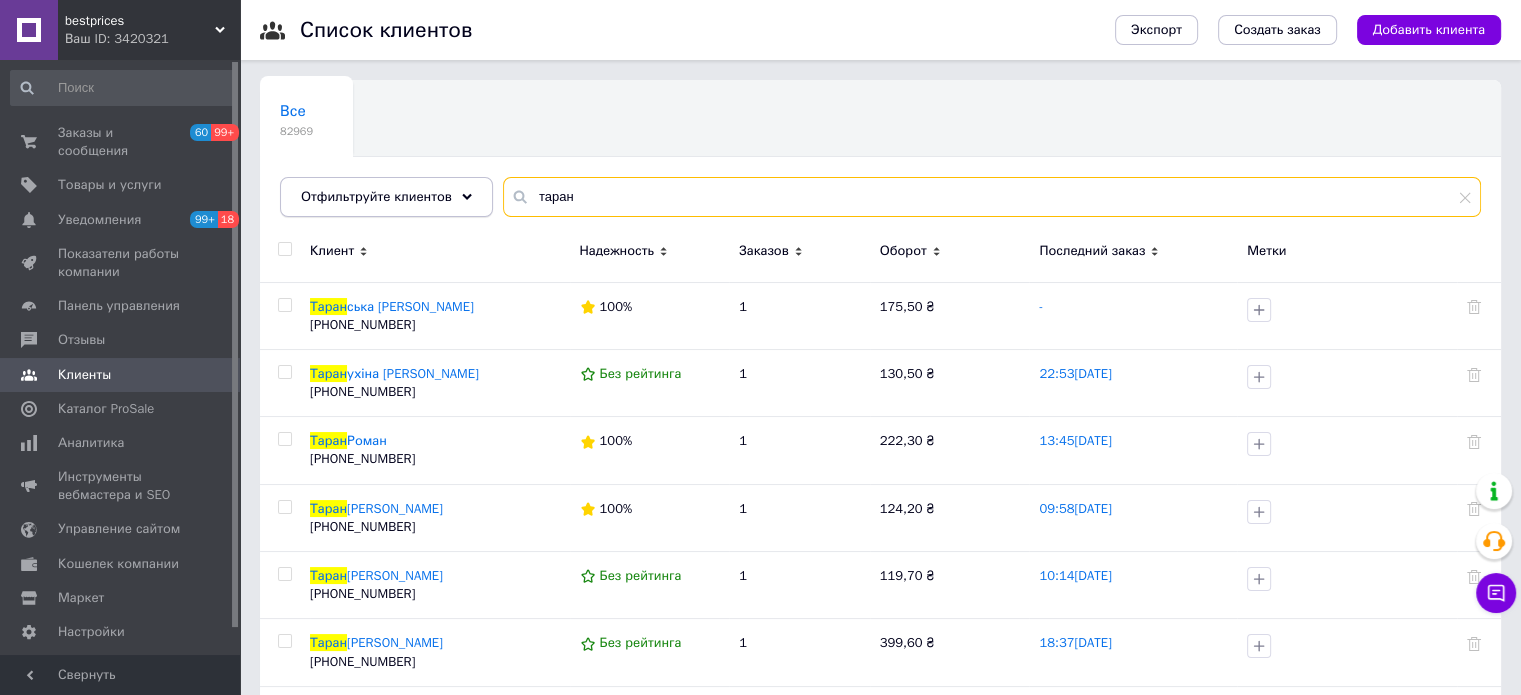 drag, startPoint x: 595, startPoint y: 202, endPoint x: 316, endPoint y: 178, distance: 280.03036 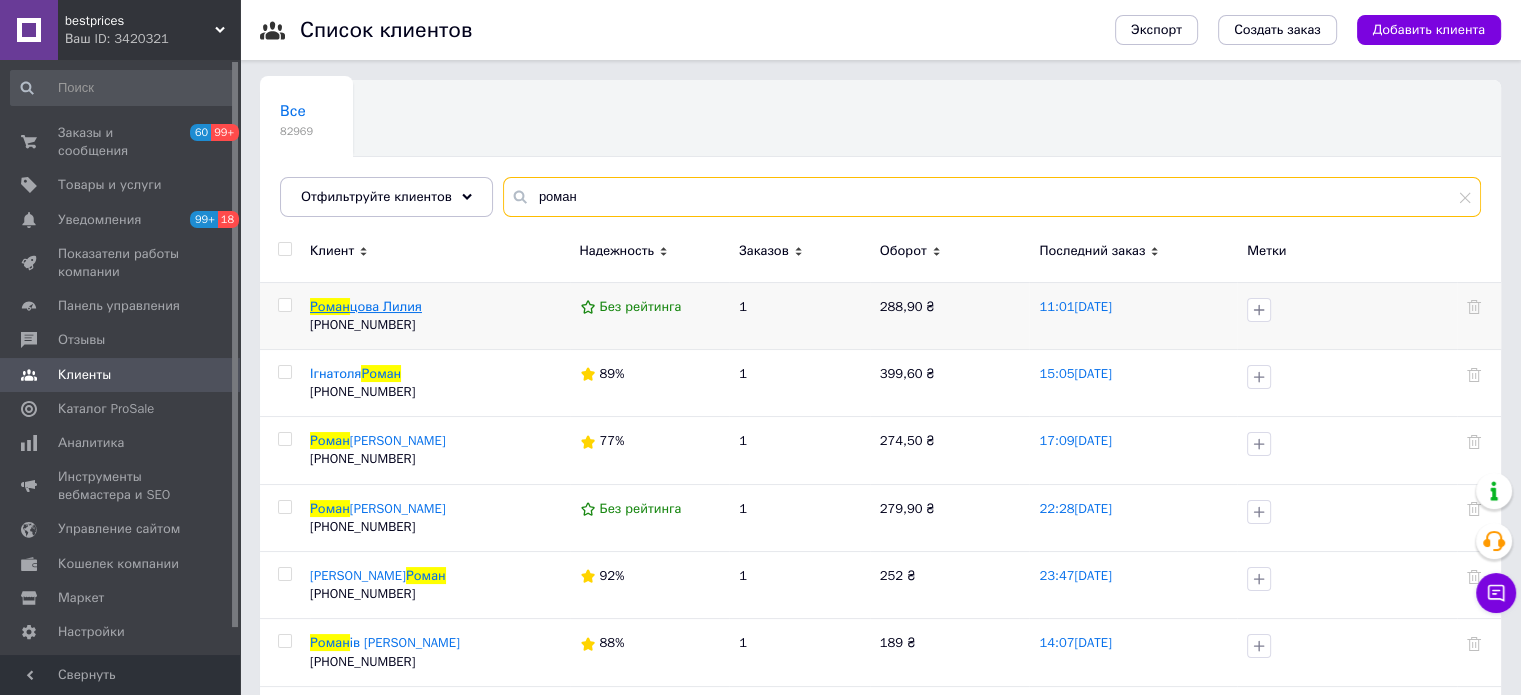type on "роман" 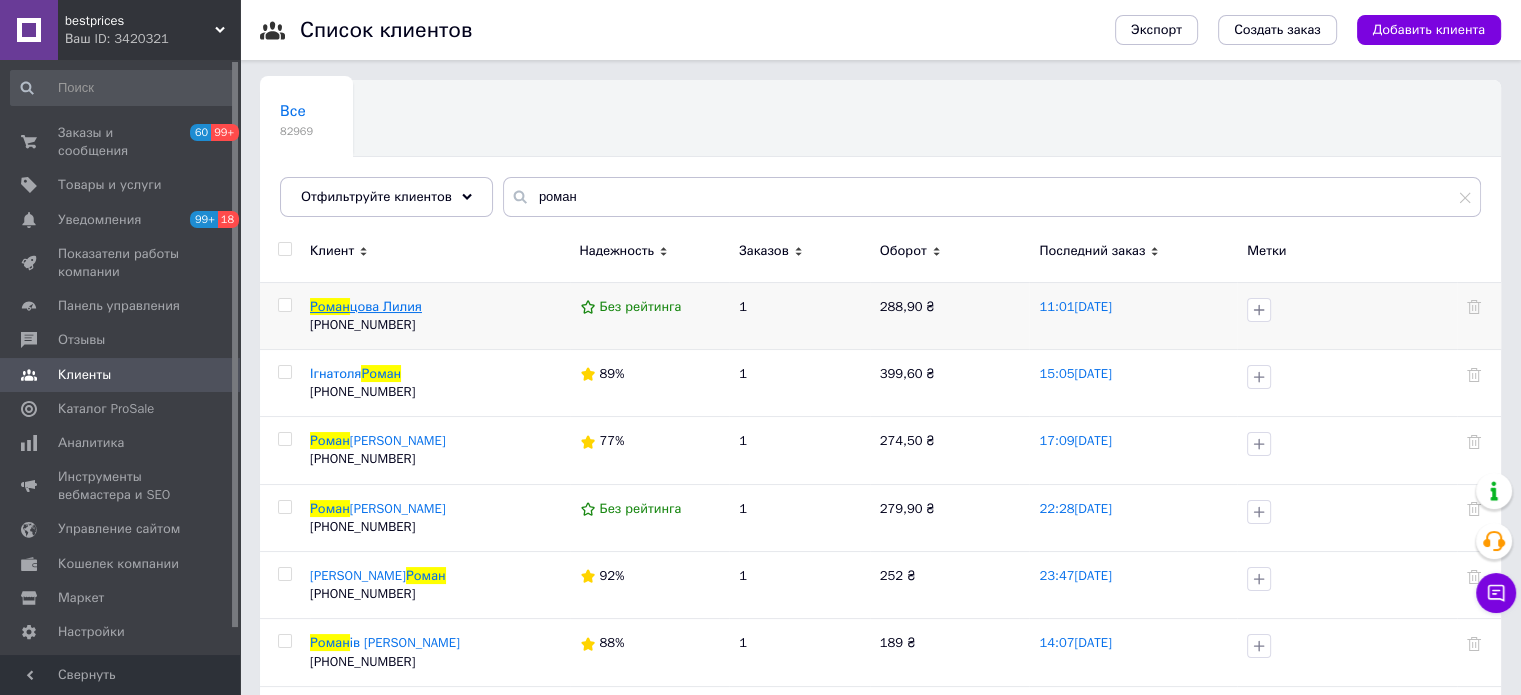 click on "цова Лилия" at bounding box center [386, 306] 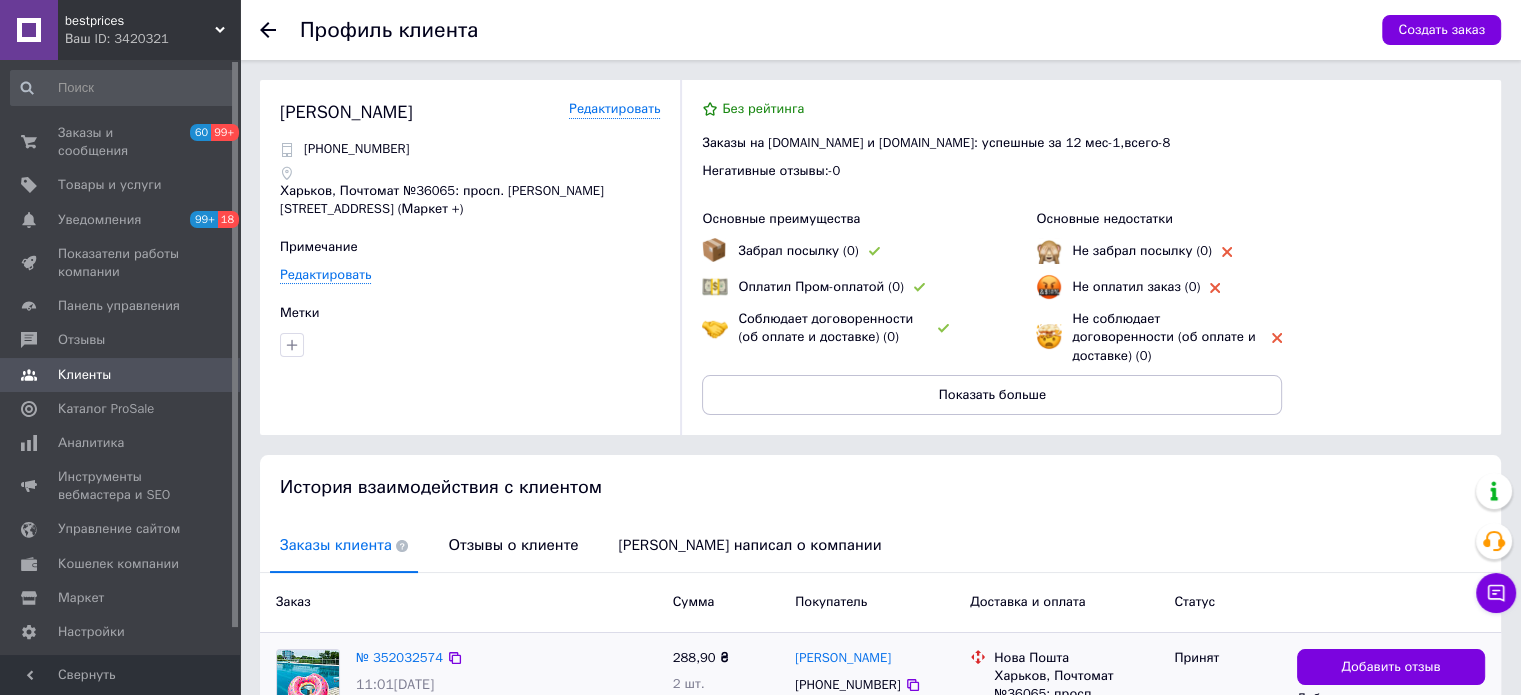 scroll, scrollTop: 186, scrollLeft: 0, axis: vertical 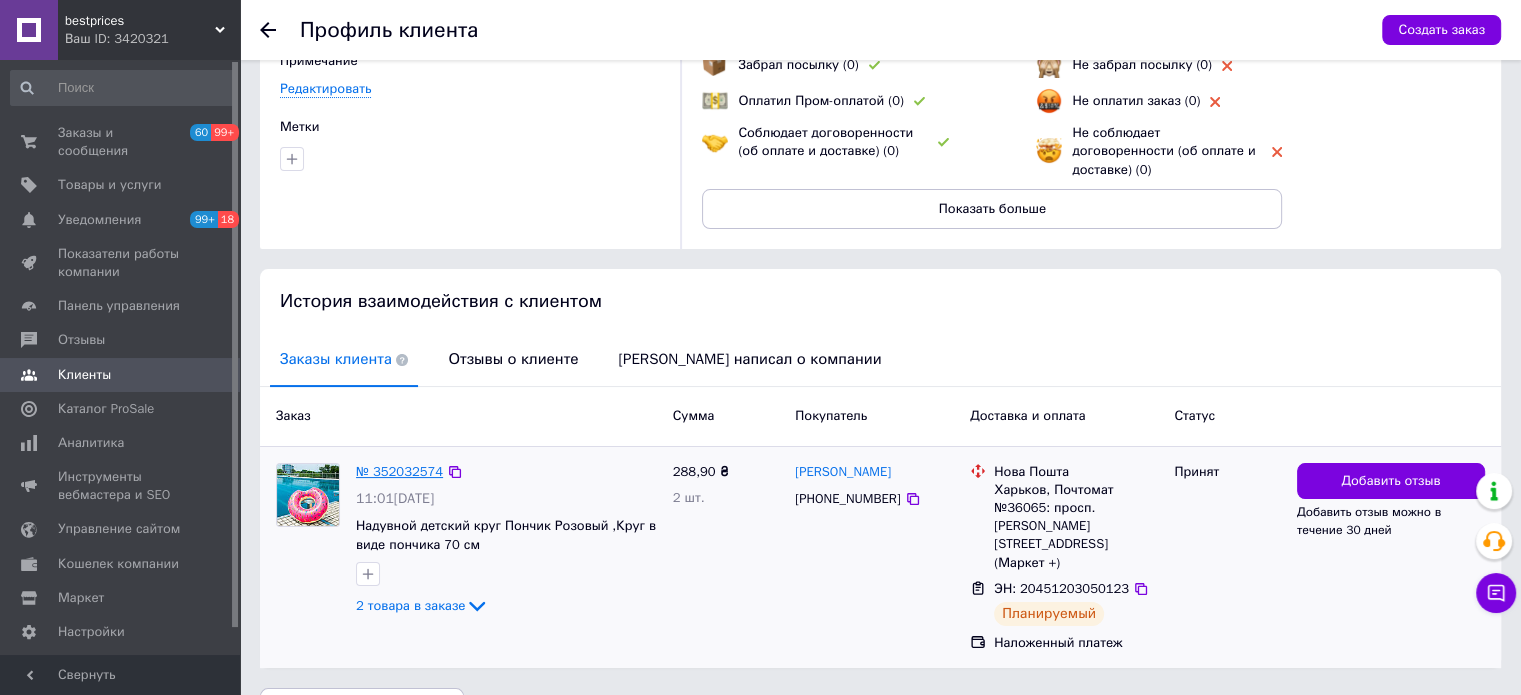 click on "№ 352032574" at bounding box center [399, 471] 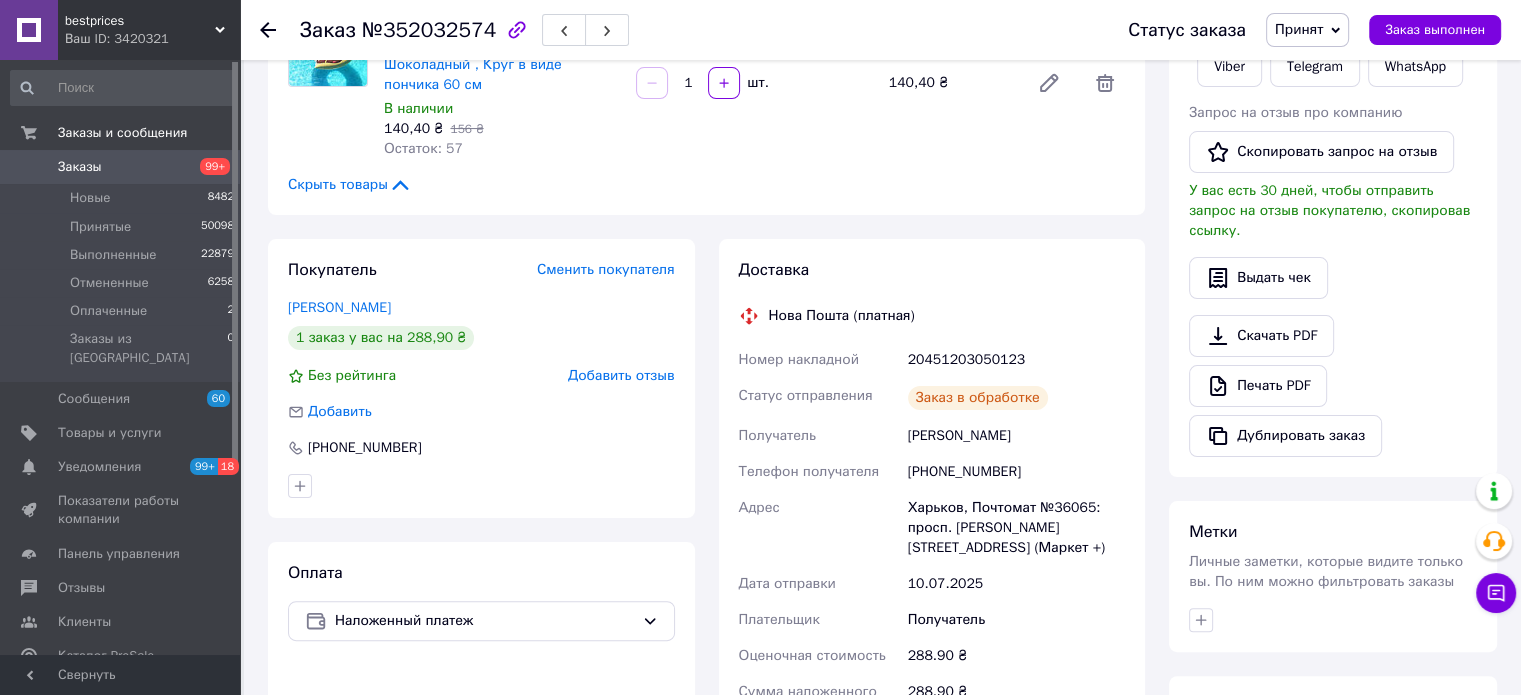 scroll, scrollTop: 652, scrollLeft: 0, axis: vertical 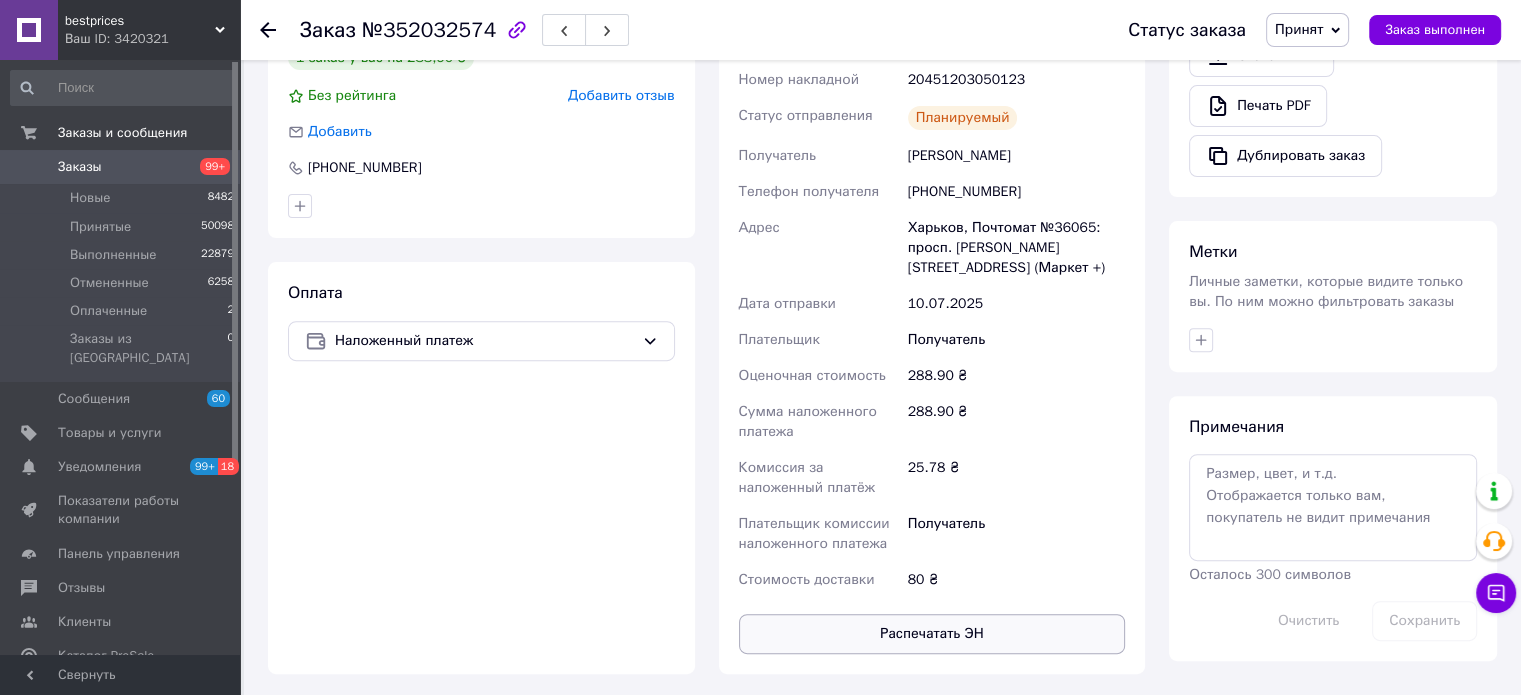 click on "Распечатать ЭН" at bounding box center [932, 634] 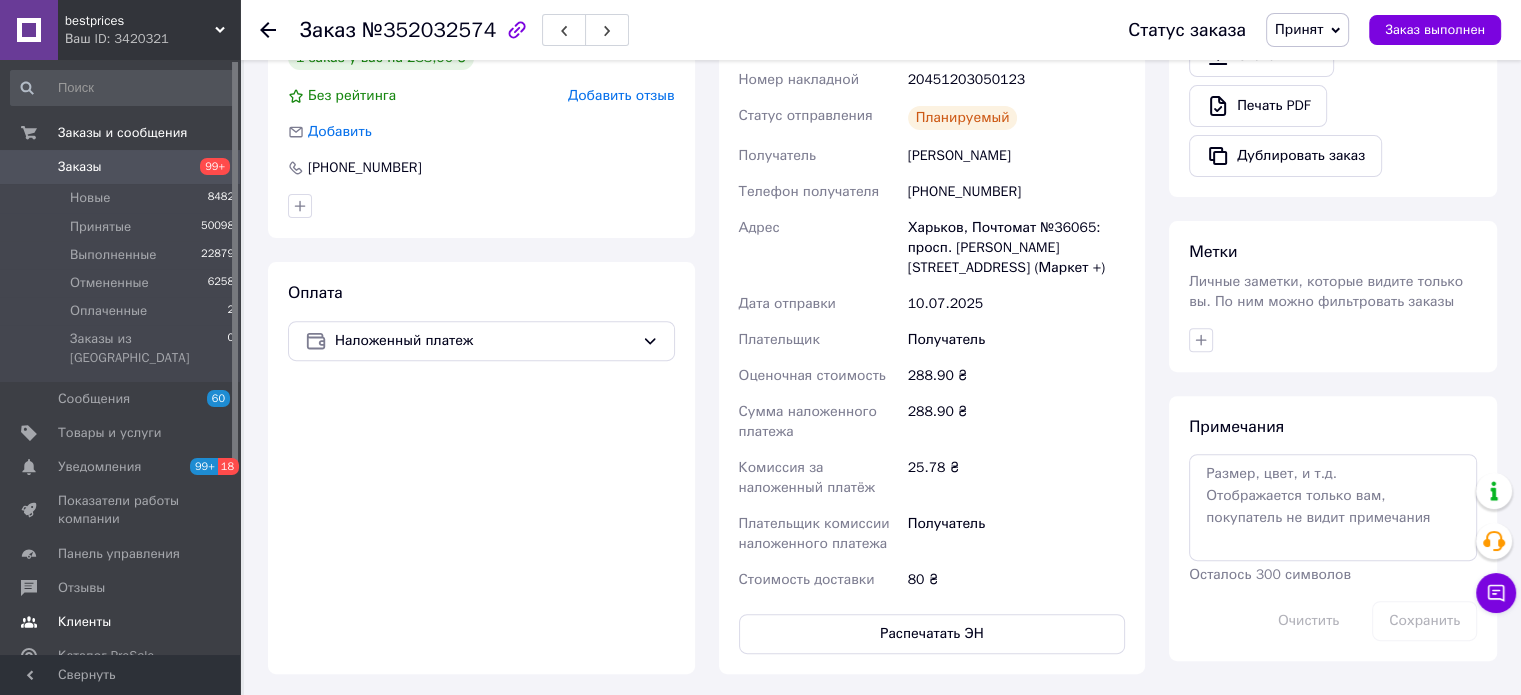 click on "Клиенты" at bounding box center (84, 622) 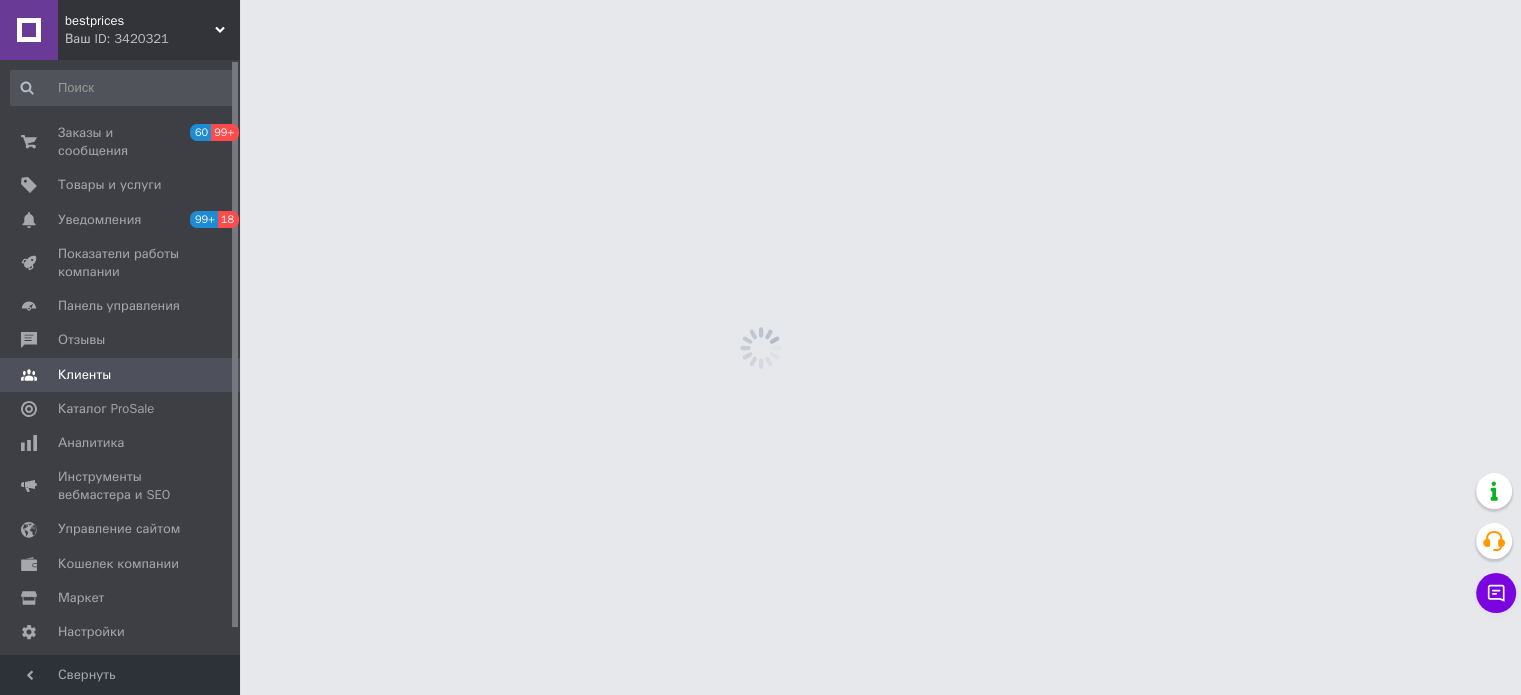 scroll, scrollTop: 0, scrollLeft: 0, axis: both 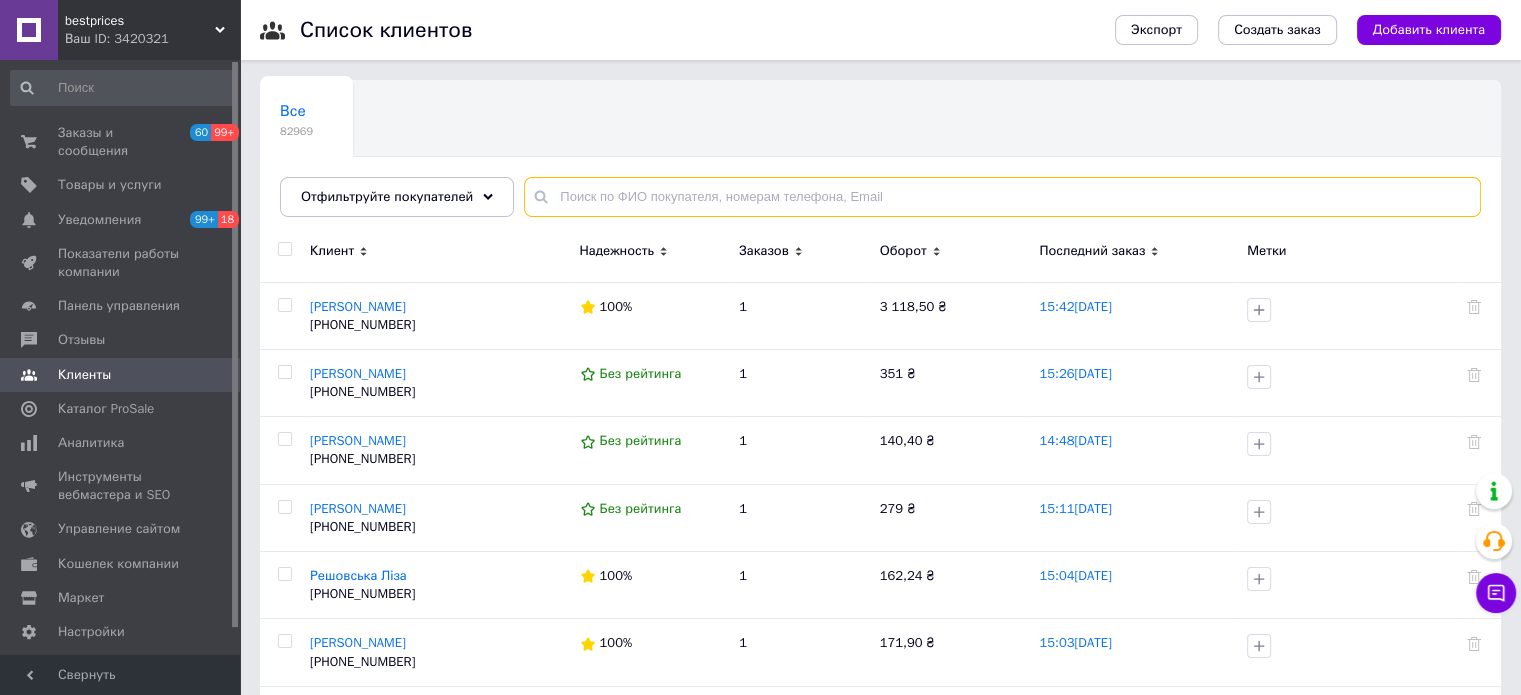 click at bounding box center (1002, 197) 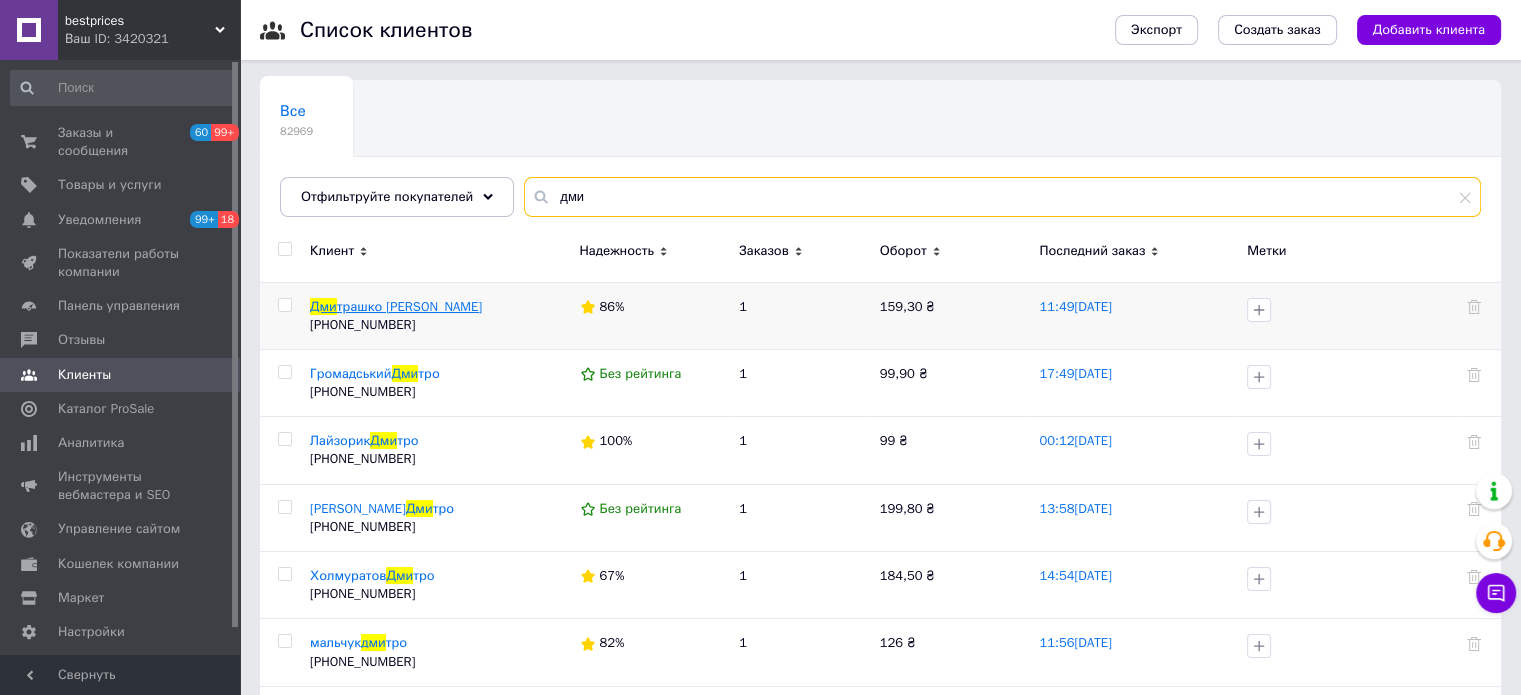type on "дми" 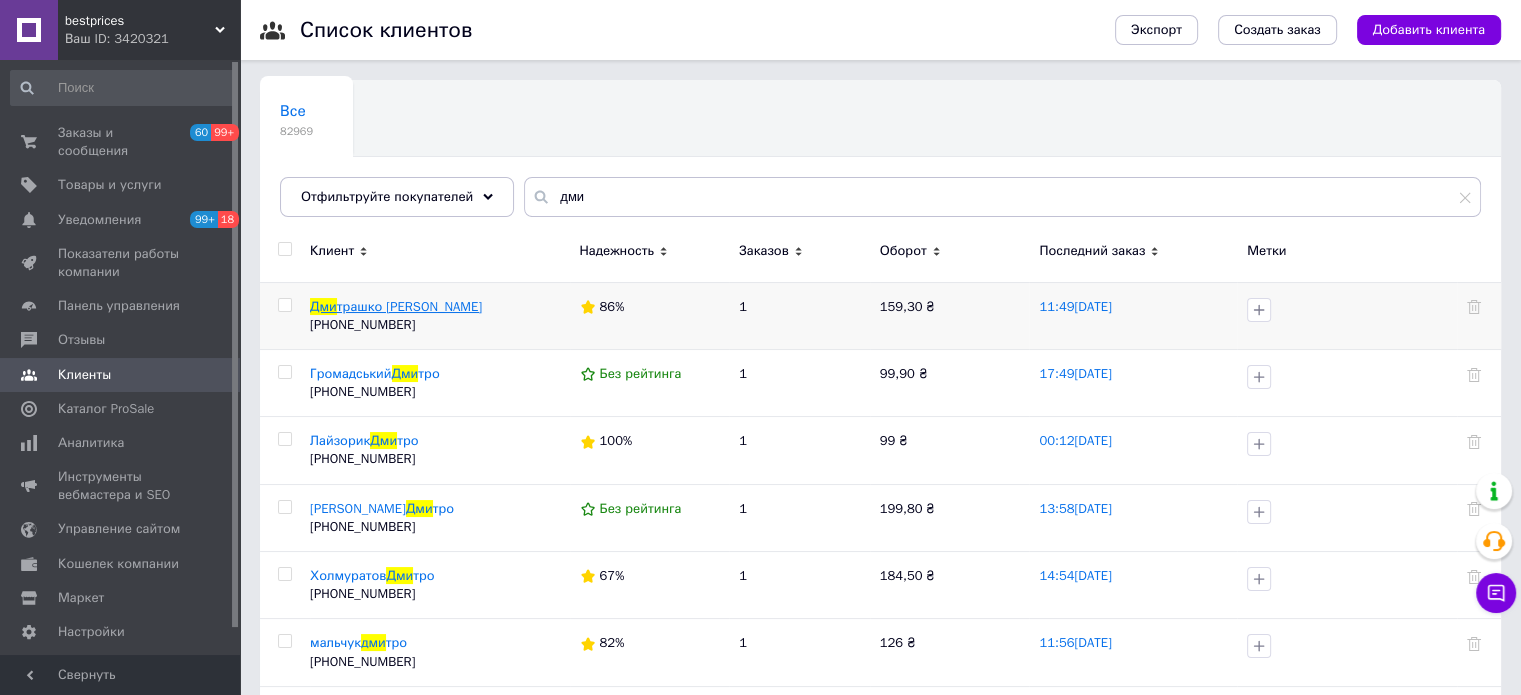 click on "трашко [PERSON_NAME]" at bounding box center [409, 306] 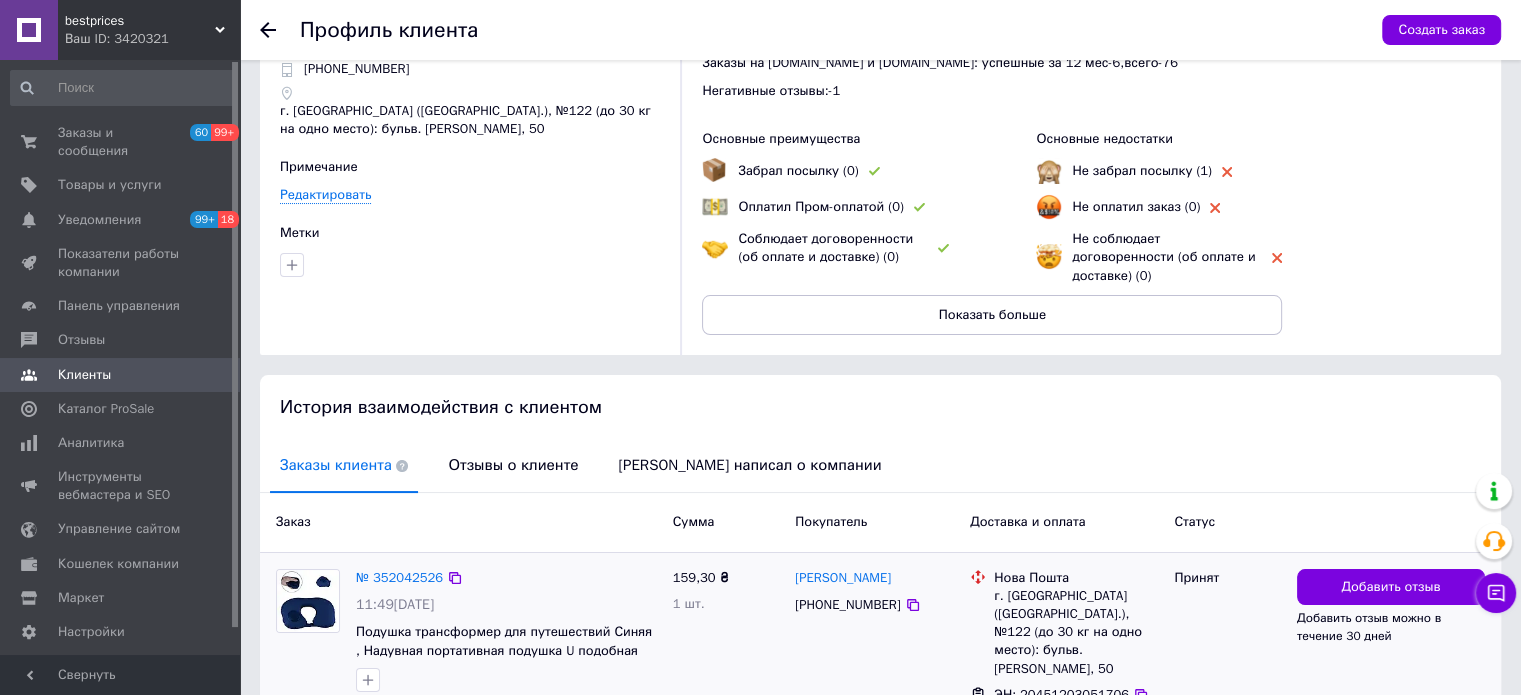 scroll, scrollTop: 202, scrollLeft: 0, axis: vertical 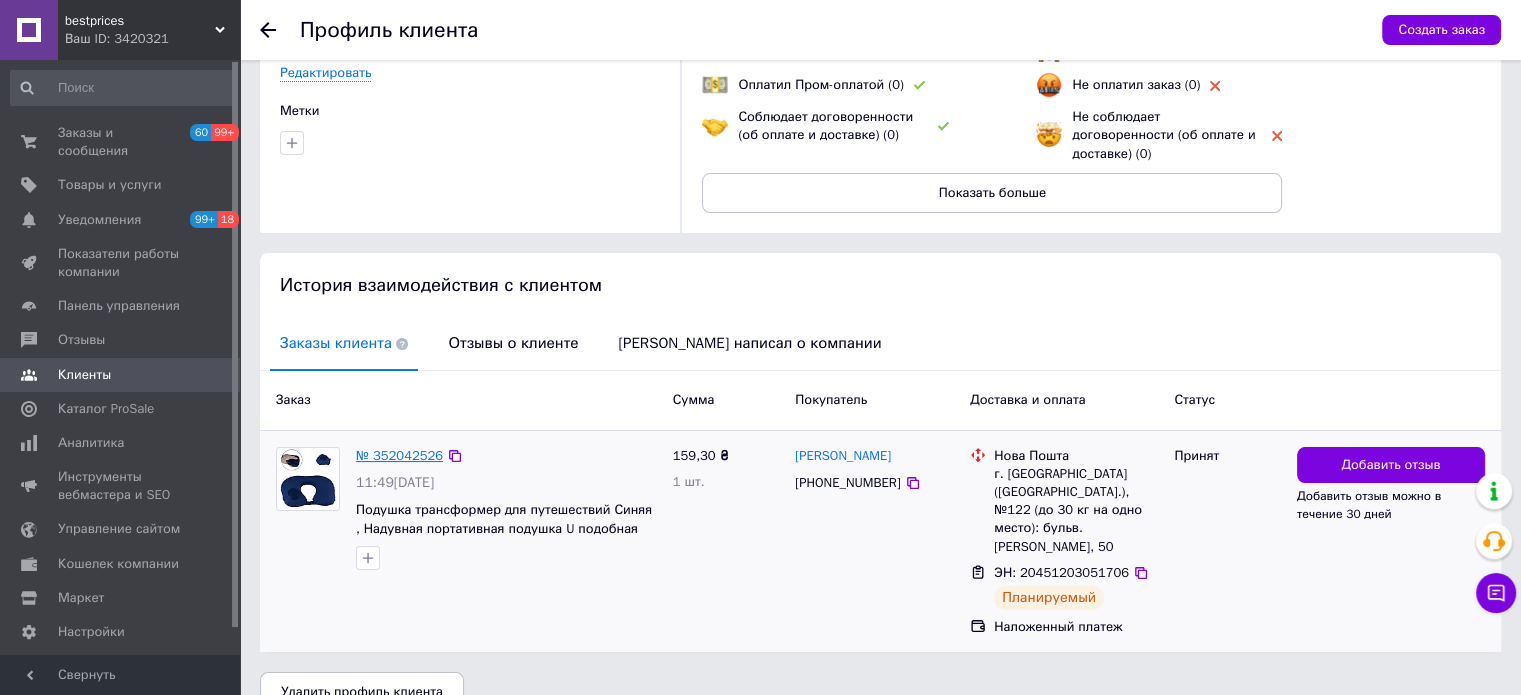 click on "№ 352042526" at bounding box center [399, 455] 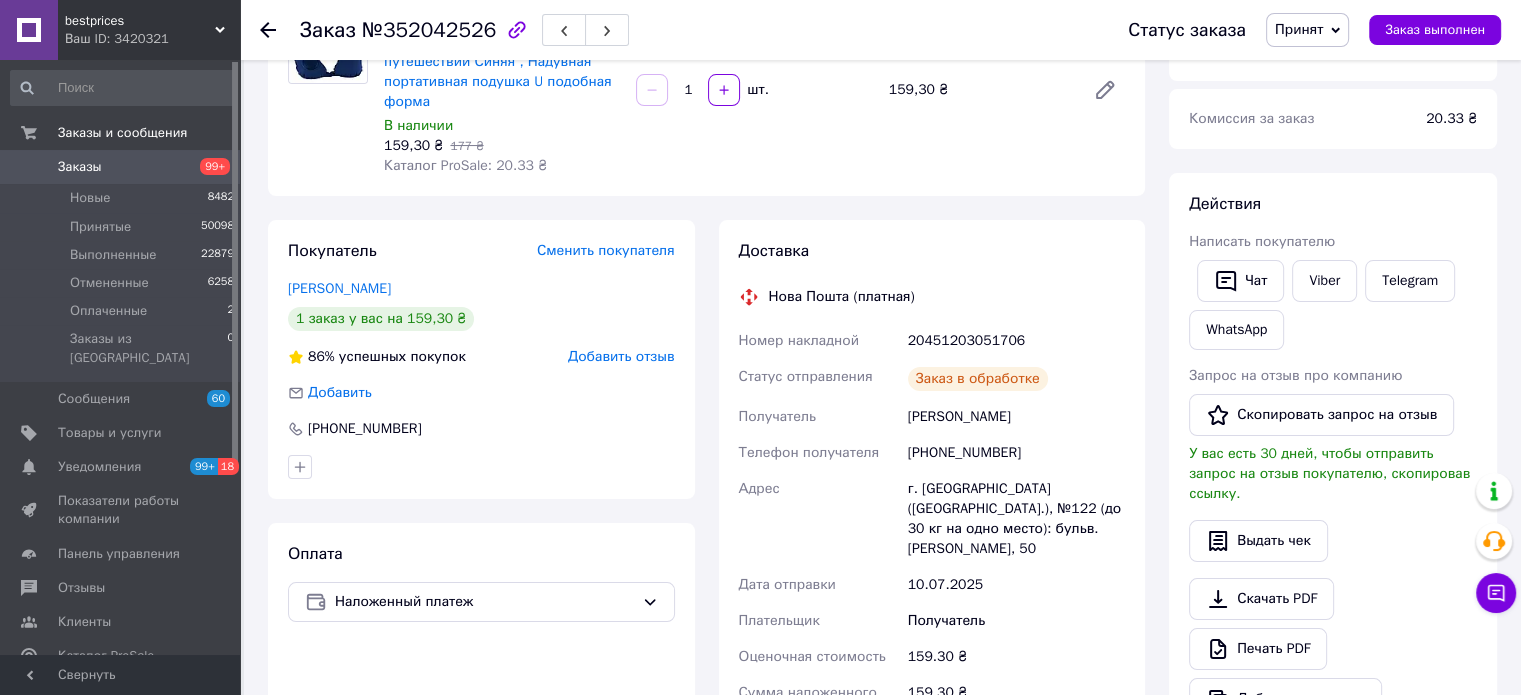 scroll, scrollTop: 527, scrollLeft: 0, axis: vertical 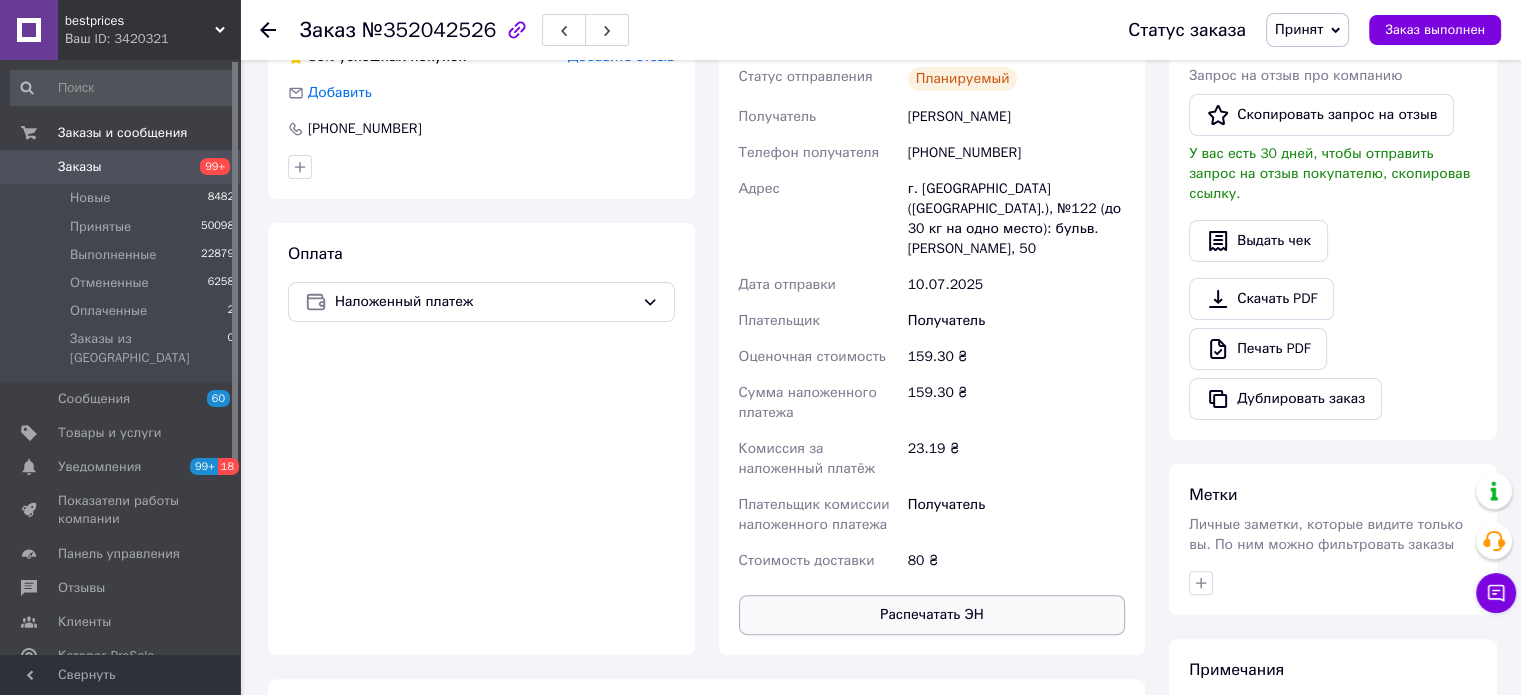 click on "Распечатать ЭН" at bounding box center [932, 615] 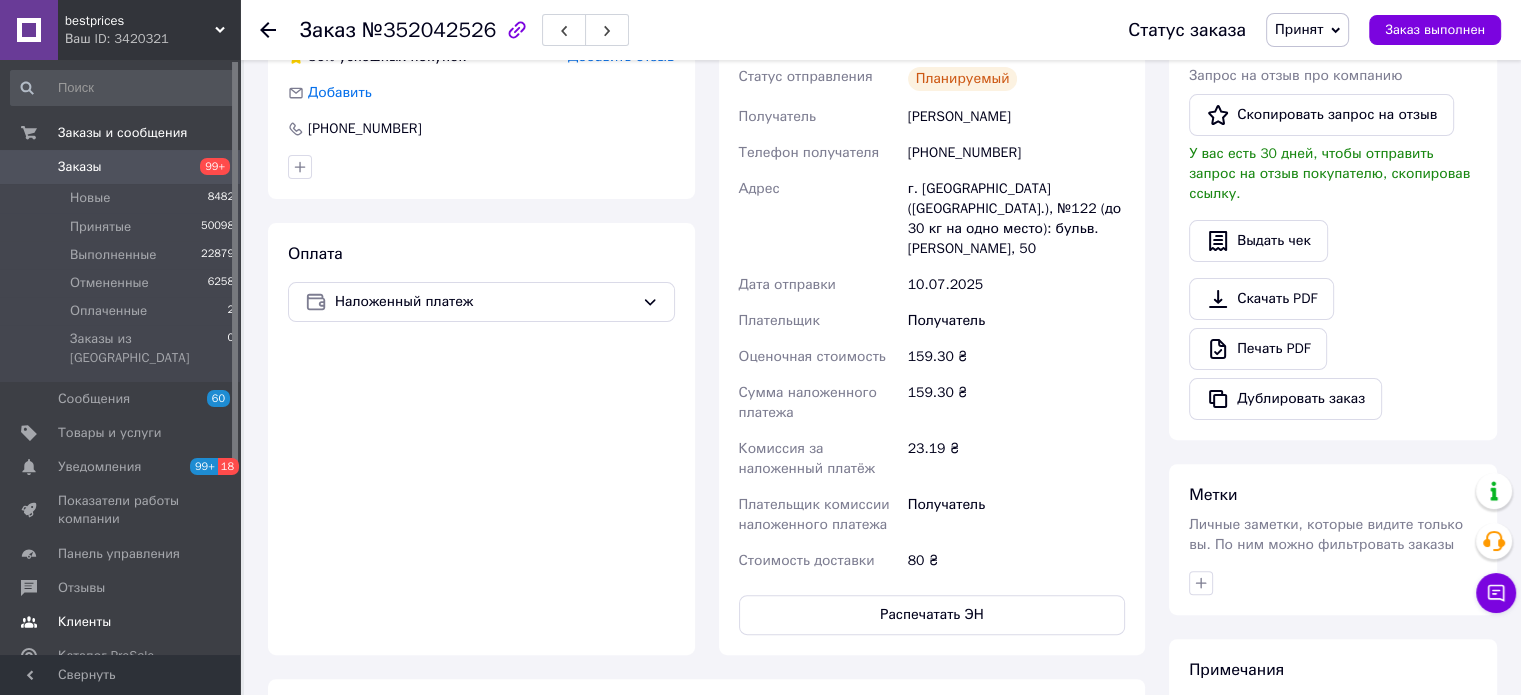 drag, startPoint x: 81, startPoint y: 607, endPoint x: 76, endPoint y: 626, distance: 19.646883 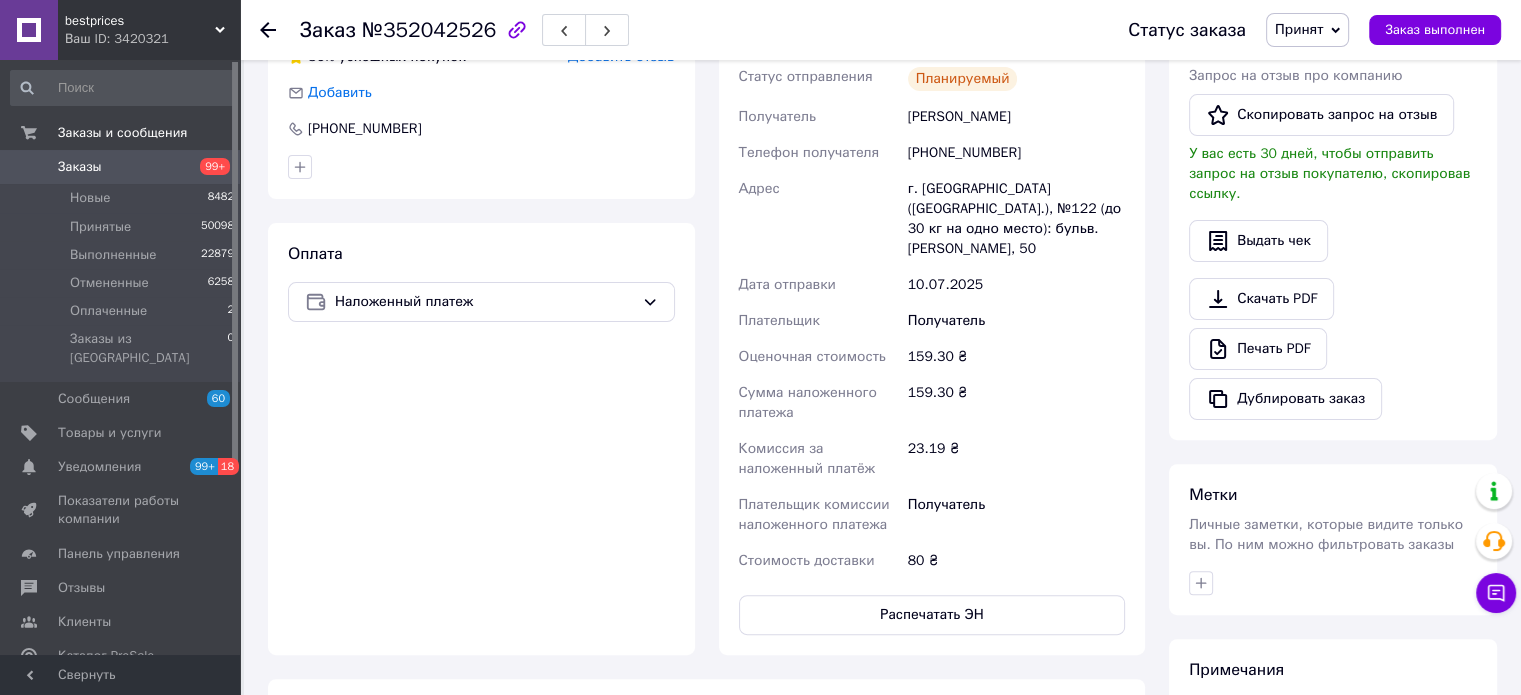 click on "Клиенты" at bounding box center [84, 622] 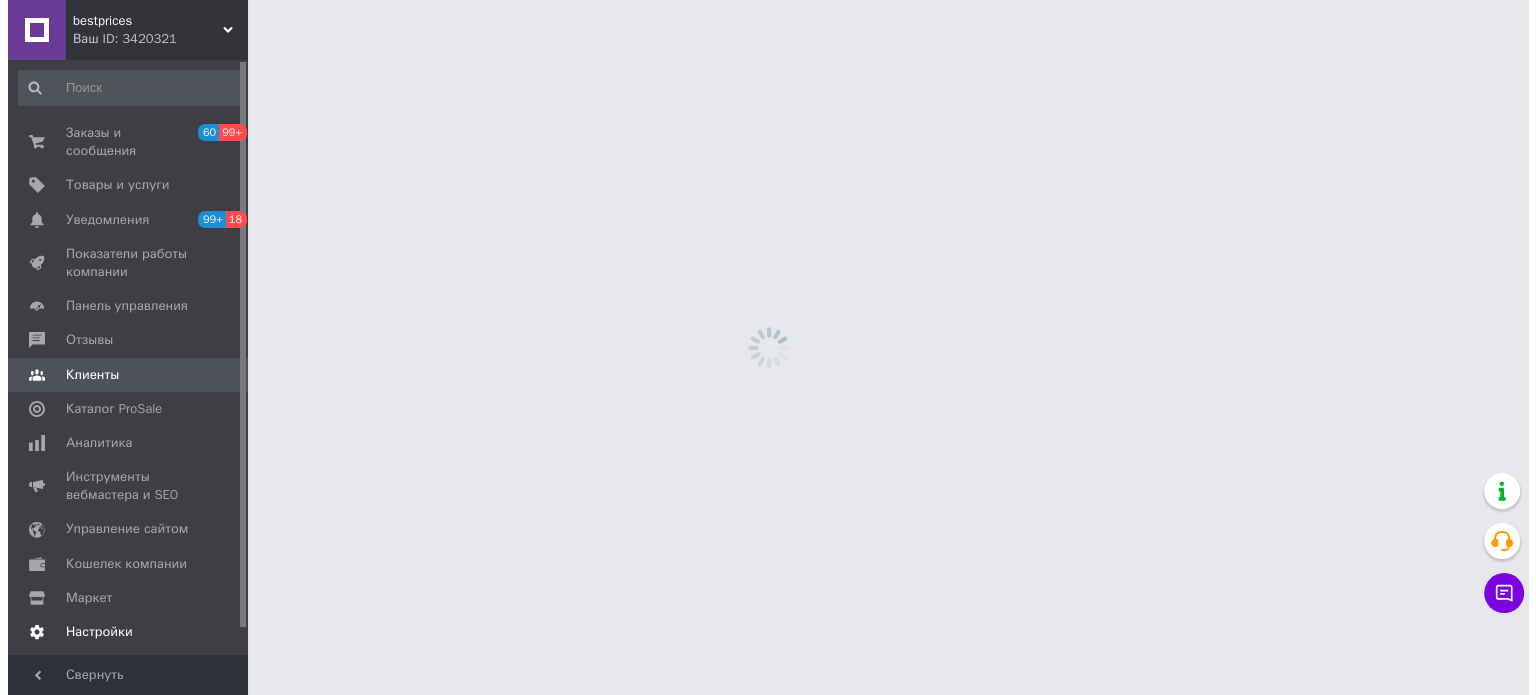 scroll, scrollTop: 0, scrollLeft: 0, axis: both 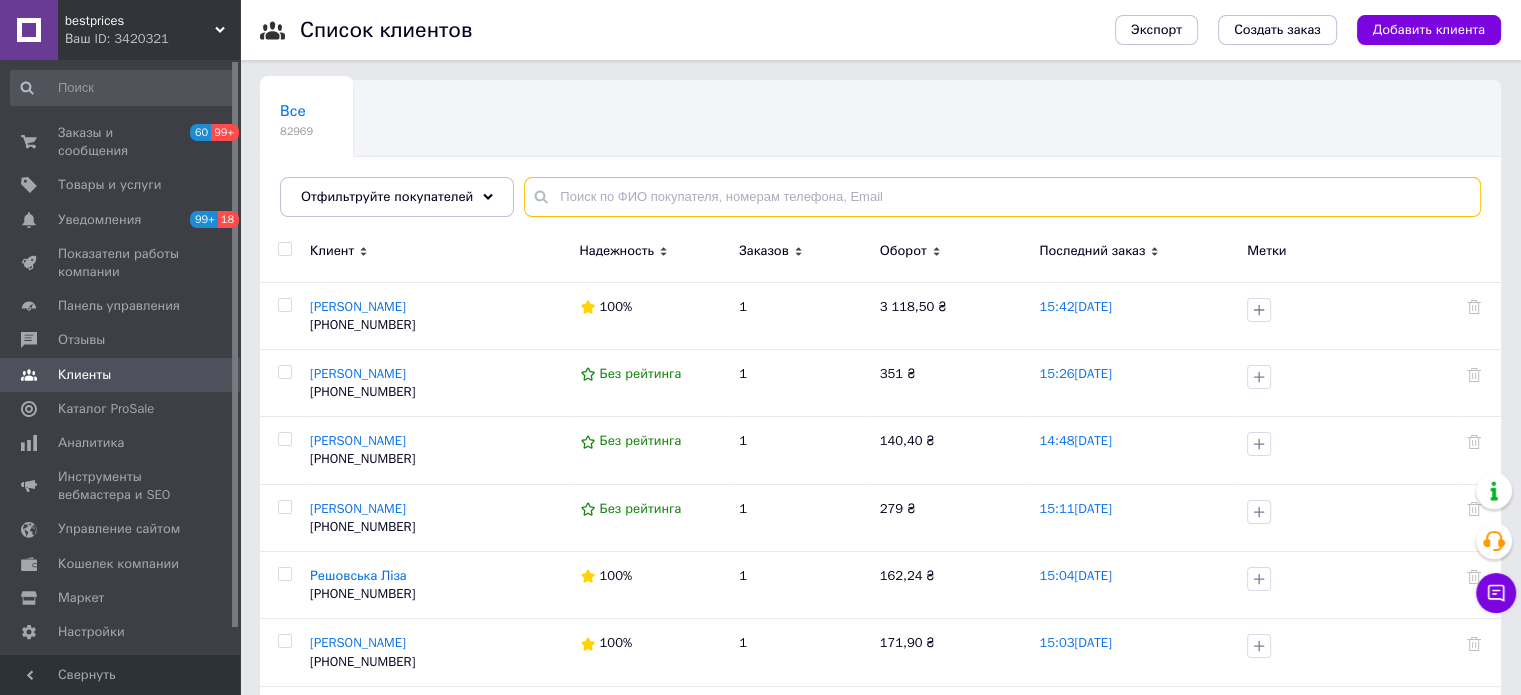 click at bounding box center (1002, 197) 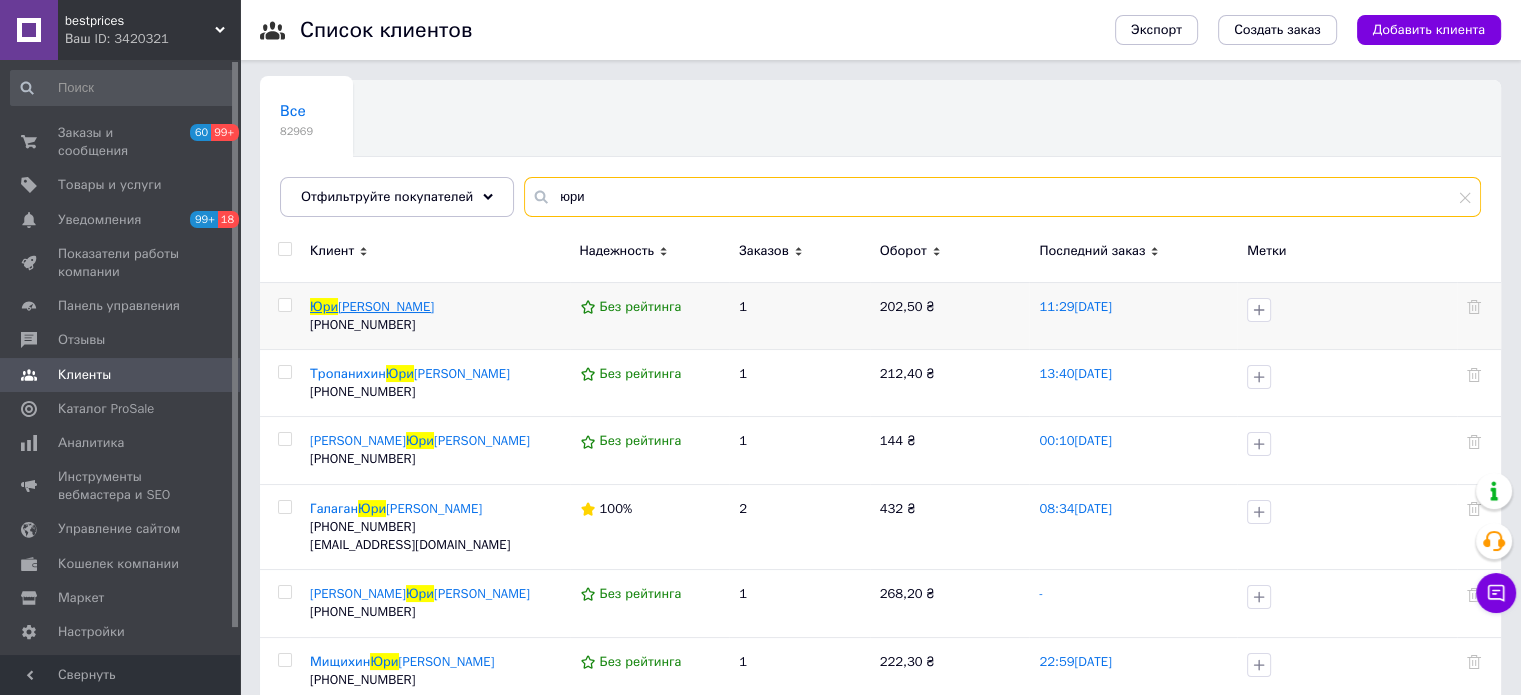 type on "юри" 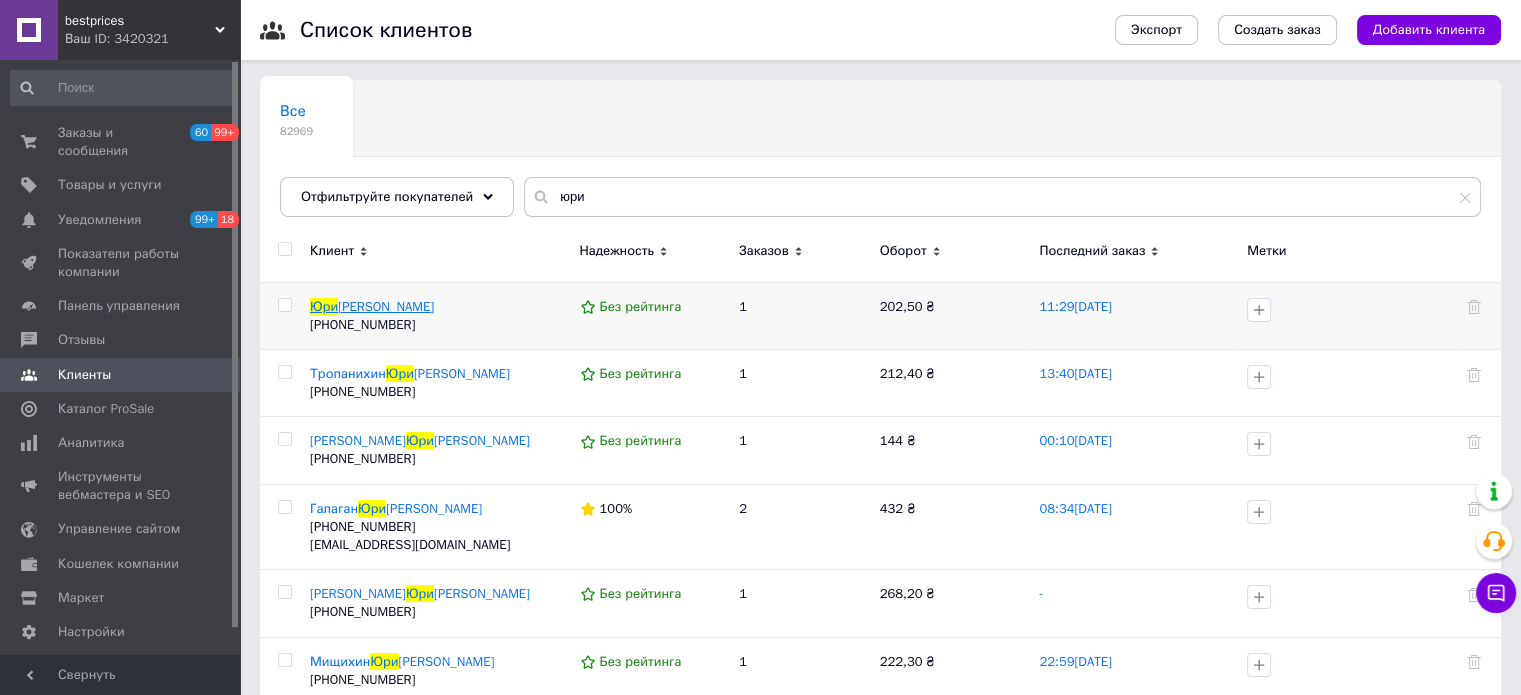 click on "[PERSON_NAME]" at bounding box center (386, 306) 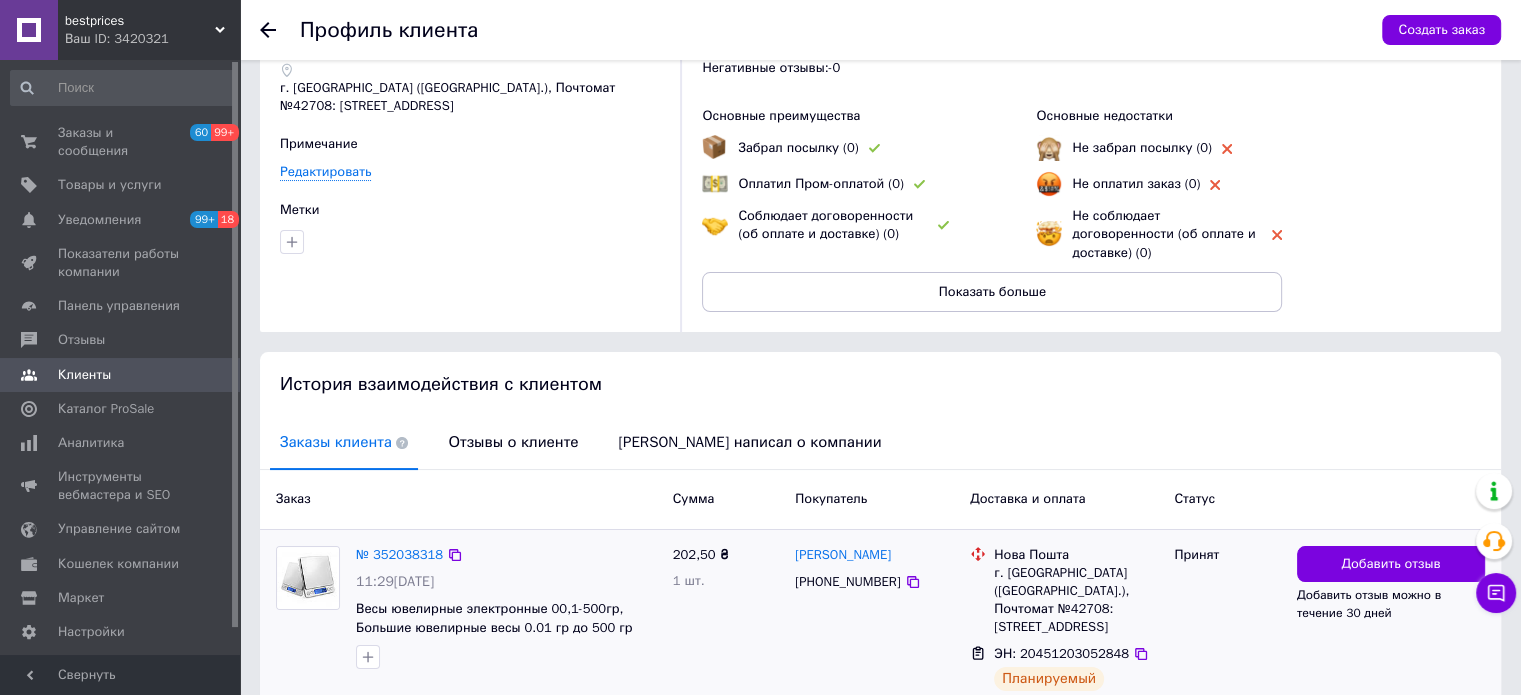 scroll, scrollTop: 220, scrollLeft: 0, axis: vertical 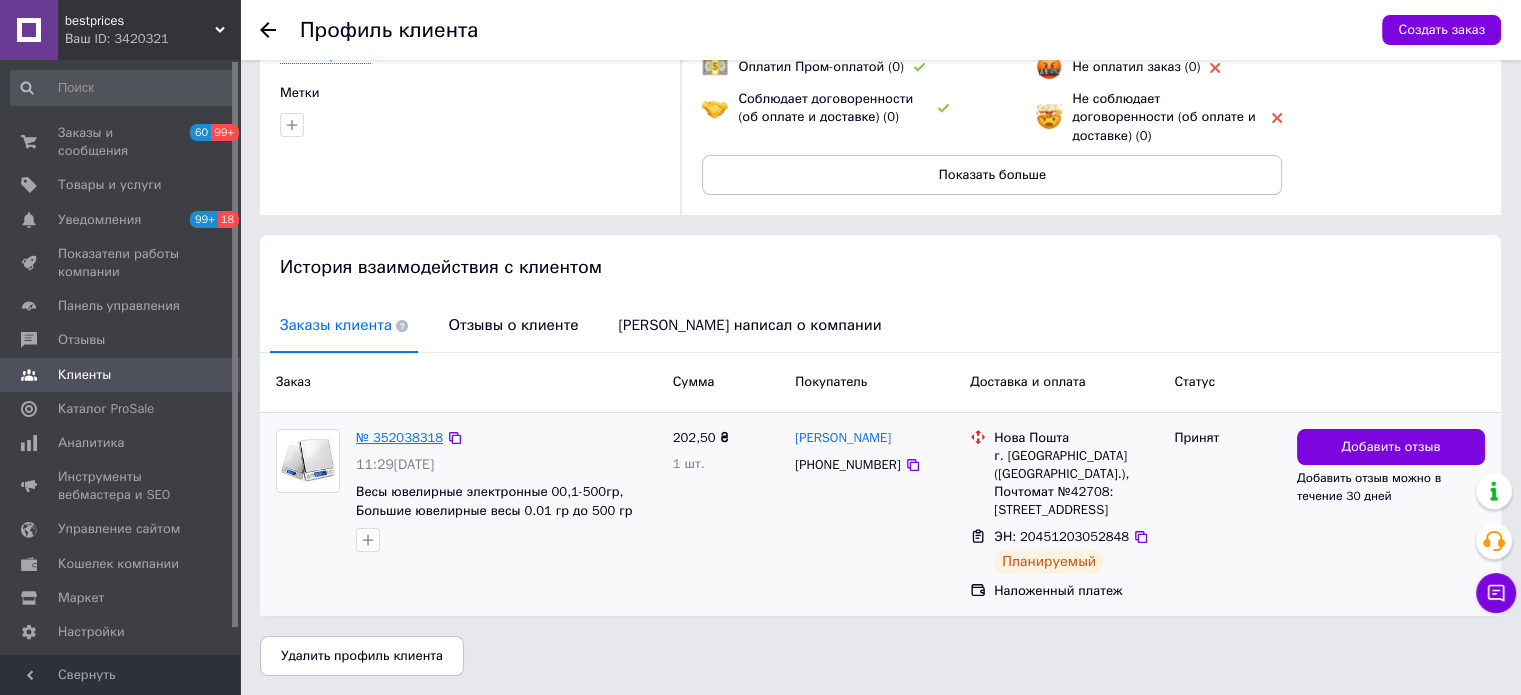 click on "№ 352038318" at bounding box center (399, 437) 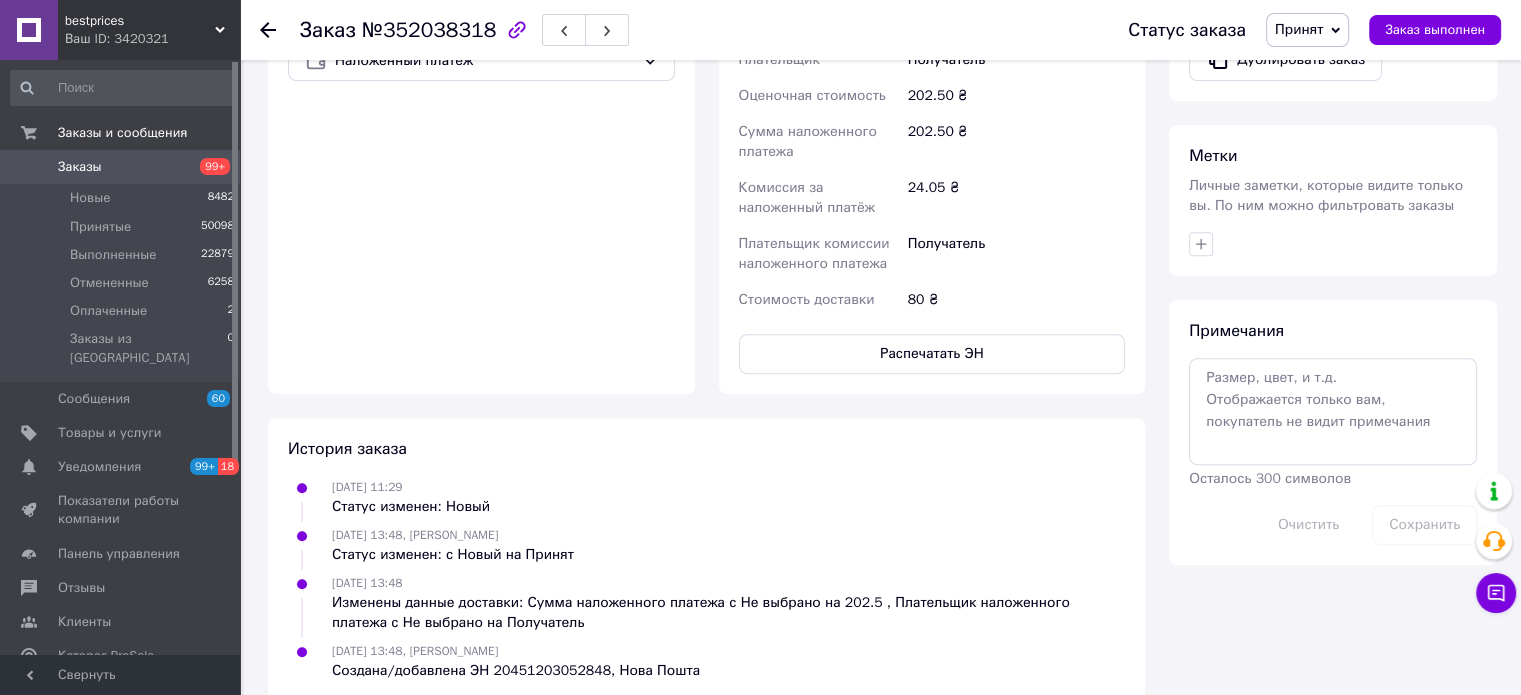 scroll, scrollTop: 800, scrollLeft: 0, axis: vertical 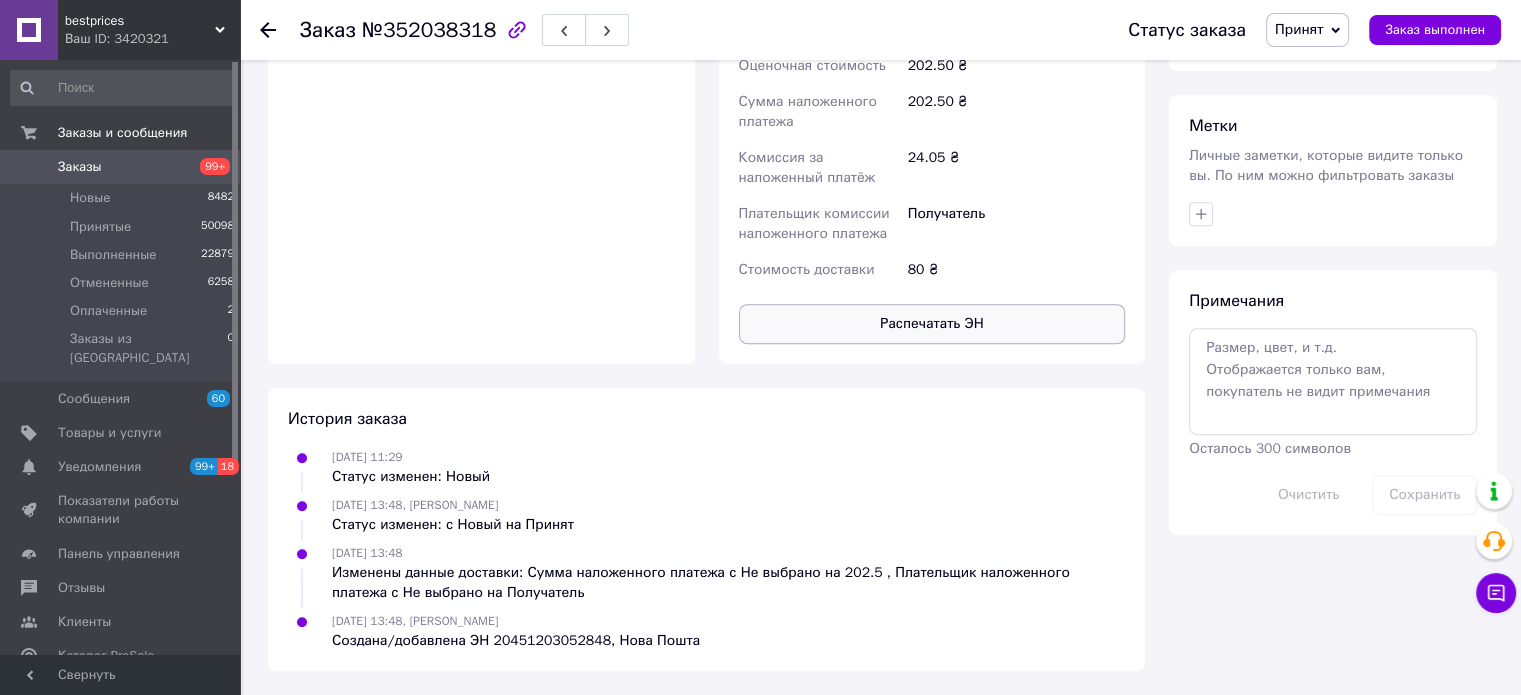 click on "Распечатать ЭН" at bounding box center (932, 324) 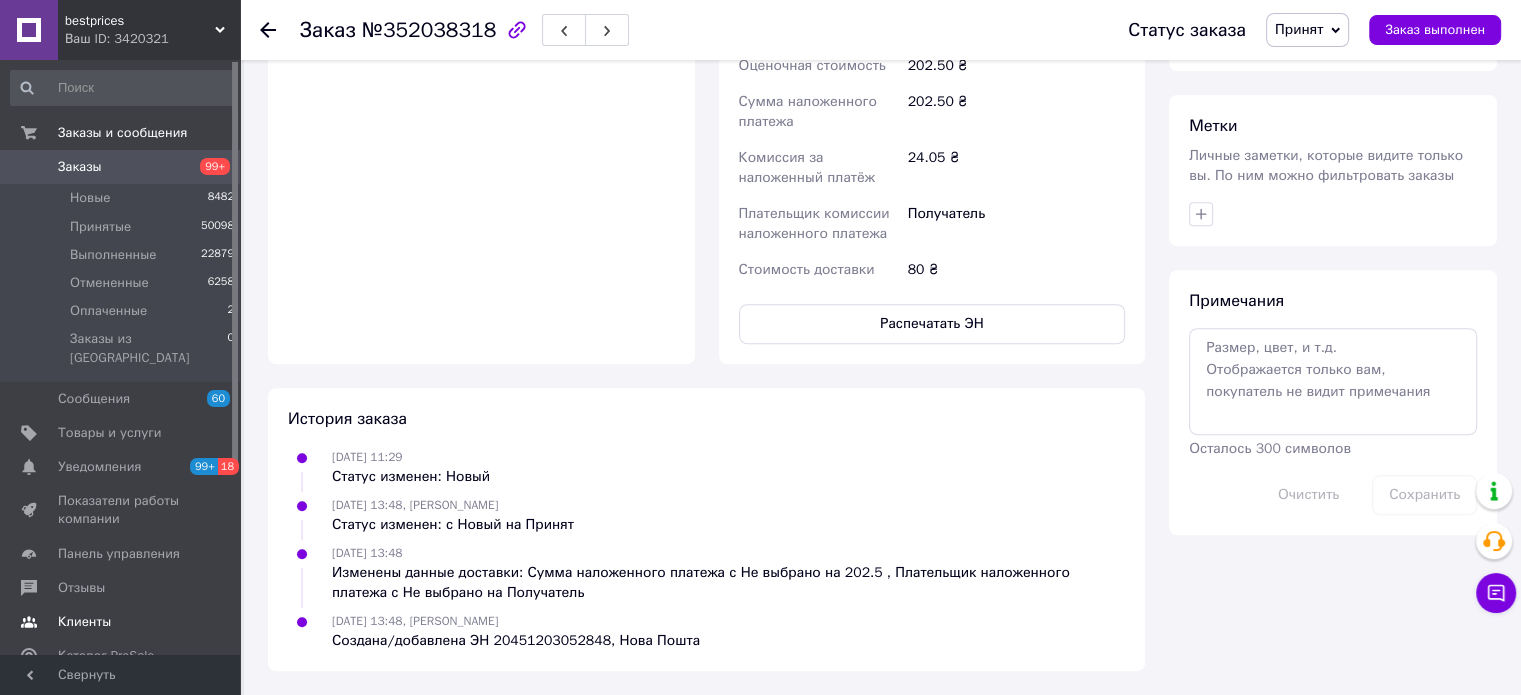 drag, startPoint x: 85, startPoint y: 612, endPoint x: 80, endPoint y: 628, distance: 16.763054 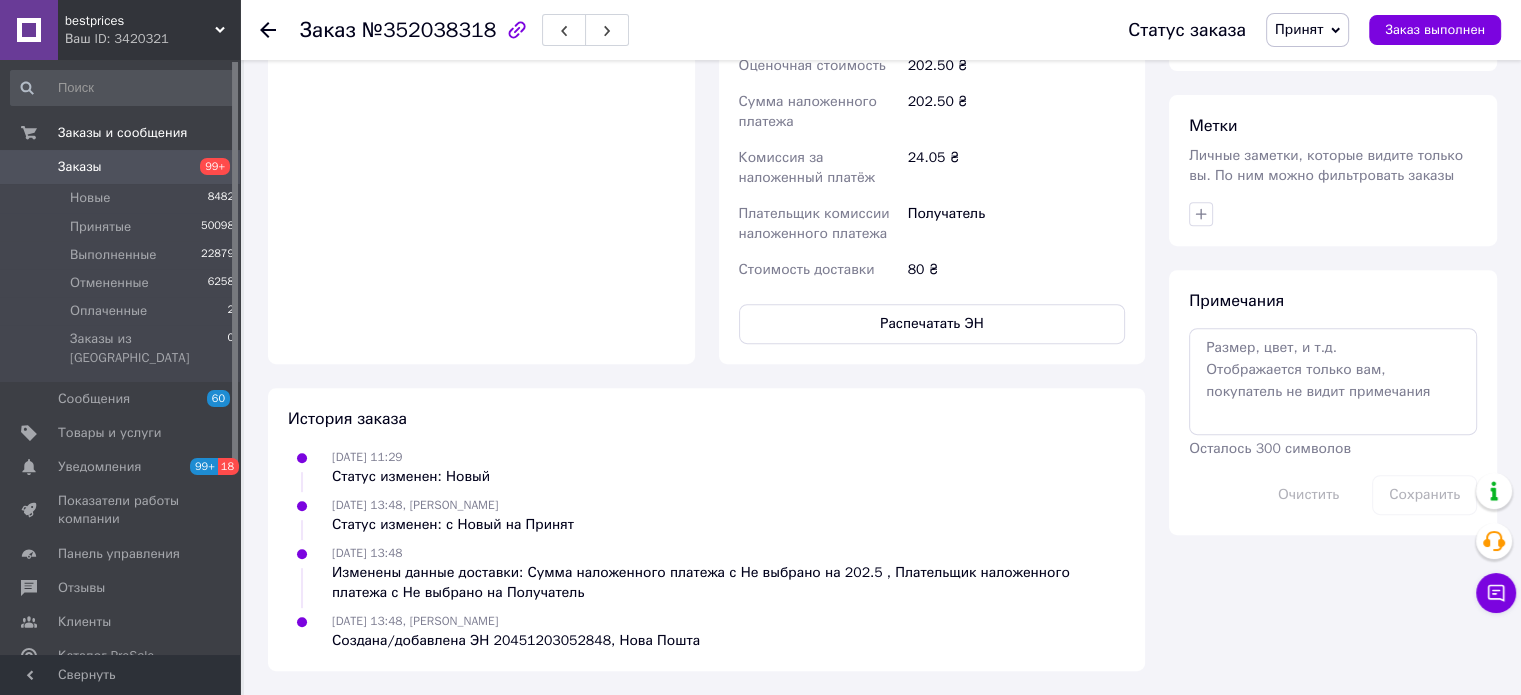 click on "Клиенты" at bounding box center [123, 622] 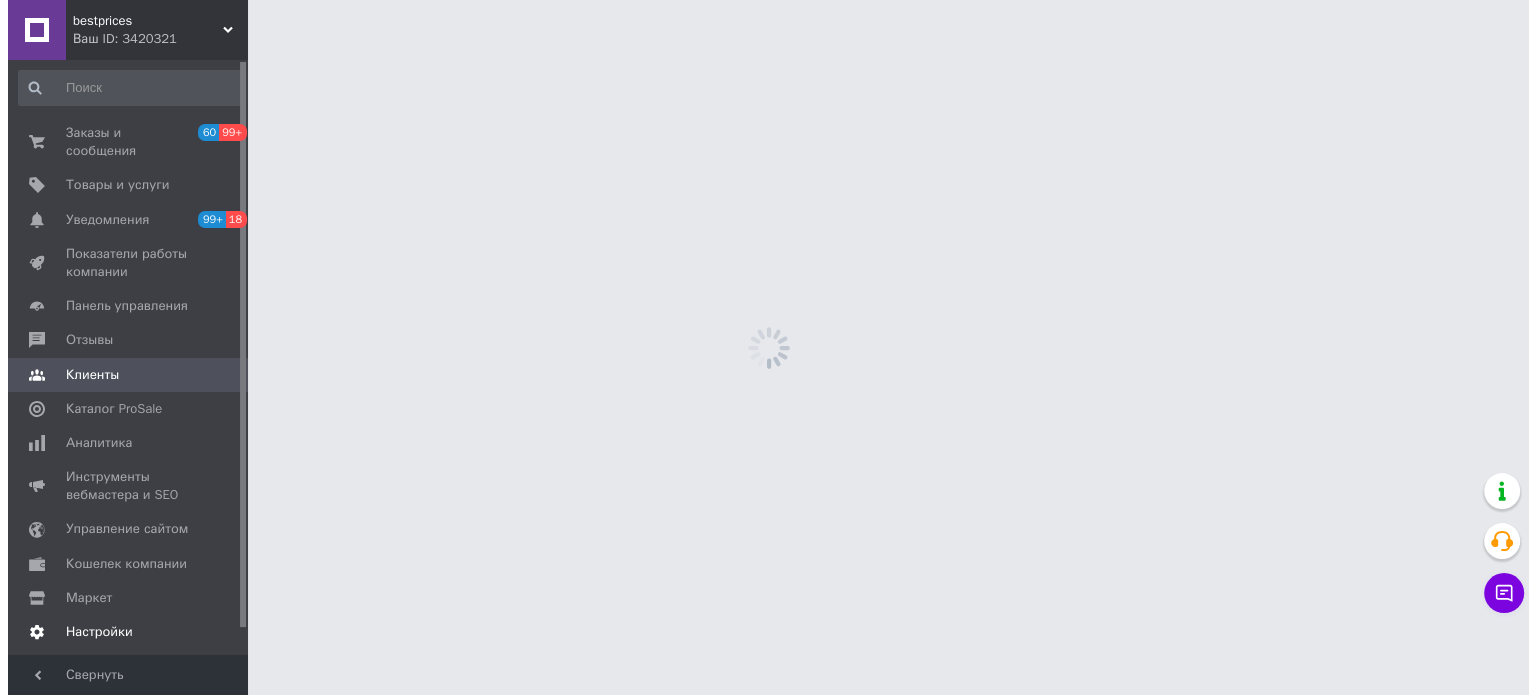 scroll, scrollTop: 0, scrollLeft: 0, axis: both 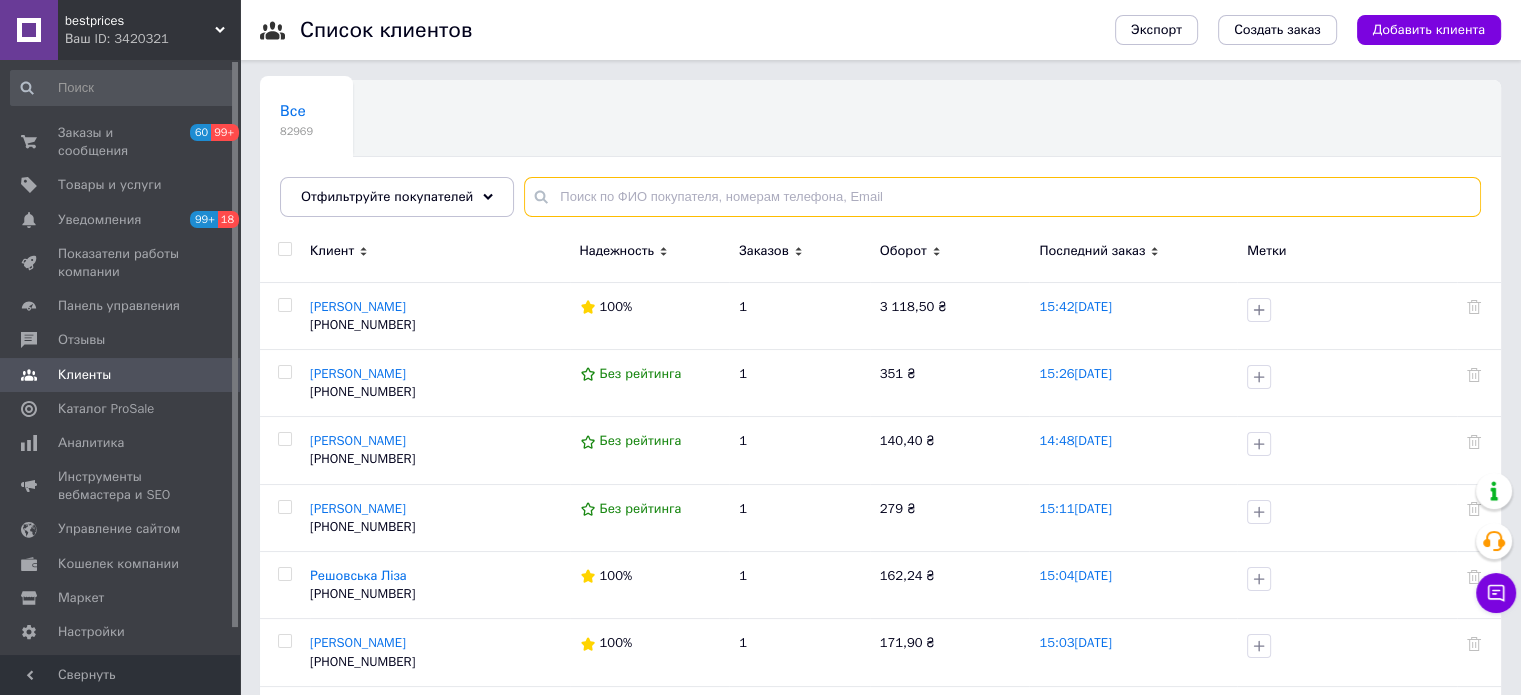 click at bounding box center [1002, 197] 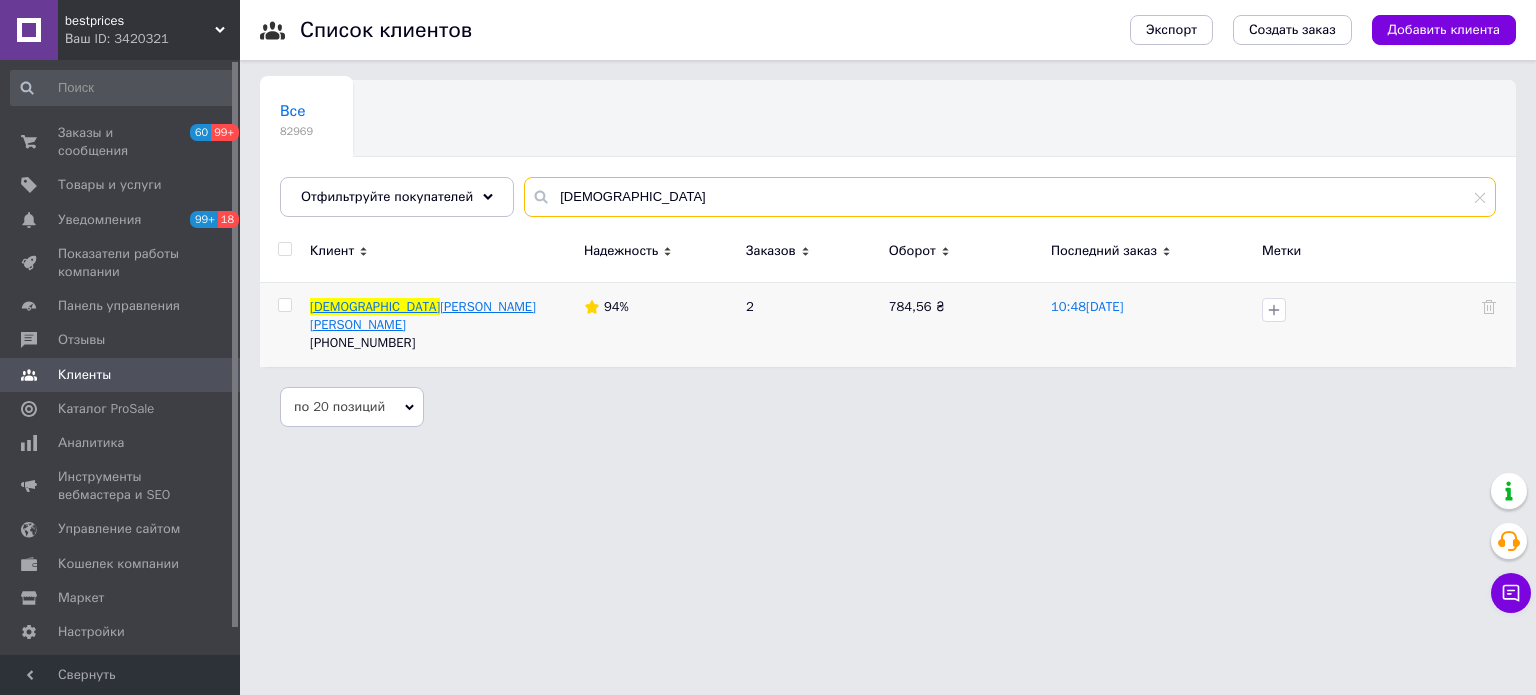 type on "[DEMOGRAPHIC_DATA]" 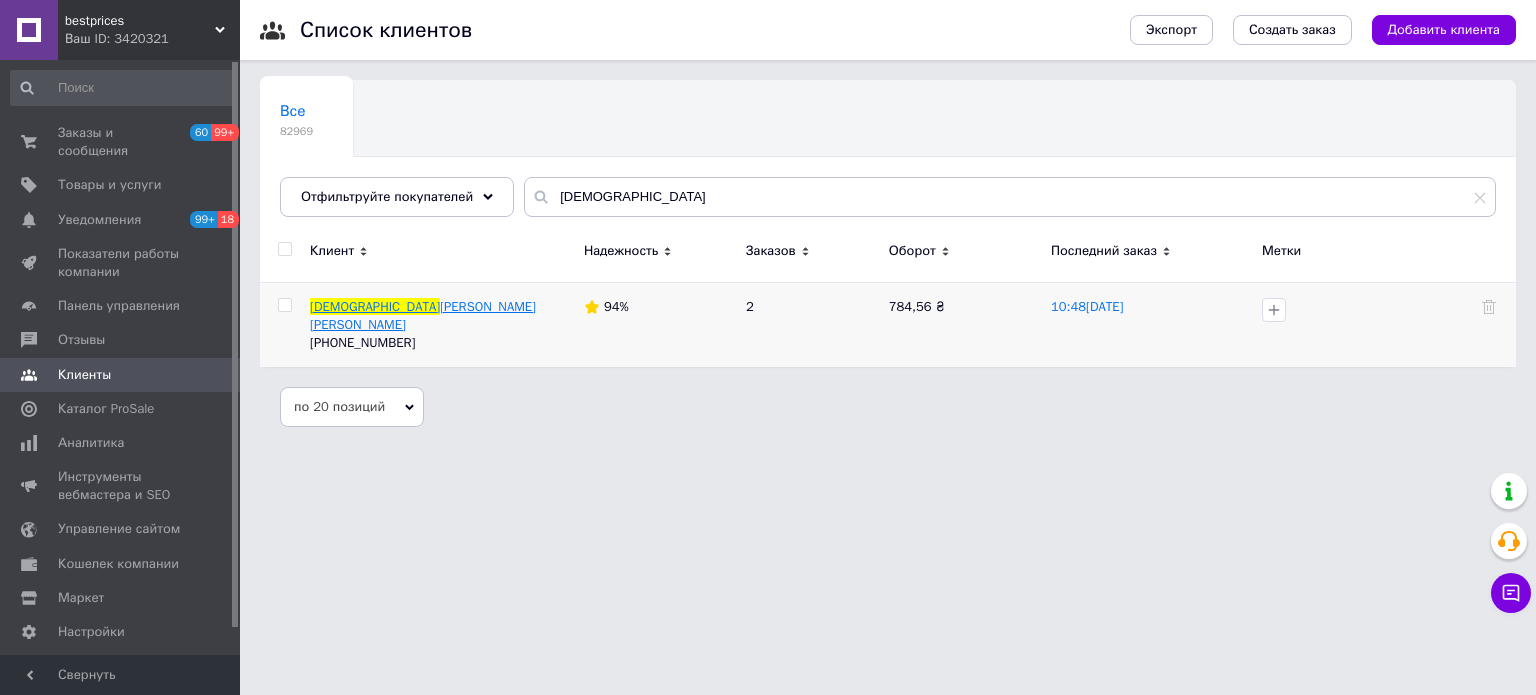 click on "[PERSON_NAME] [PERSON_NAME]" at bounding box center [423, 315] 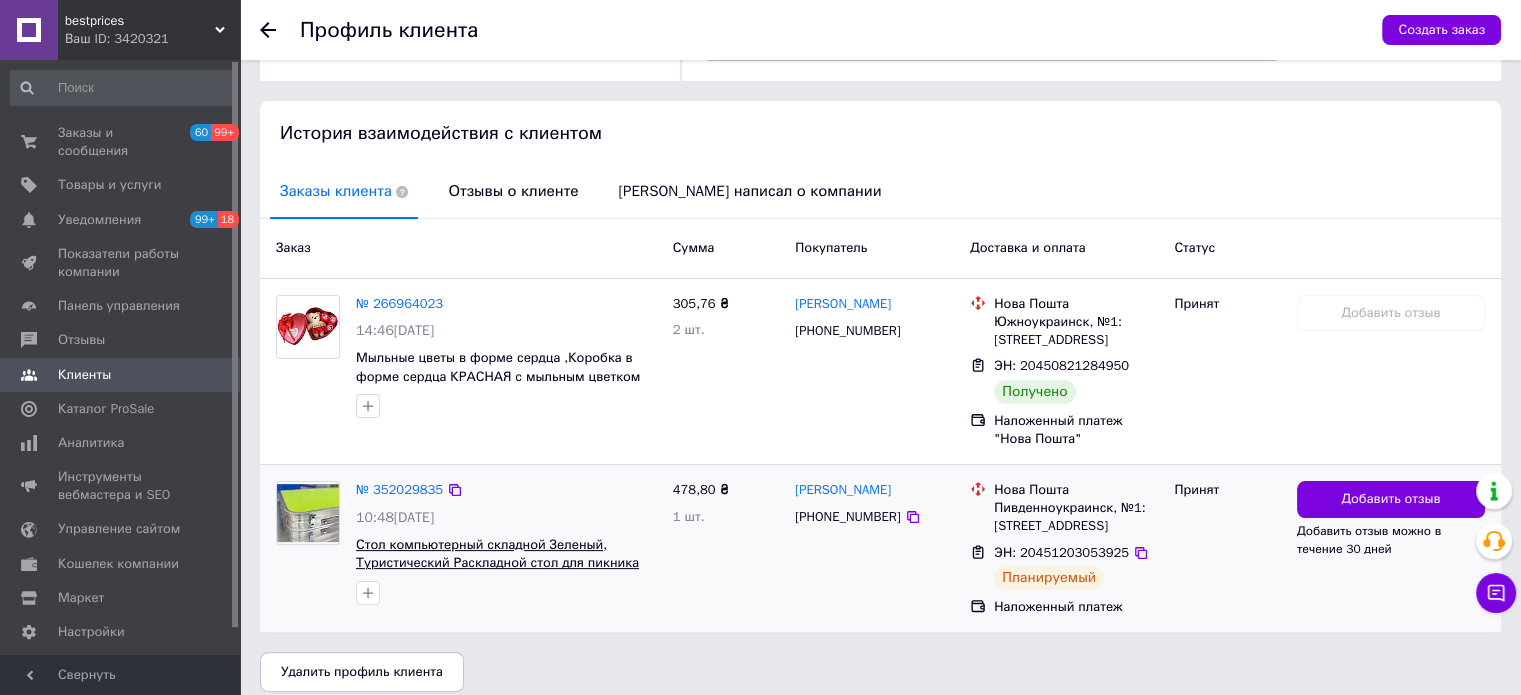 scroll, scrollTop: 362, scrollLeft: 0, axis: vertical 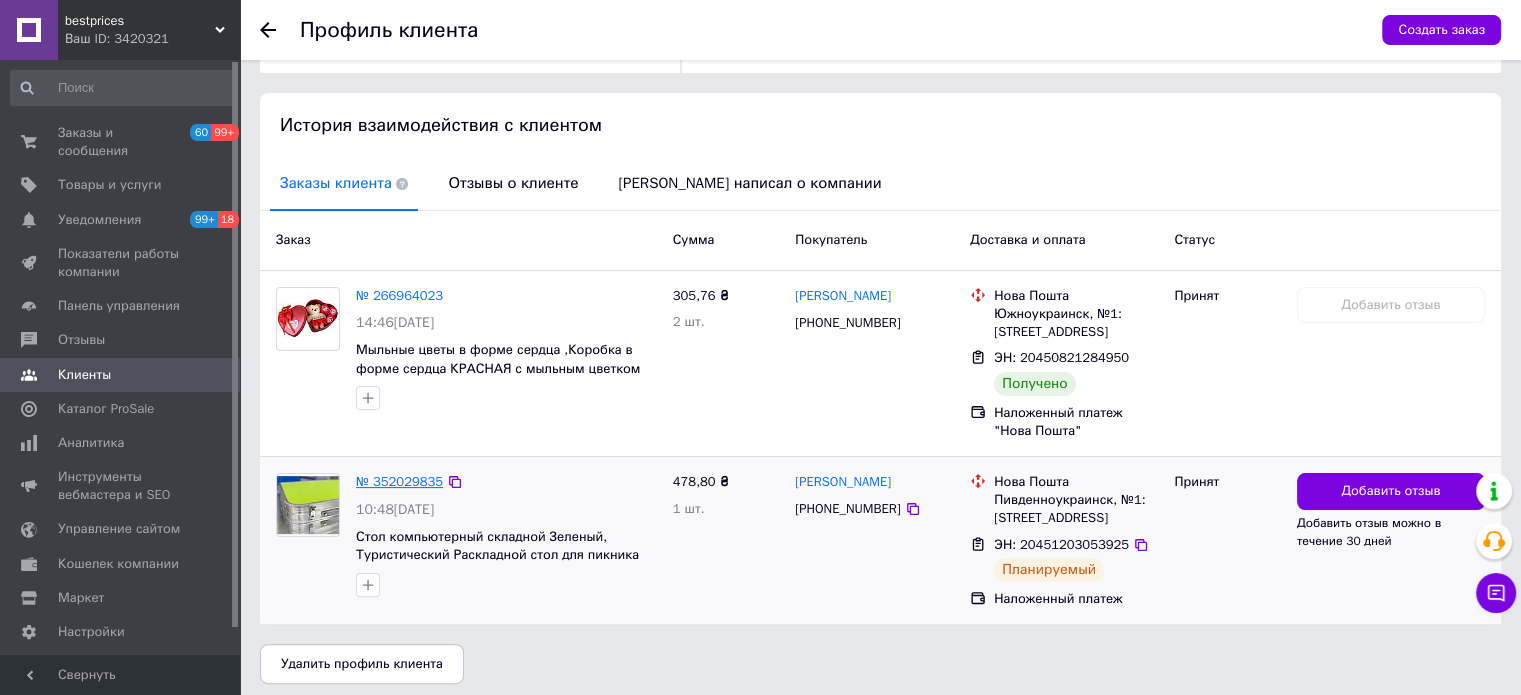 click on "№ 352029835" at bounding box center [399, 481] 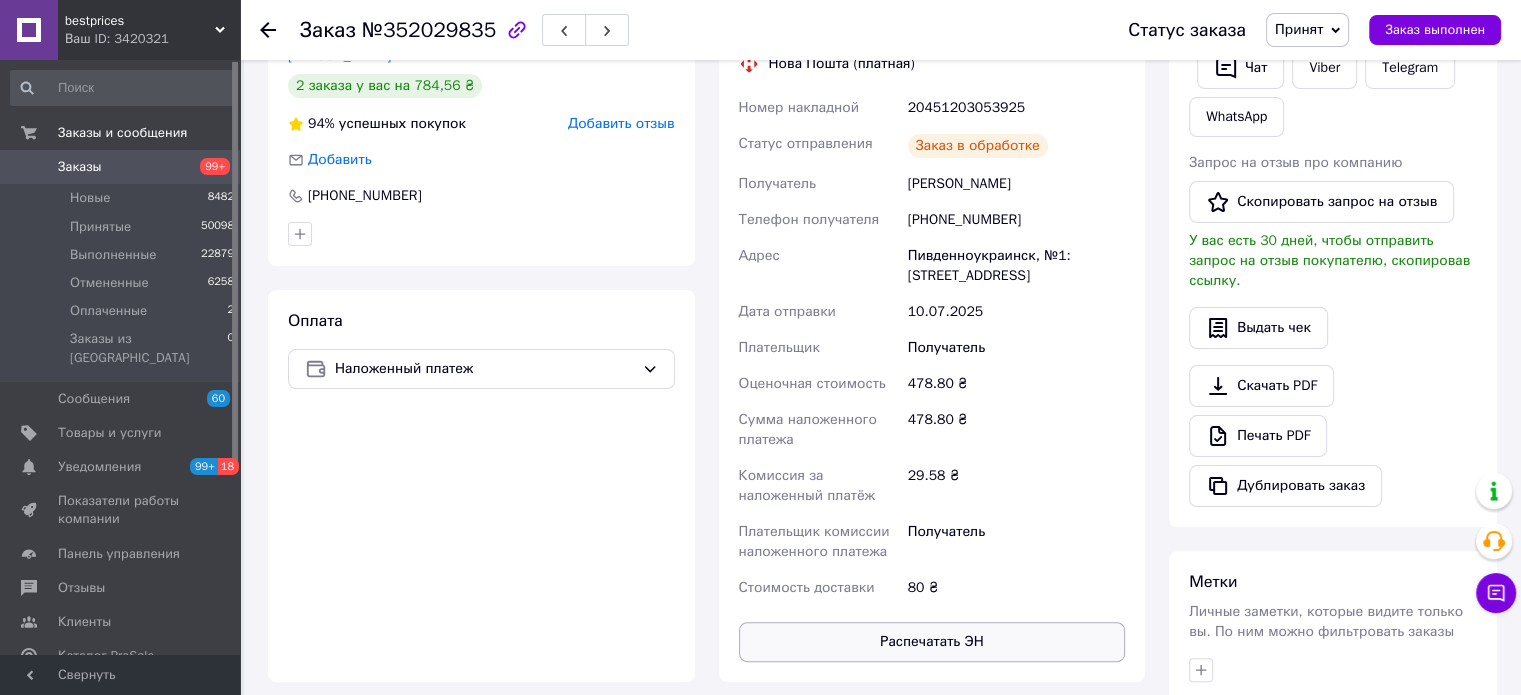 scroll, scrollTop: 607, scrollLeft: 0, axis: vertical 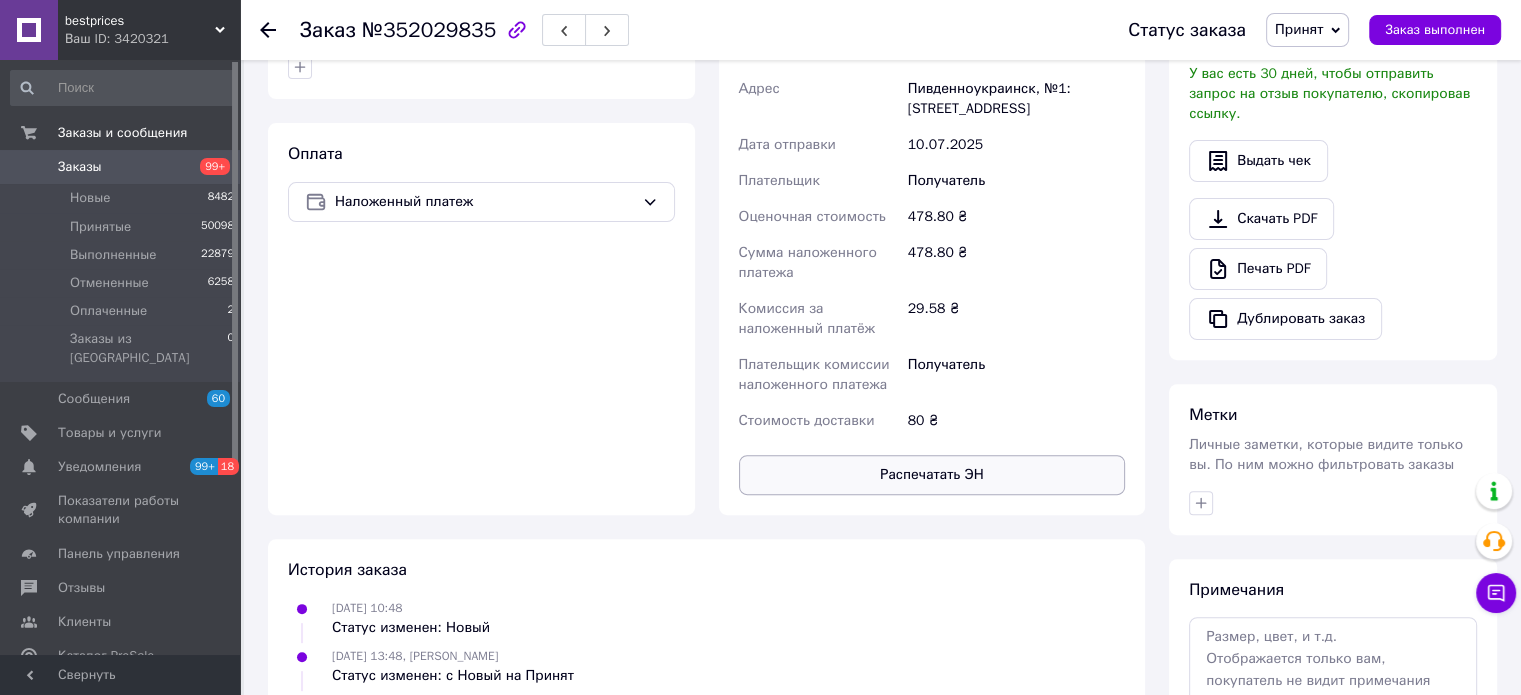 click on "Распечатать ЭН" at bounding box center (932, 475) 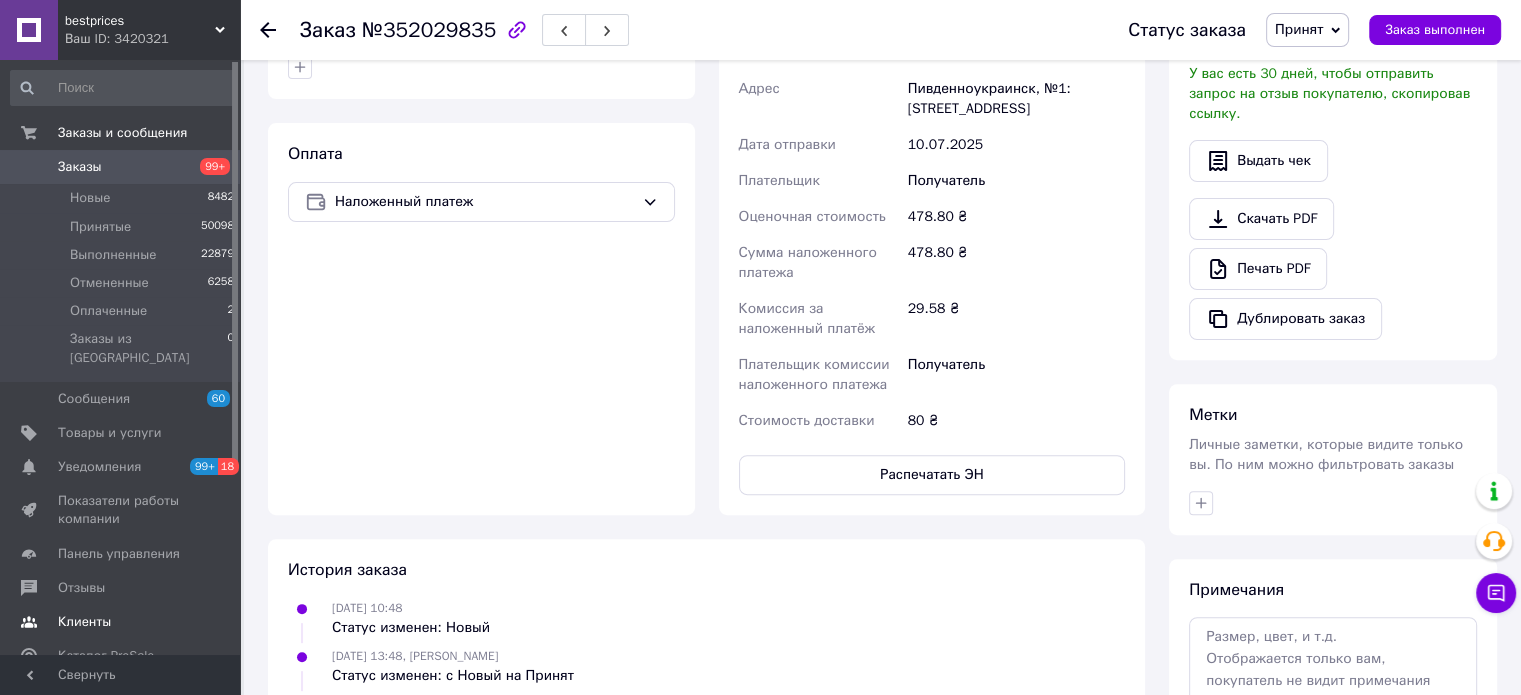 click on "Клиенты" at bounding box center (123, 622) 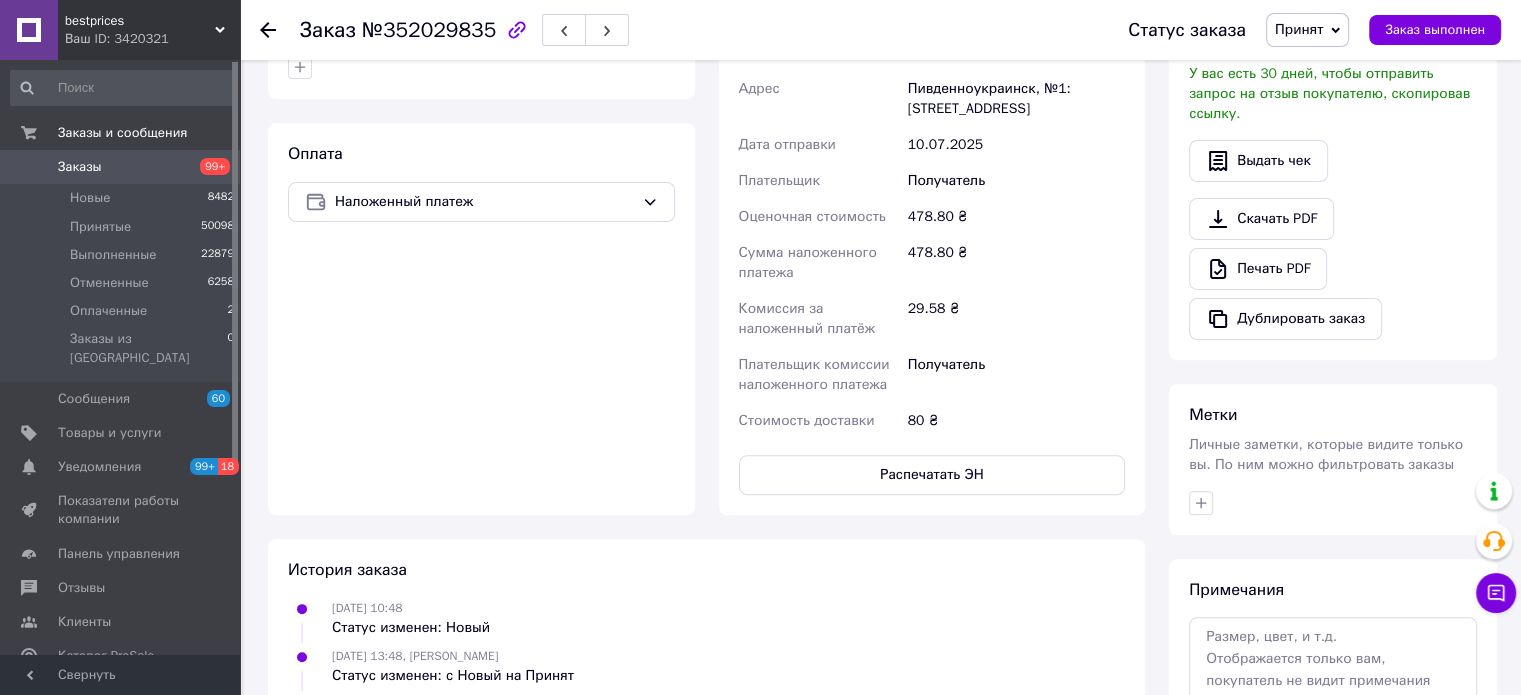 scroll, scrollTop: 0, scrollLeft: 0, axis: both 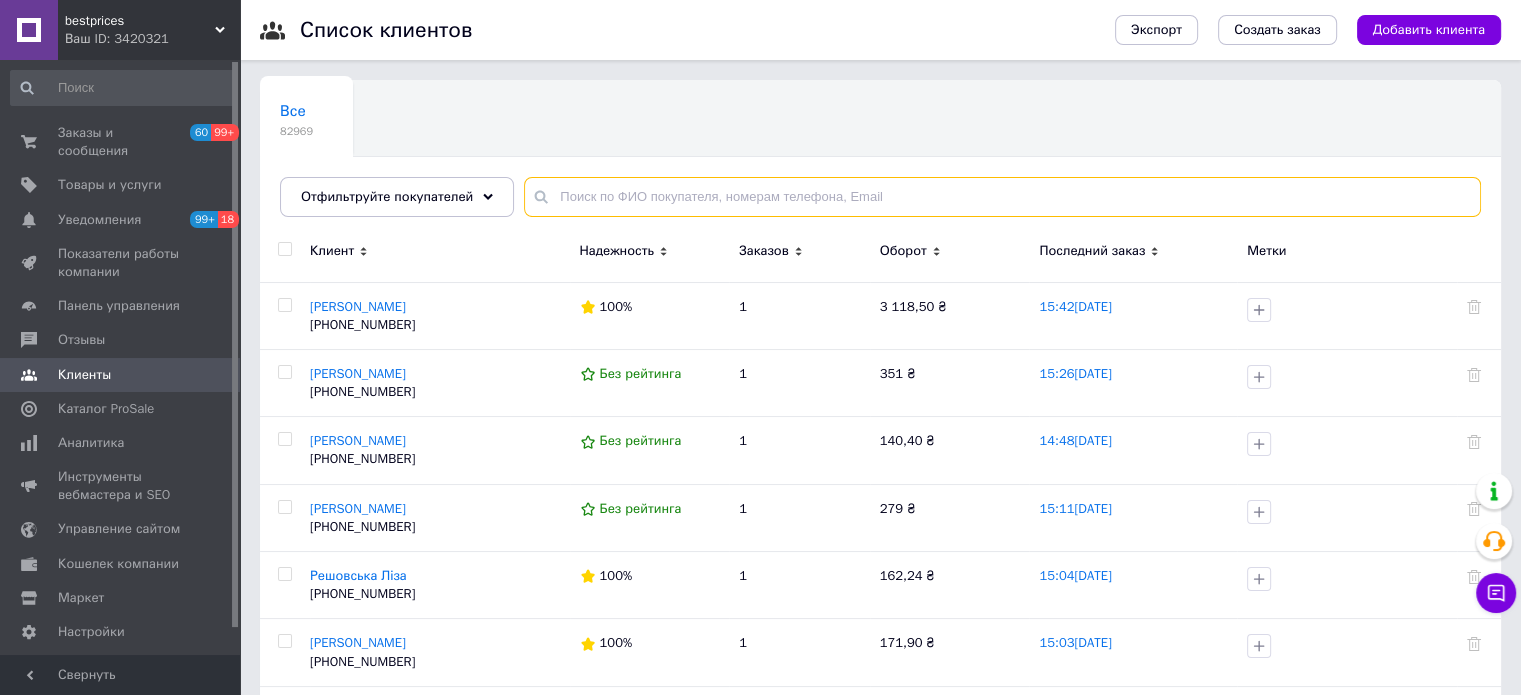 click at bounding box center [1002, 197] 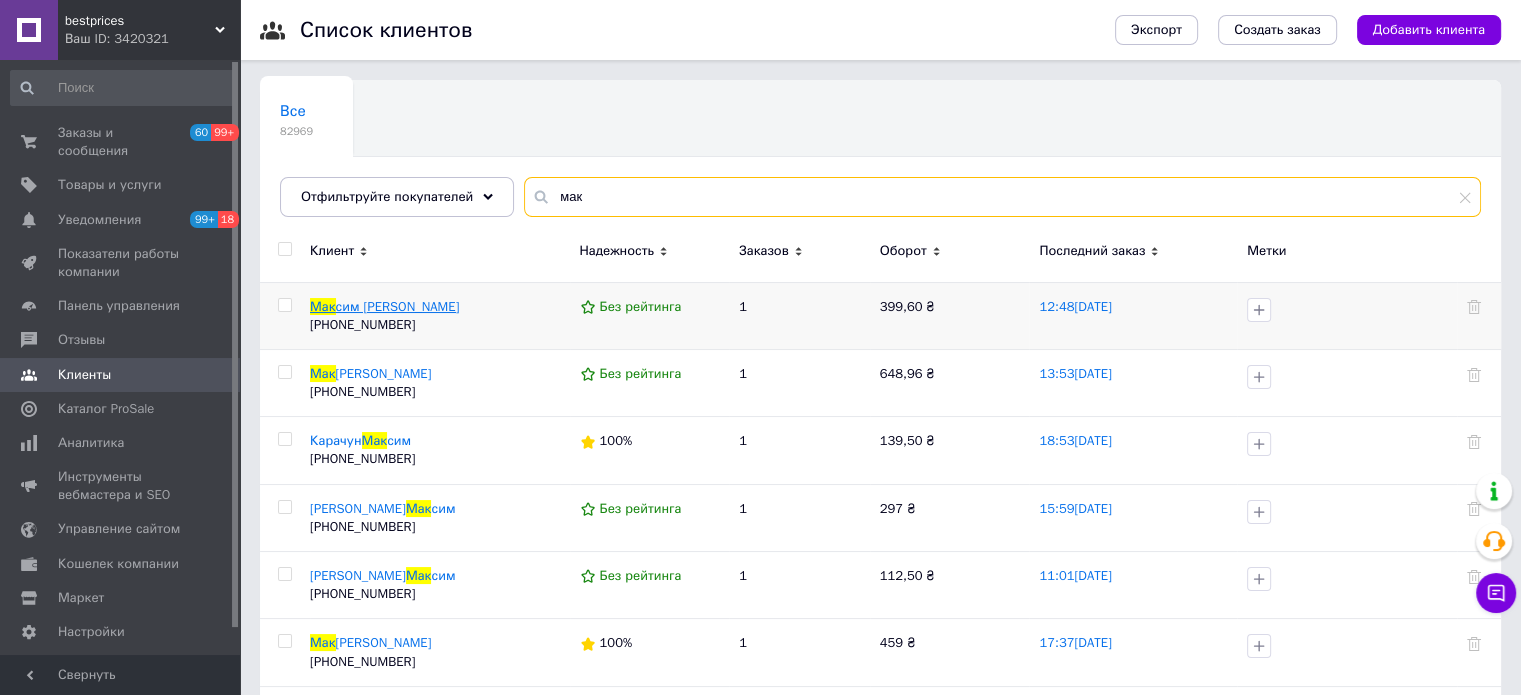 type on "мак" 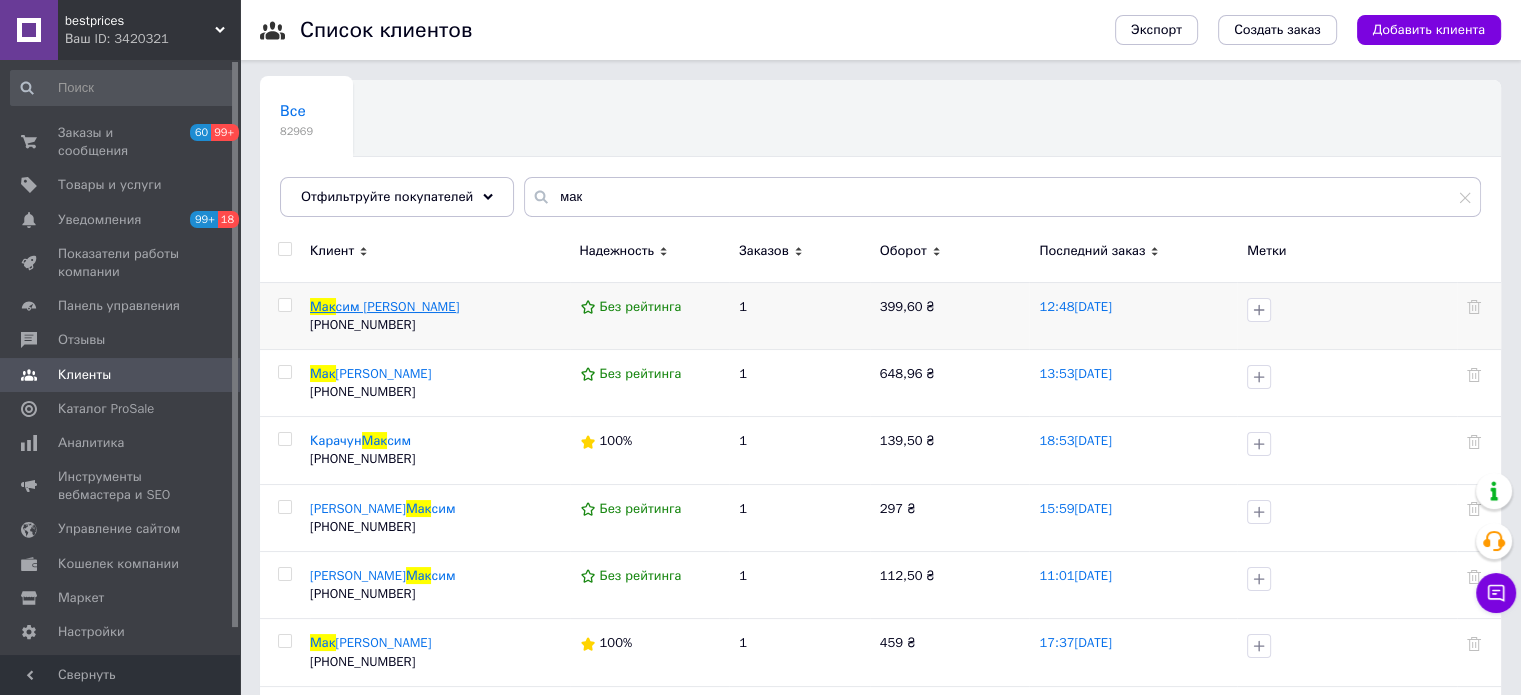 click on "сим [PERSON_NAME]" at bounding box center [398, 306] 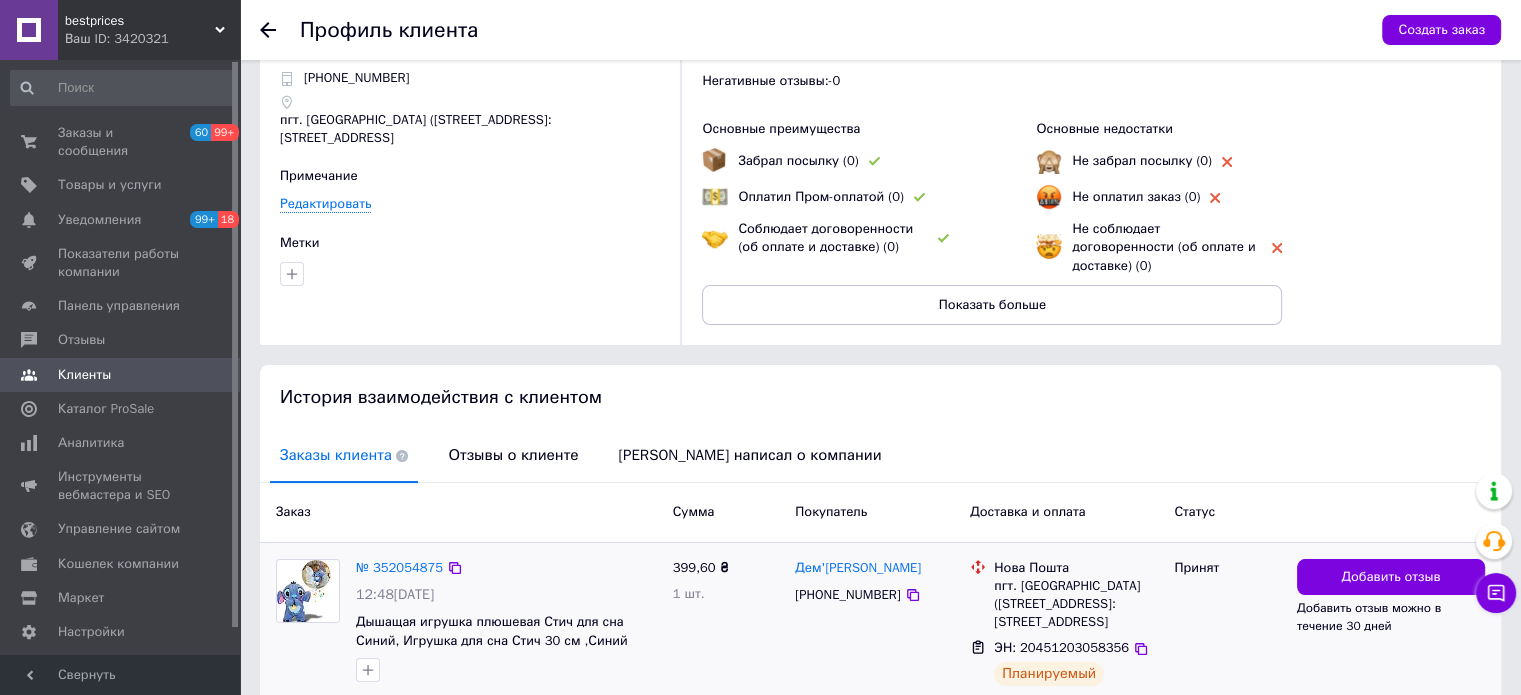 scroll, scrollTop: 184, scrollLeft: 0, axis: vertical 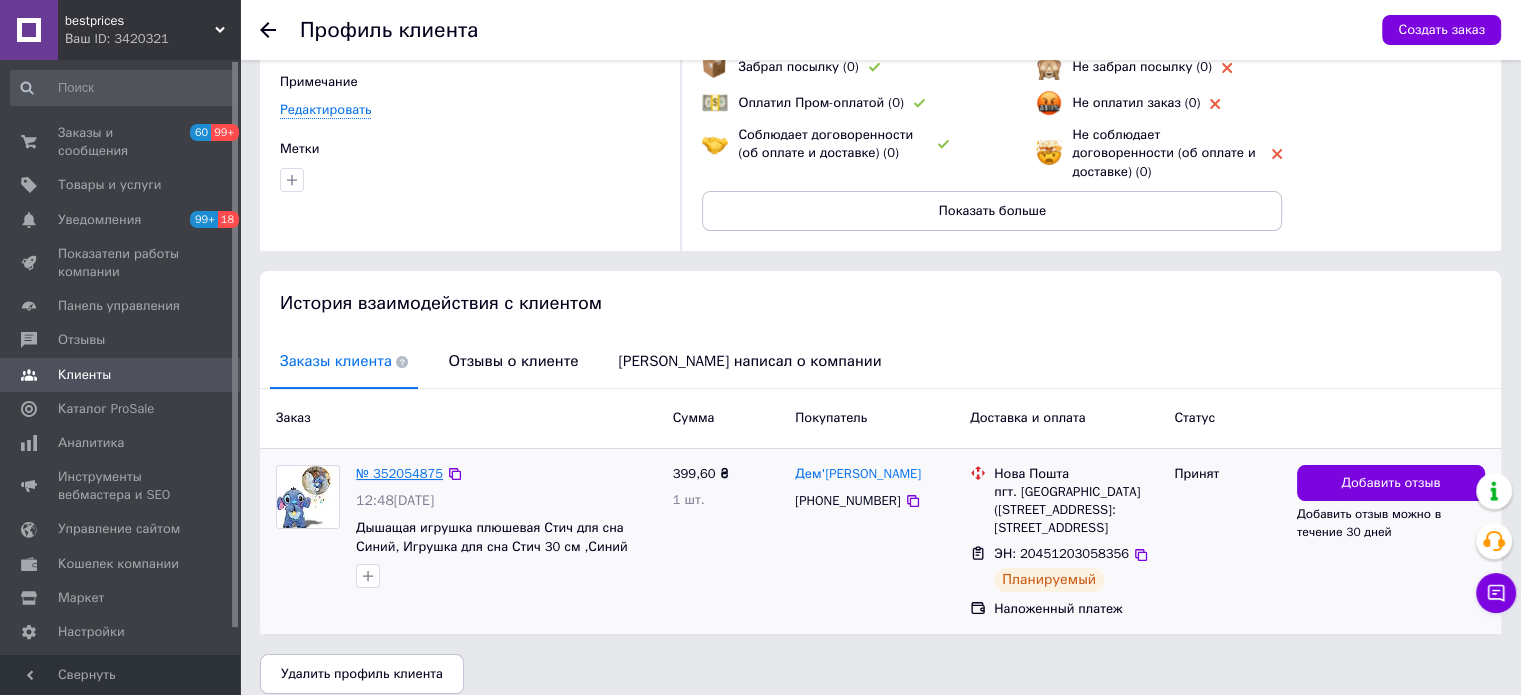 click on "№ 352054875" at bounding box center [399, 473] 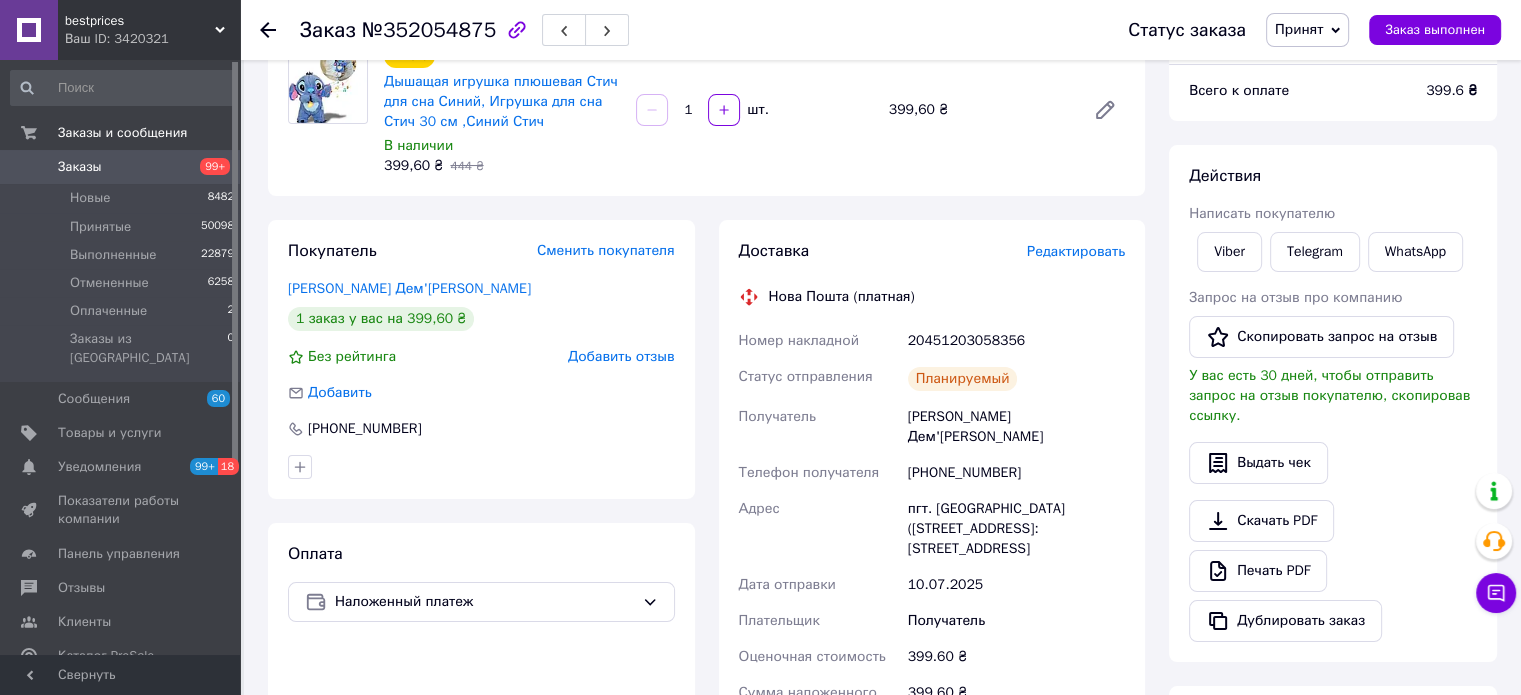 scroll, scrollTop: 687, scrollLeft: 0, axis: vertical 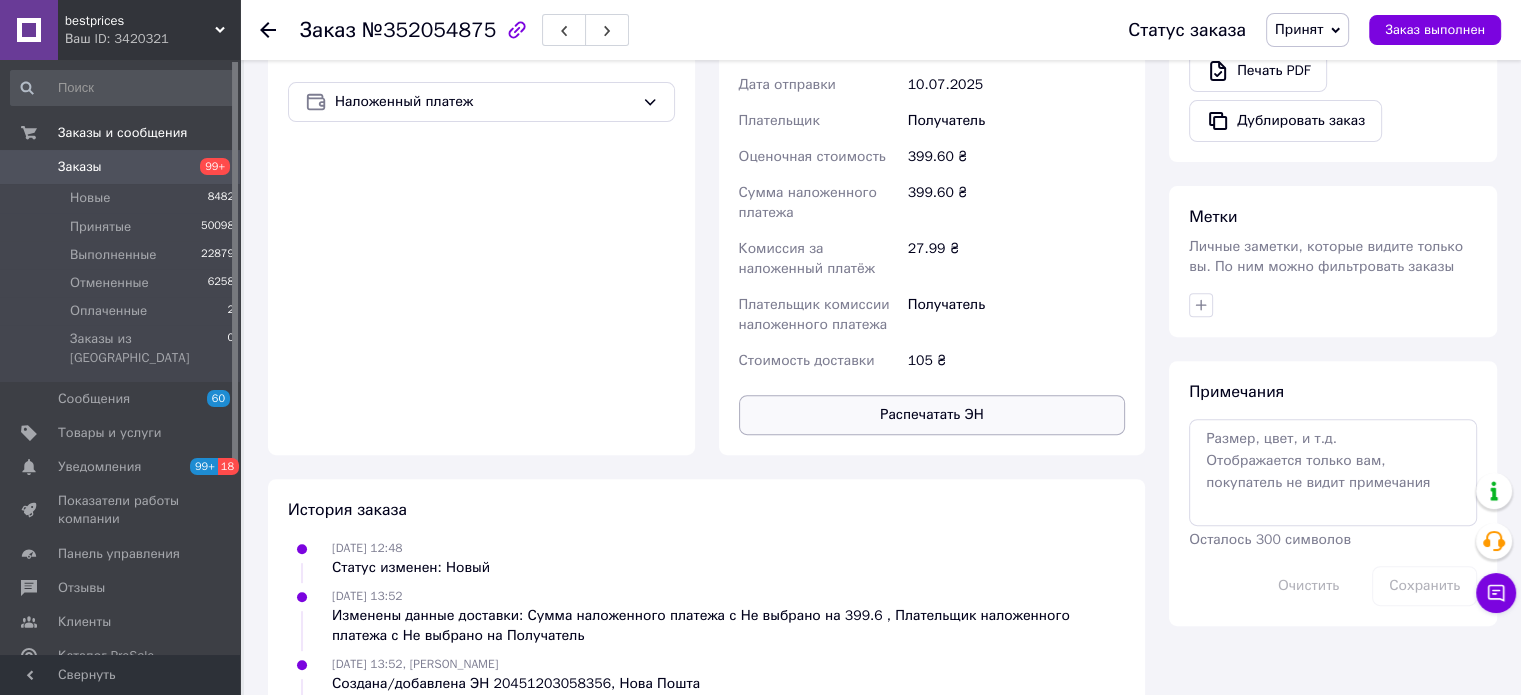 click on "Распечатать ЭН" at bounding box center (932, 415) 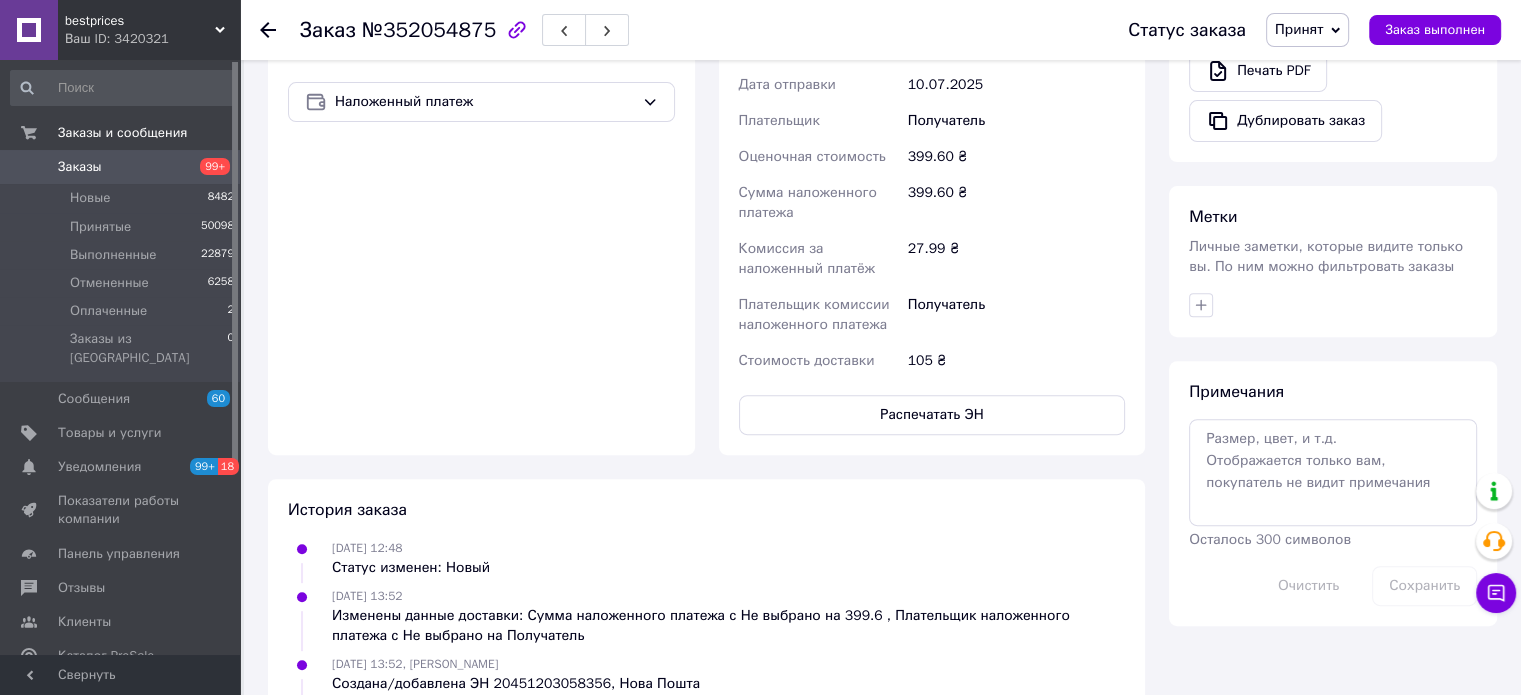 drag, startPoint x: 100, startPoint y: 603, endPoint x: 101, endPoint y: 613, distance: 10.049875 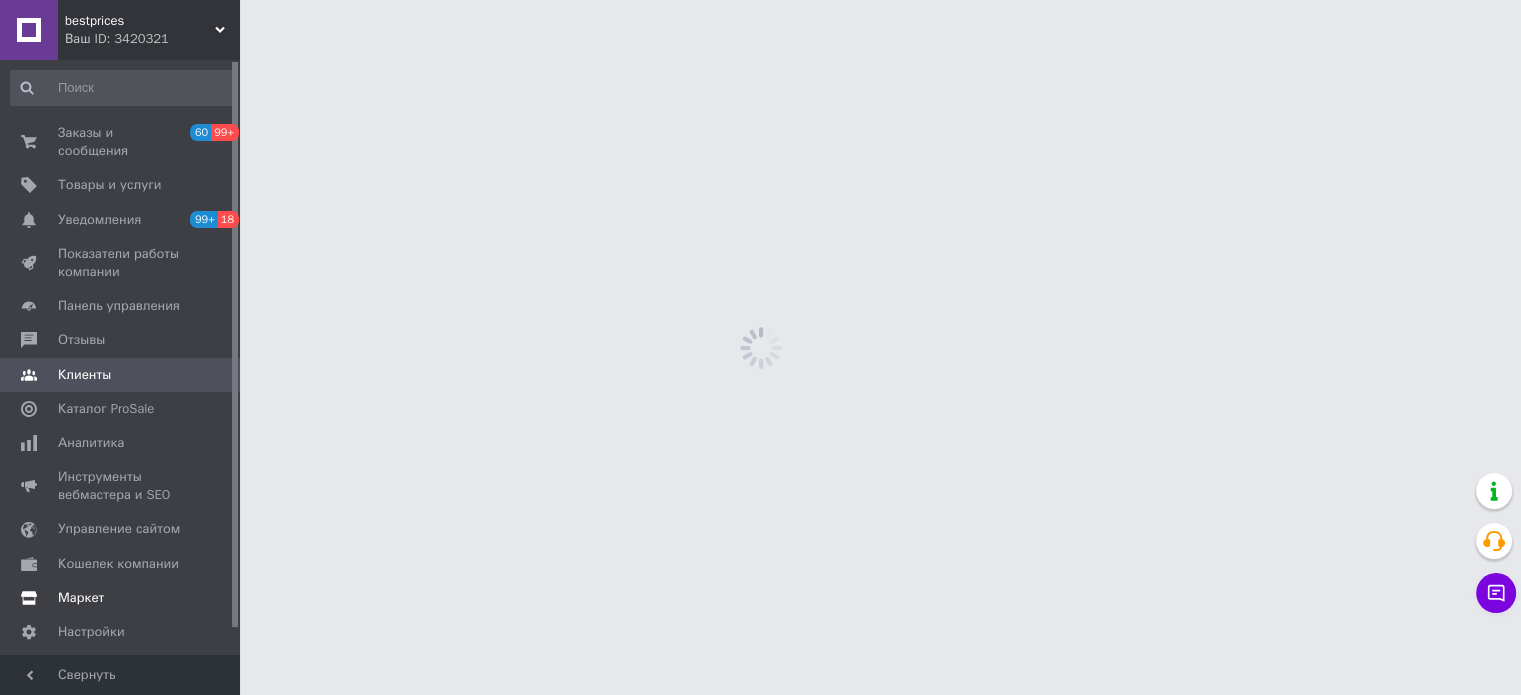 scroll, scrollTop: 0, scrollLeft: 0, axis: both 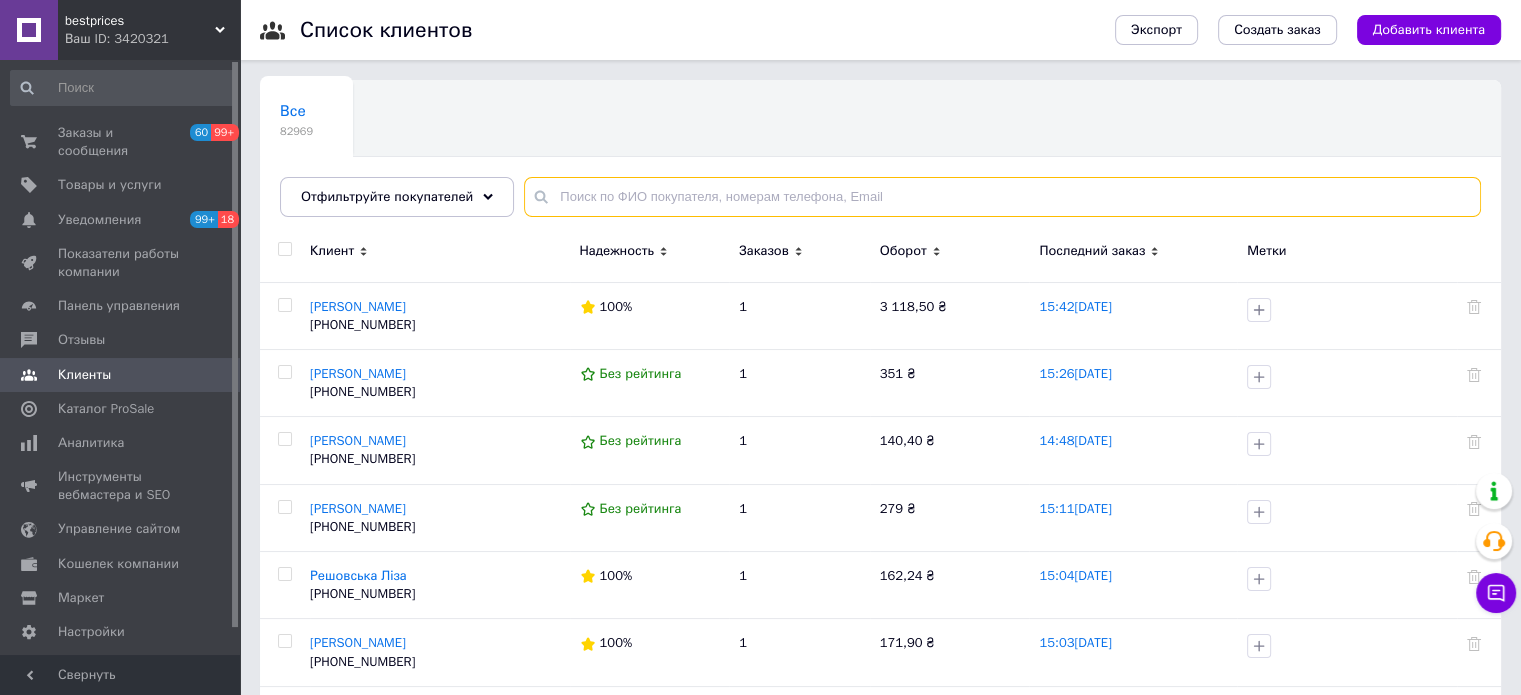 click at bounding box center (1002, 197) 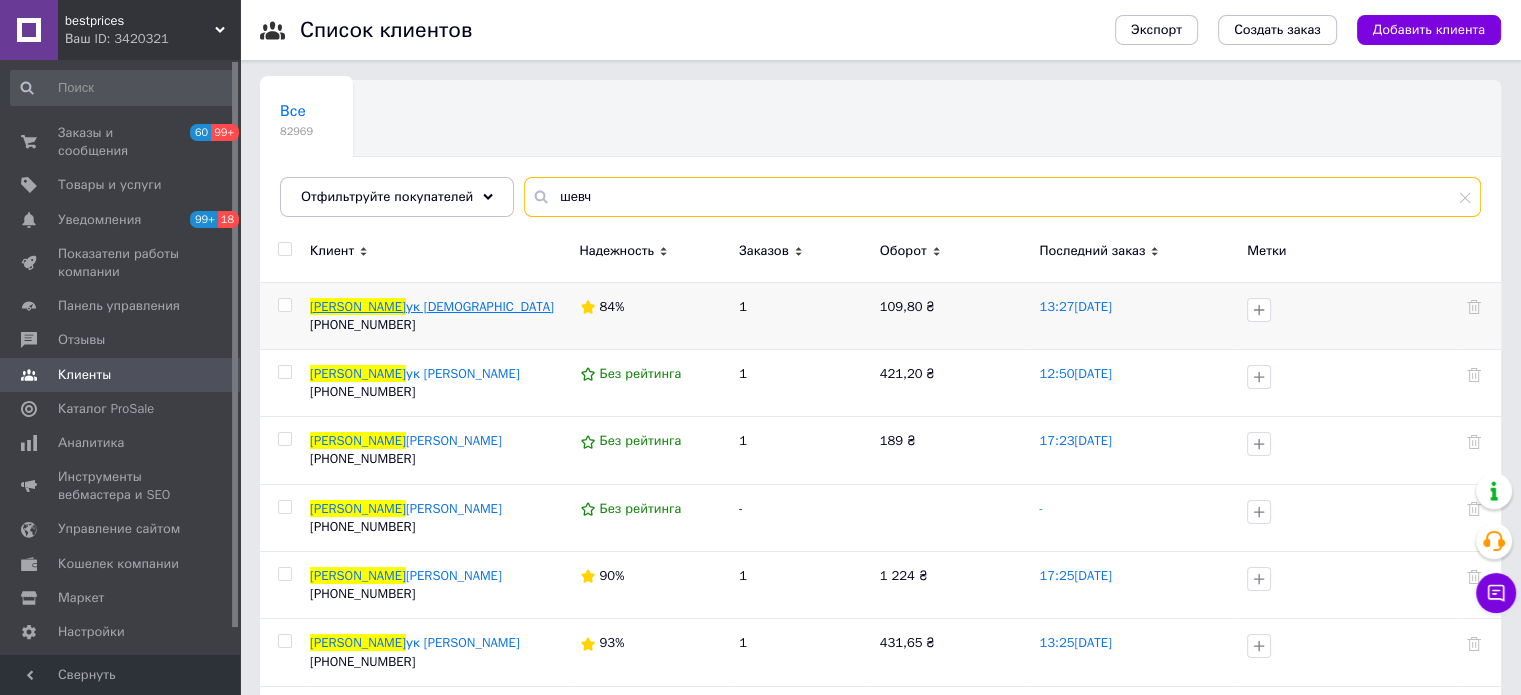 type on "шевч" 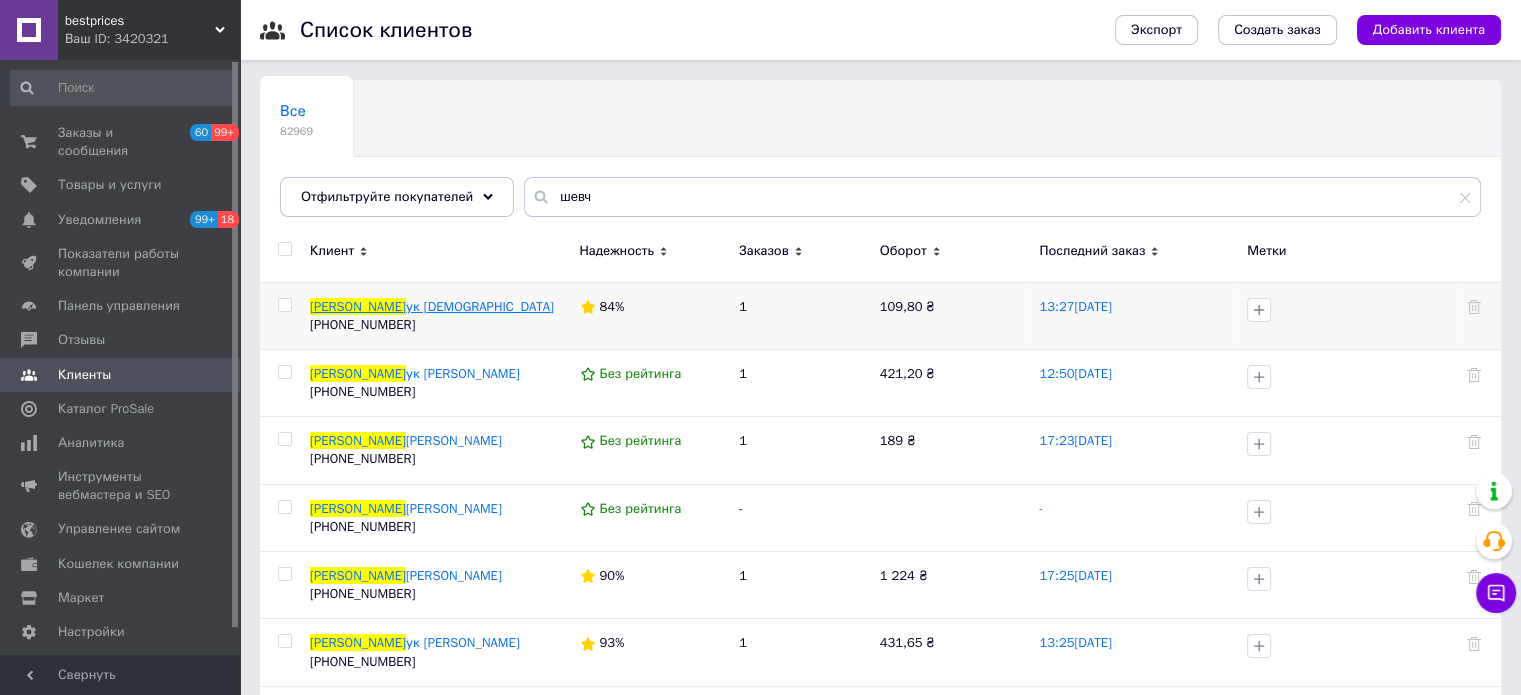 click on "ук [DEMOGRAPHIC_DATA]" at bounding box center [480, 306] 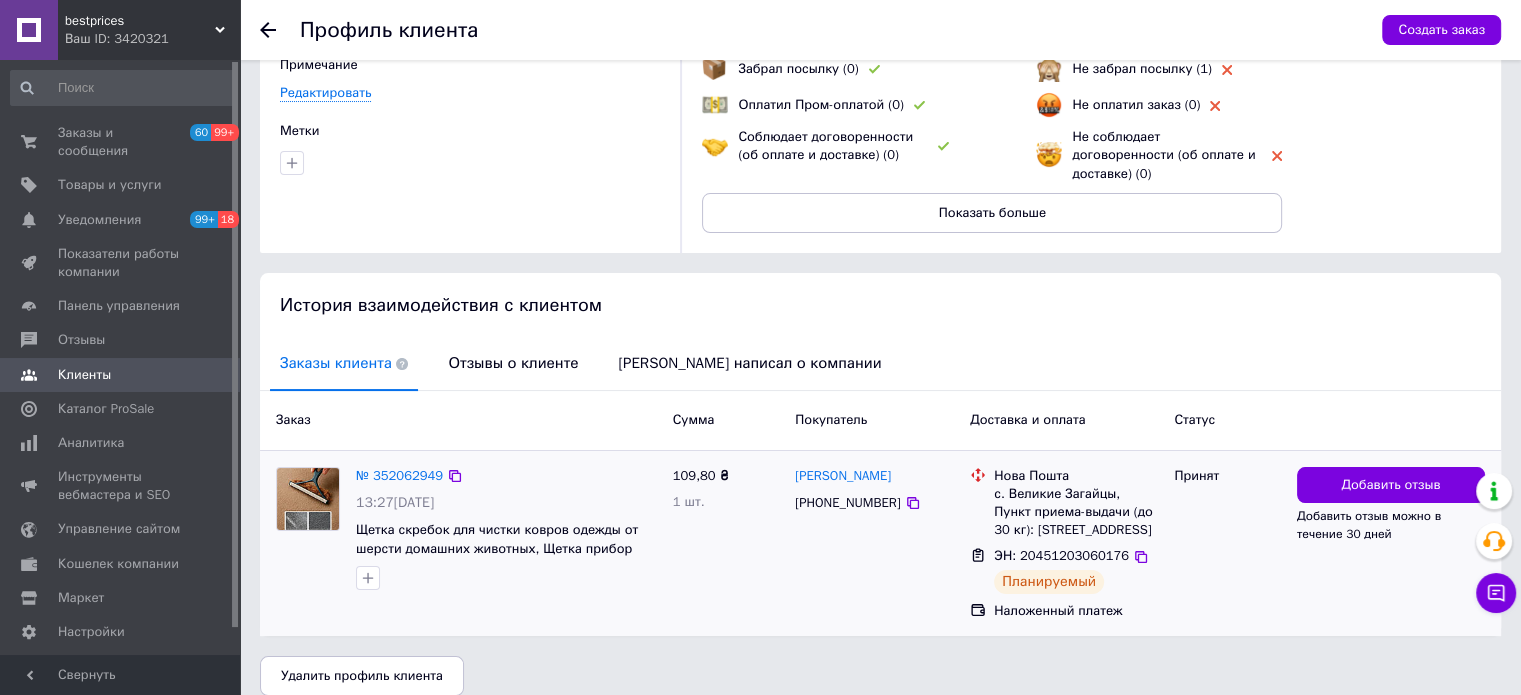 scroll, scrollTop: 184, scrollLeft: 0, axis: vertical 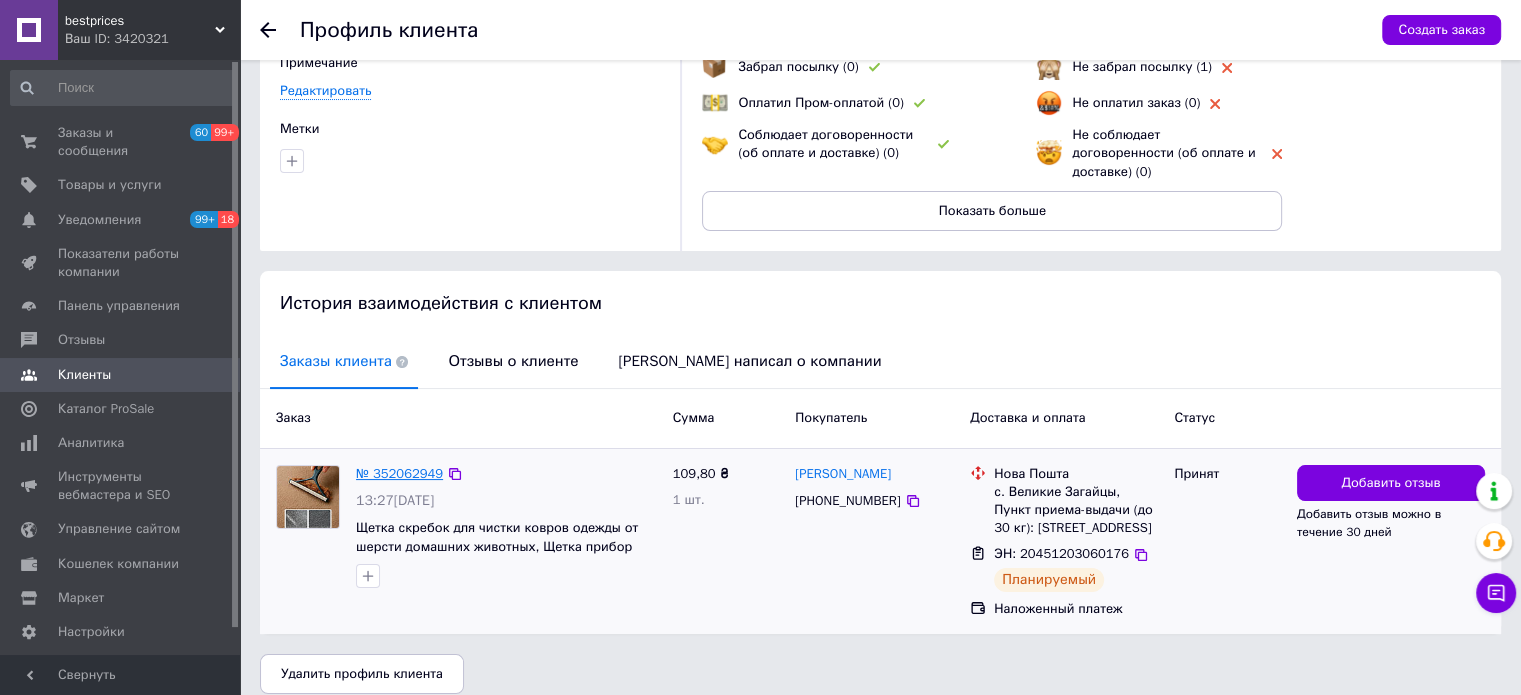 click on "№ 352062949" at bounding box center (399, 473) 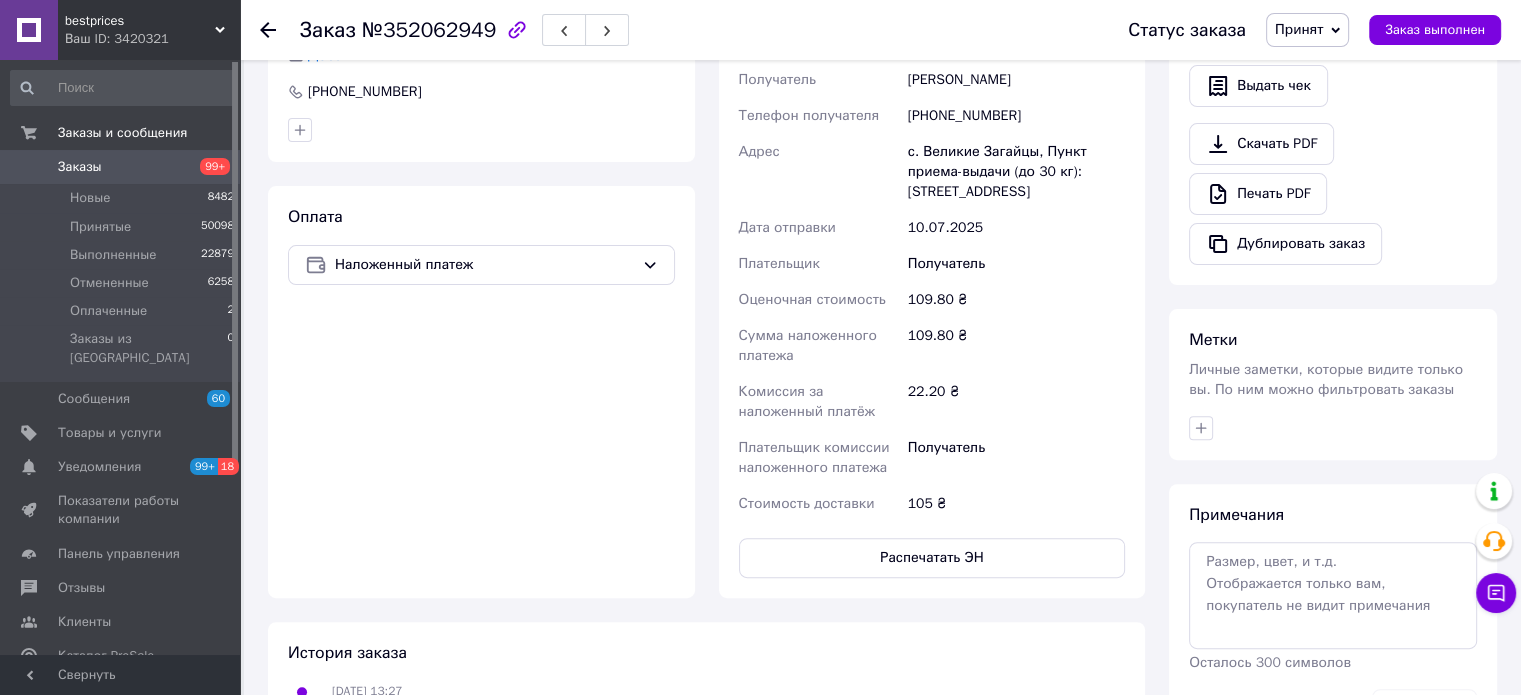 scroll, scrollTop: 600, scrollLeft: 0, axis: vertical 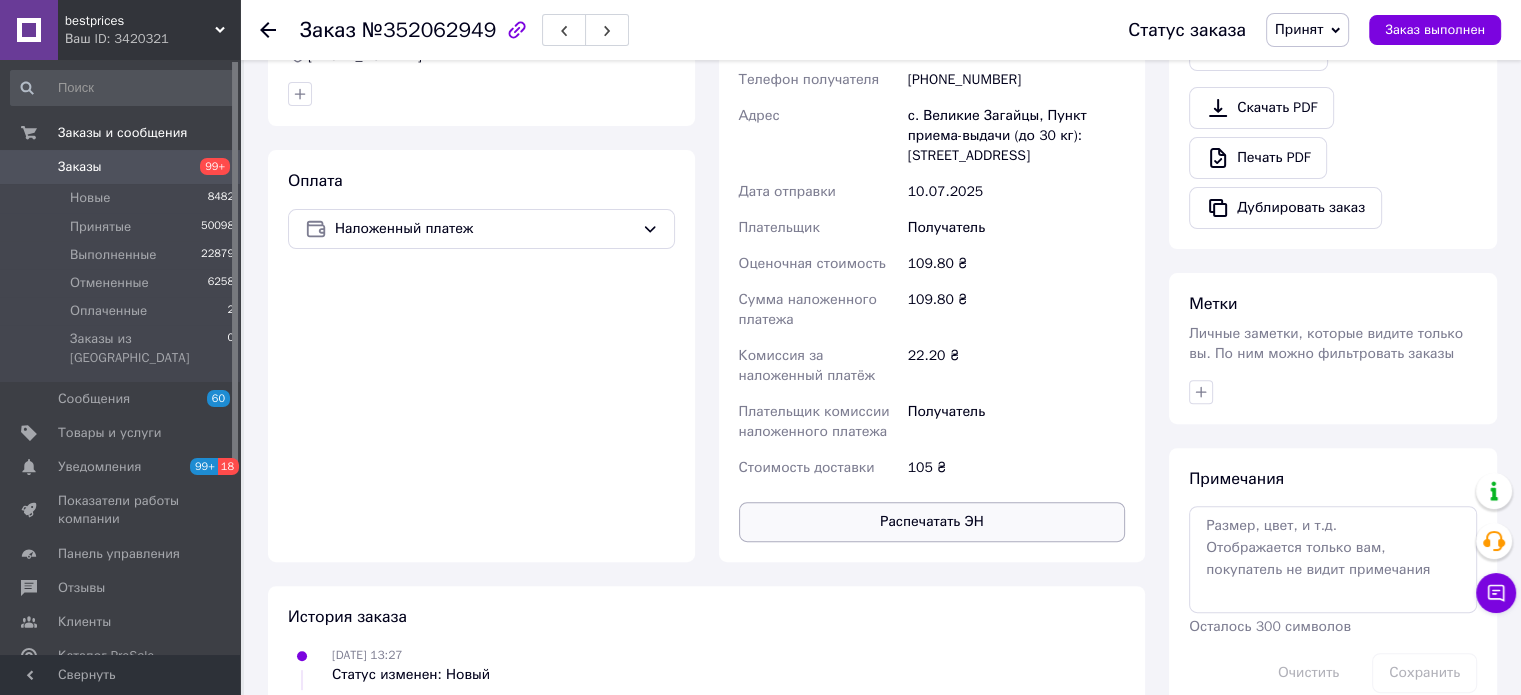 click on "Распечатать ЭН" at bounding box center [932, 522] 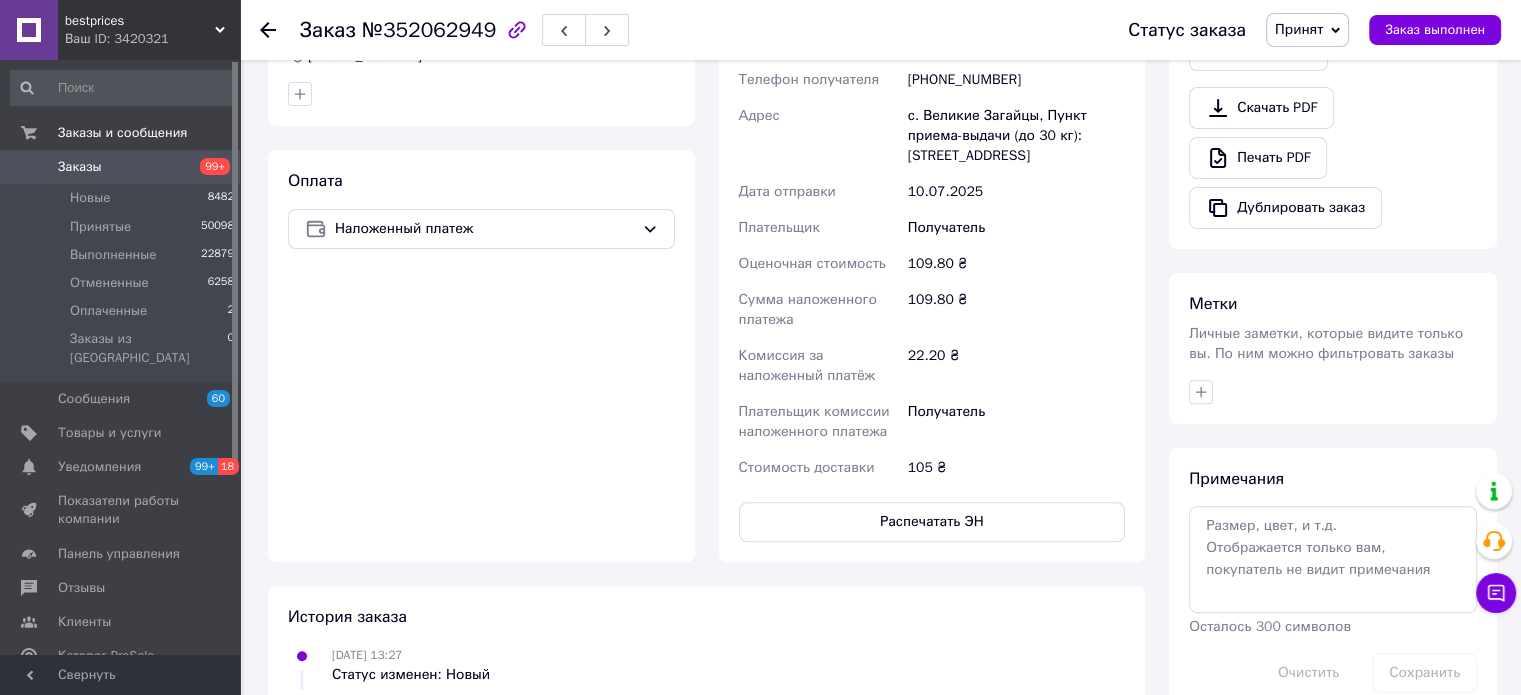 click on "Клиенты" at bounding box center [84, 622] 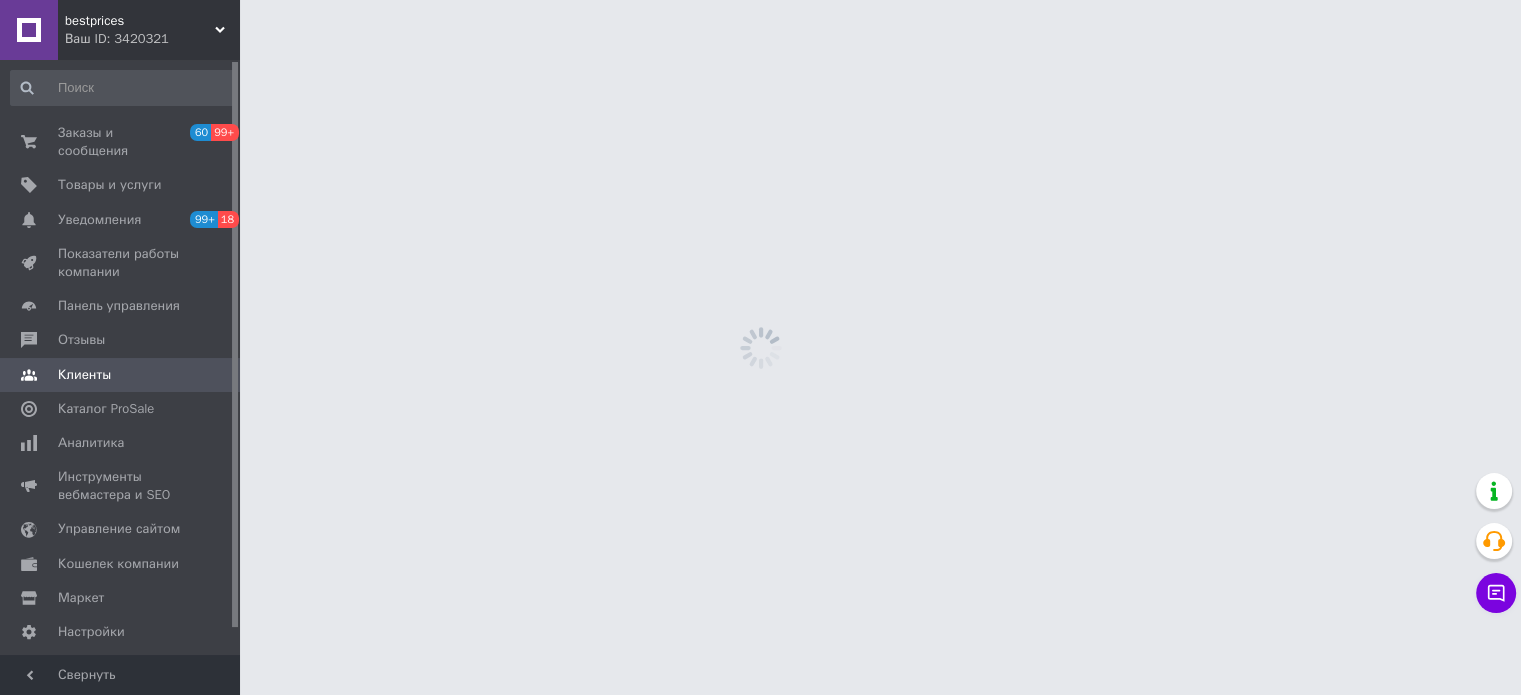 scroll, scrollTop: 0, scrollLeft: 0, axis: both 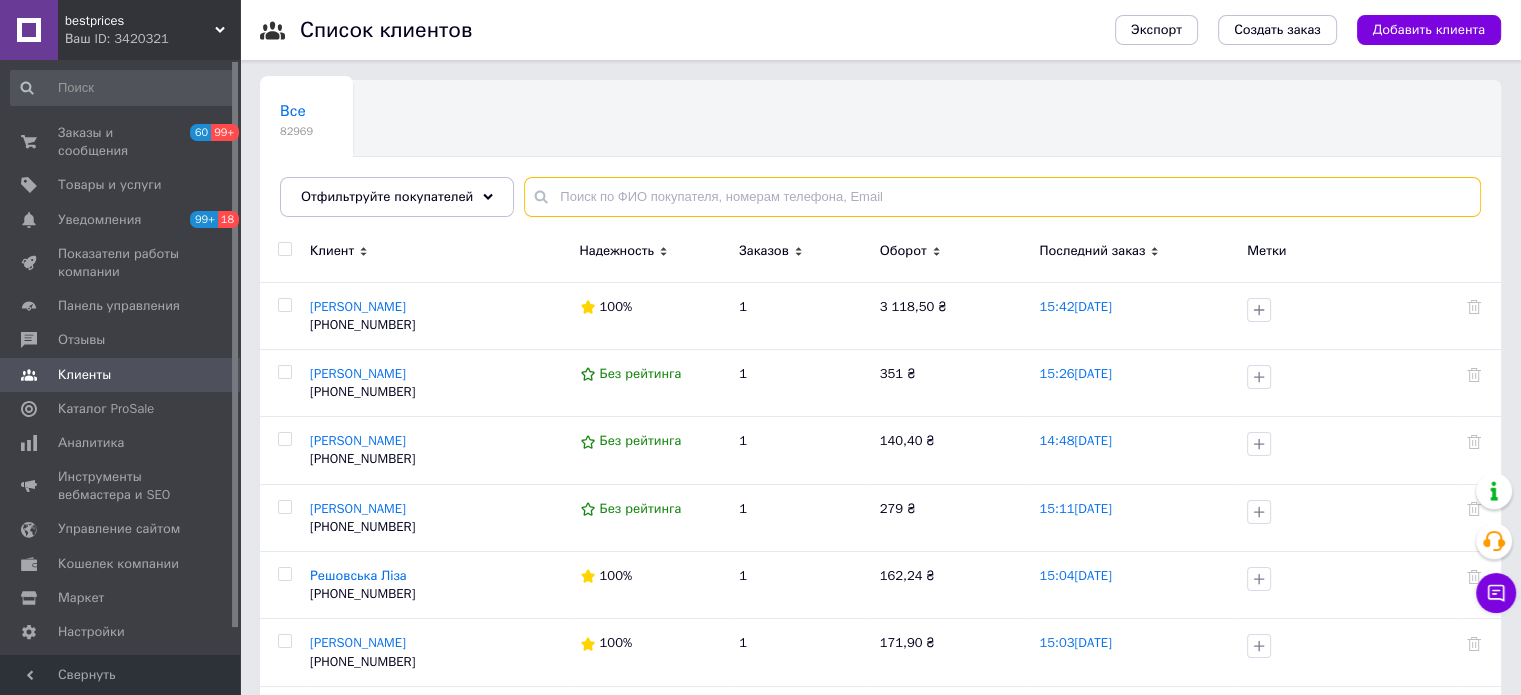 click at bounding box center [1002, 197] 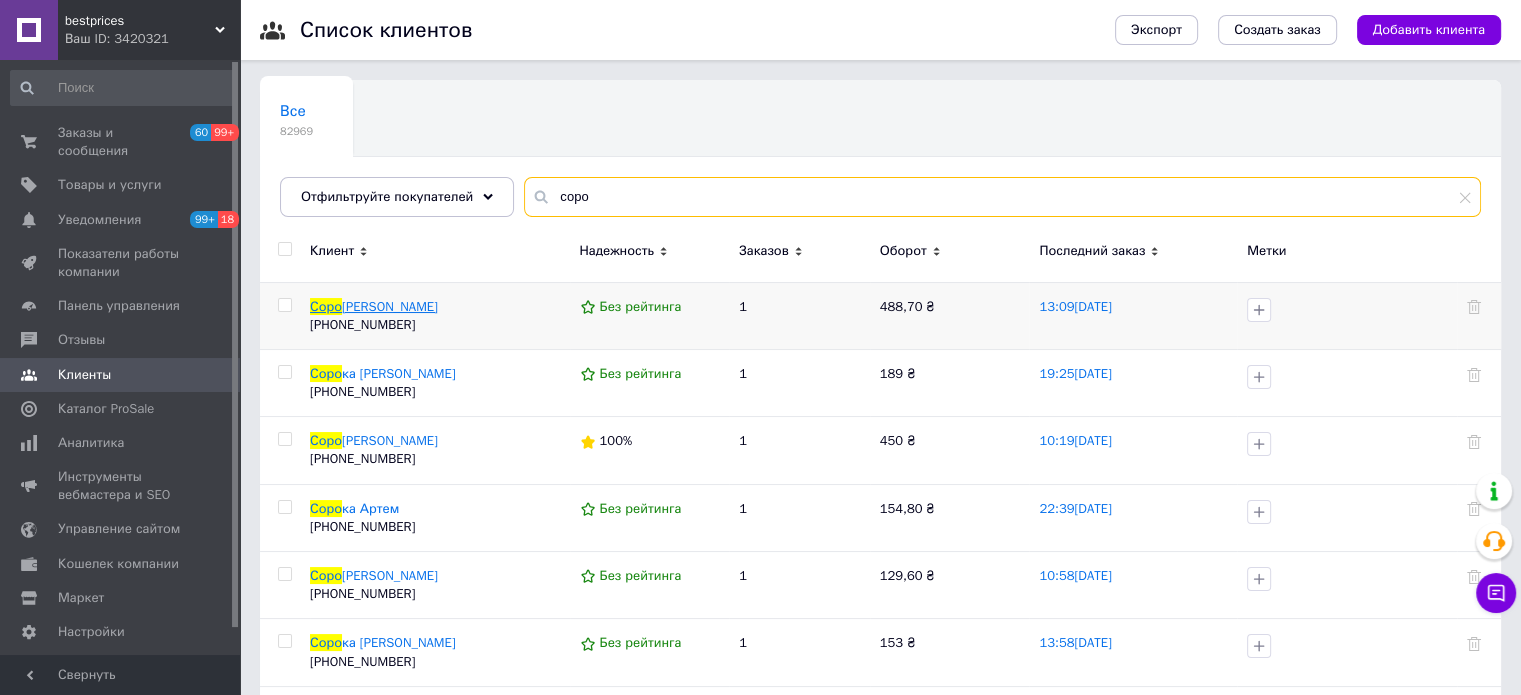 type on "соро" 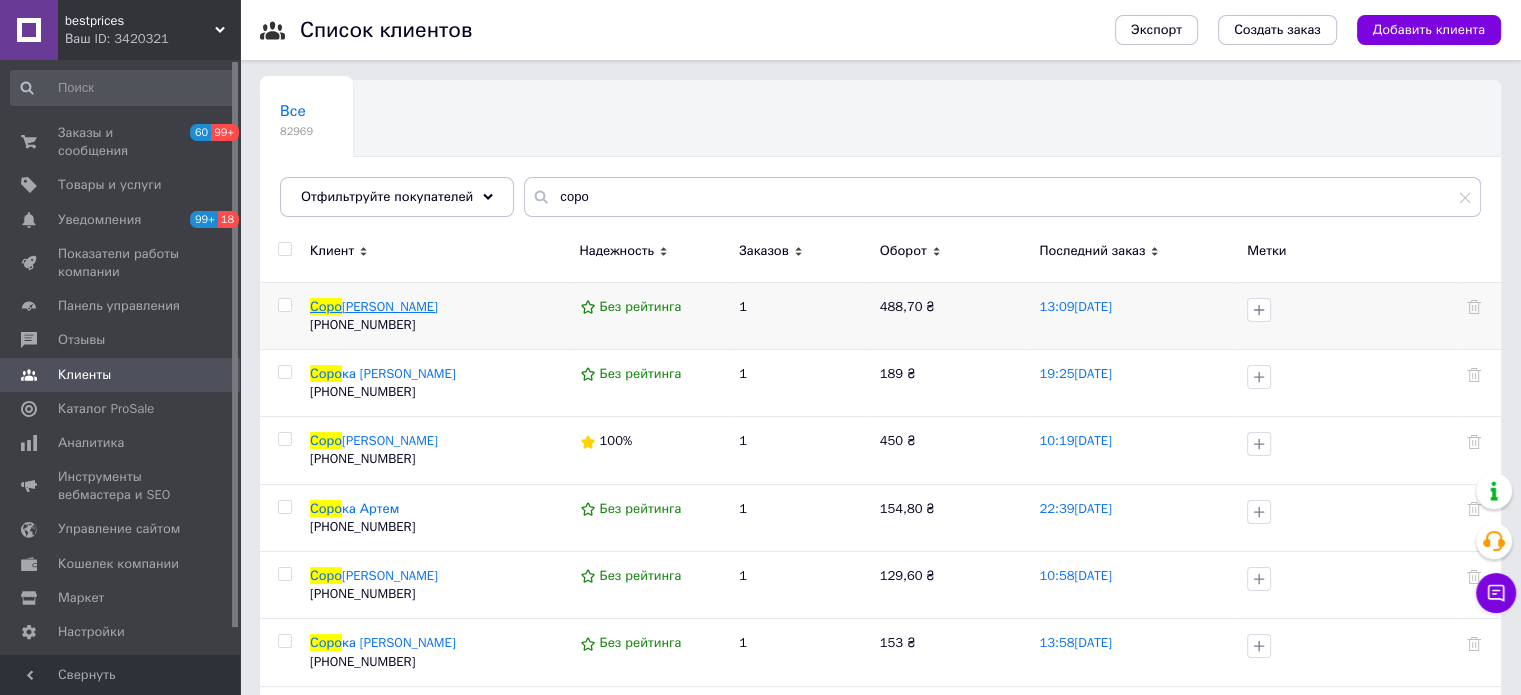 click on "[PERSON_NAME]" at bounding box center (390, 306) 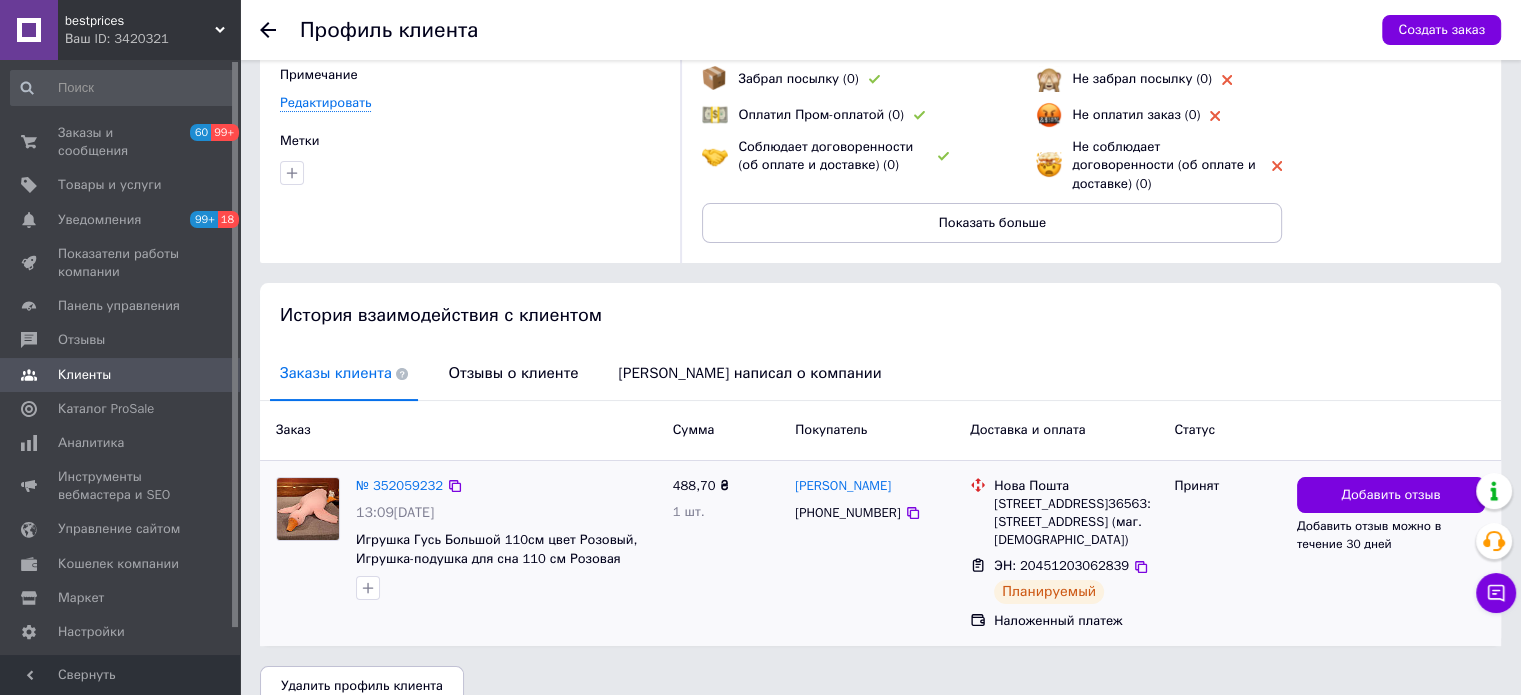 scroll, scrollTop: 184, scrollLeft: 0, axis: vertical 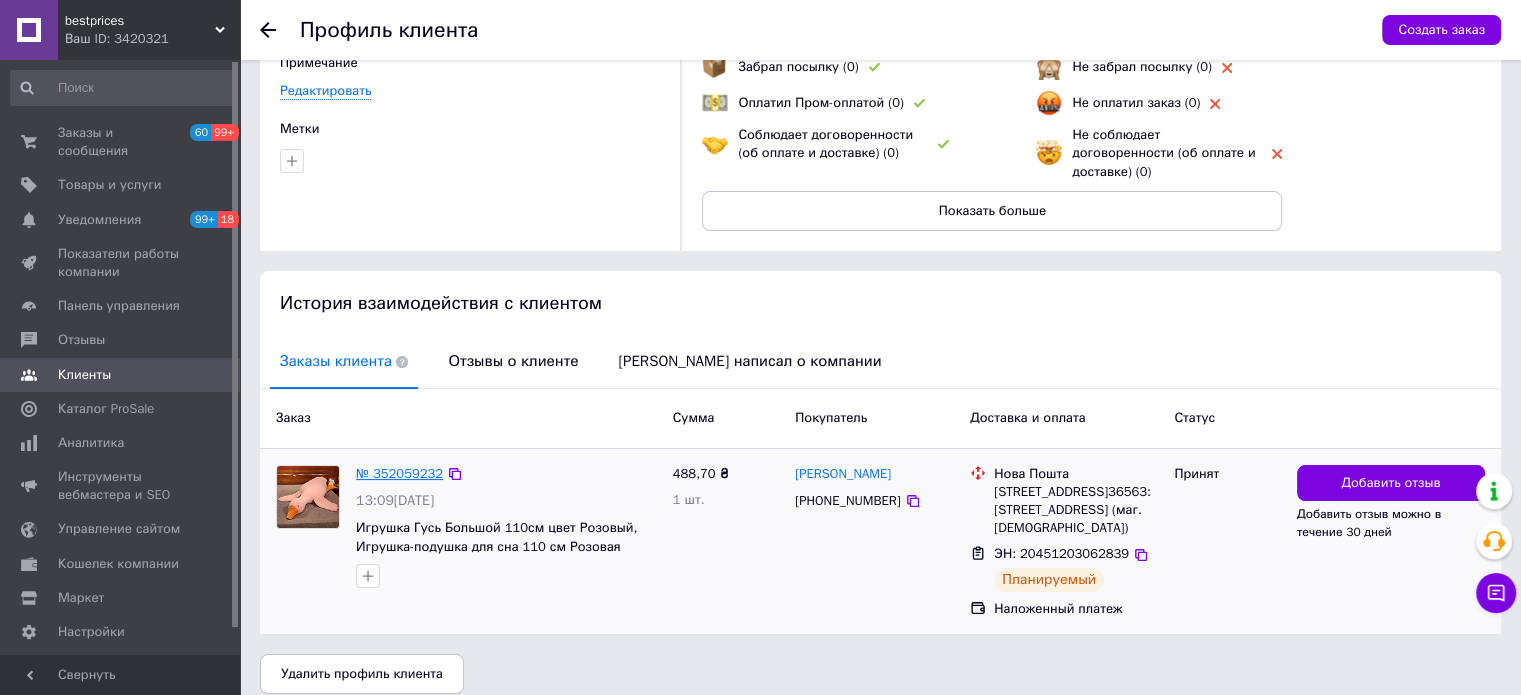 click on "№ 352059232" at bounding box center [399, 473] 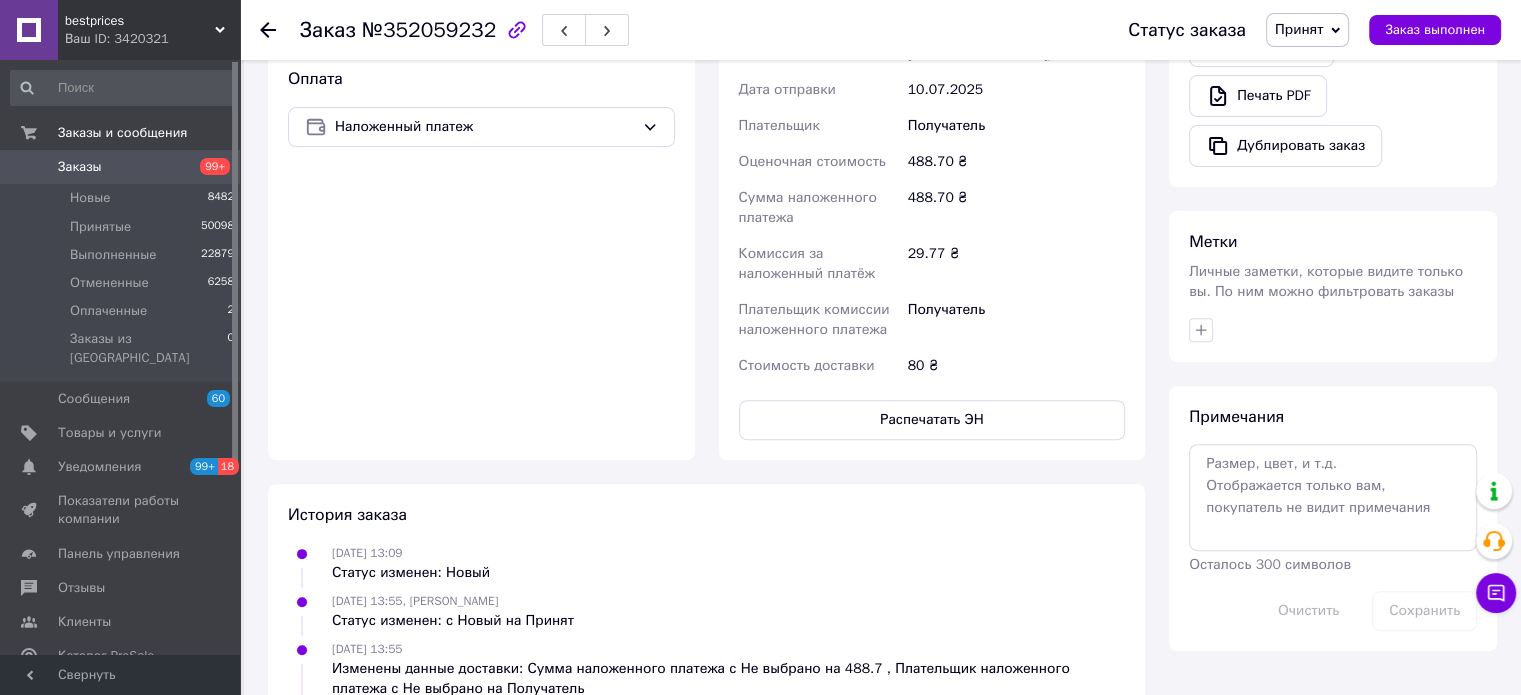 scroll, scrollTop: 687, scrollLeft: 0, axis: vertical 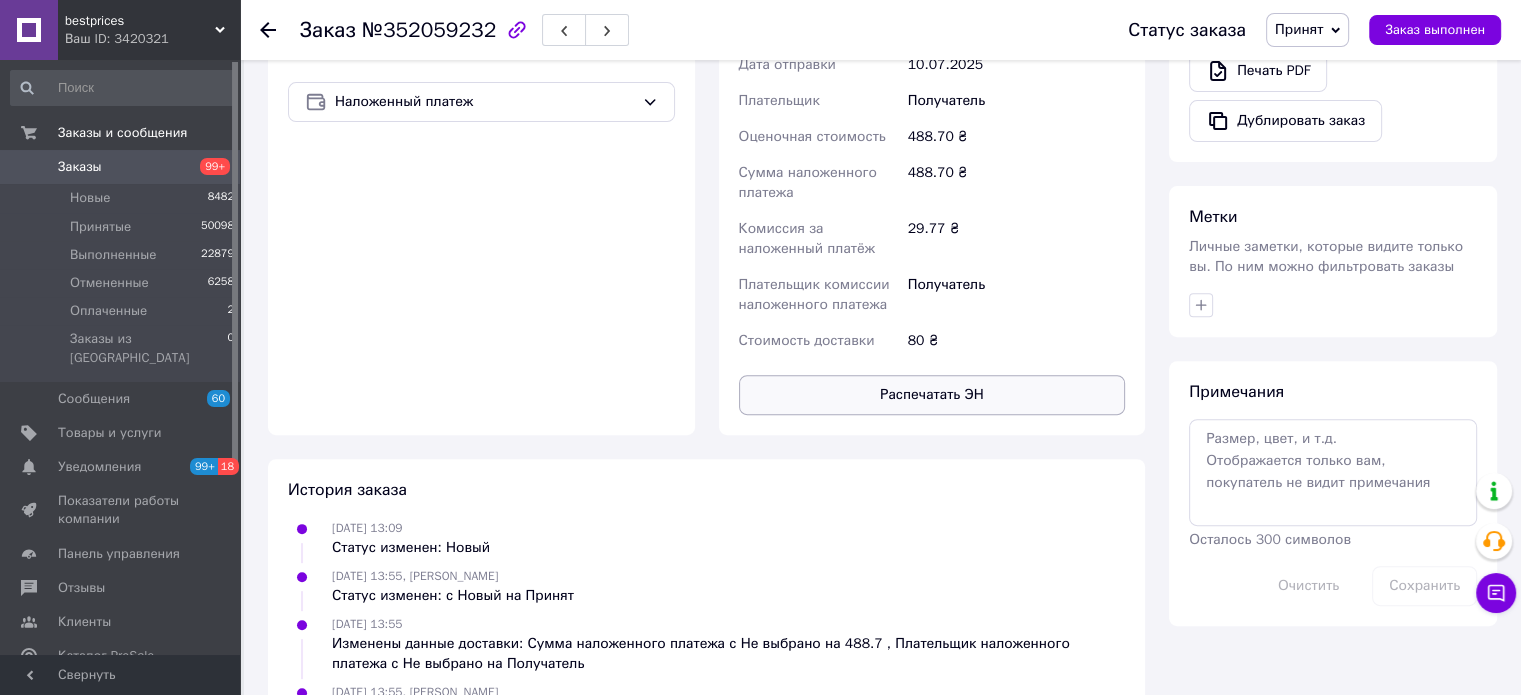 click on "Распечатать ЭН" at bounding box center [932, 395] 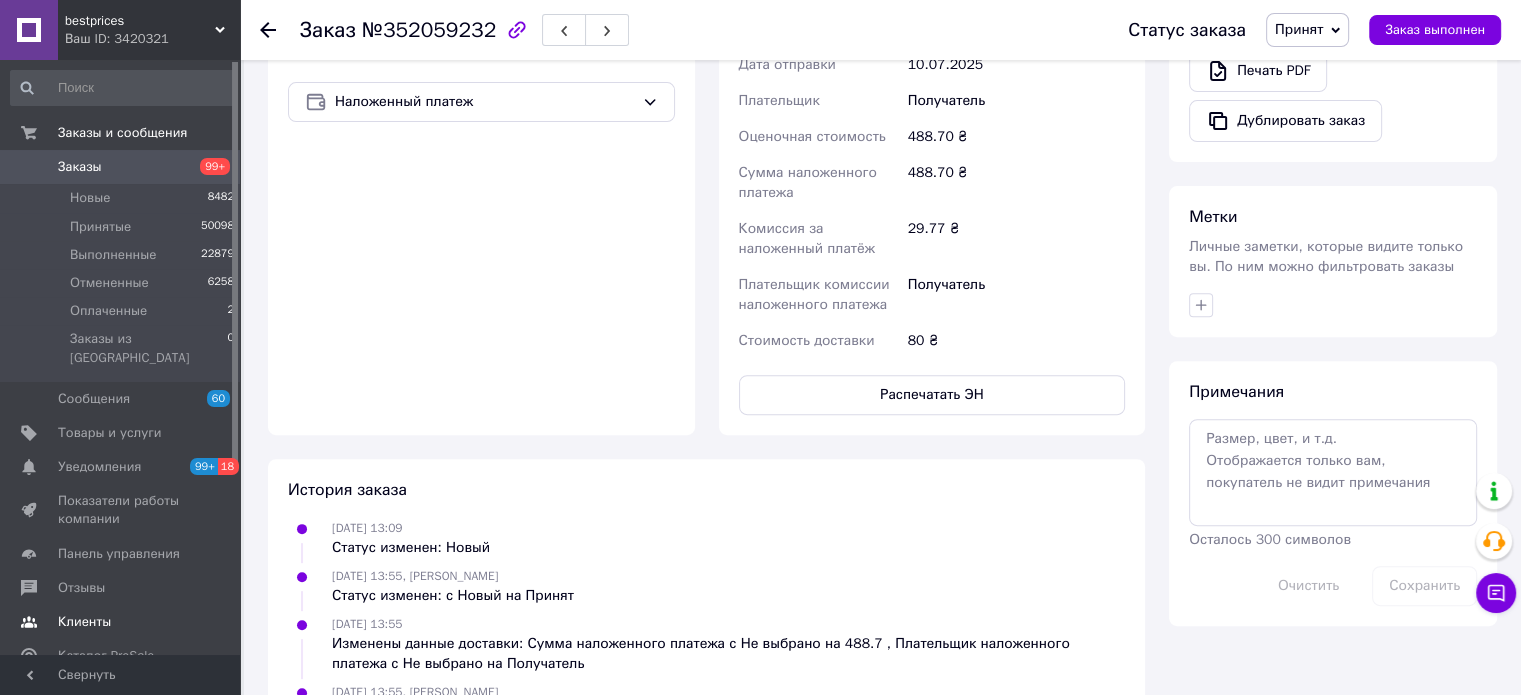 click on "Клиенты" at bounding box center (123, 622) 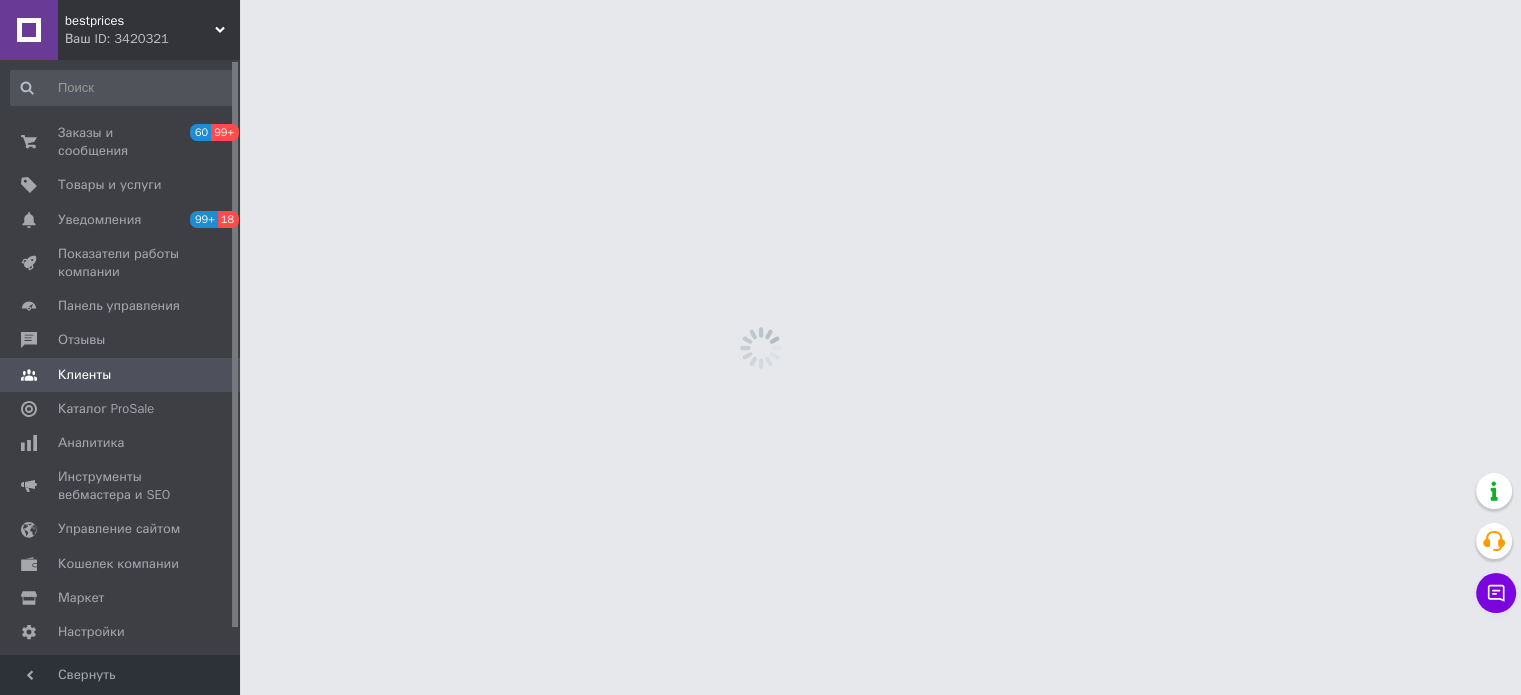 scroll, scrollTop: 0, scrollLeft: 0, axis: both 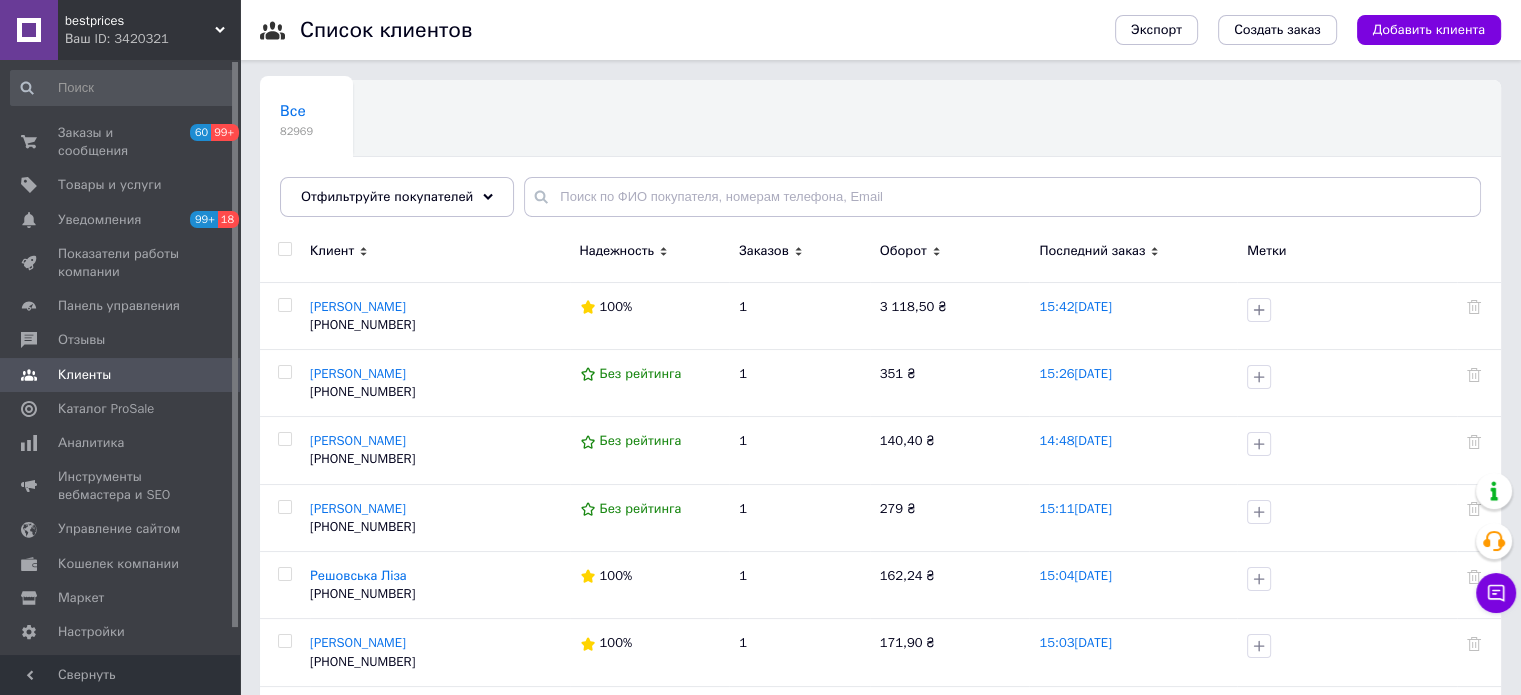 click on "Все 82969 Ok Отфильтровано...  Сохранить" at bounding box center [880, 158] 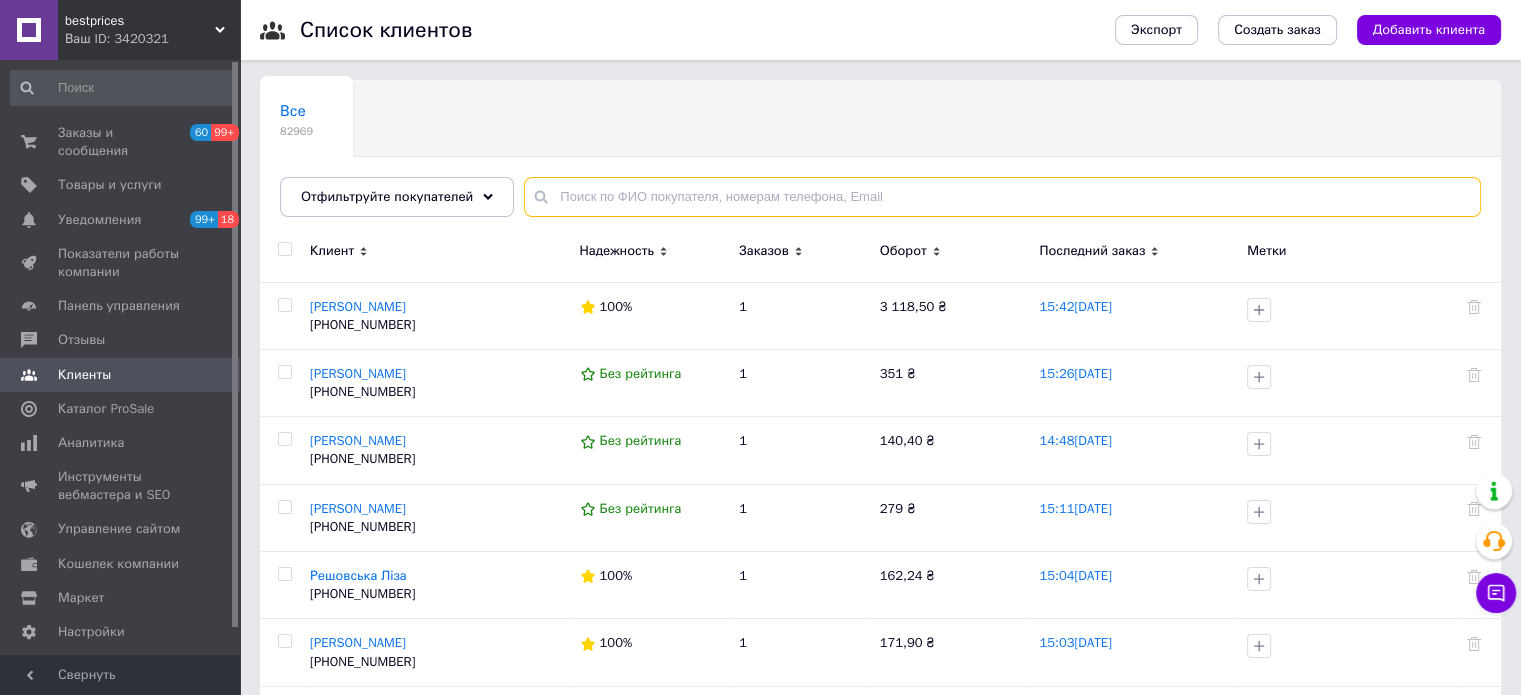 click at bounding box center [1002, 197] 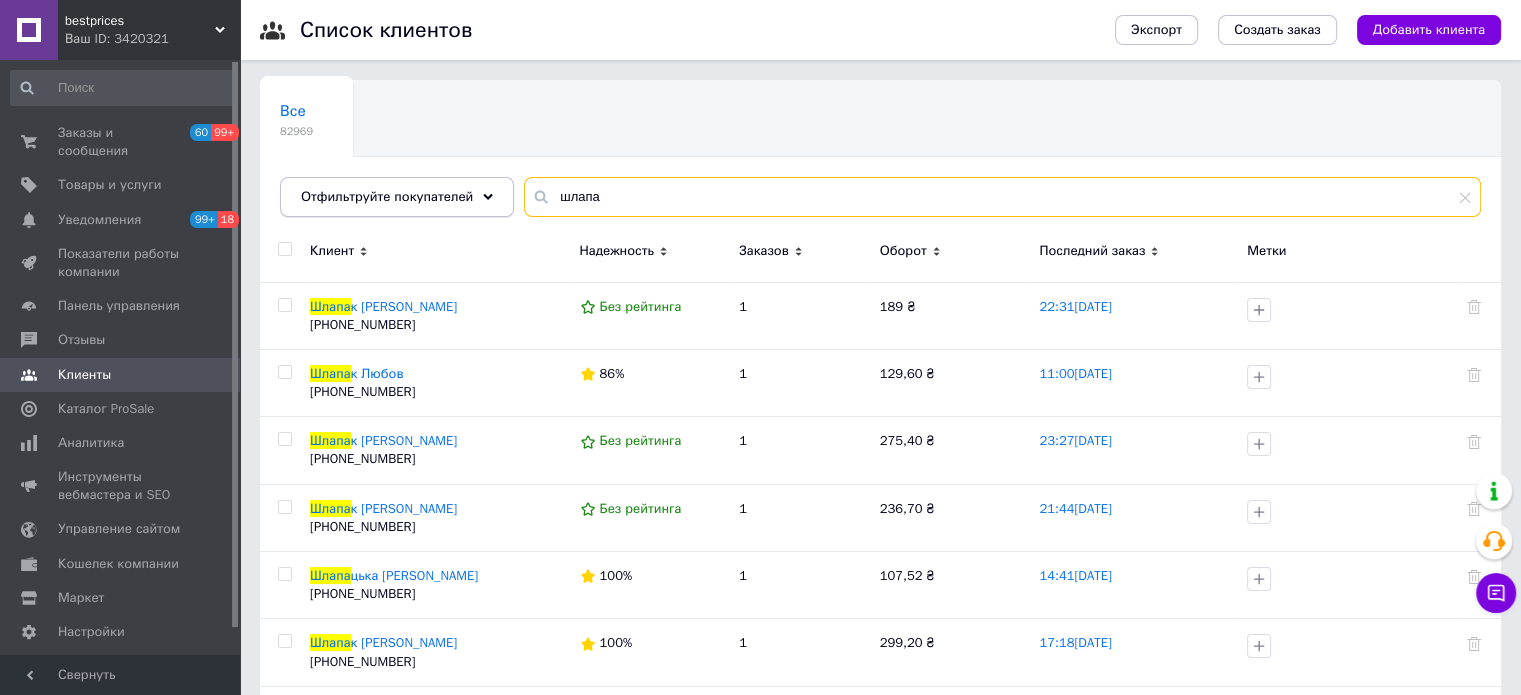 drag, startPoint x: 482, startPoint y: 211, endPoint x: 419, endPoint y: 213, distance: 63.03174 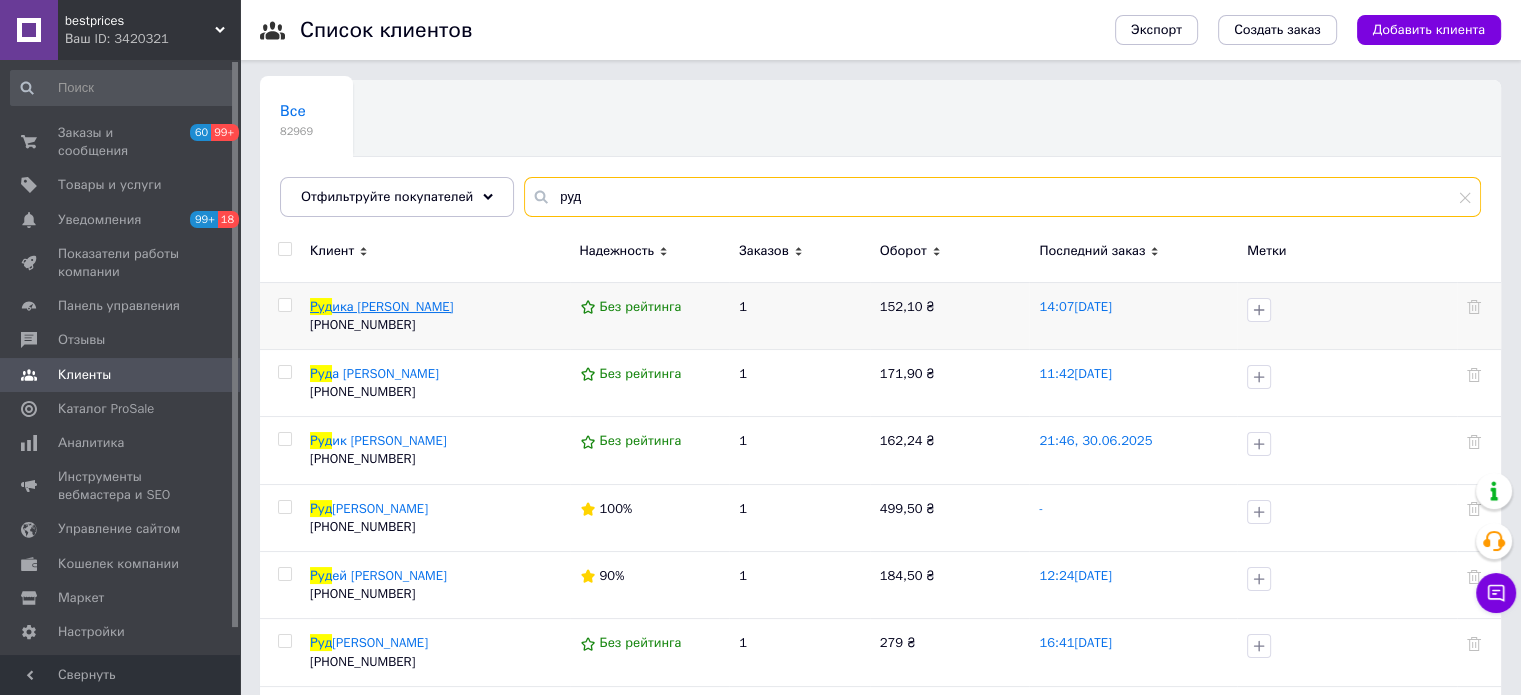 type on "руд" 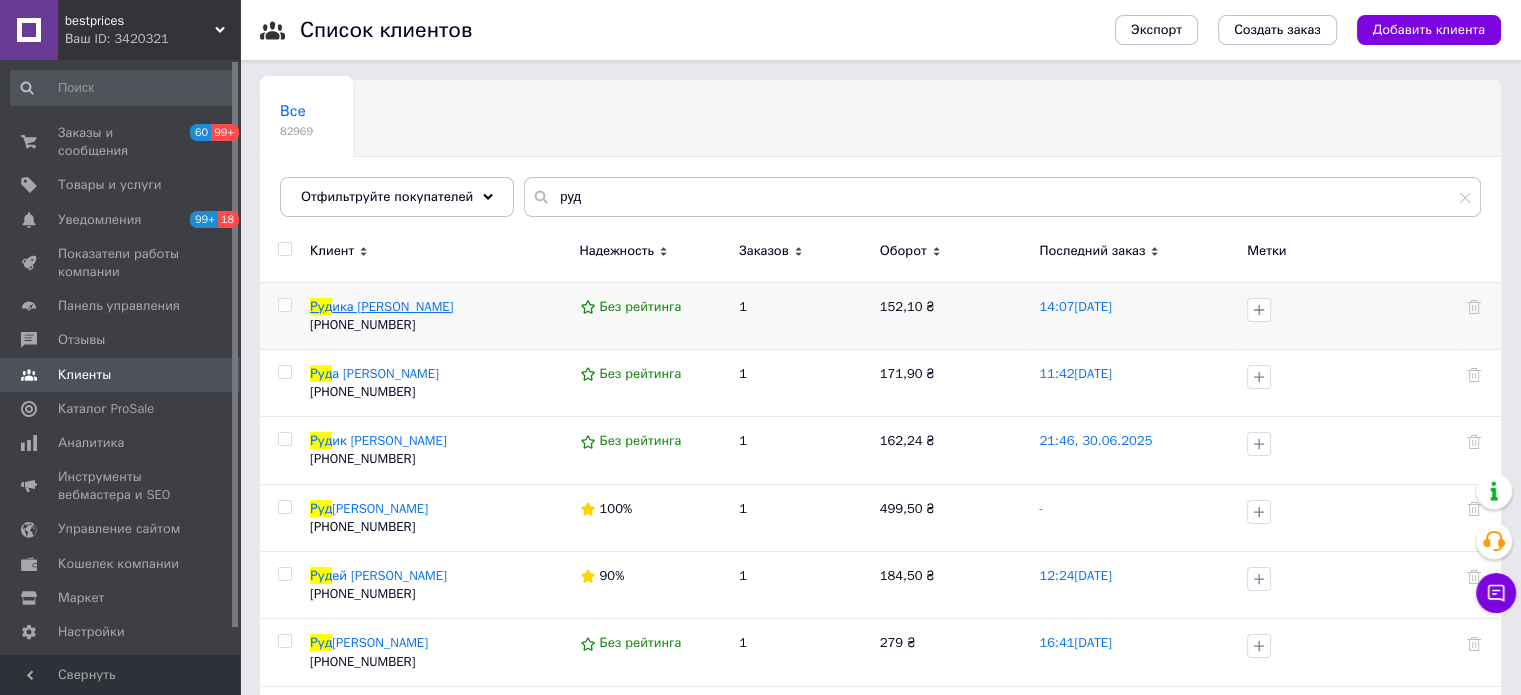 click on "ика [PERSON_NAME]" at bounding box center [392, 306] 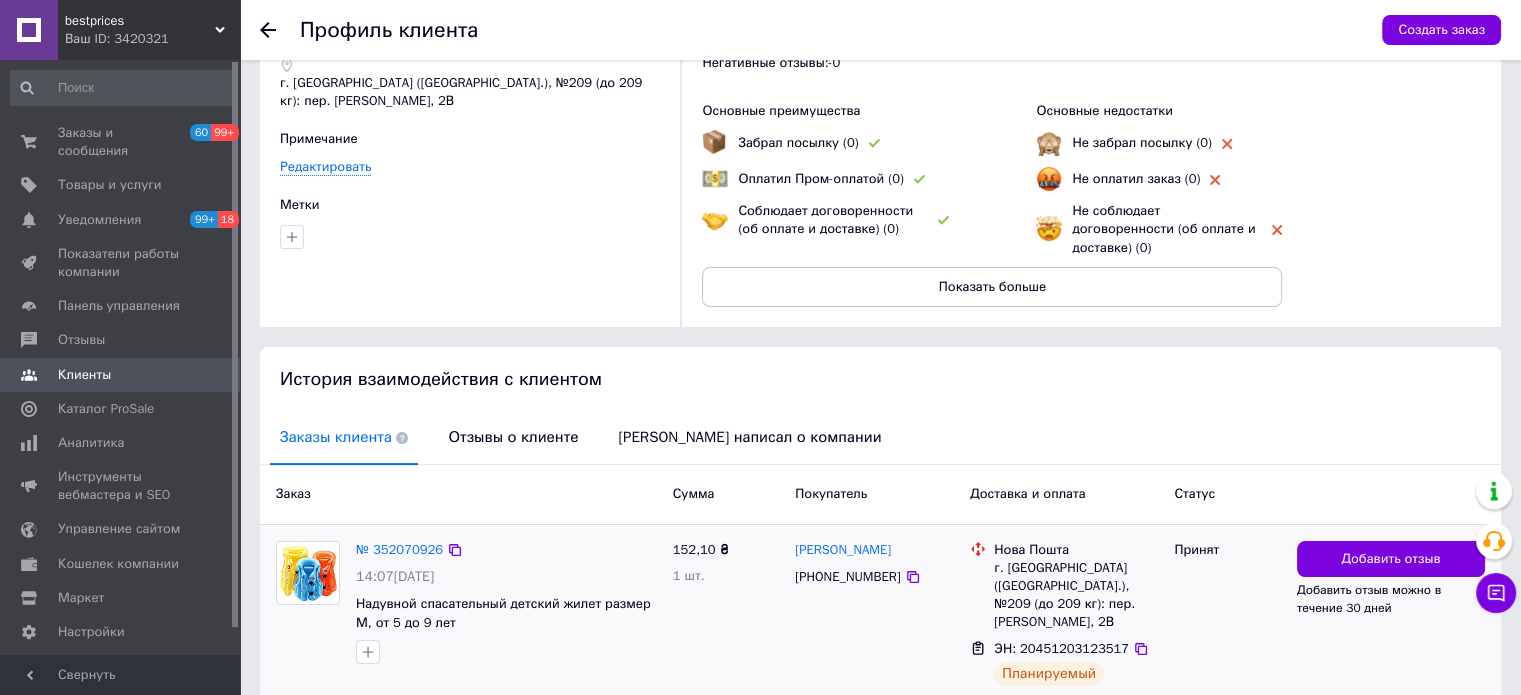 scroll, scrollTop: 184, scrollLeft: 0, axis: vertical 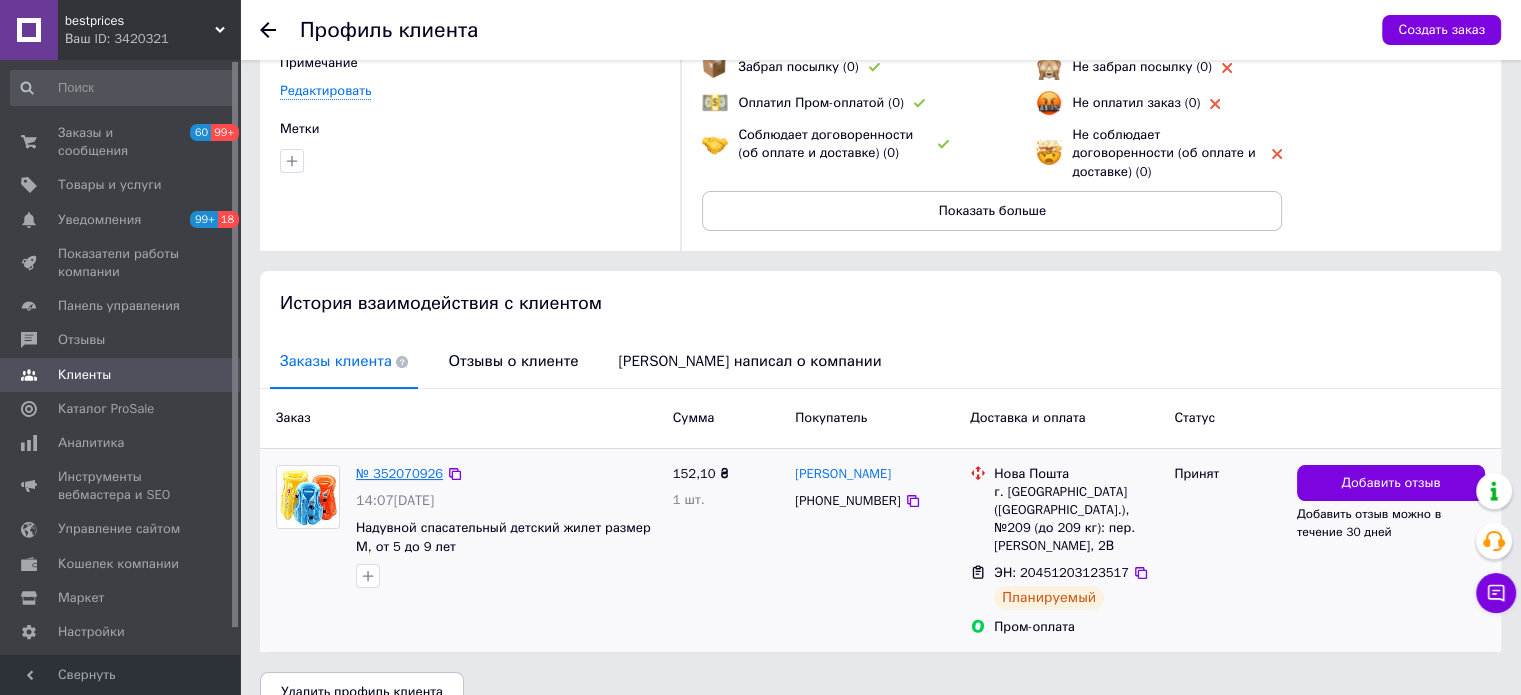 click on "№ 352070926" at bounding box center [399, 473] 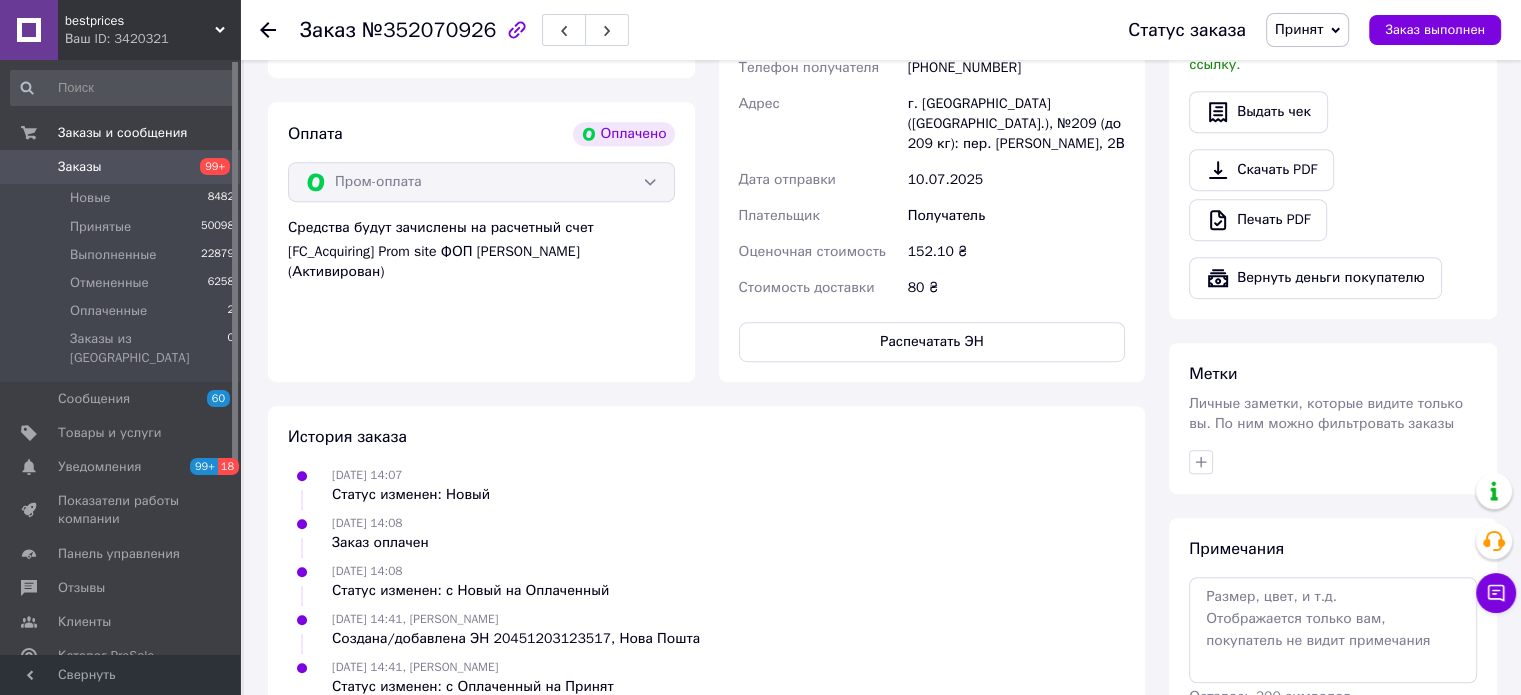 scroll, scrollTop: 1199, scrollLeft: 0, axis: vertical 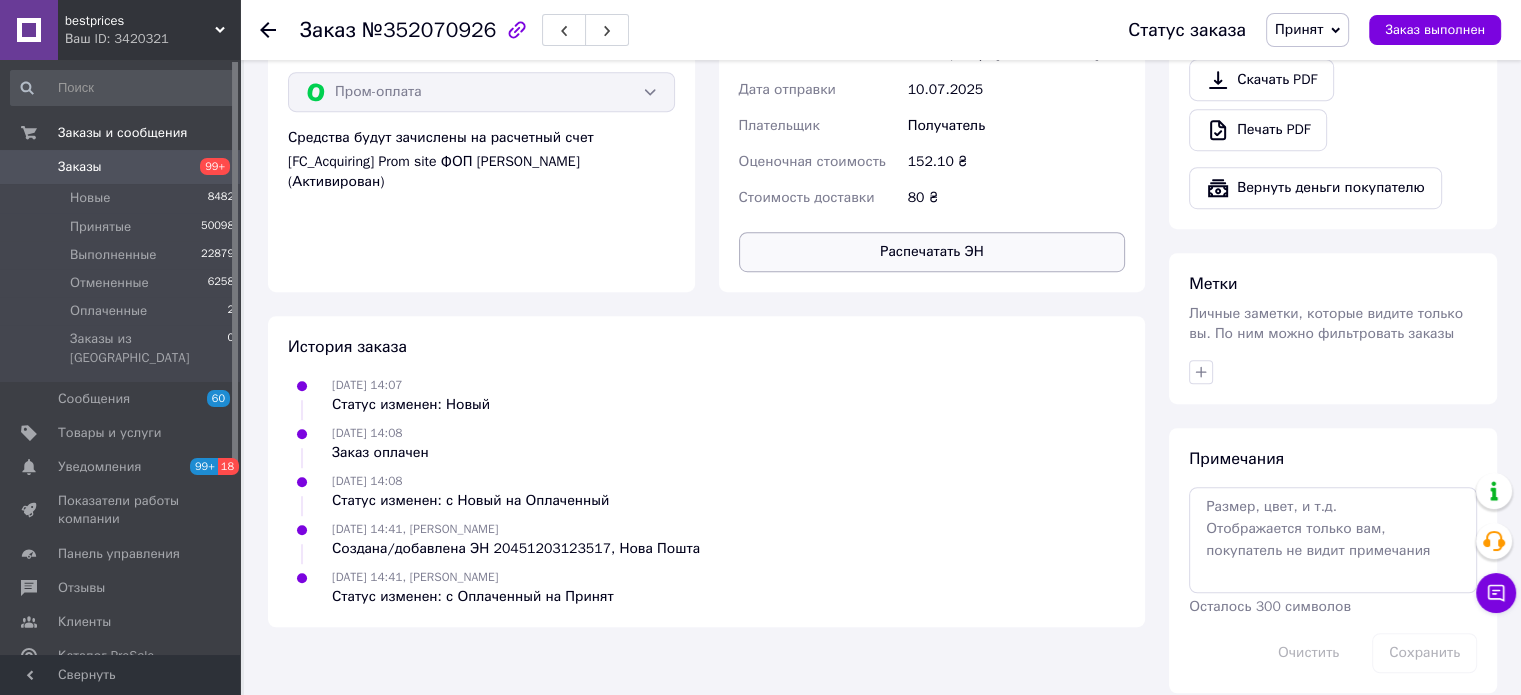 click on "Распечатать ЭН" at bounding box center [932, 252] 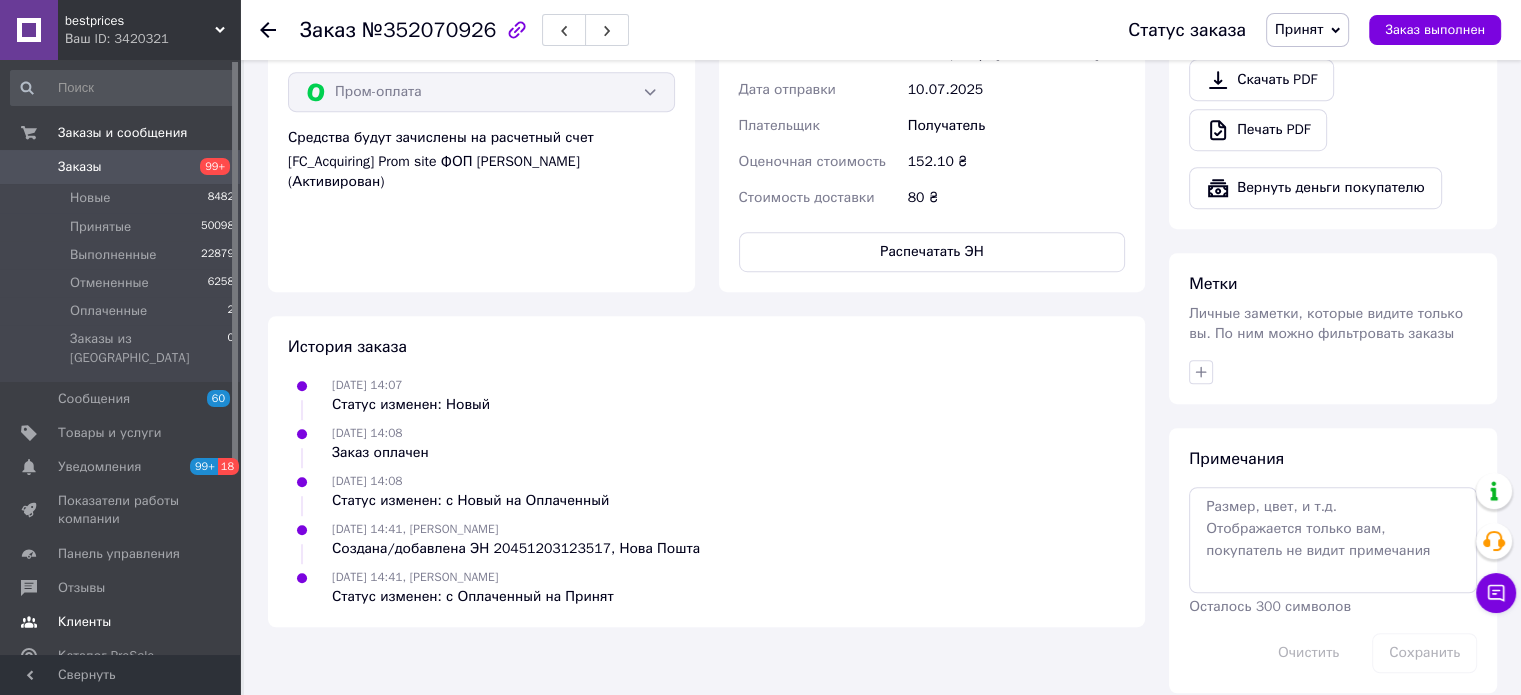 click at bounding box center [29, 622] 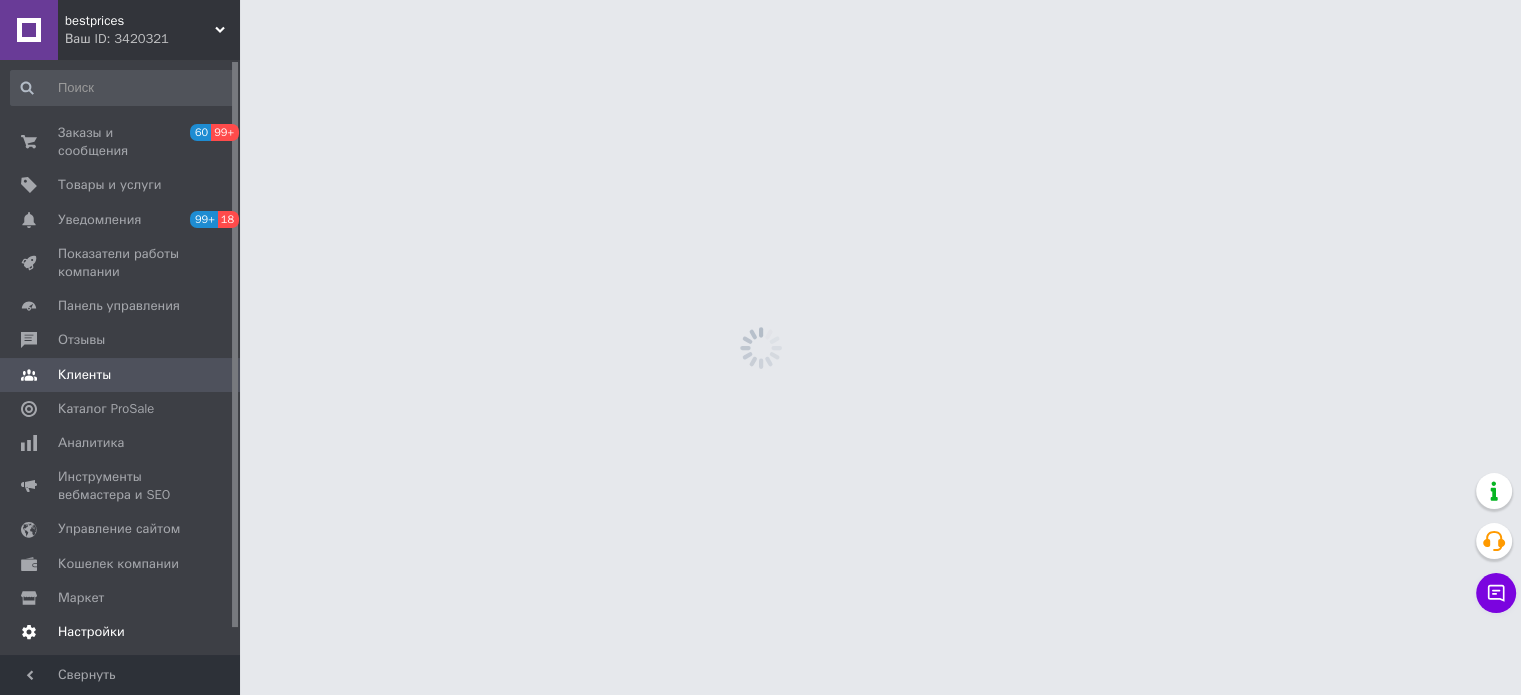 scroll, scrollTop: 0, scrollLeft: 0, axis: both 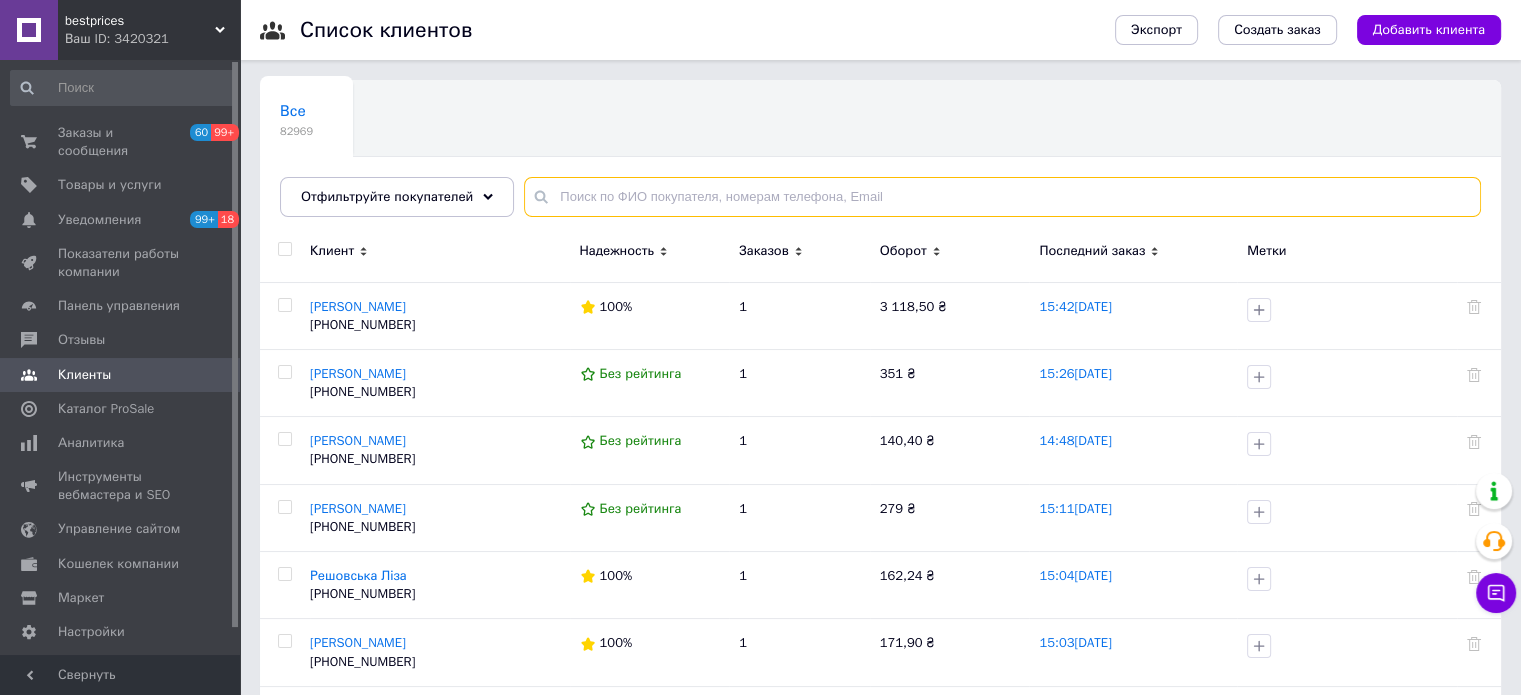 click at bounding box center [1002, 197] 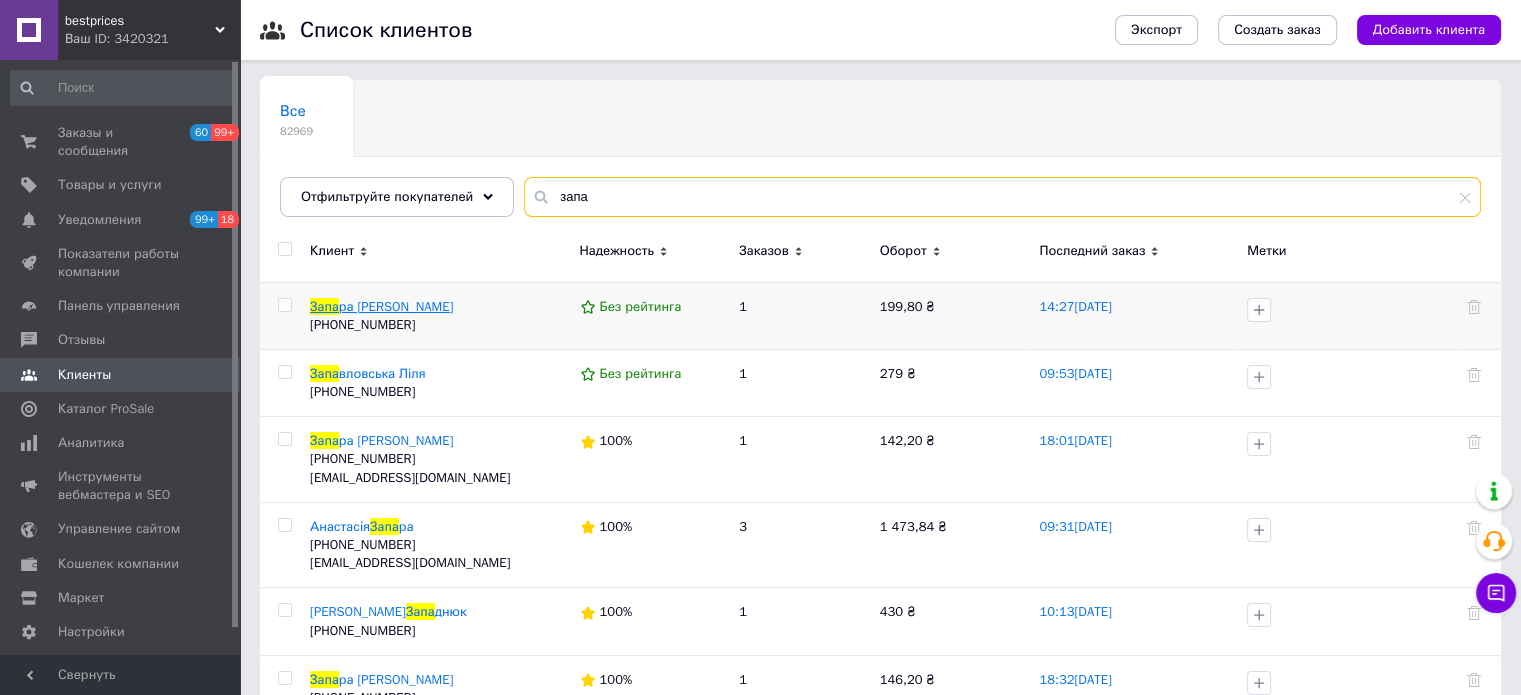 type on "запа" 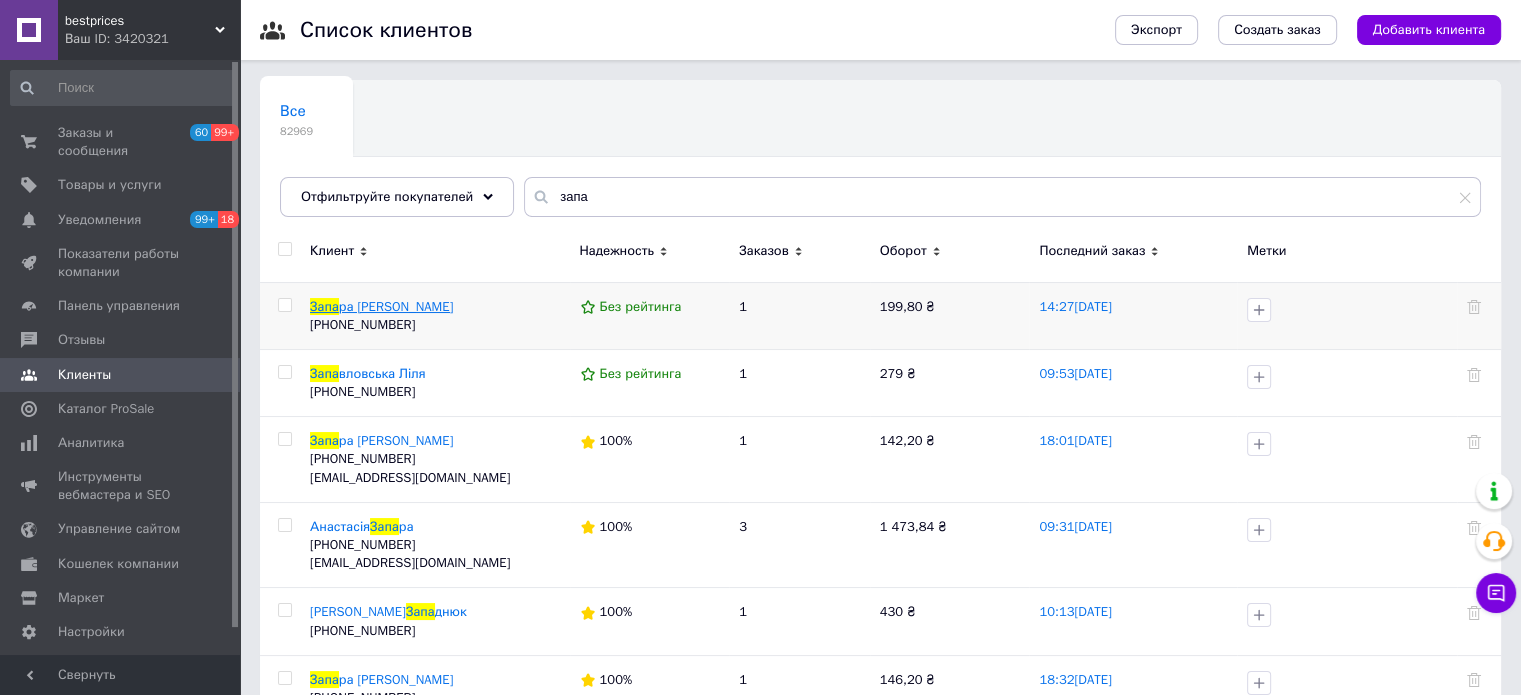 click on "ра [PERSON_NAME]" at bounding box center (396, 306) 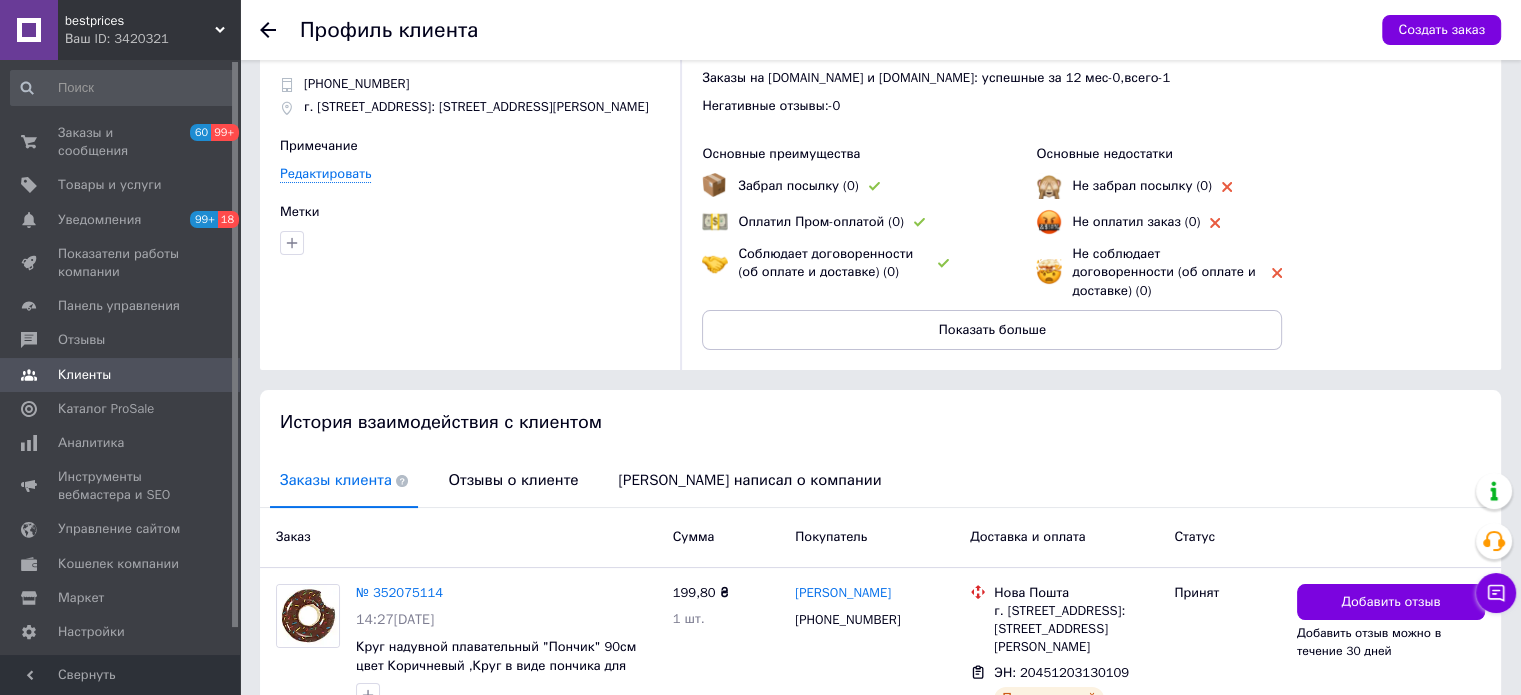 scroll, scrollTop: 100, scrollLeft: 0, axis: vertical 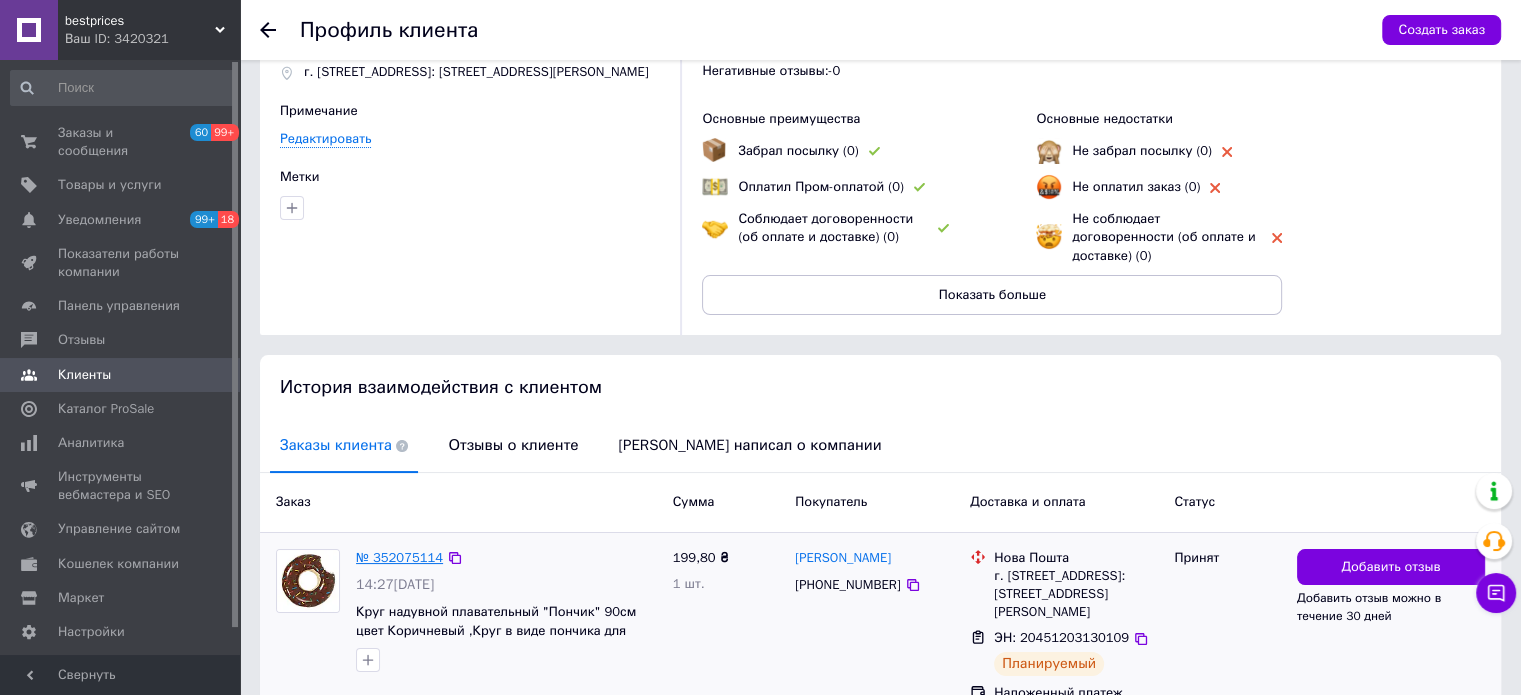 click on "№ 352075114" at bounding box center [399, 557] 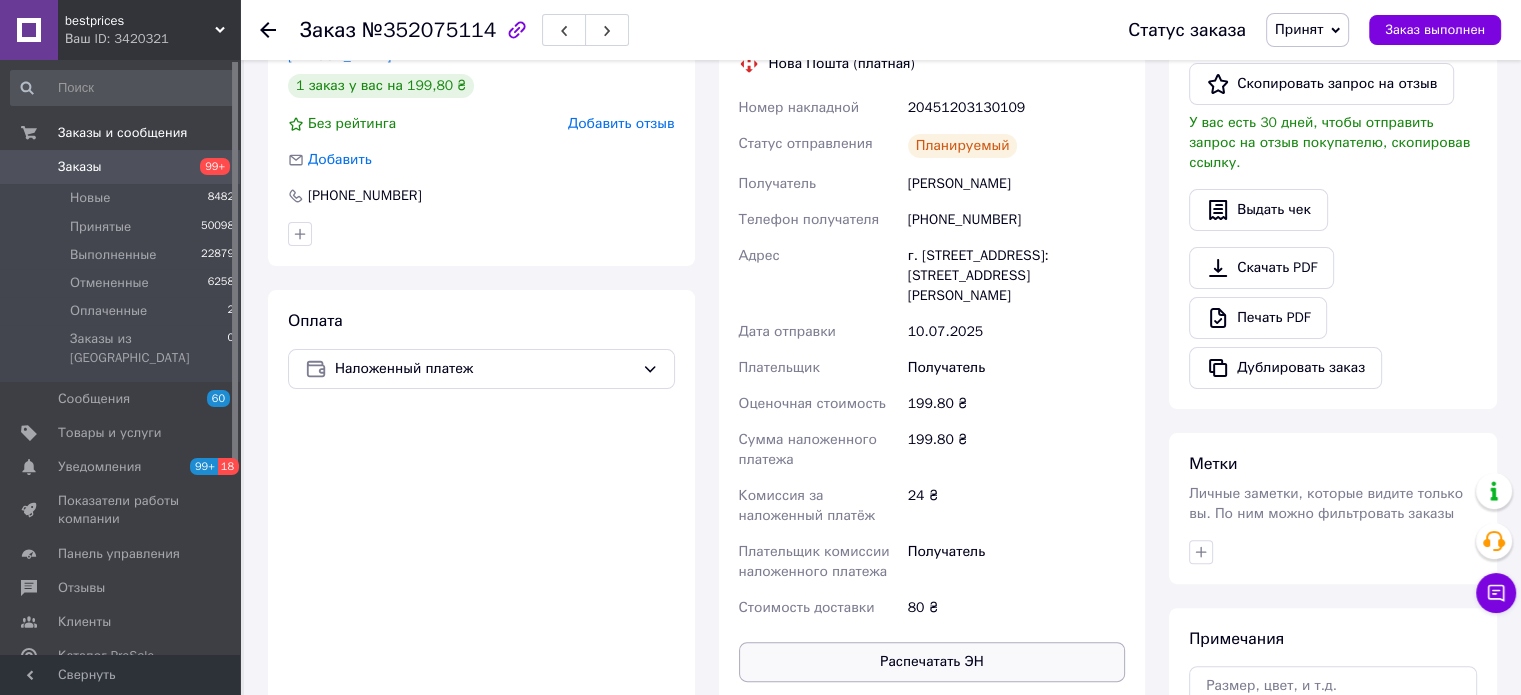 scroll, scrollTop: 607, scrollLeft: 0, axis: vertical 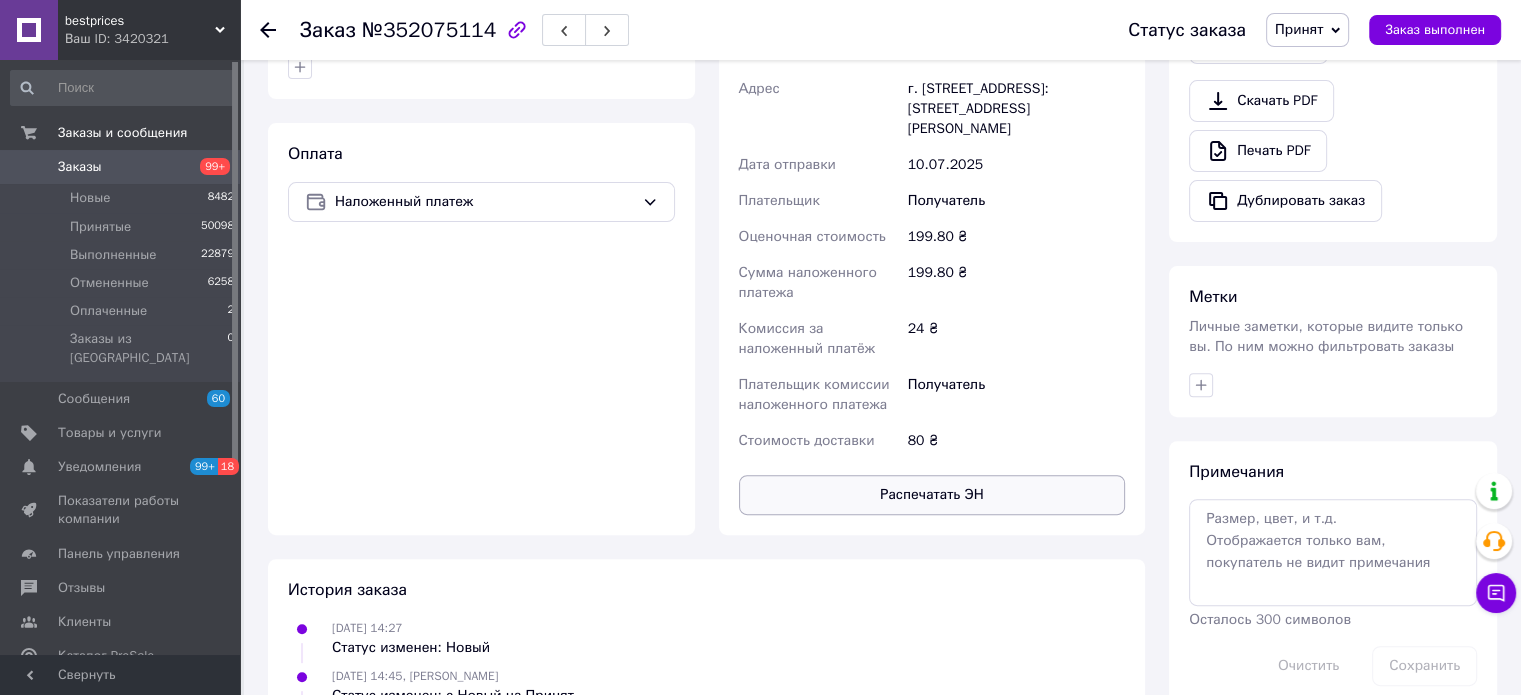 click on "Распечатать ЭН" at bounding box center (932, 495) 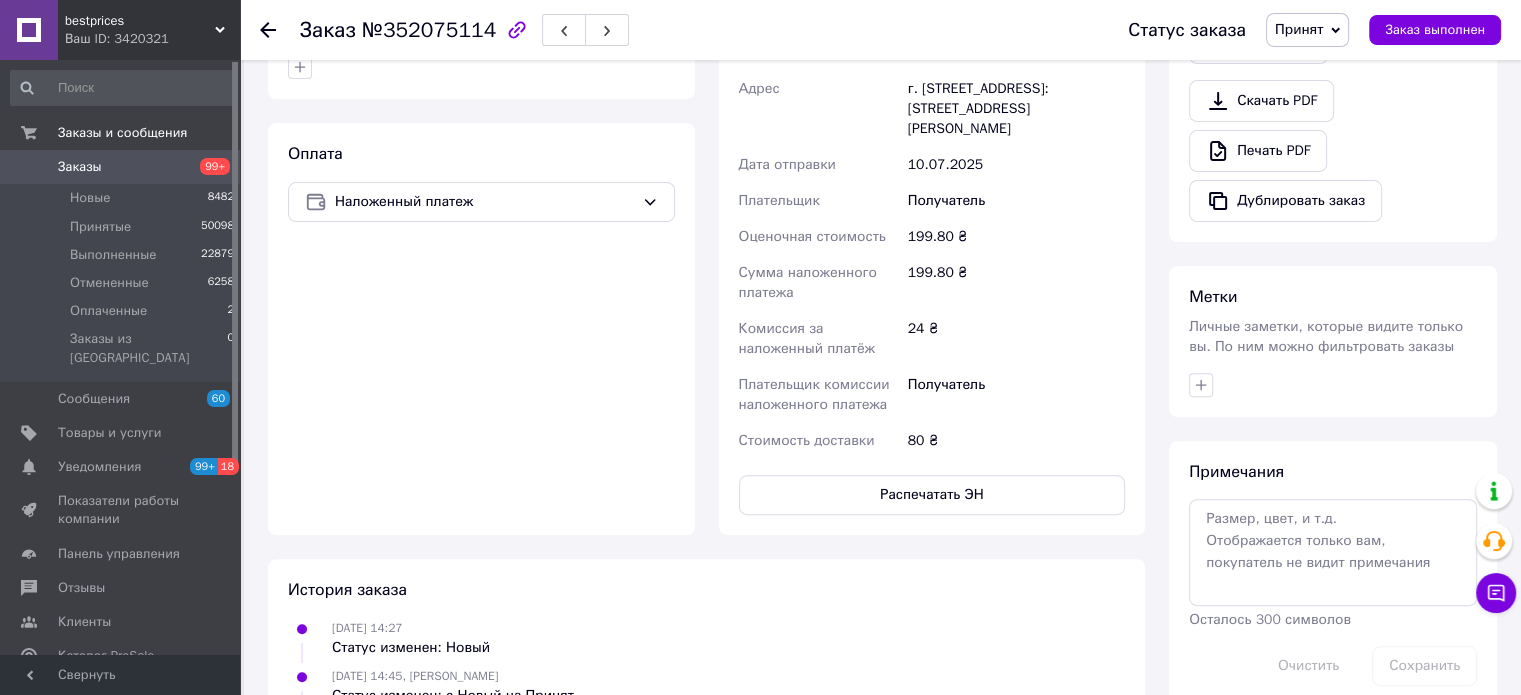 click on "Клиенты" at bounding box center [123, 622] 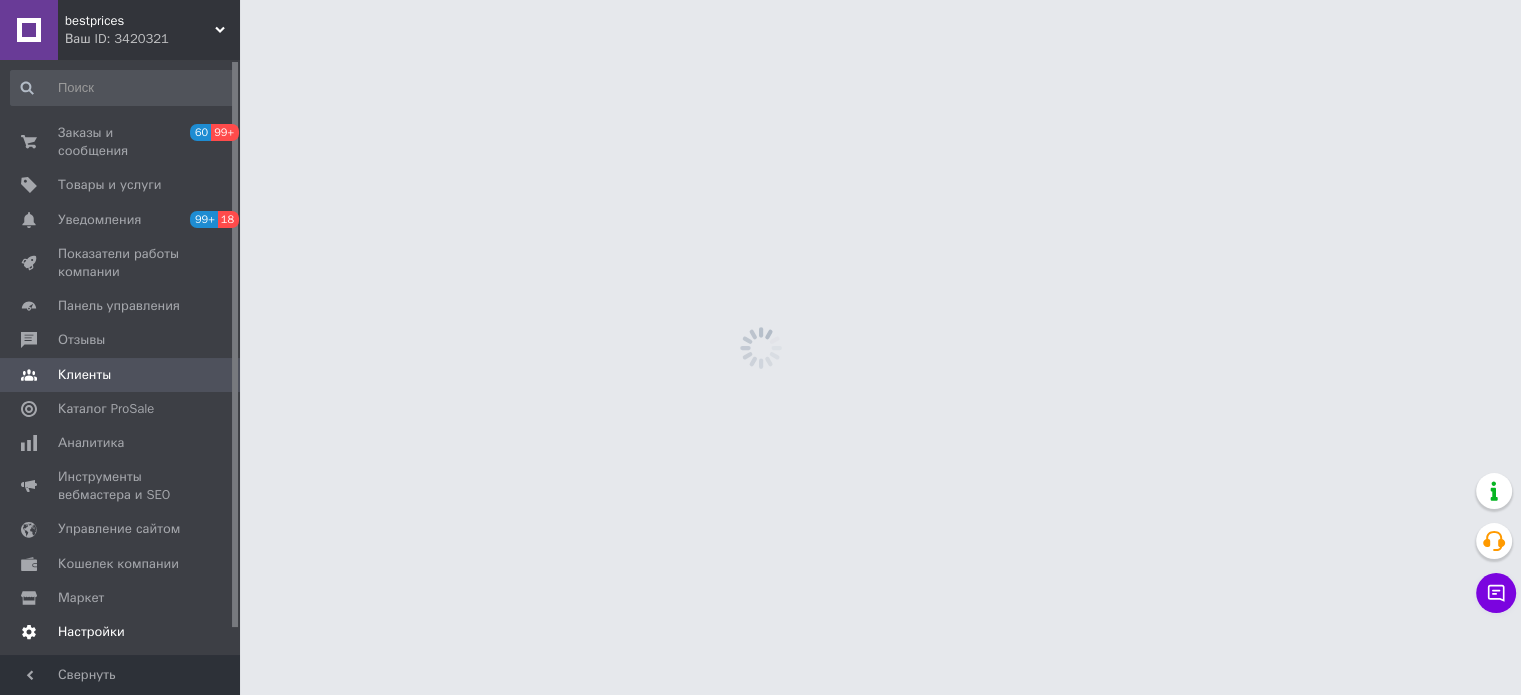 scroll, scrollTop: 0, scrollLeft: 0, axis: both 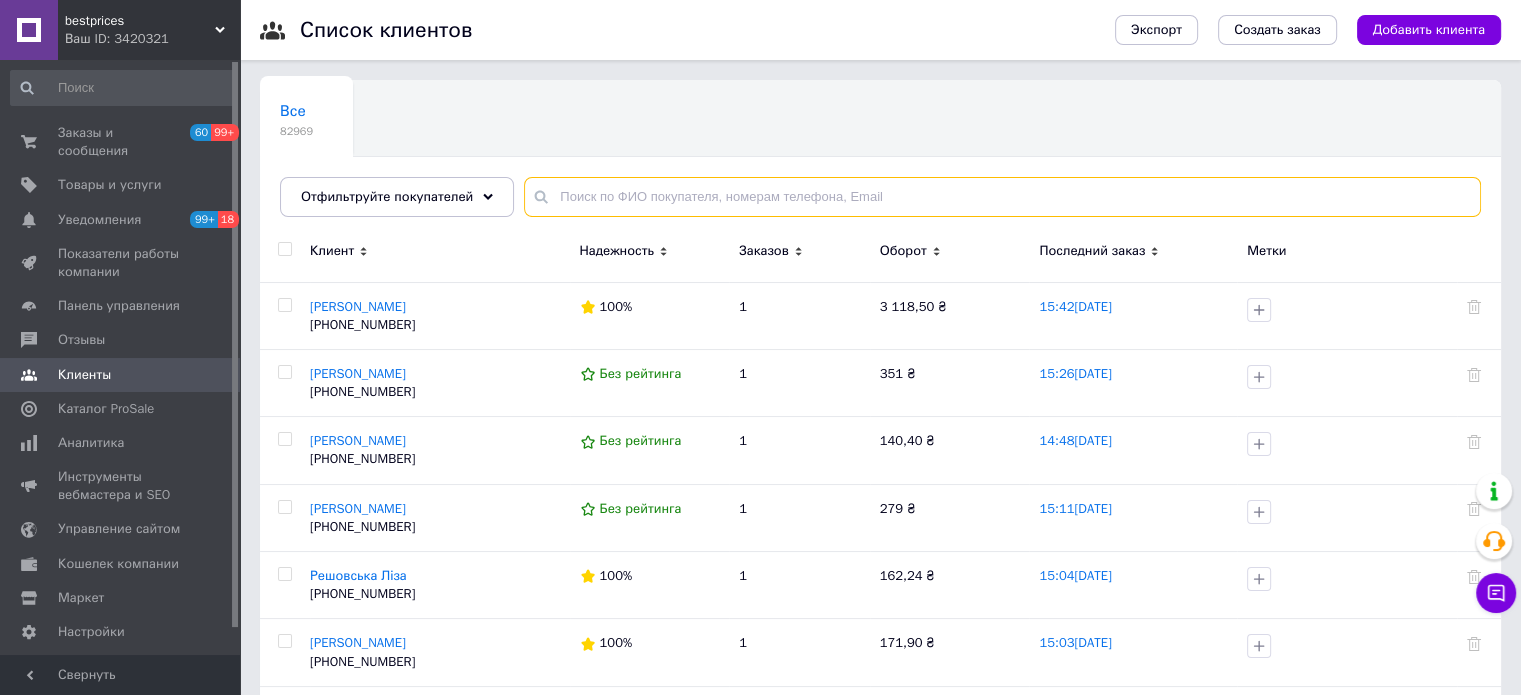 click at bounding box center [1002, 197] 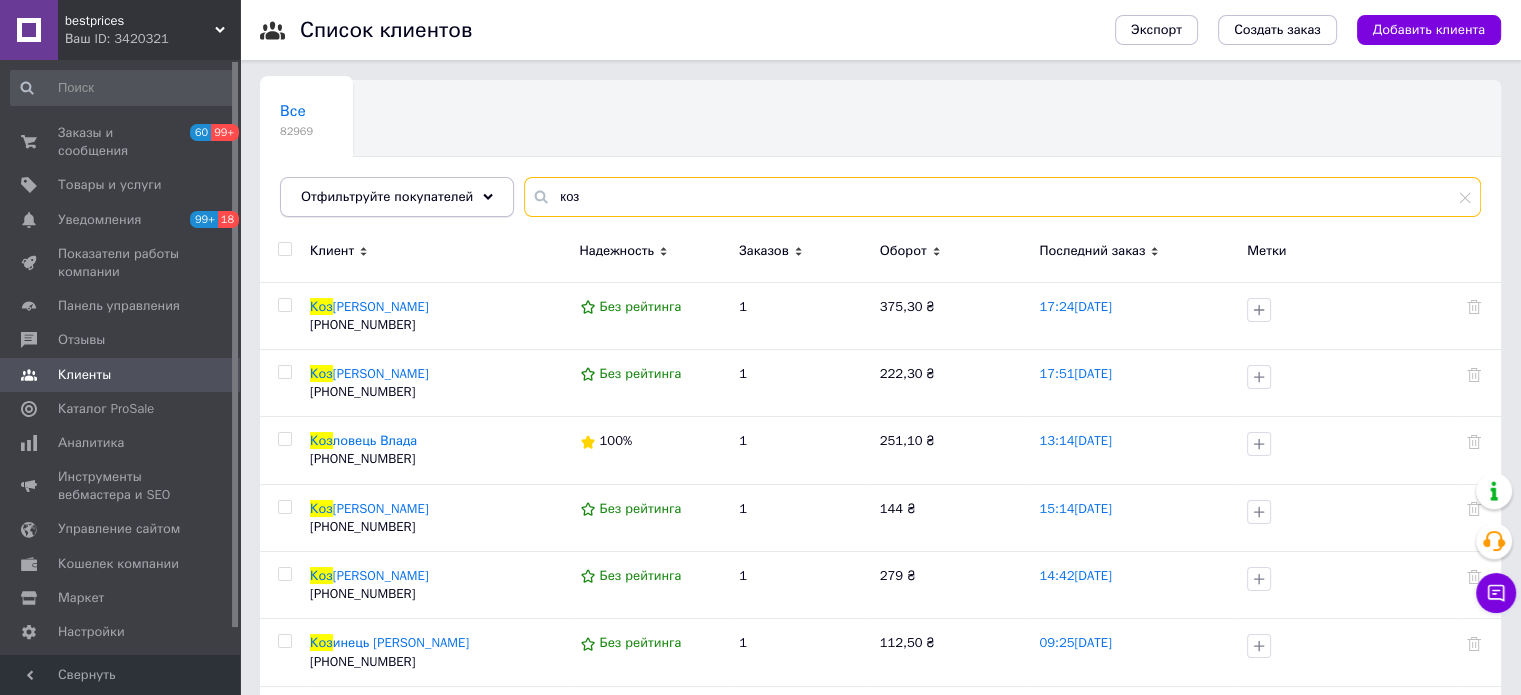 drag, startPoint x: 617, startPoint y: 191, endPoint x: 496, endPoint y: 208, distance: 122.18838 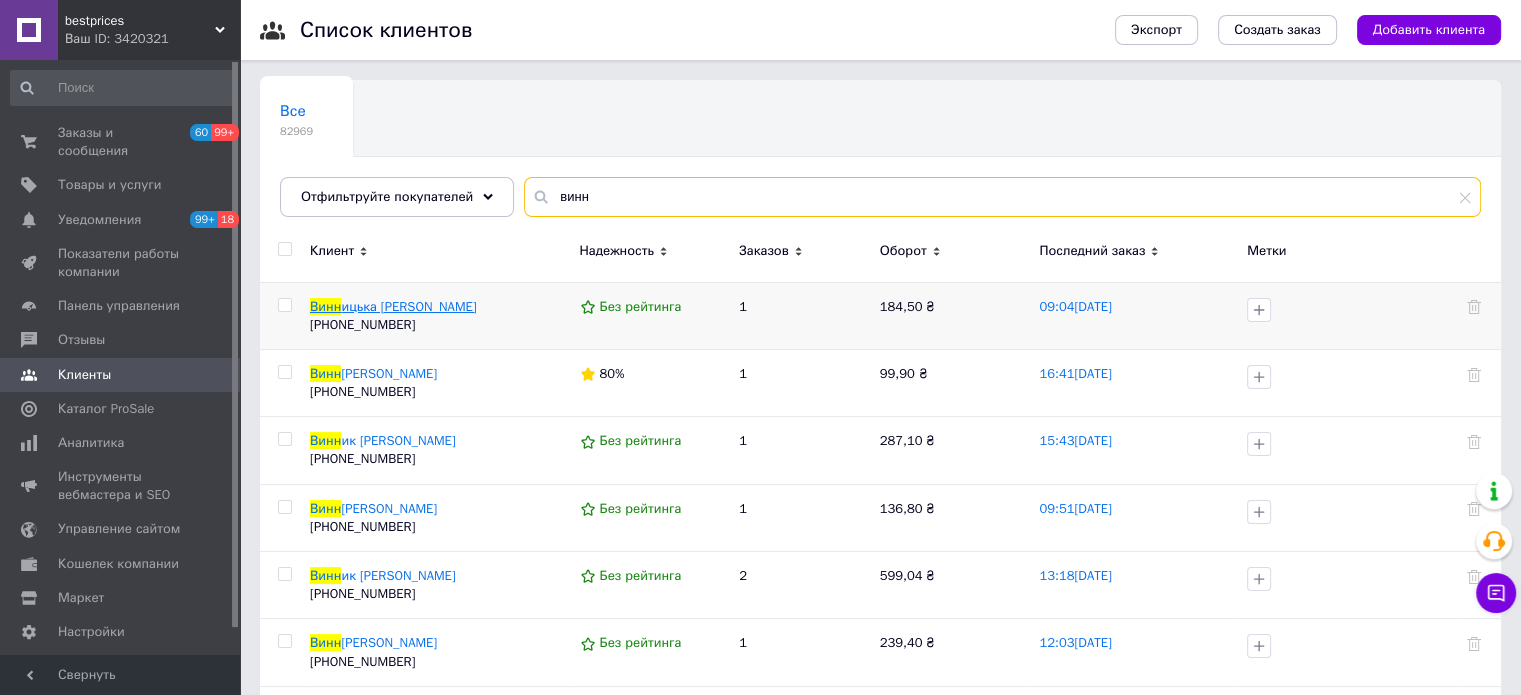 type on "винн" 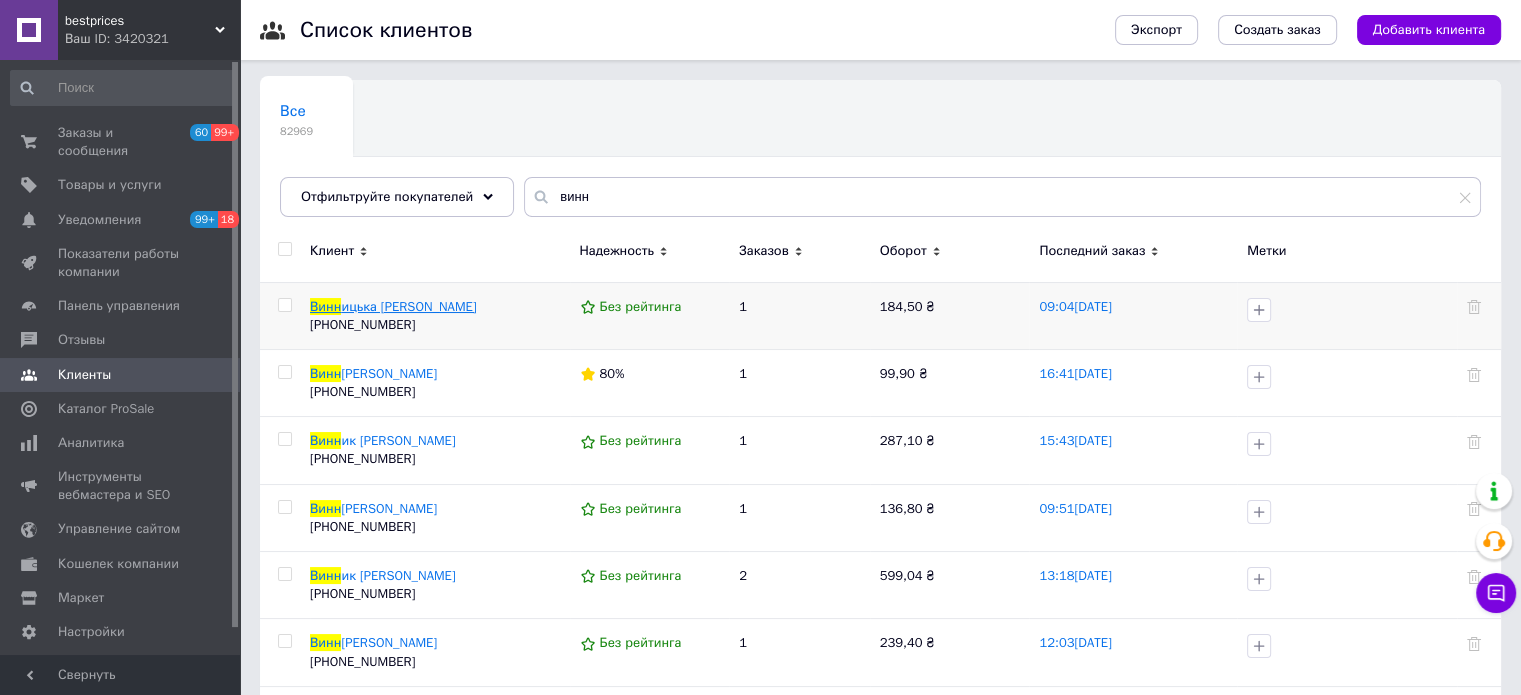 click on "ицька [PERSON_NAME]" at bounding box center (408, 306) 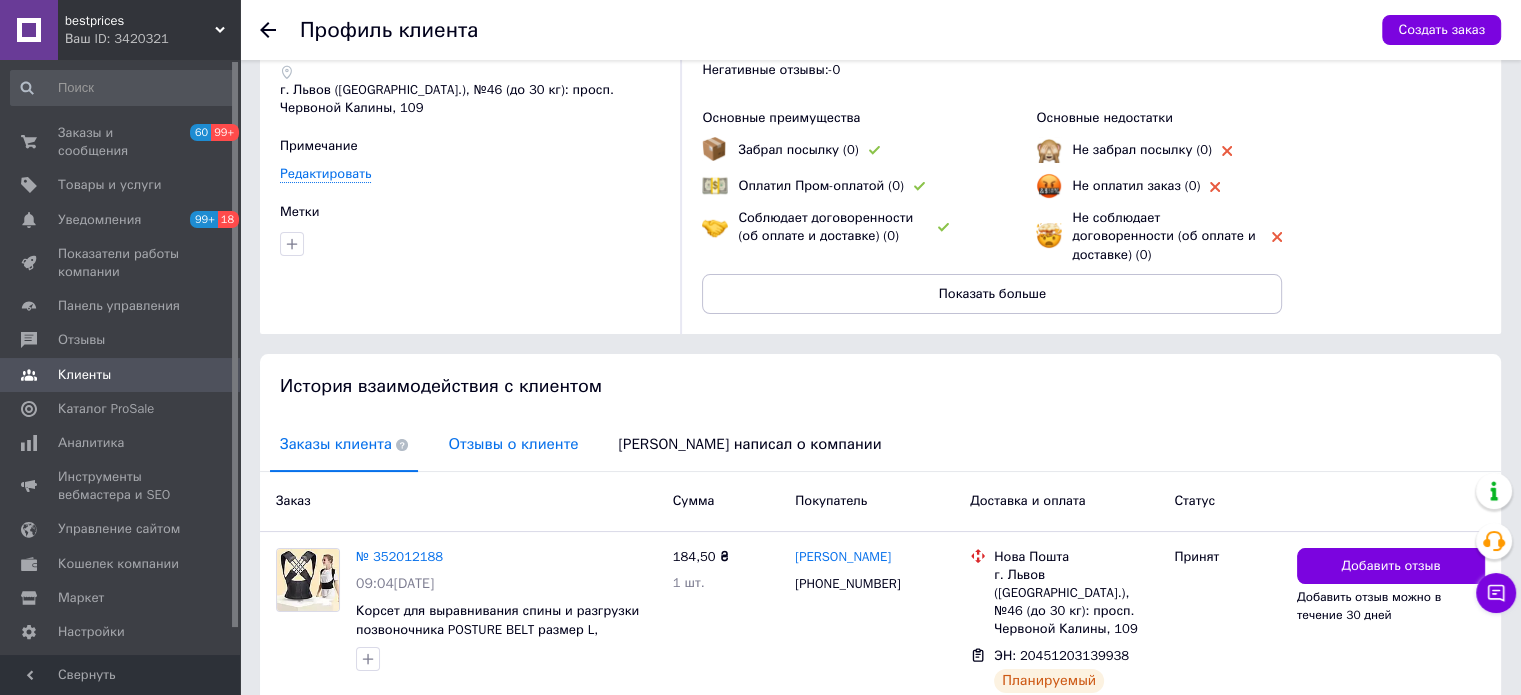 scroll, scrollTop: 184, scrollLeft: 0, axis: vertical 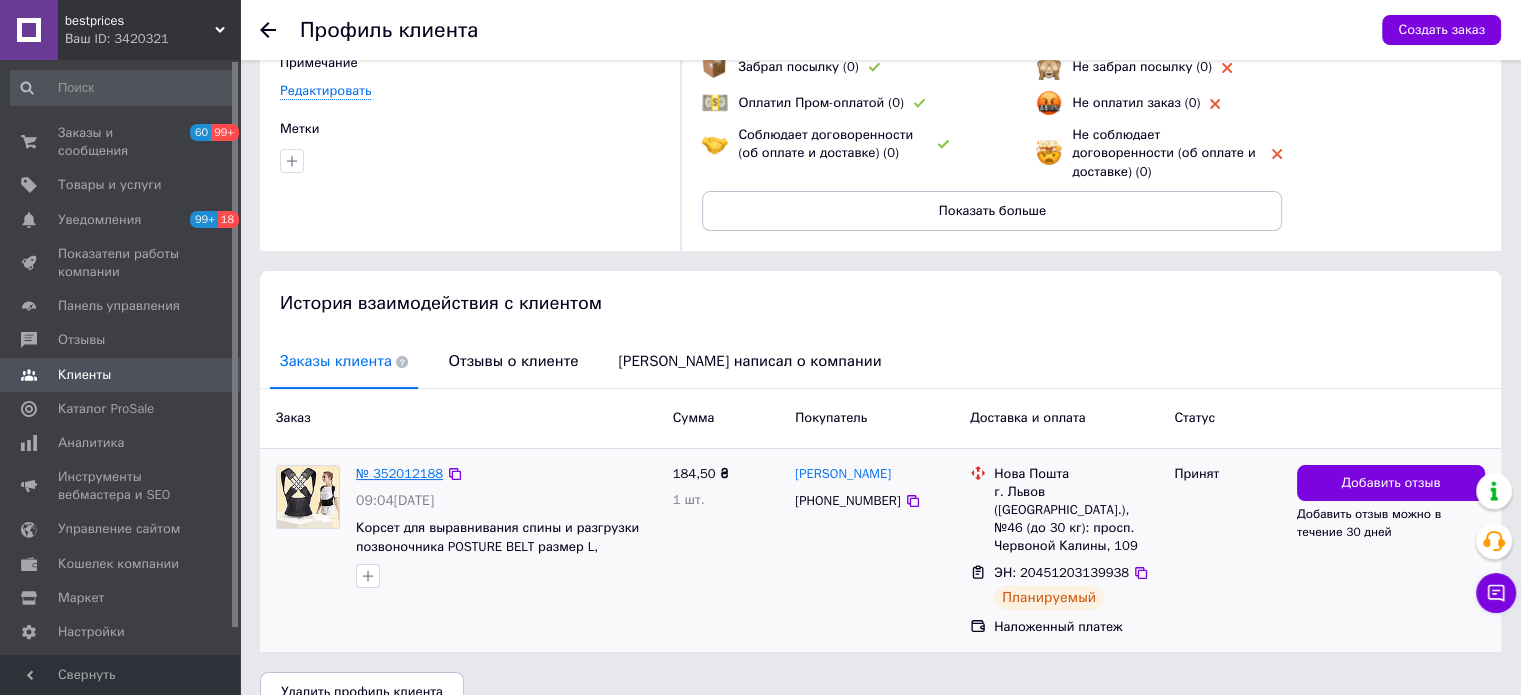 click on "№ 352012188" at bounding box center [399, 473] 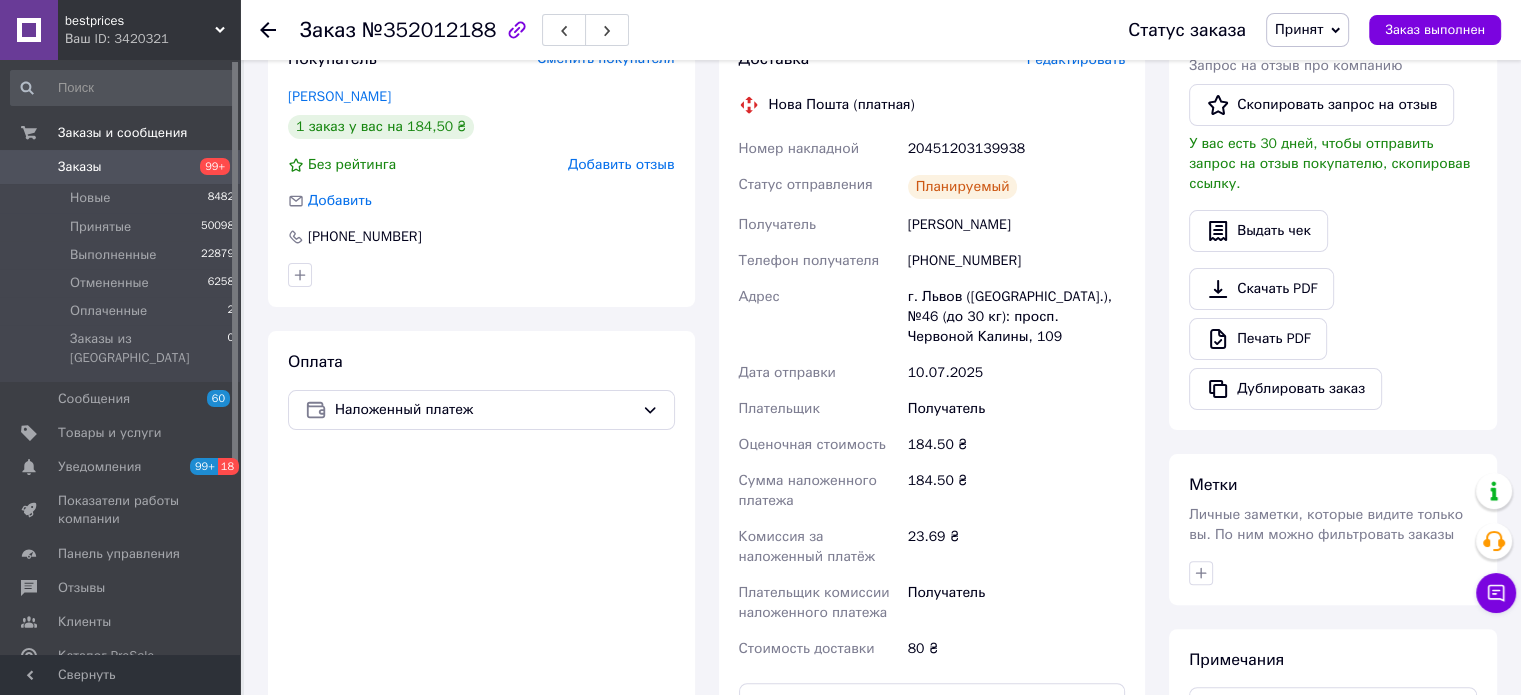 scroll, scrollTop: 727, scrollLeft: 0, axis: vertical 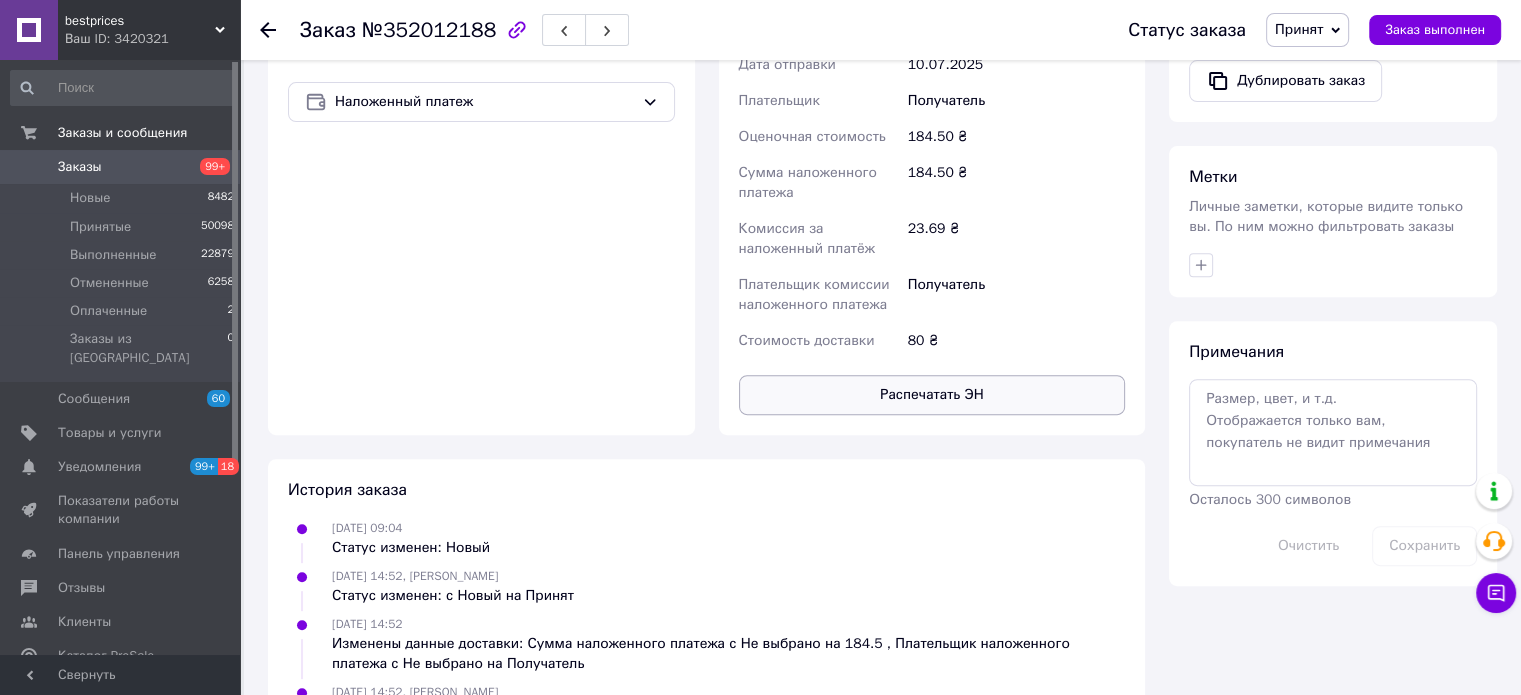 click on "Распечатать ЭН" at bounding box center [932, 395] 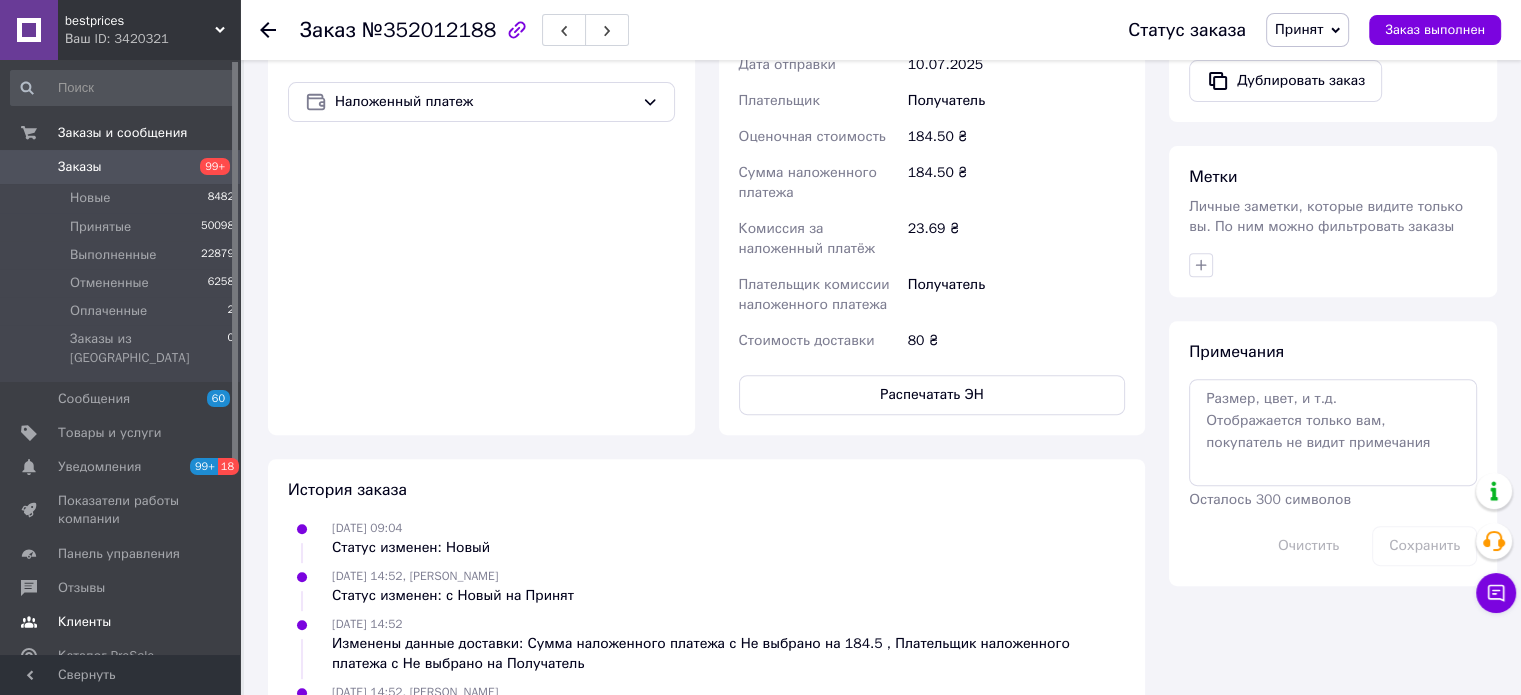 click on "Клиенты" at bounding box center (84, 622) 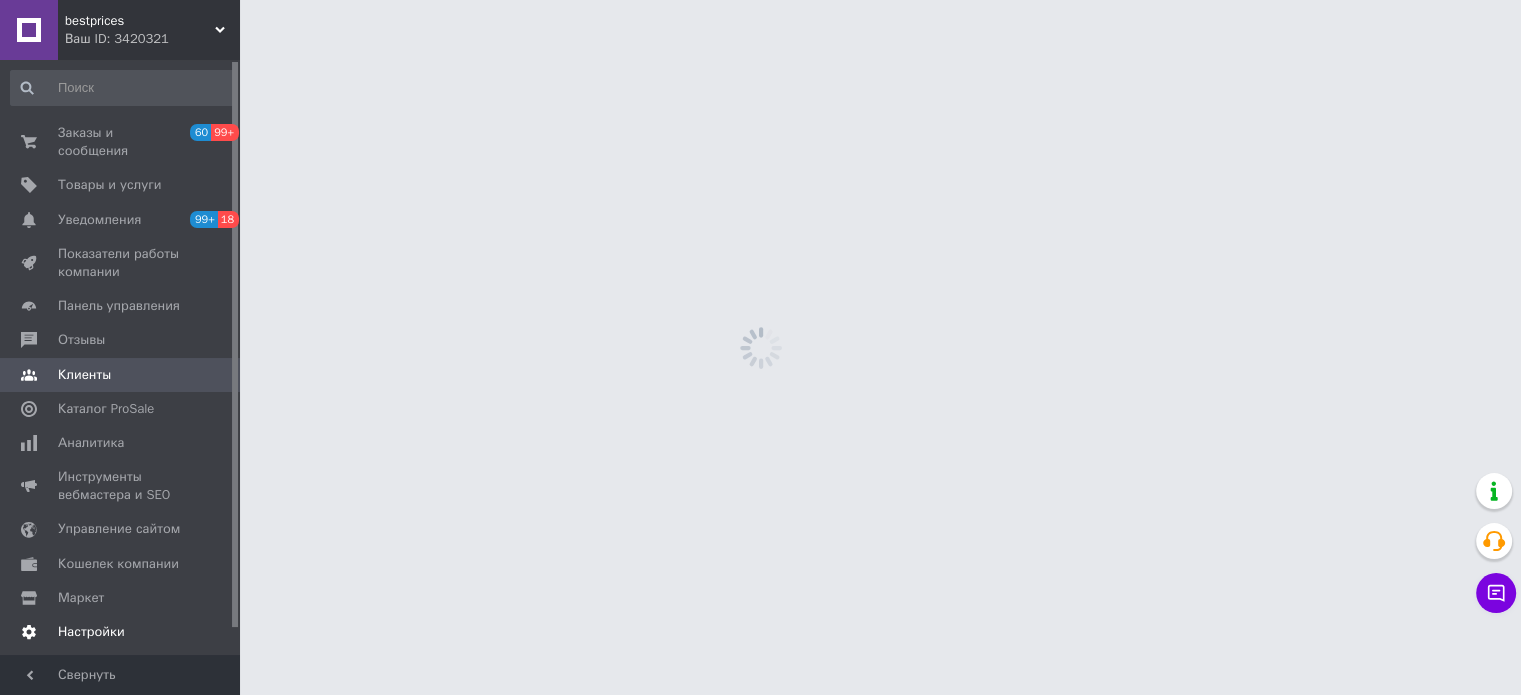 scroll, scrollTop: 0, scrollLeft: 0, axis: both 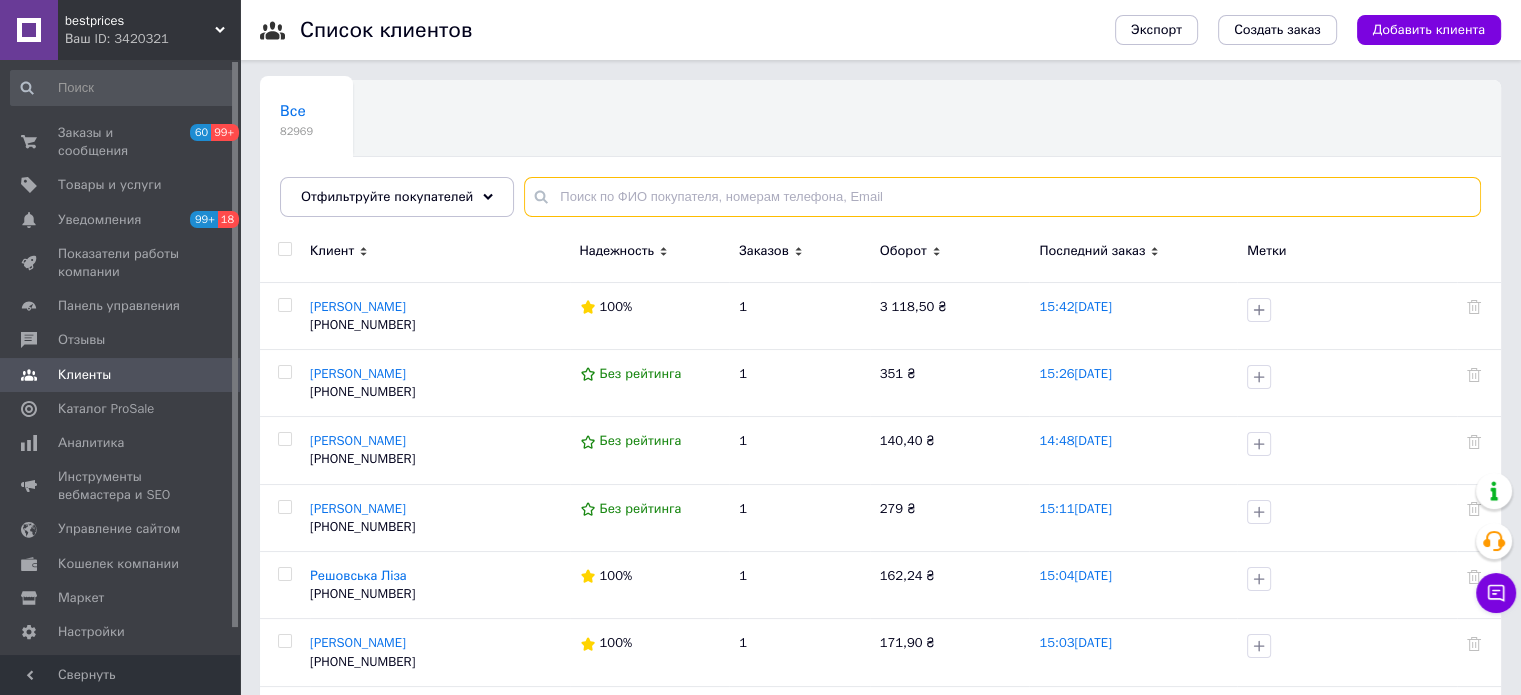 click at bounding box center (1002, 197) 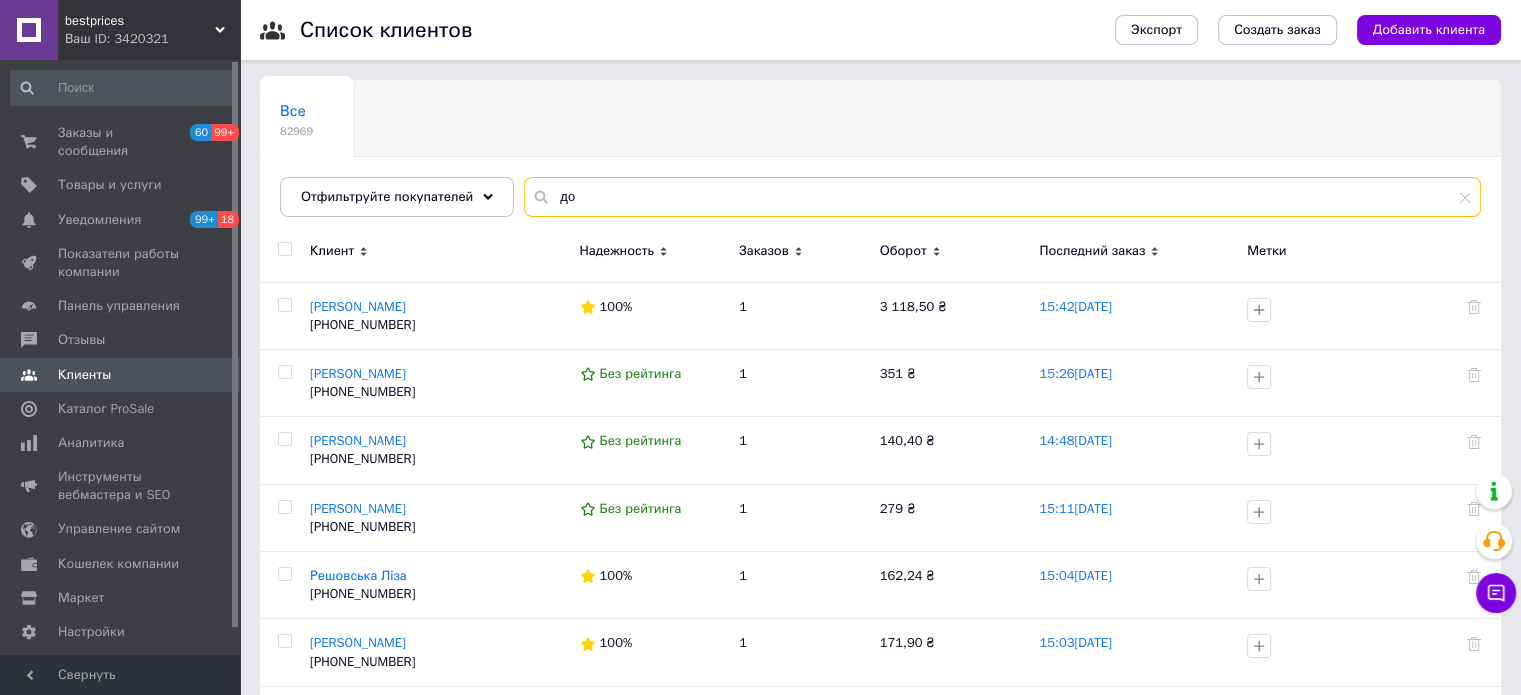 type on "дов" 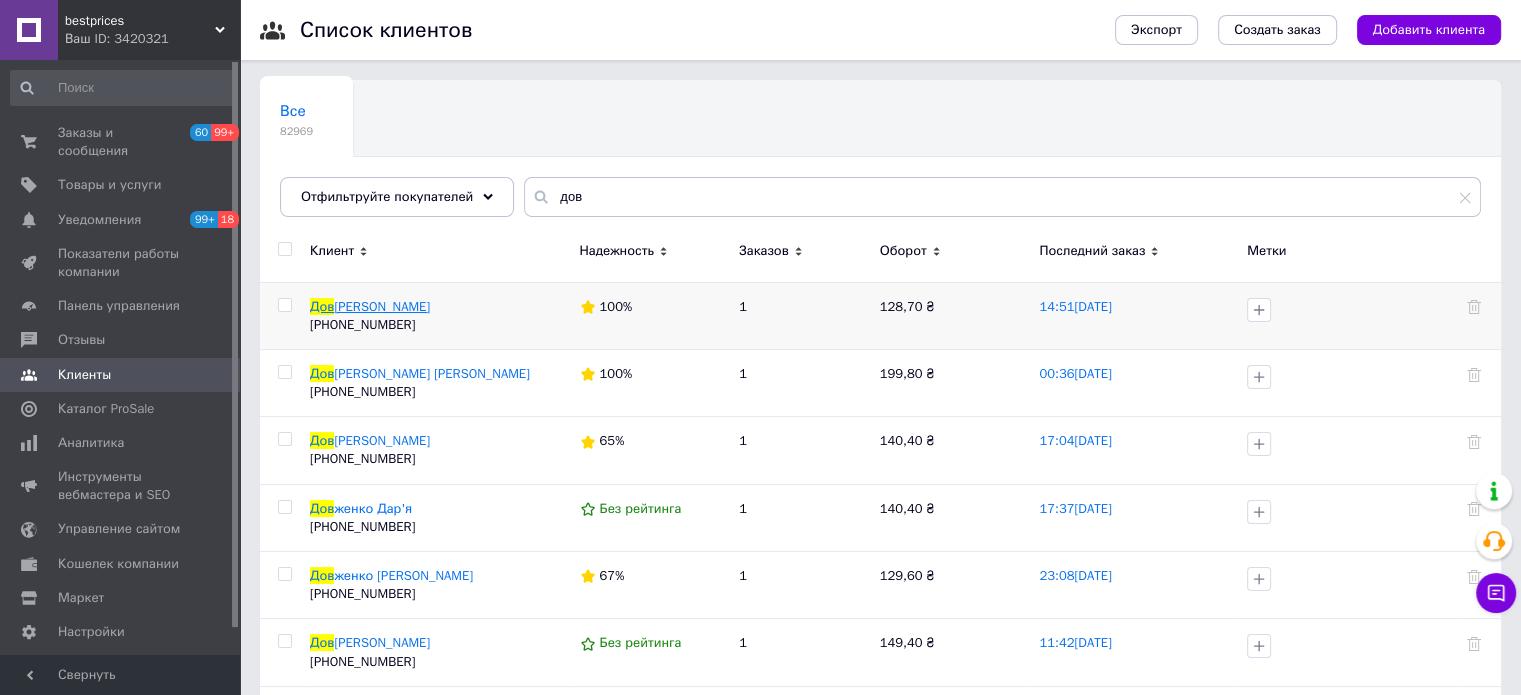 click on "[PERSON_NAME]" at bounding box center [382, 306] 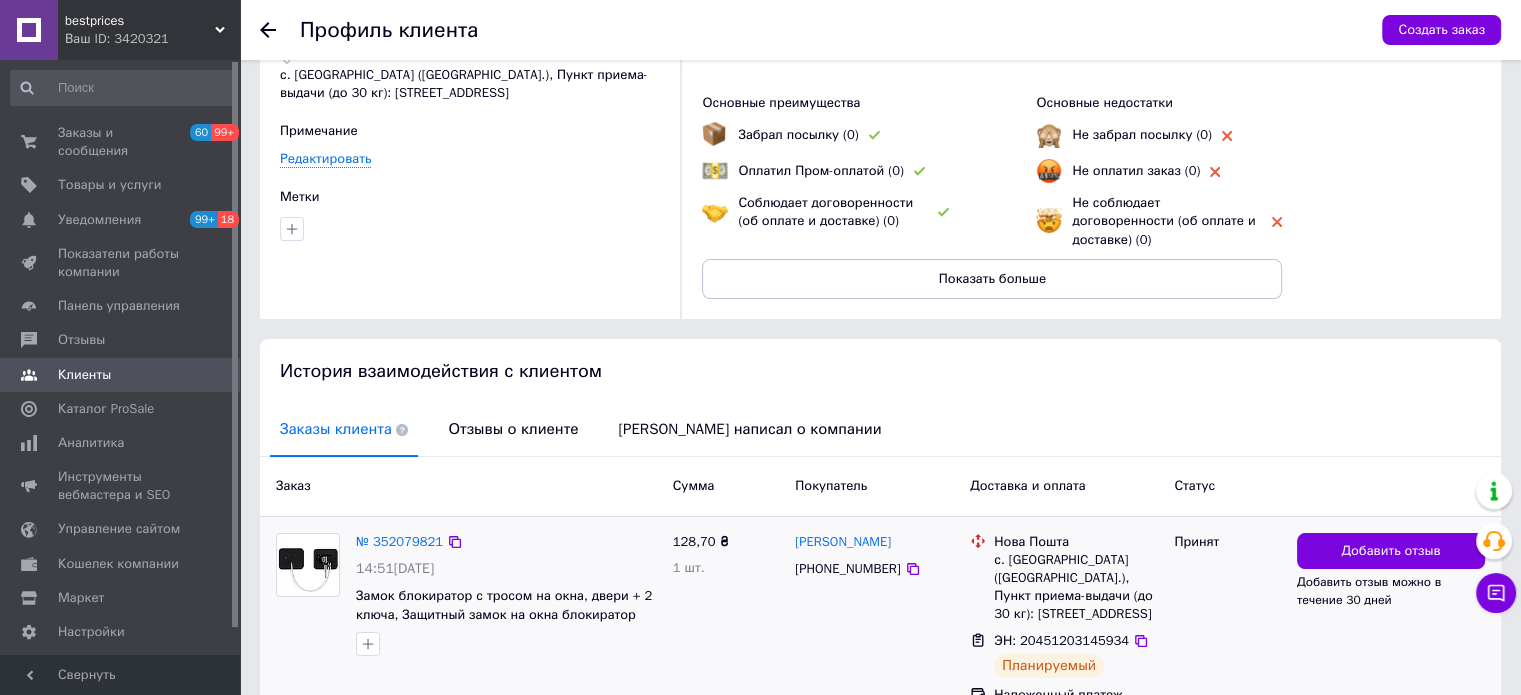 scroll, scrollTop: 202, scrollLeft: 0, axis: vertical 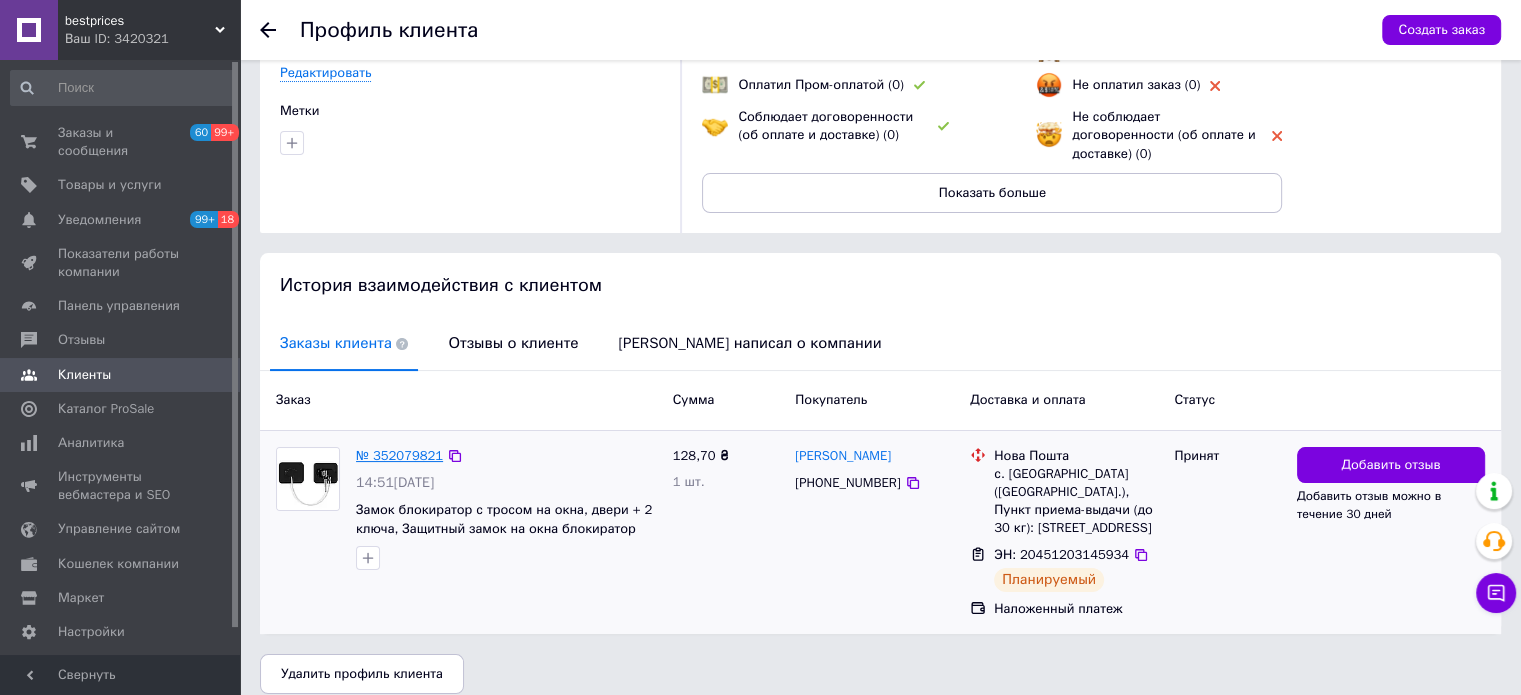 click on "№ 352079821" at bounding box center (399, 455) 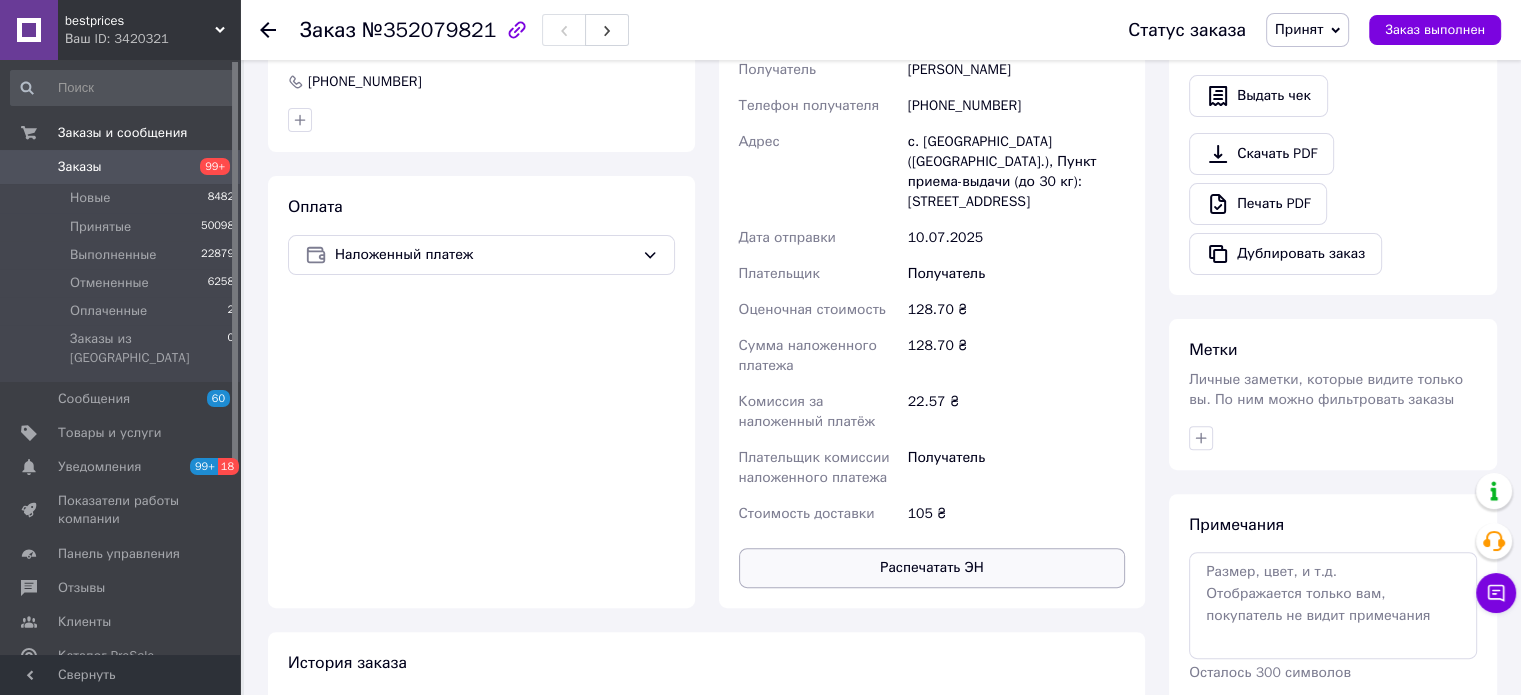 scroll, scrollTop: 780, scrollLeft: 0, axis: vertical 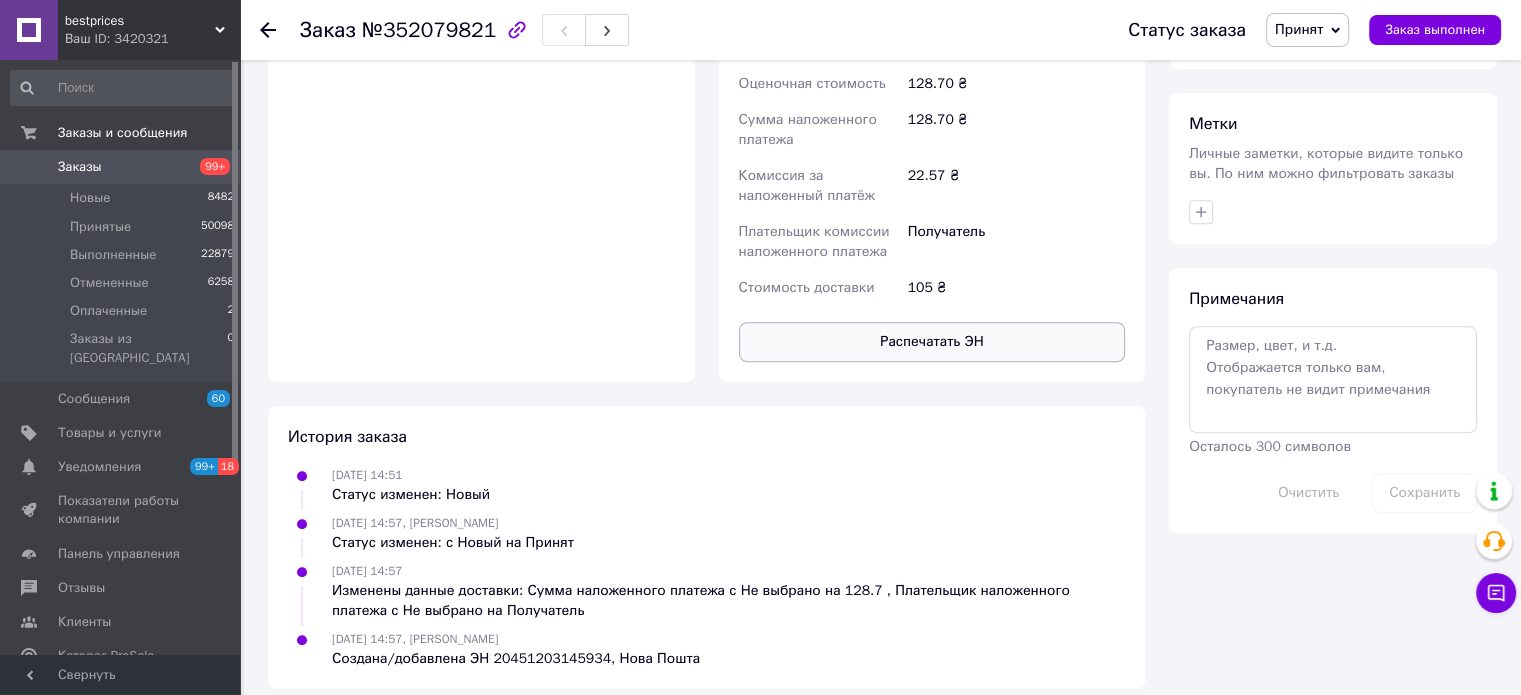 click on "Распечатать ЭН" at bounding box center [932, 342] 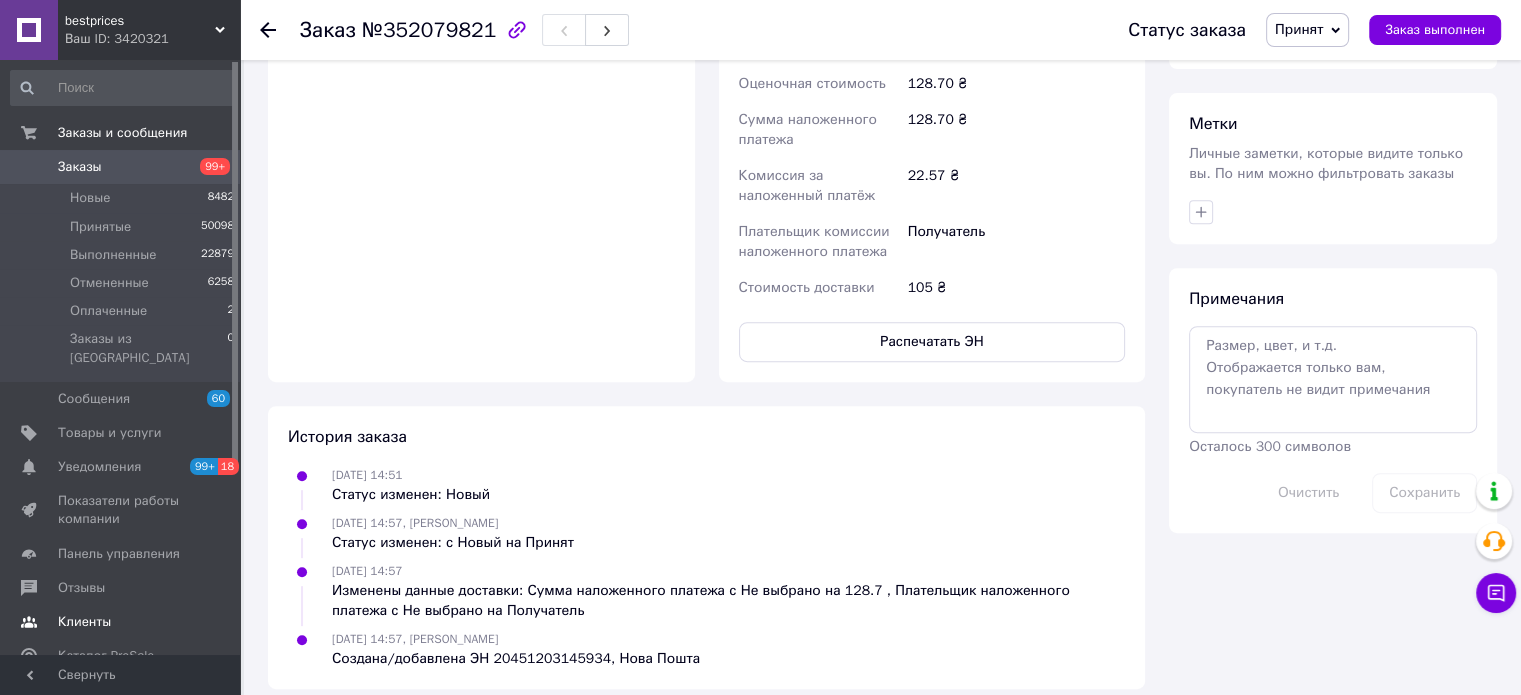 click on "Клиенты" at bounding box center [84, 622] 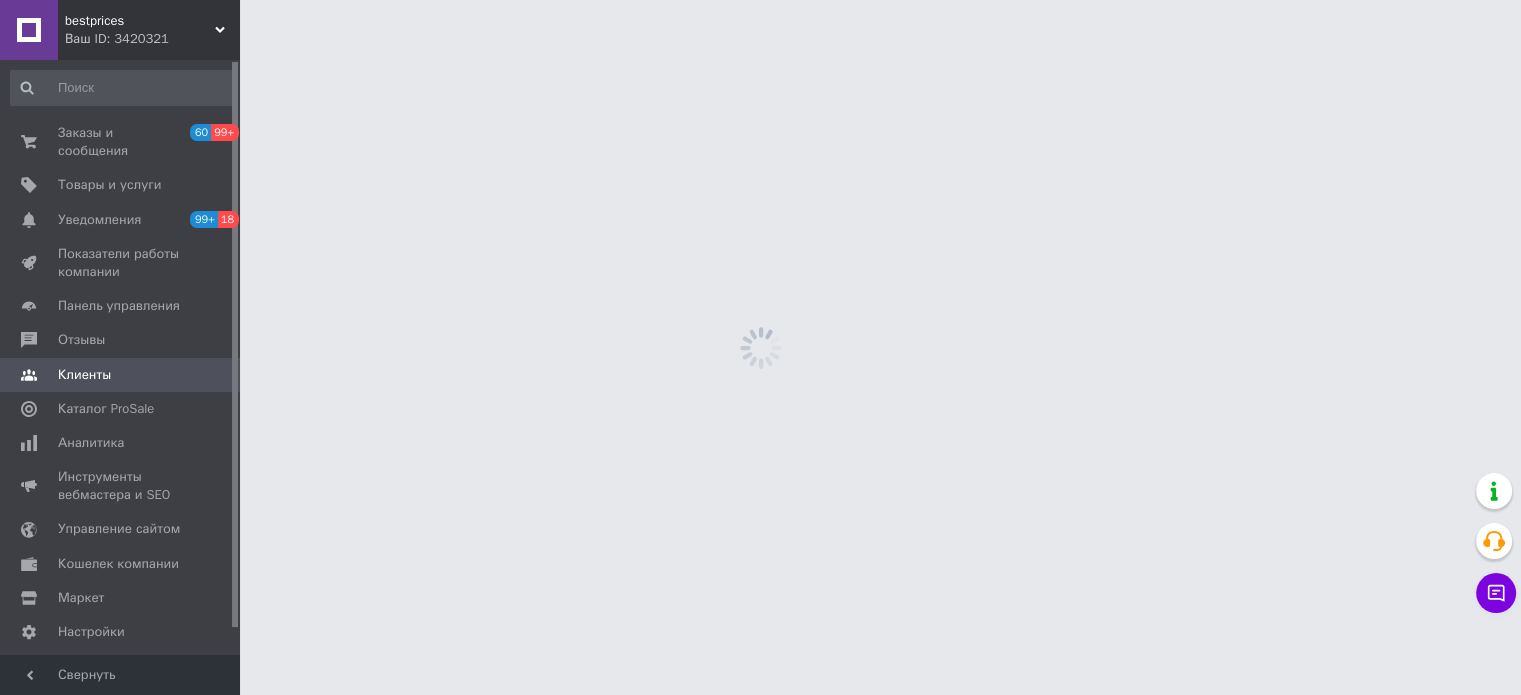 scroll, scrollTop: 0, scrollLeft: 0, axis: both 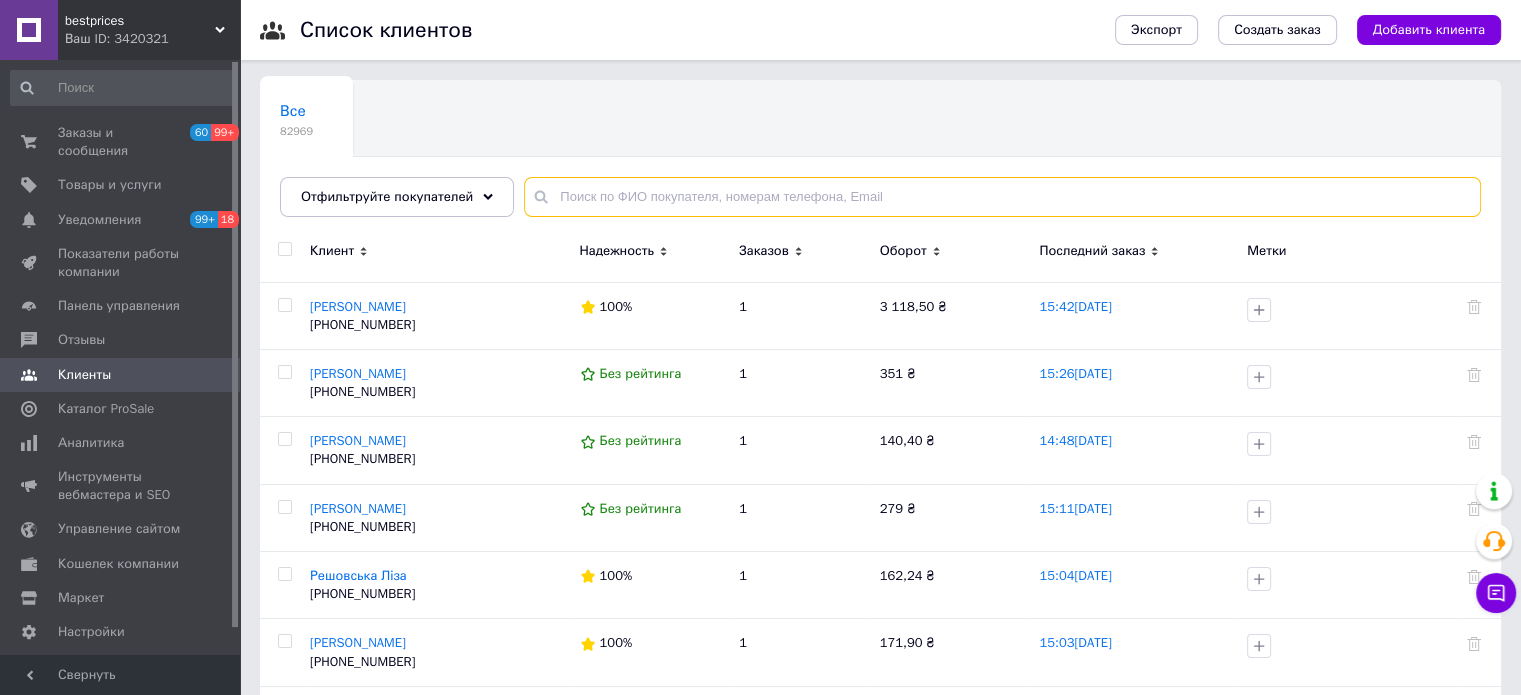 click at bounding box center (1002, 197) 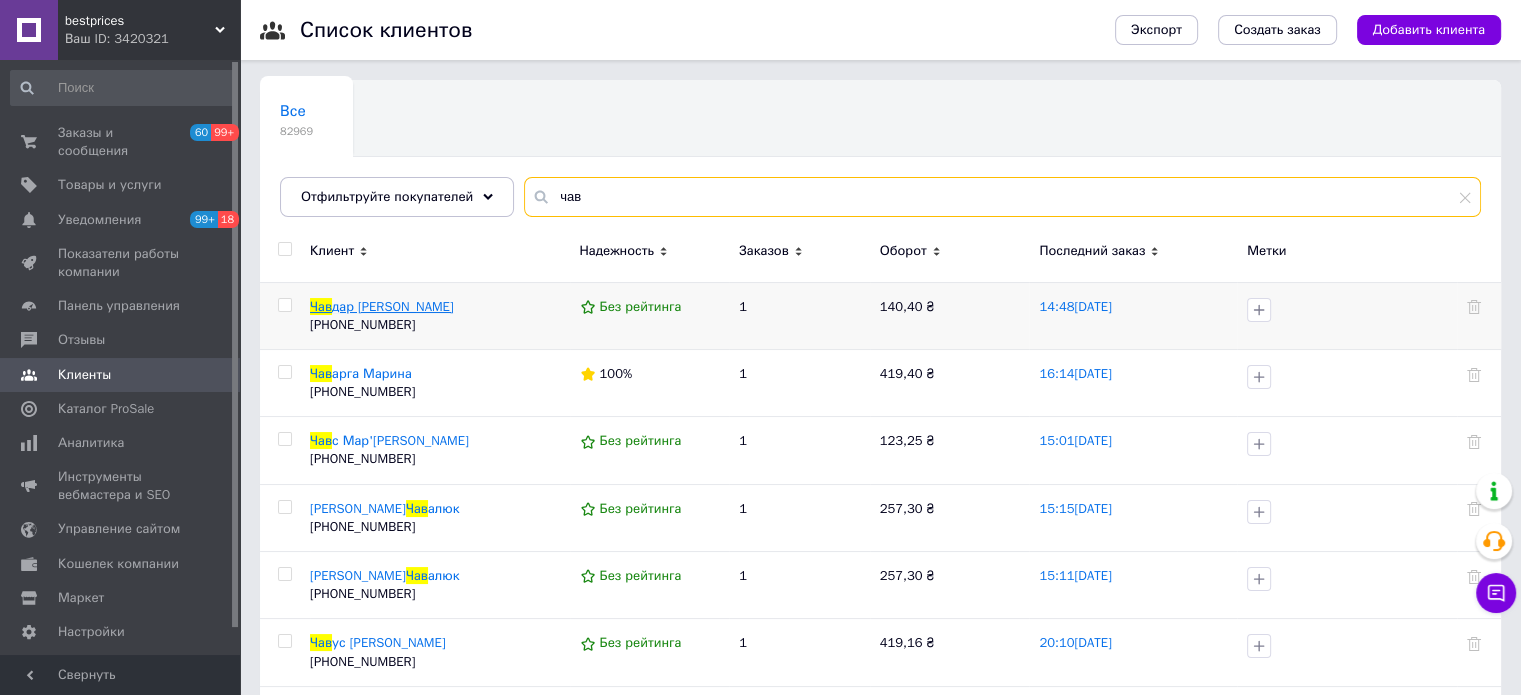 type on "чав" 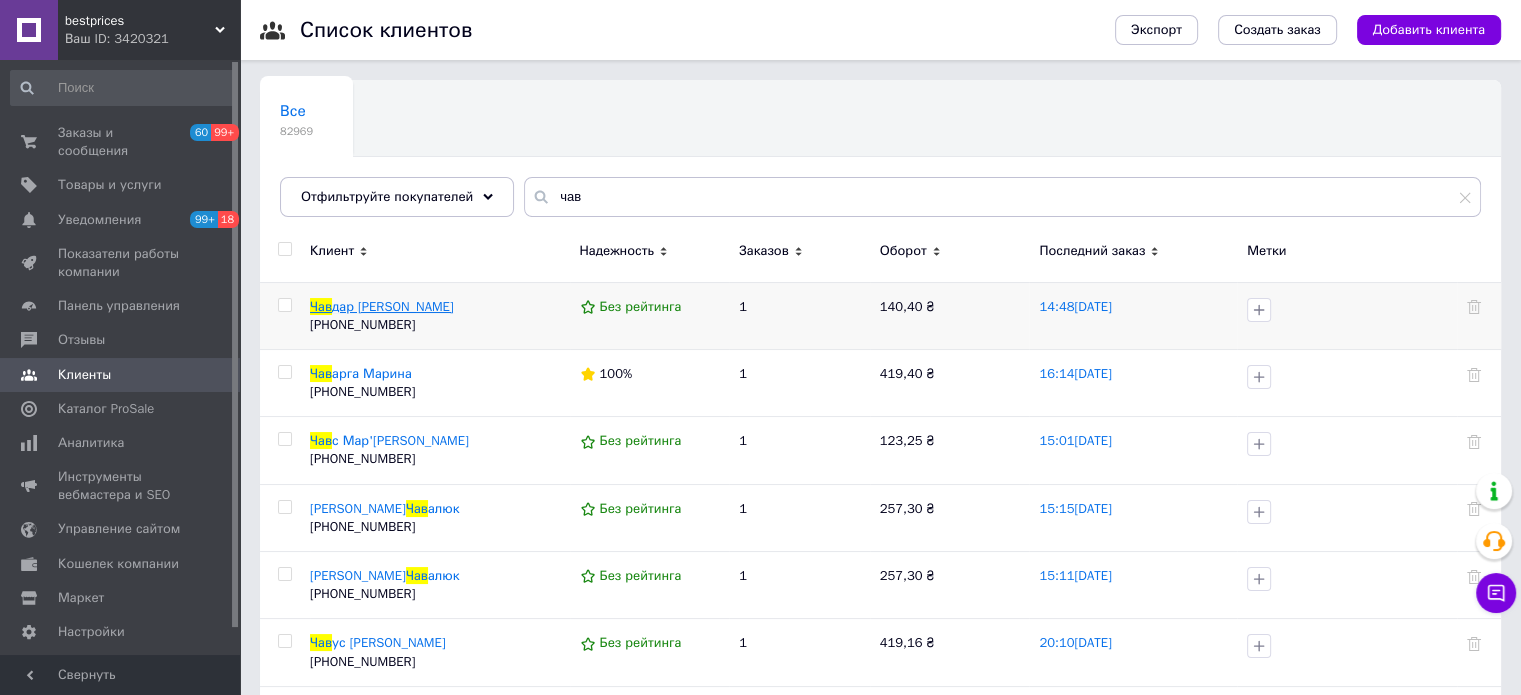 drag, startPoint x: 367, startPoint y: 302, endPoint x: 416, endPoint y: 331, distance: 56.938564 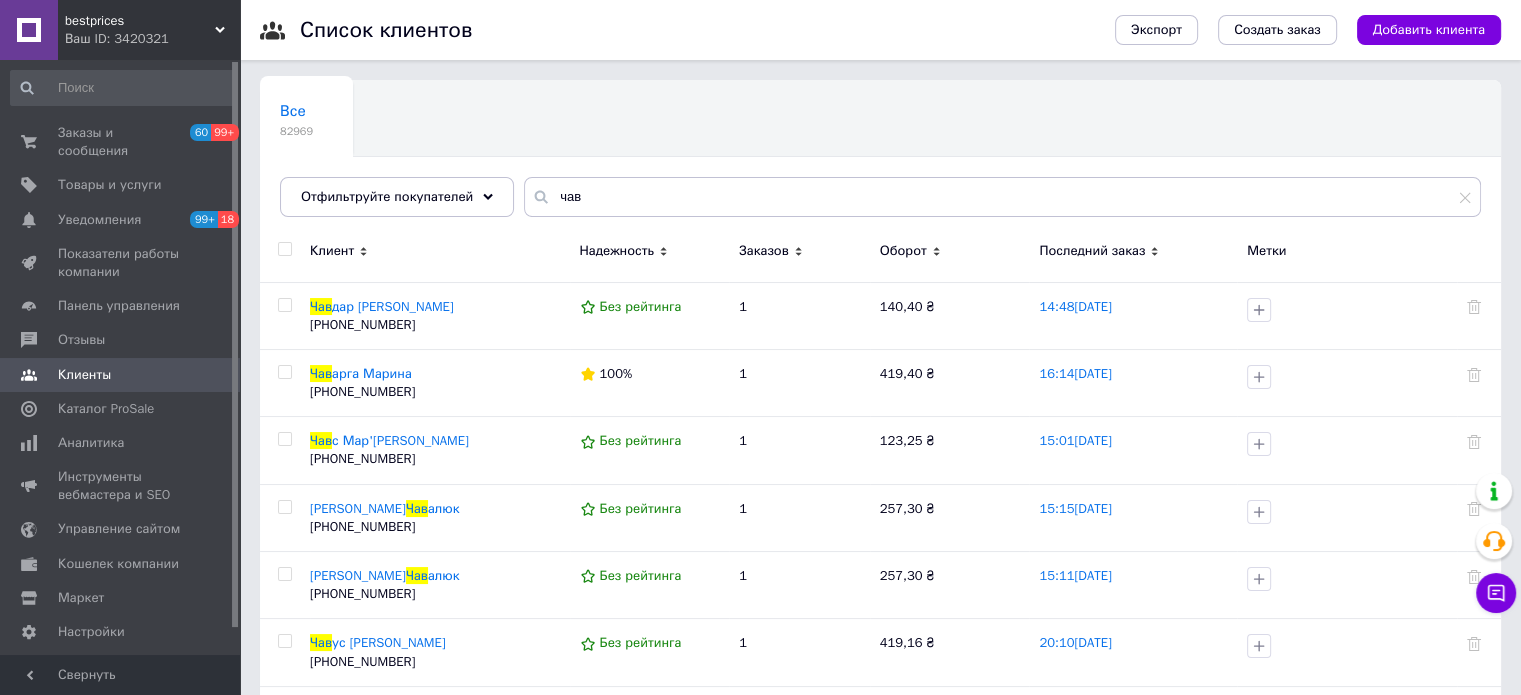 click on "дар [PERSON_NAME]" at bounding box center (393, 306) 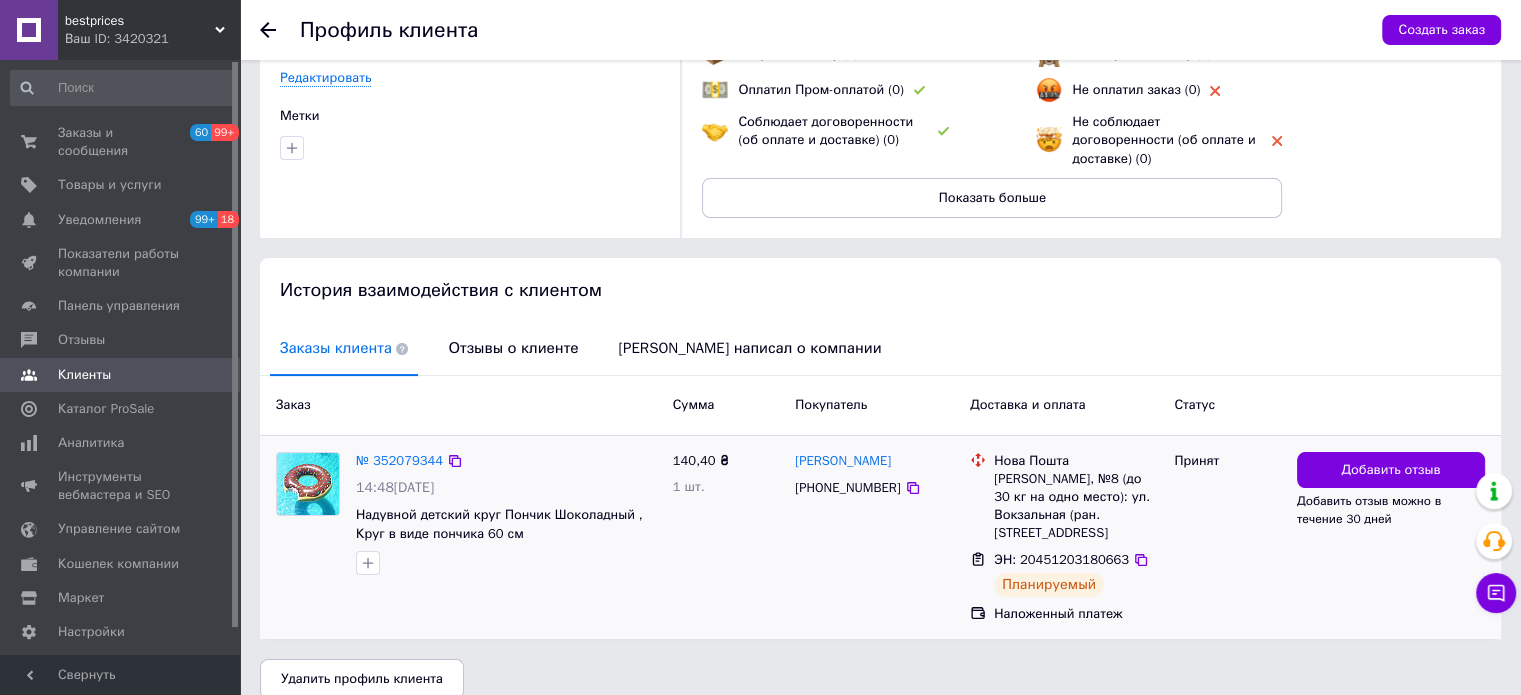 scroll, scrollTop: 220, scrollLeft: 0, axis: vertical 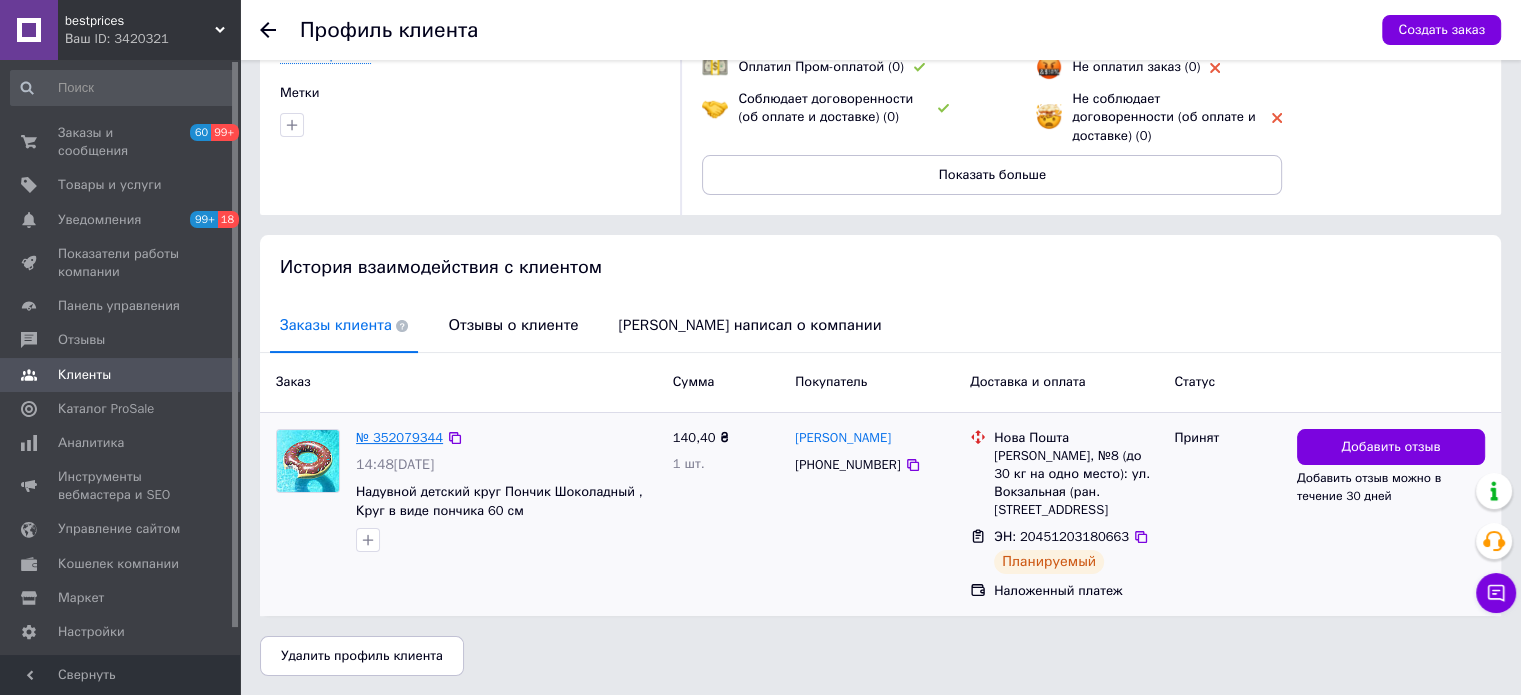 click on "№ 352079344" at bounding box center (399, 437) 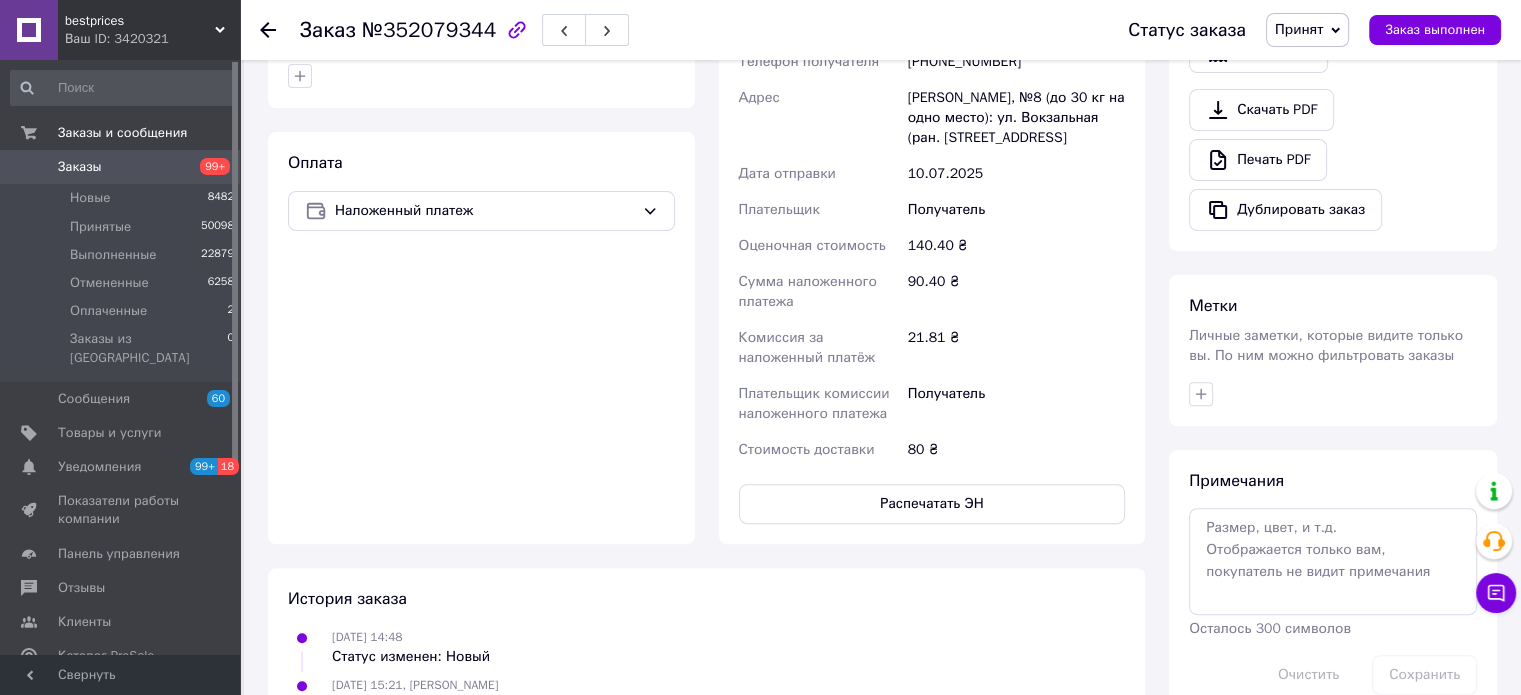 scroll, scrollTop: 600, scrollLeft: 0, axis: vertical 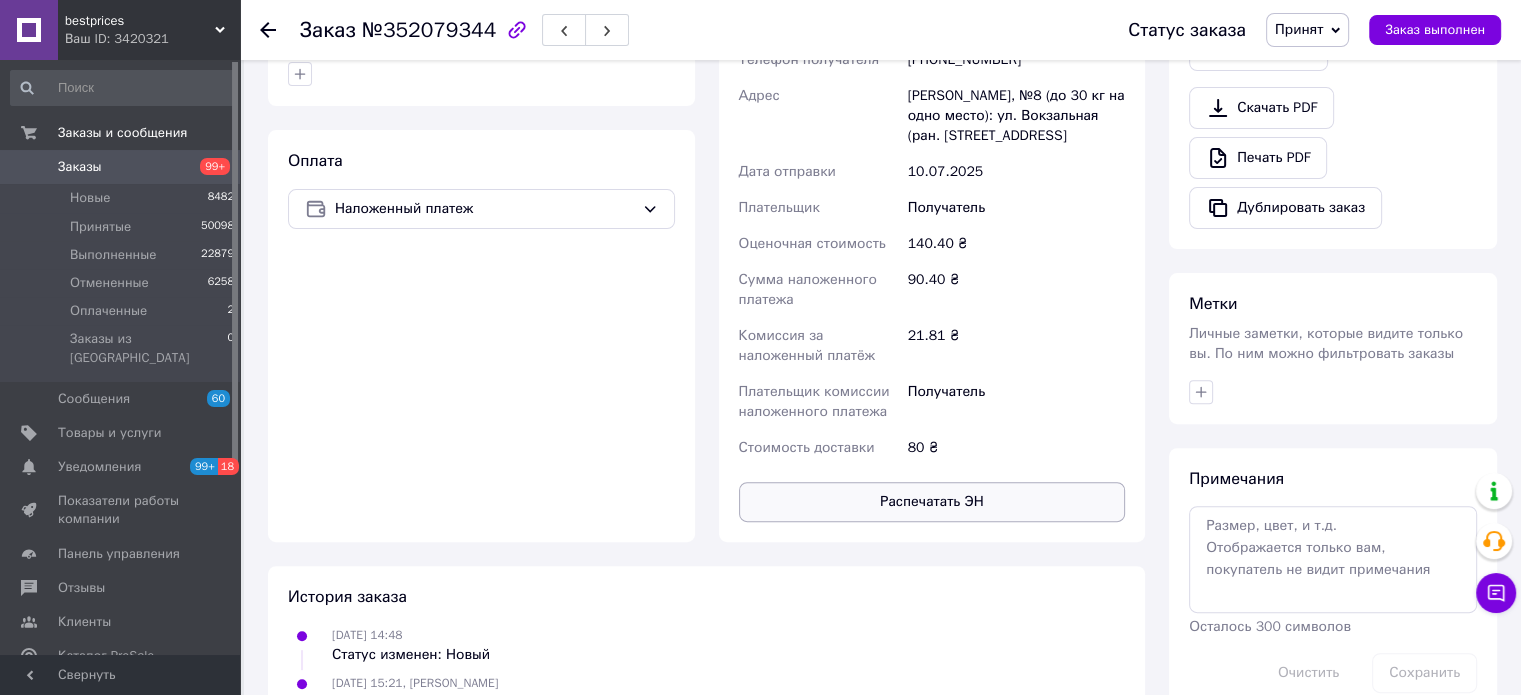 click on "Распечатать ЭН" at bounding box center [932, 502] 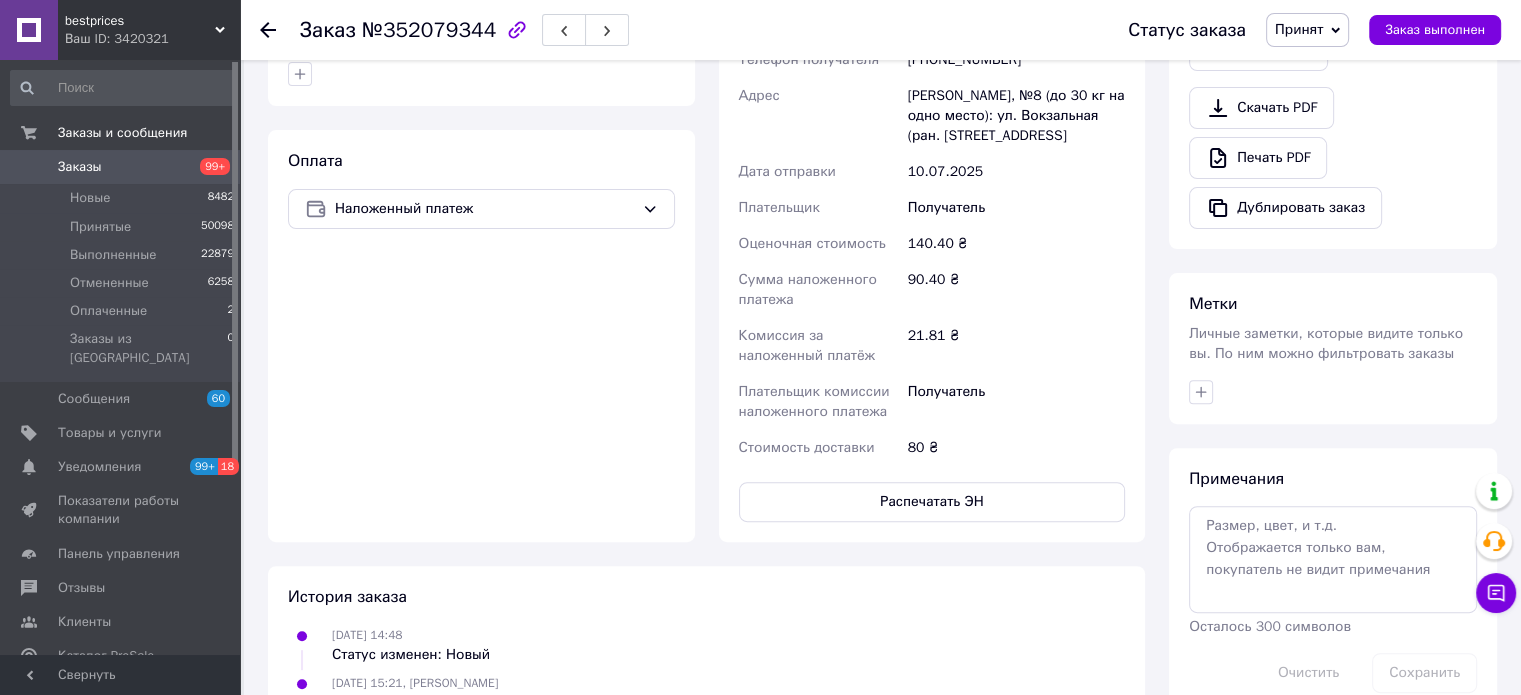 click on "Заказы" at bounding box center [121, 167] 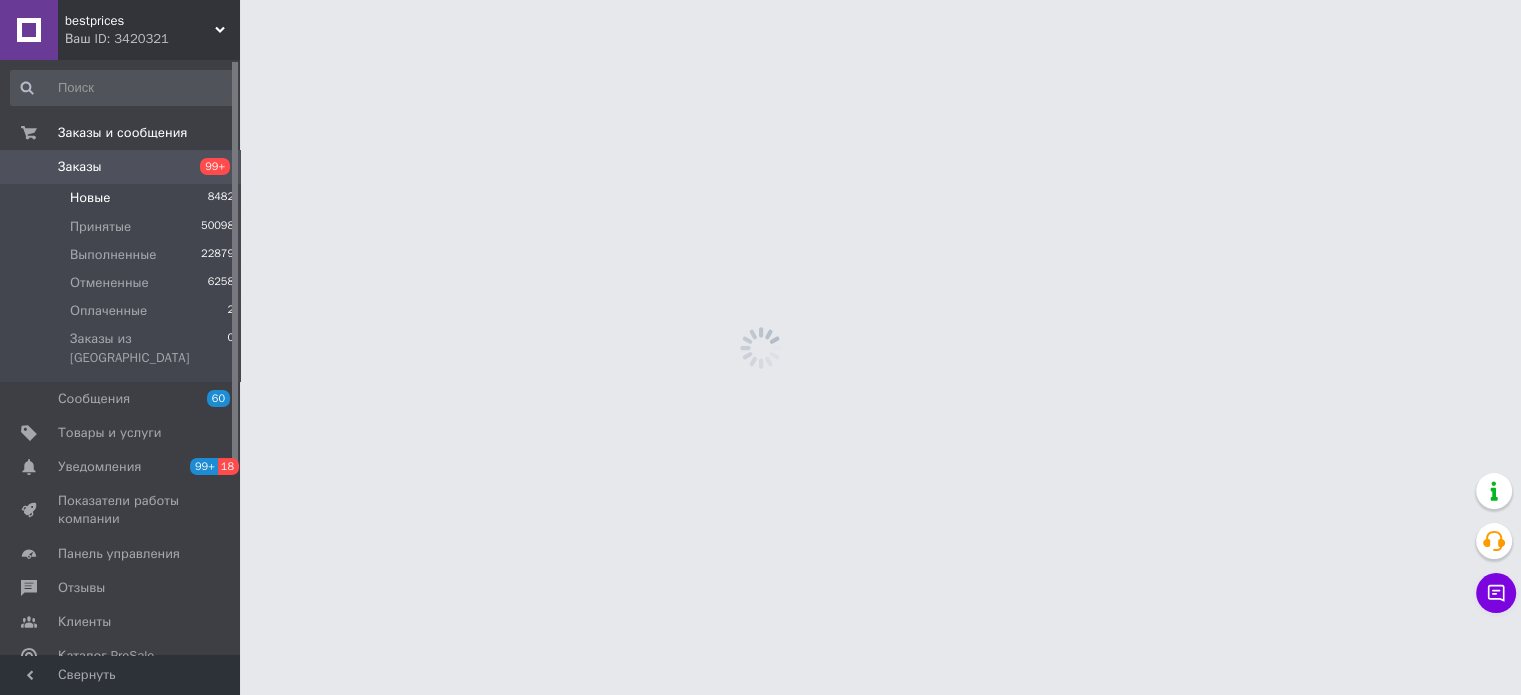 scroll, scrollTop: 0, scrollLeft: 0, axis: both 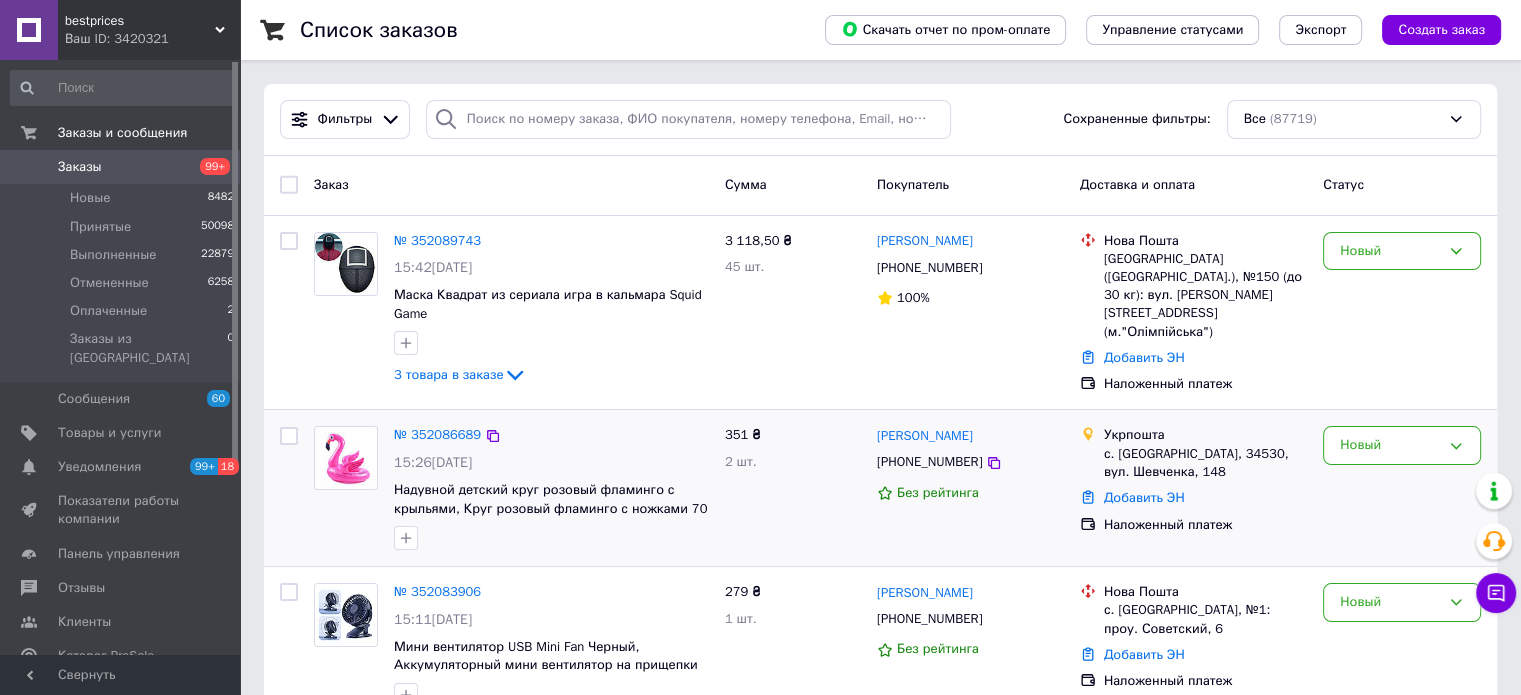click on "Новый" at bounding box center [1402, 488] 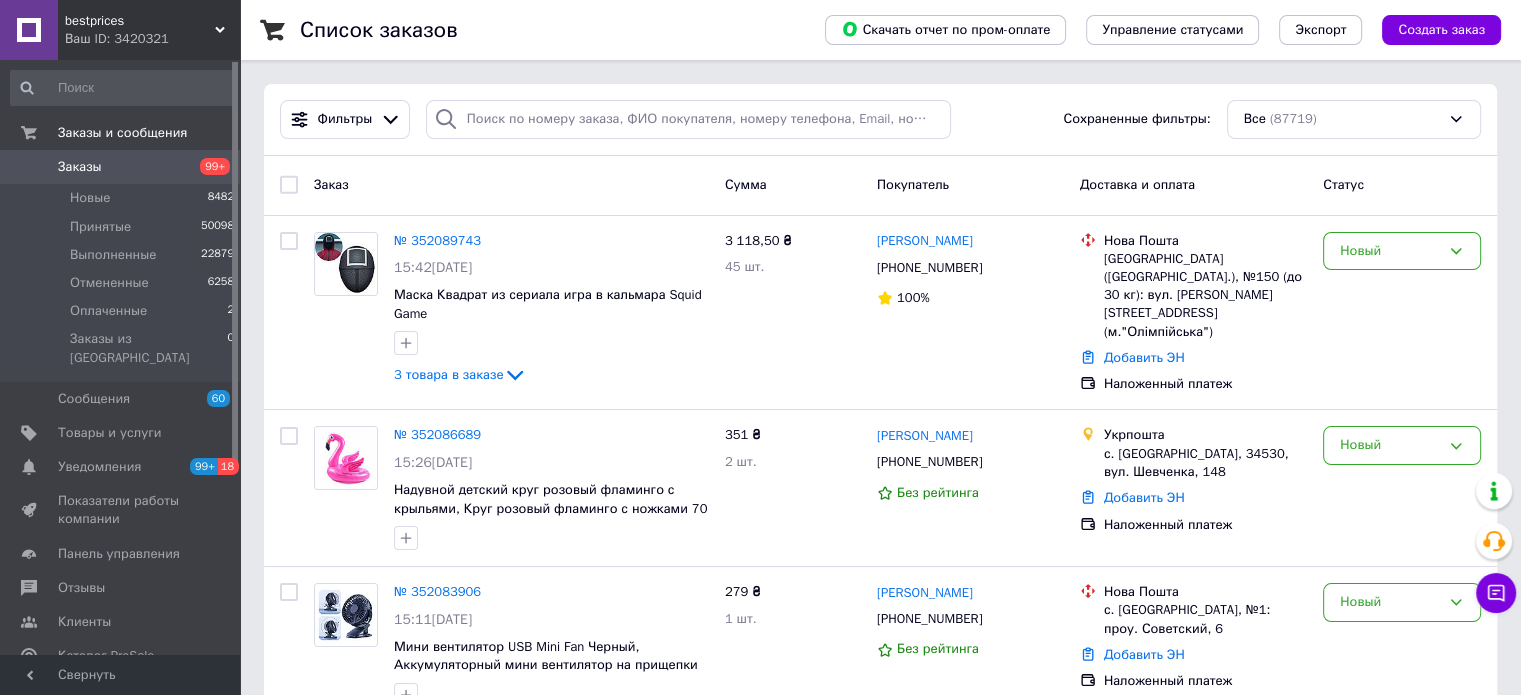 click on "Заказы" at bounding box center (121, 167) 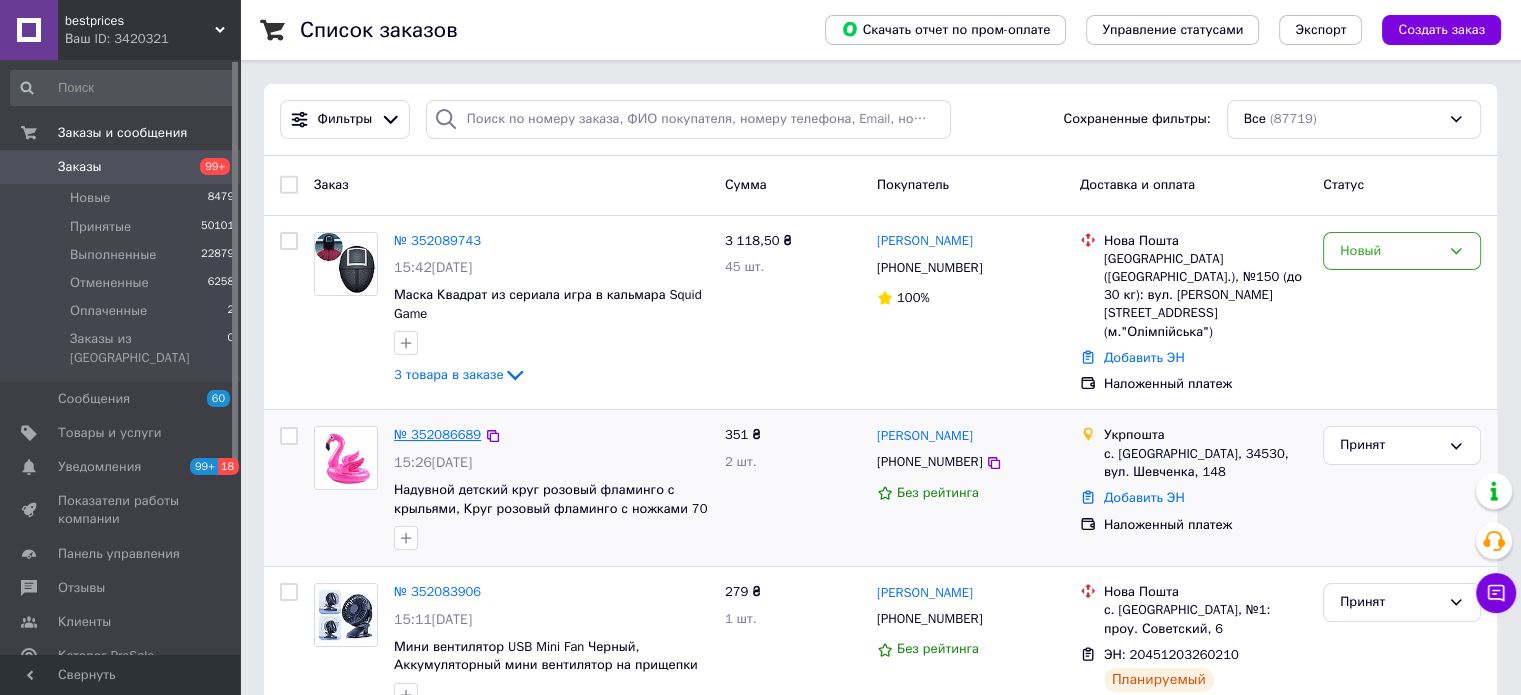 click on "№ 352086689" at bounding box center (437, 434) 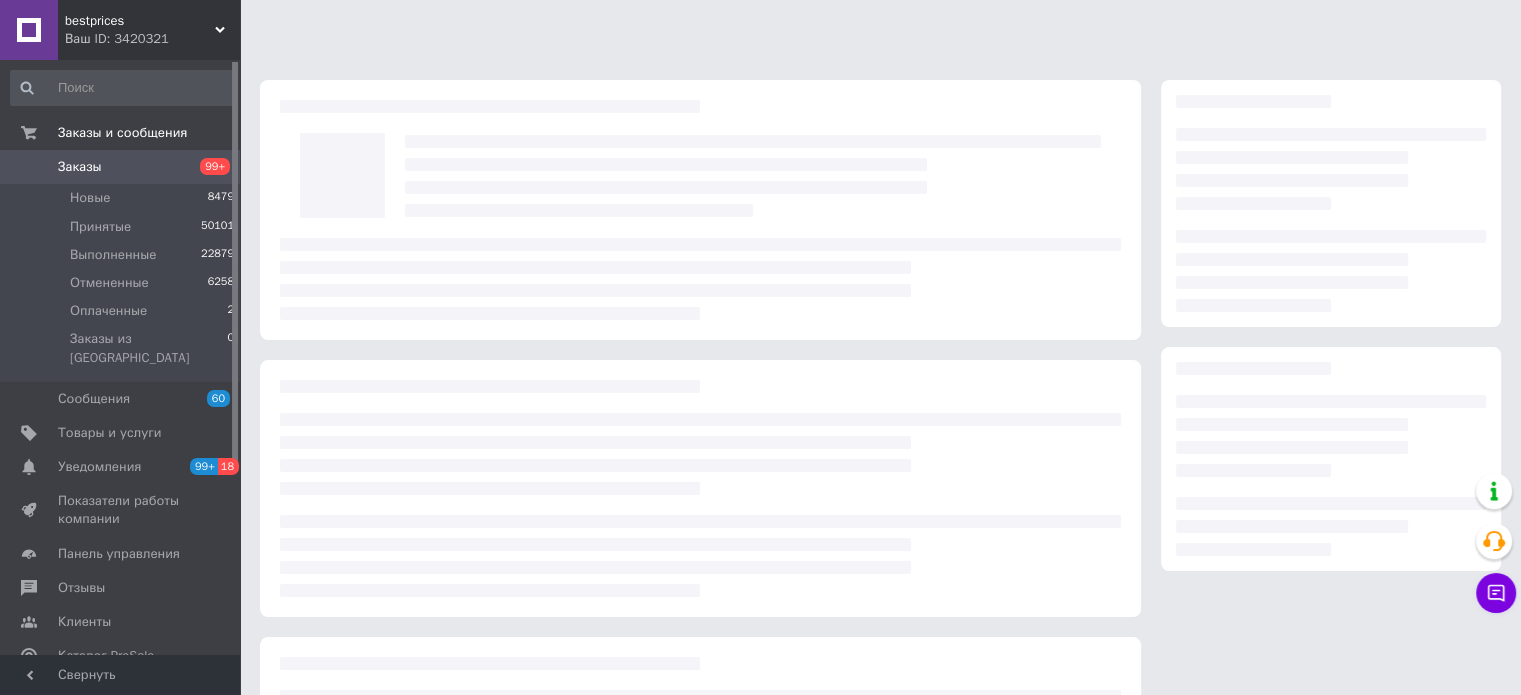 click on "Заказы" at bounding box center [121, 167] 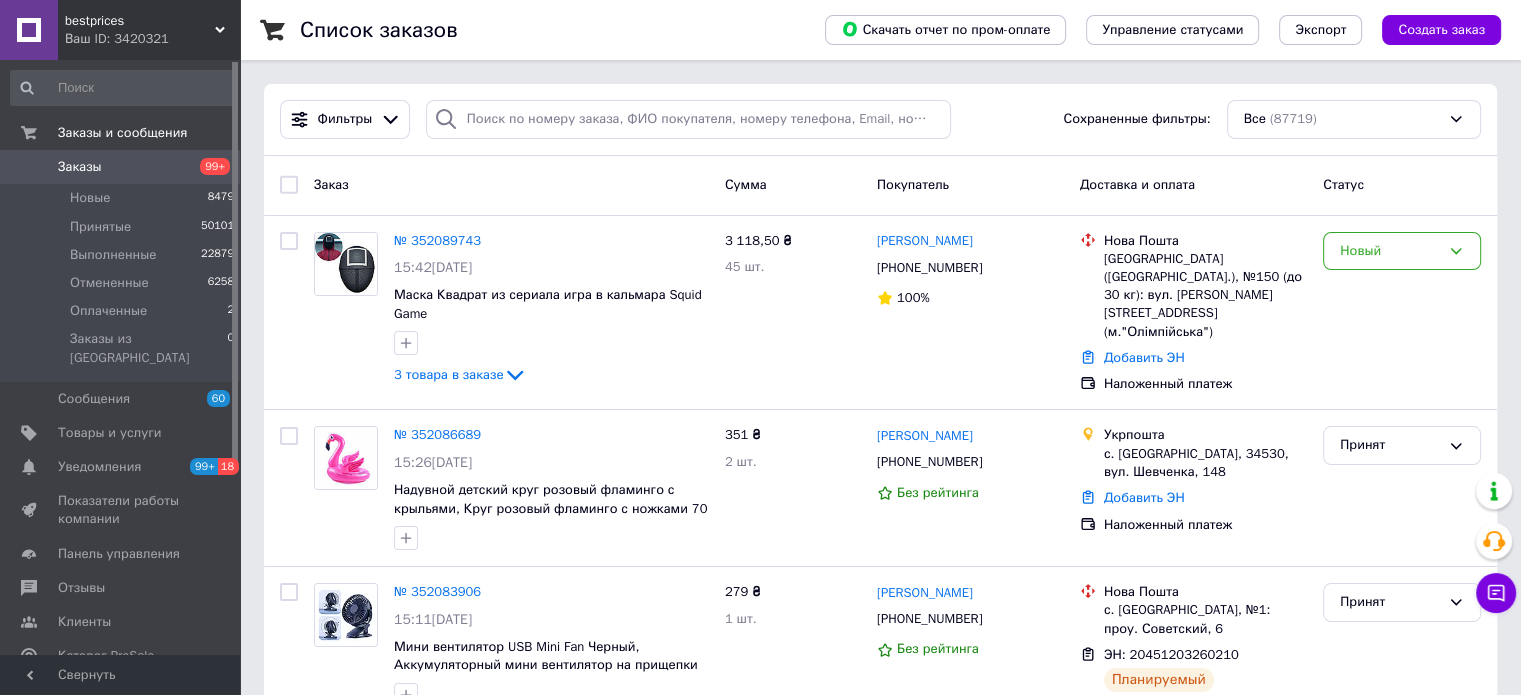 scroll, scrollTop: 400, scrollLeft: 0, axis: vertical 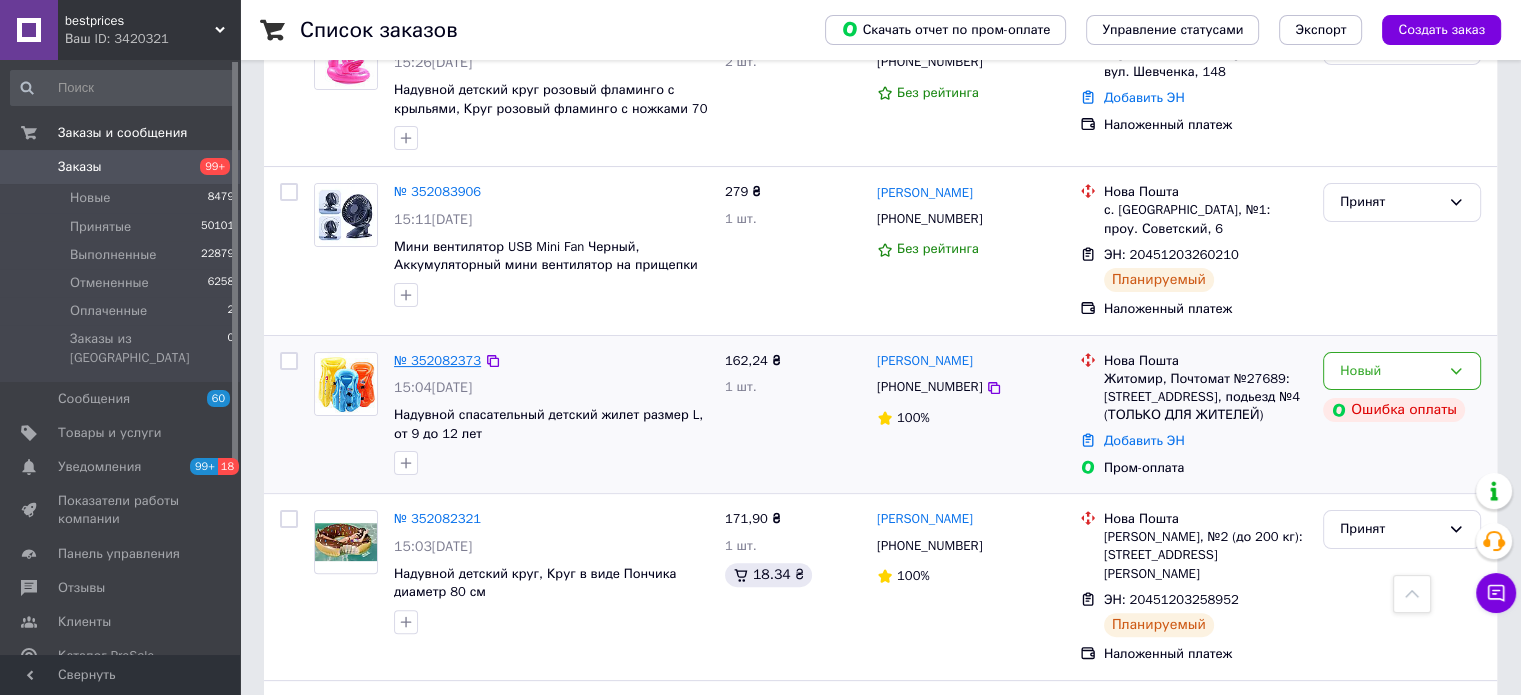 click on "№ 352082373" at bounding box center (437, 360) 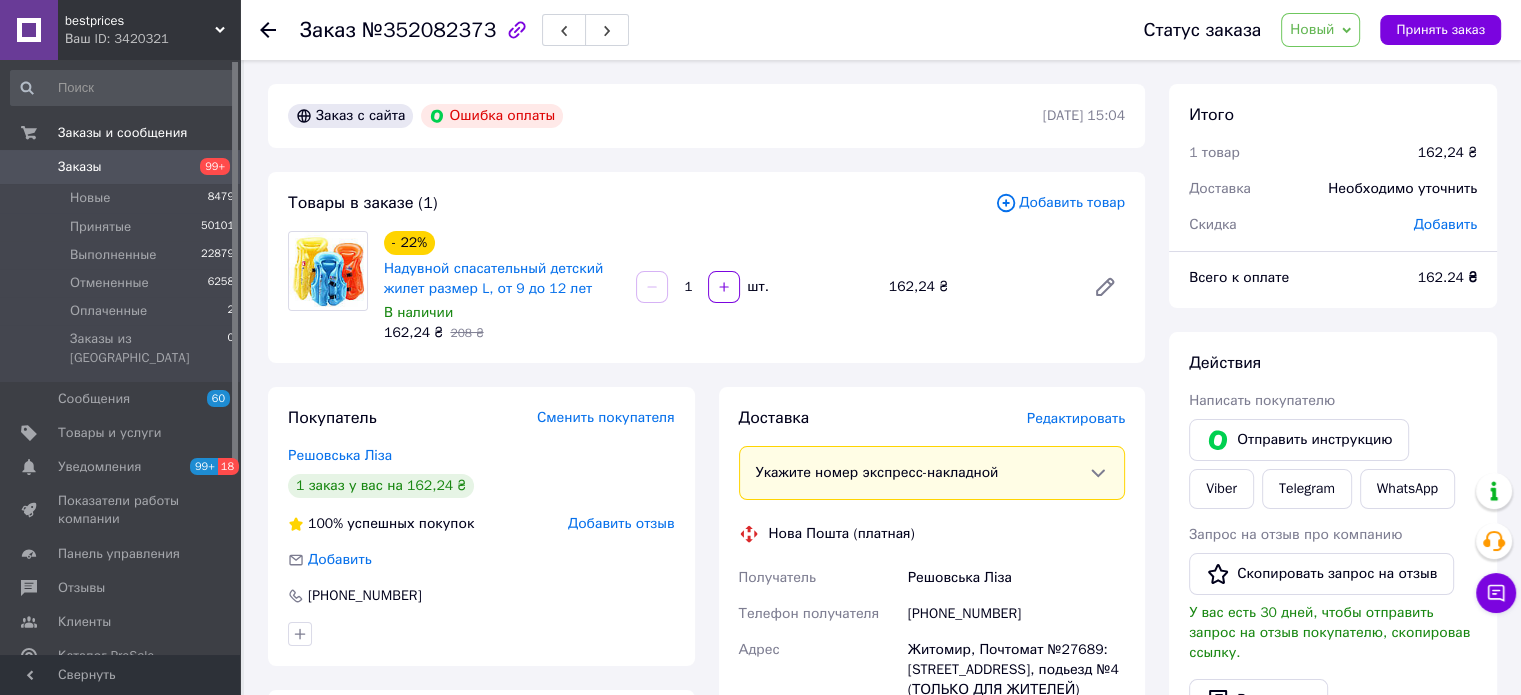 click on "Заказы" at bounding box center [80, 167] 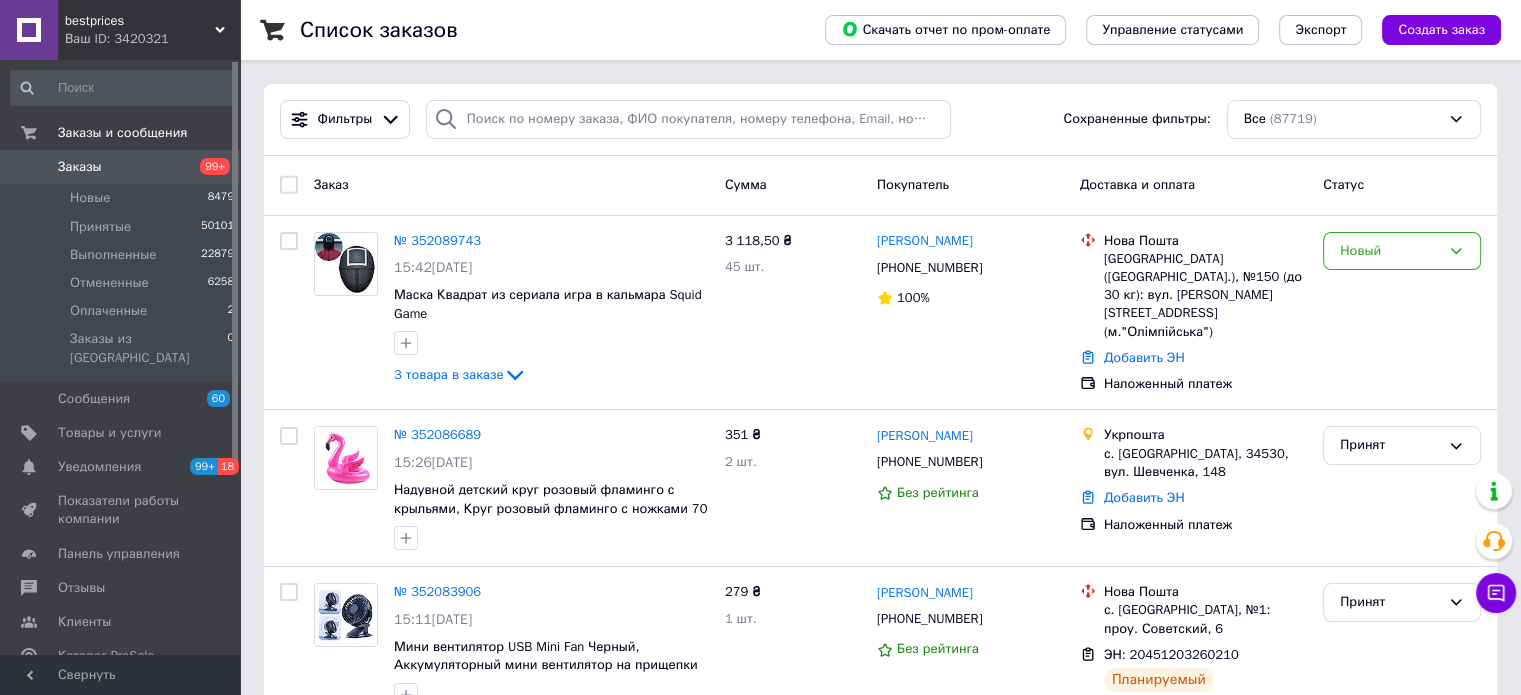 scroll, scrollTop: 400, scrollLeft: 0, axis: vertical 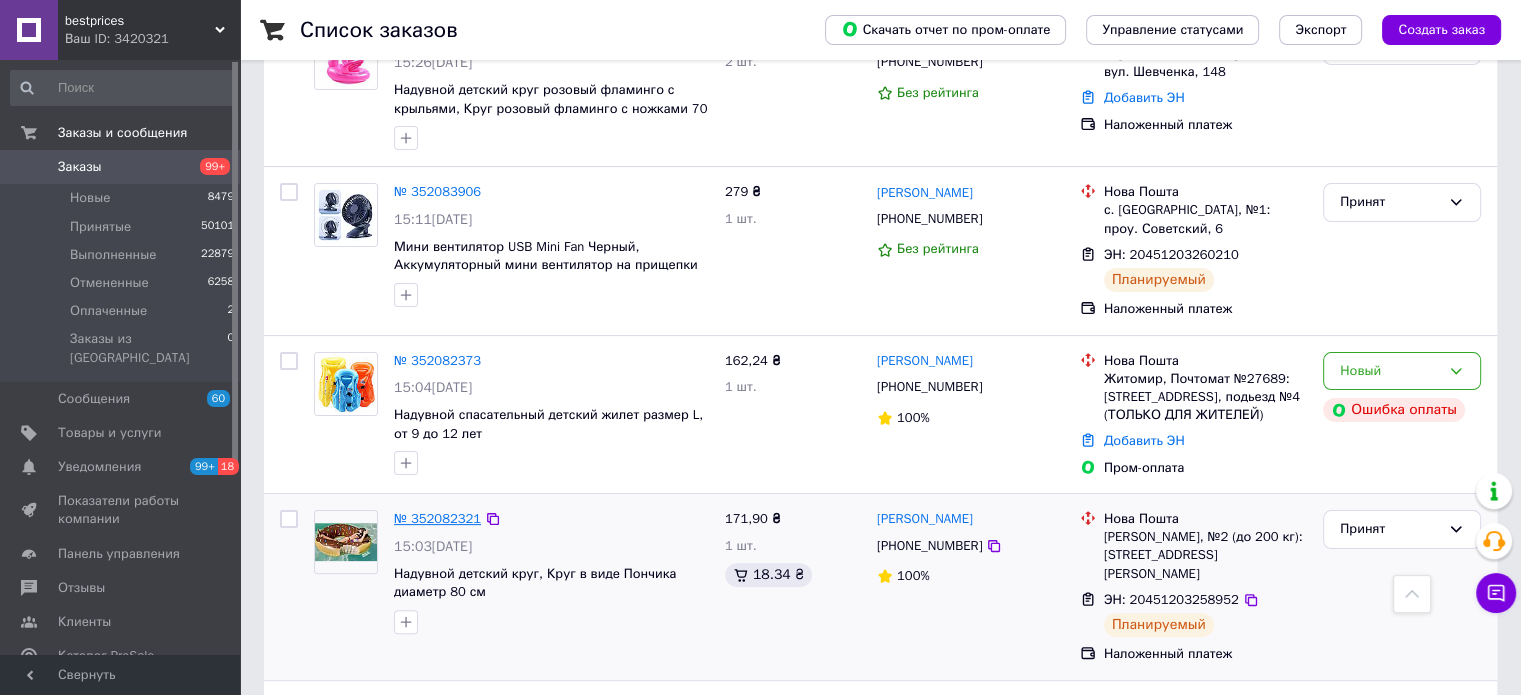 click on "№ 352082321" at bounding box center [437, 518] 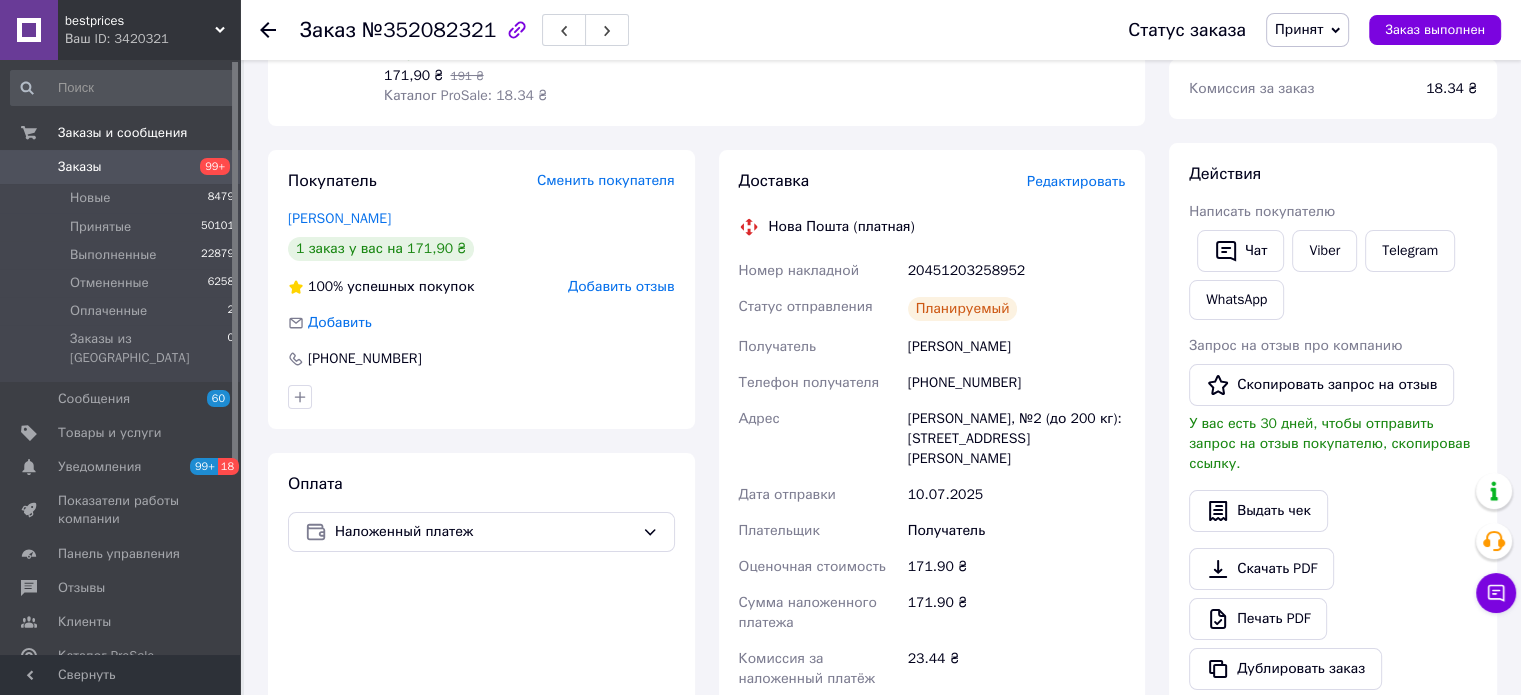 scroll, scrollTop: 600, scrollLeft: 0, axis: vertical 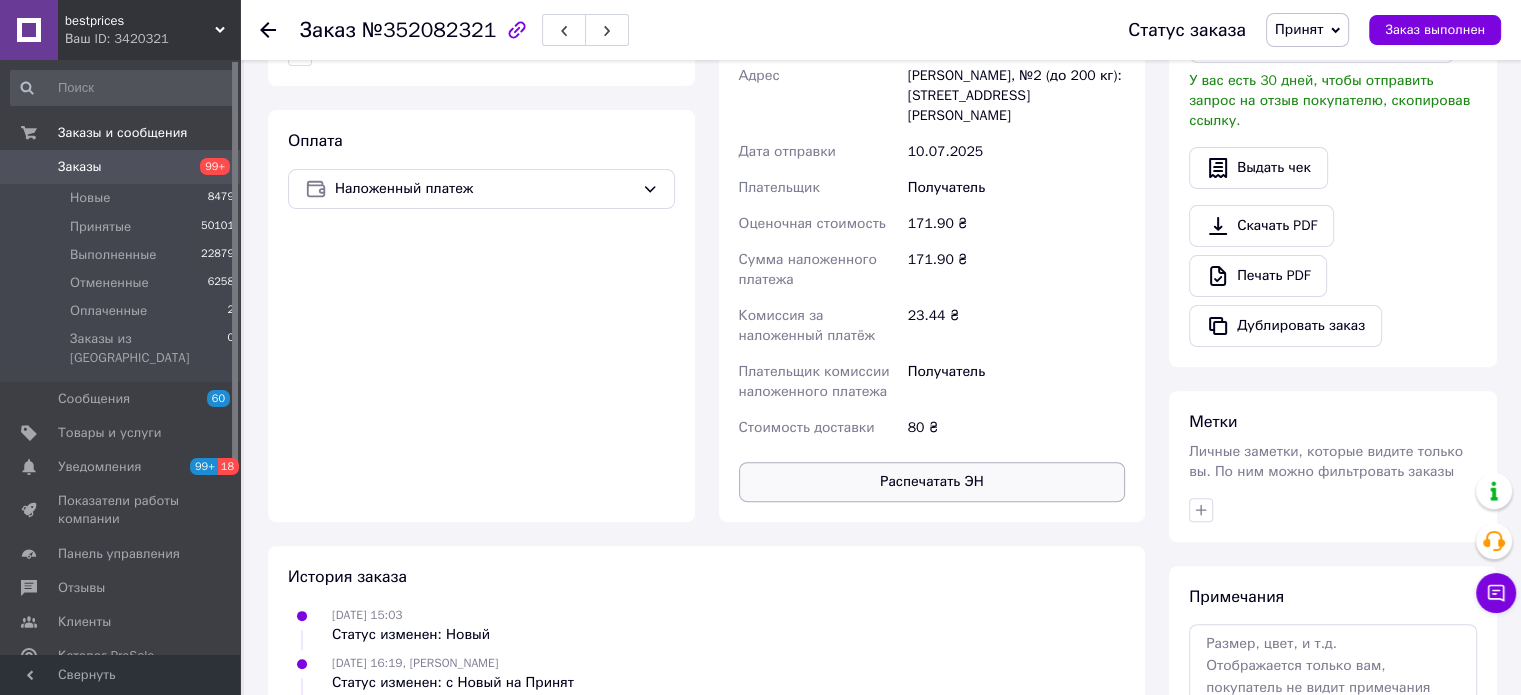 click on "Распечатать ЭН" at bounding box center [932, 482] 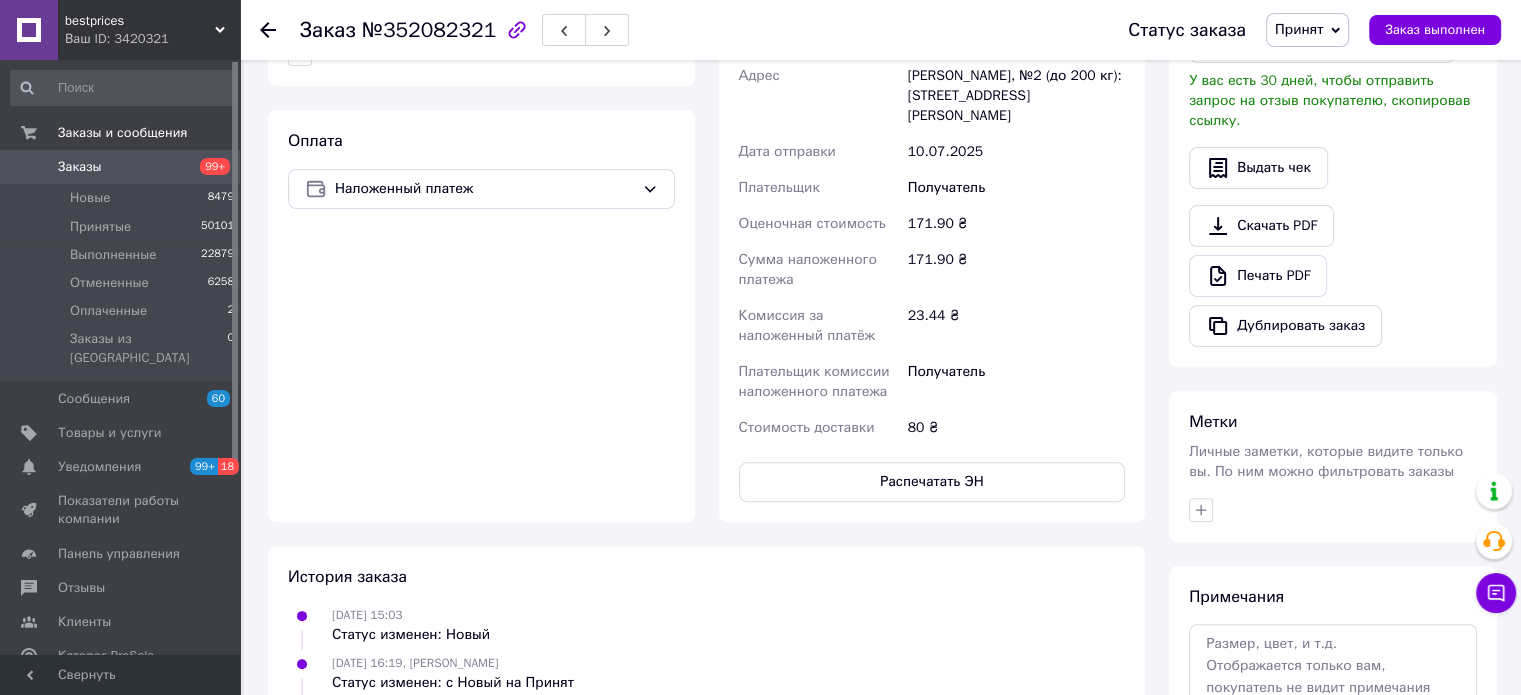 click on "Заказы 99+" at bounding box center [123, 167] 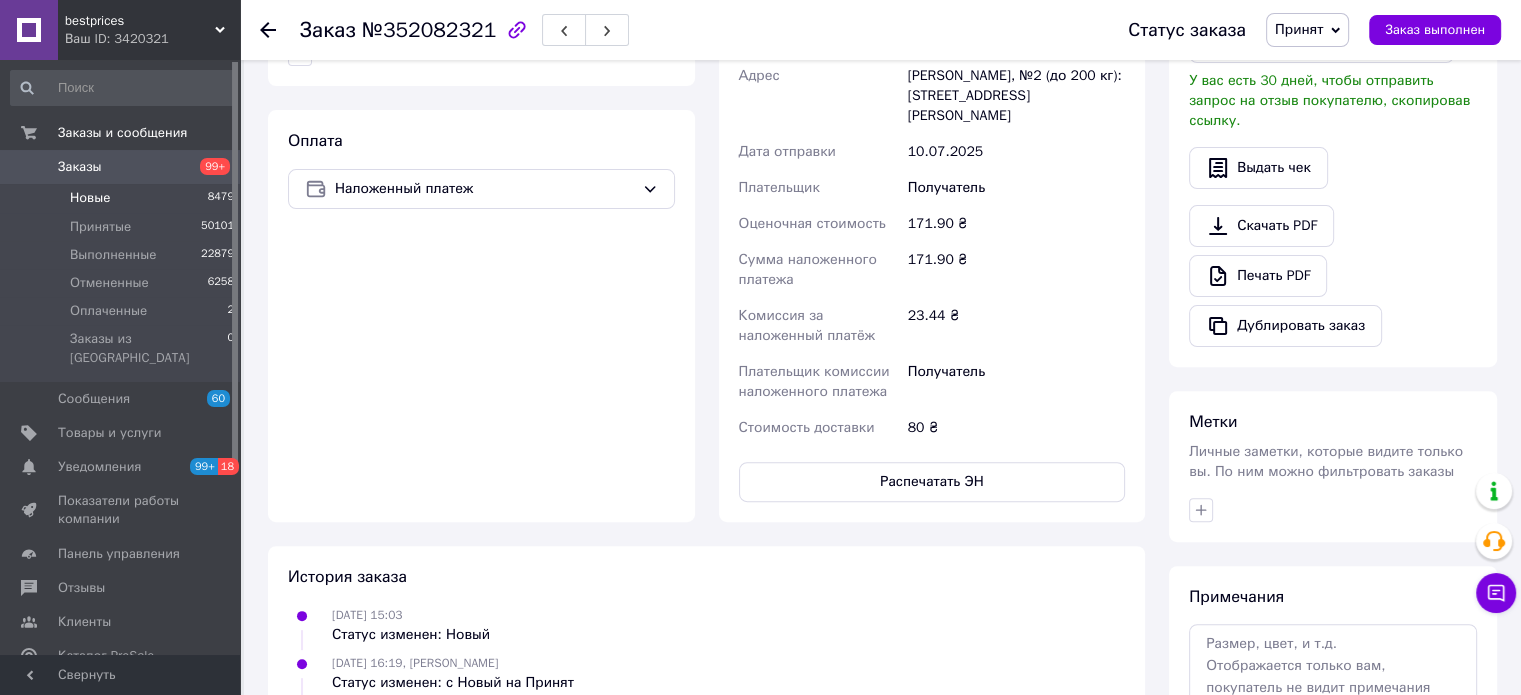 scroll, scrollTop: 0, scrollLeft: 0, axis: both 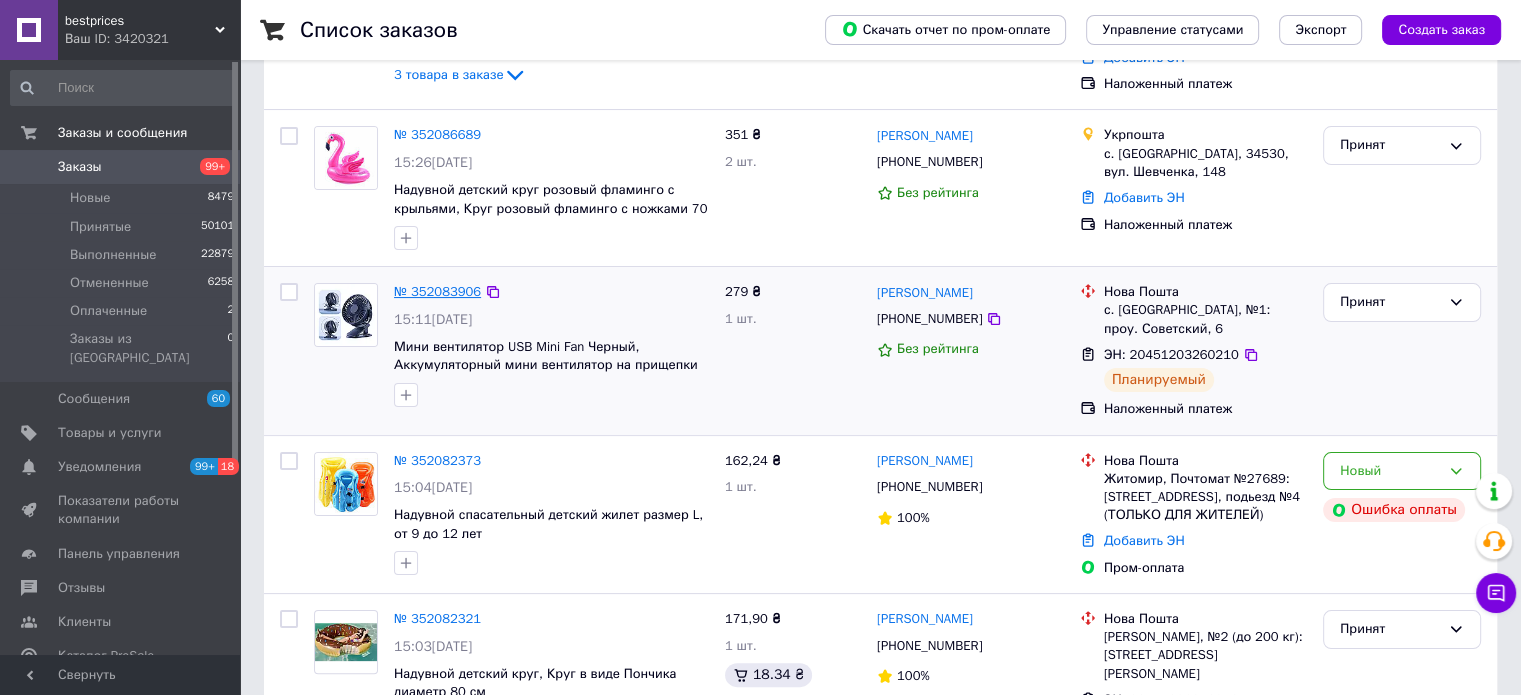 click on "№ 352083906" at bounding box center (437, 292) 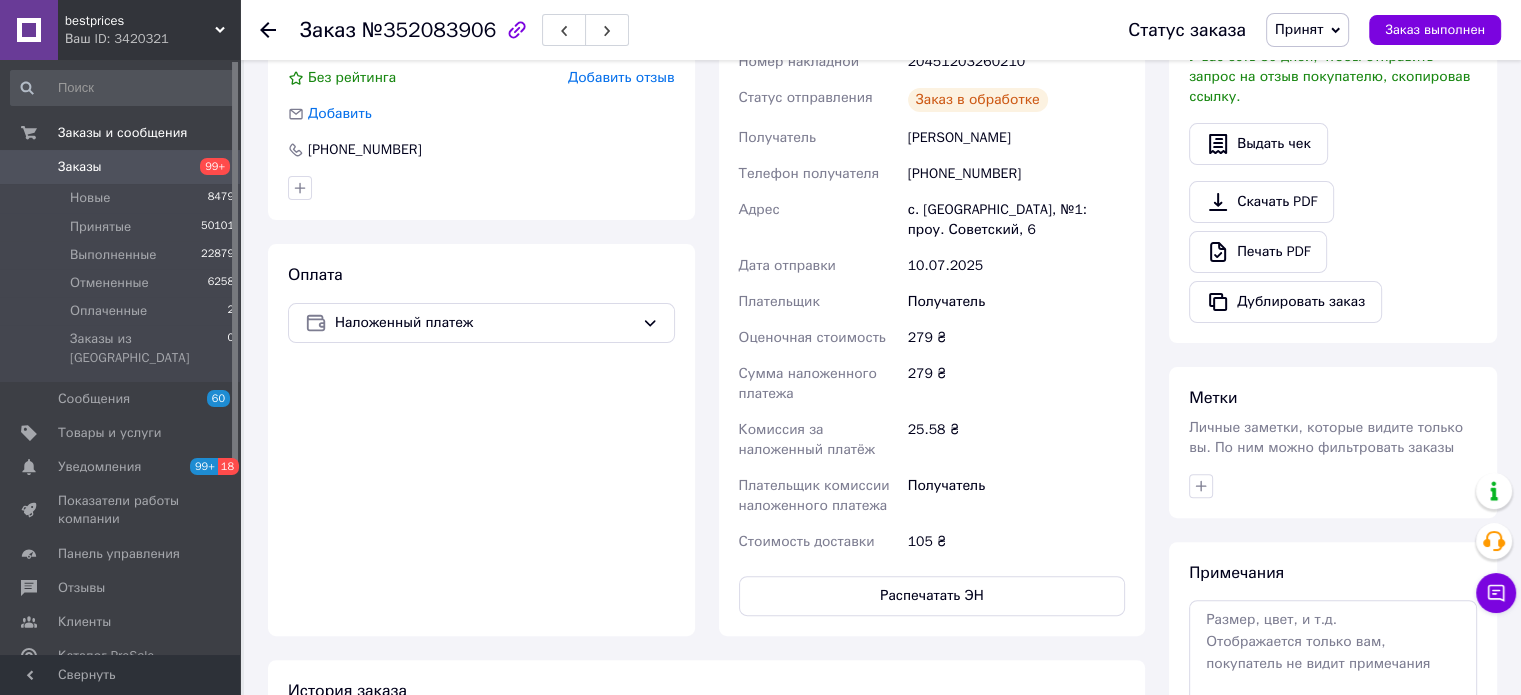 scroll, scrollTop: 727, scrollLeft: 0, axis: vertical 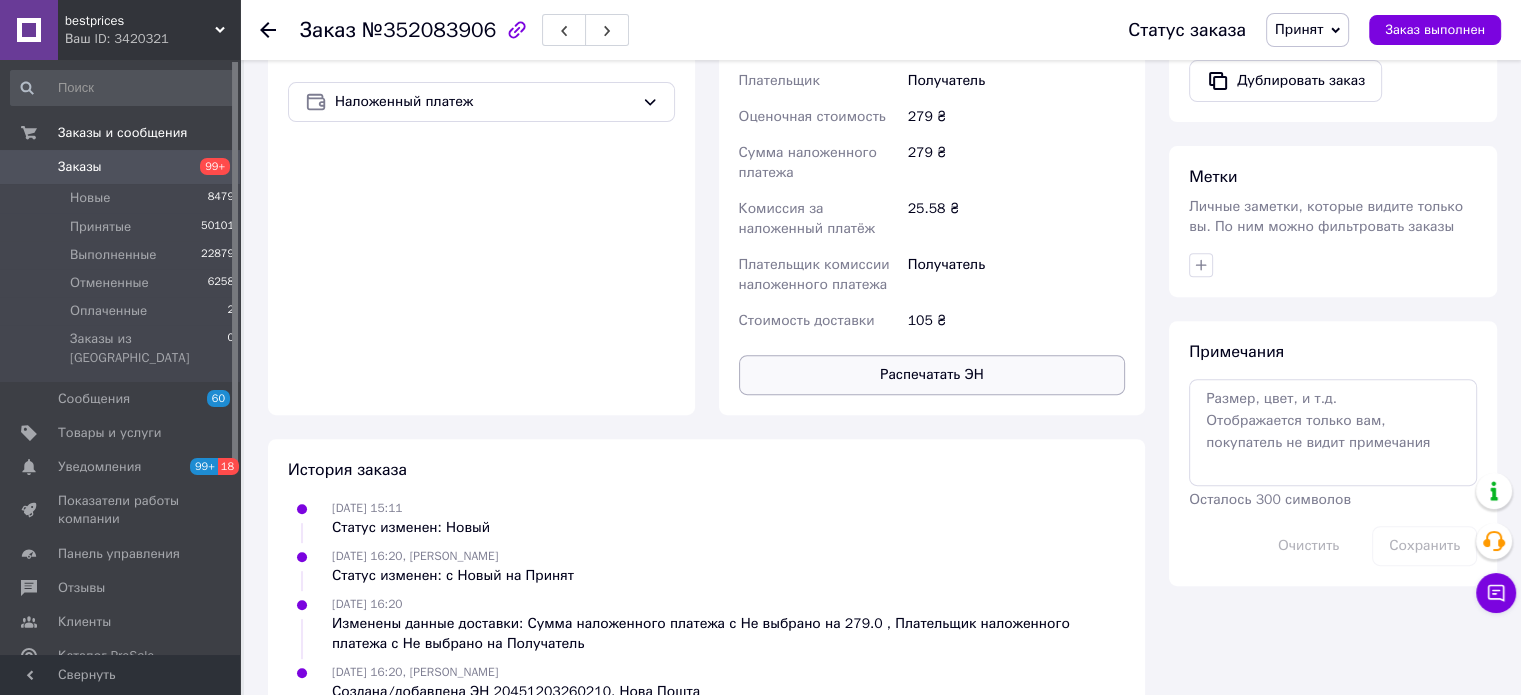 click on "Распечатать ЭН" at bounding box center [932, 375] 